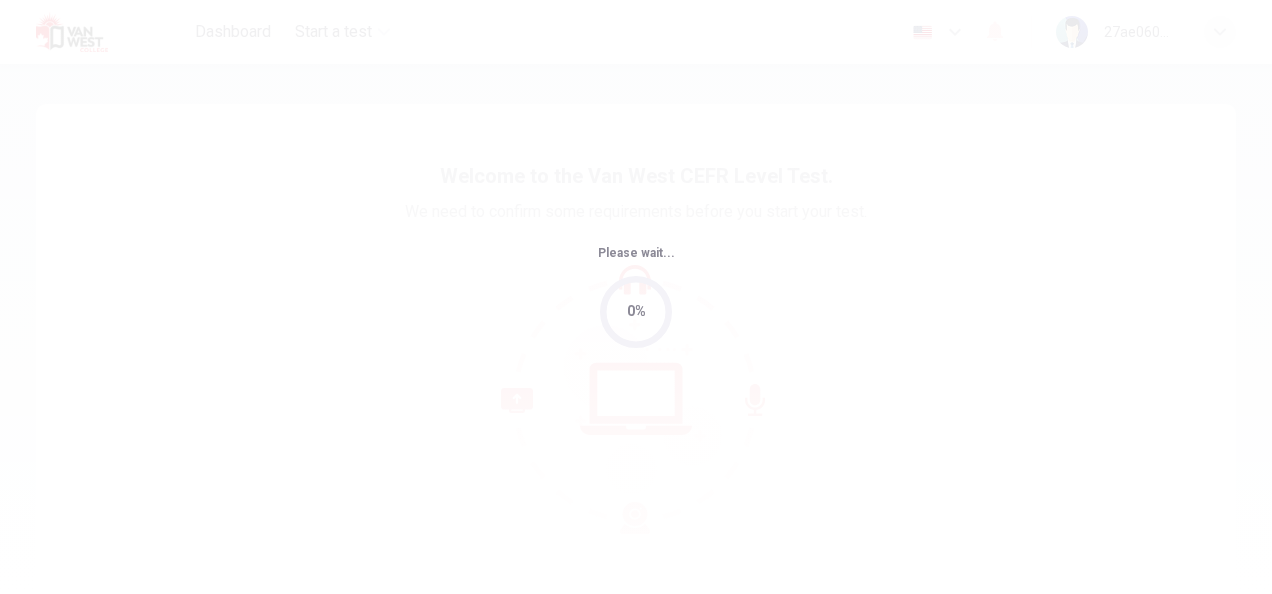 scroll, scrollTop: 0, scrollLeft: 0, axis: both 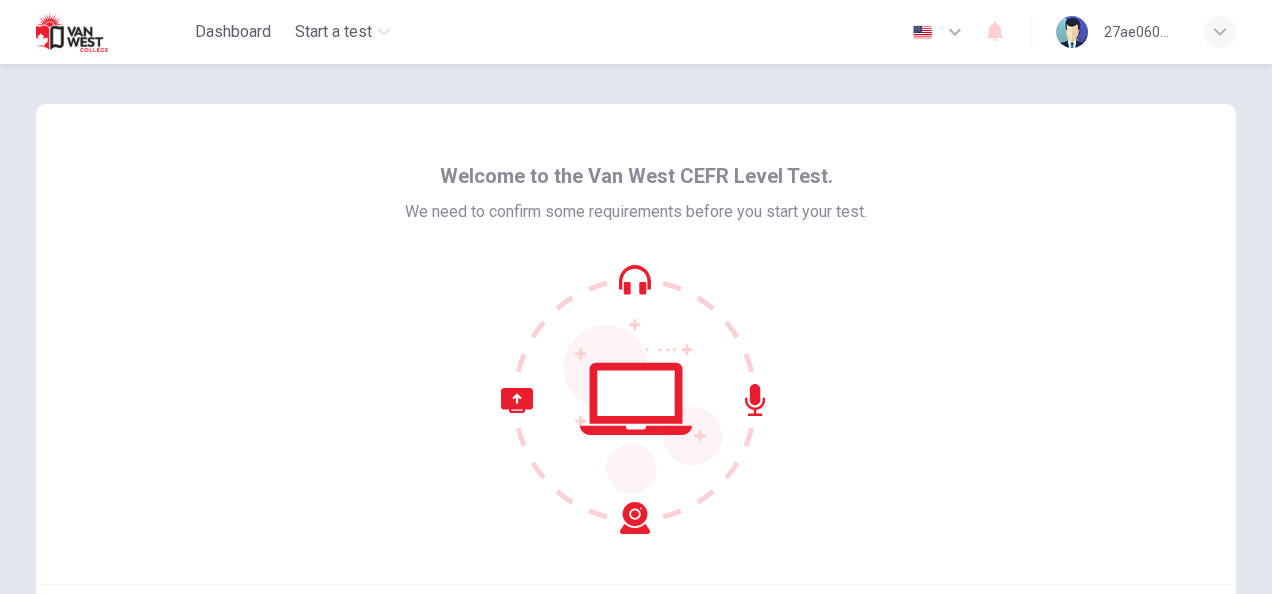 click 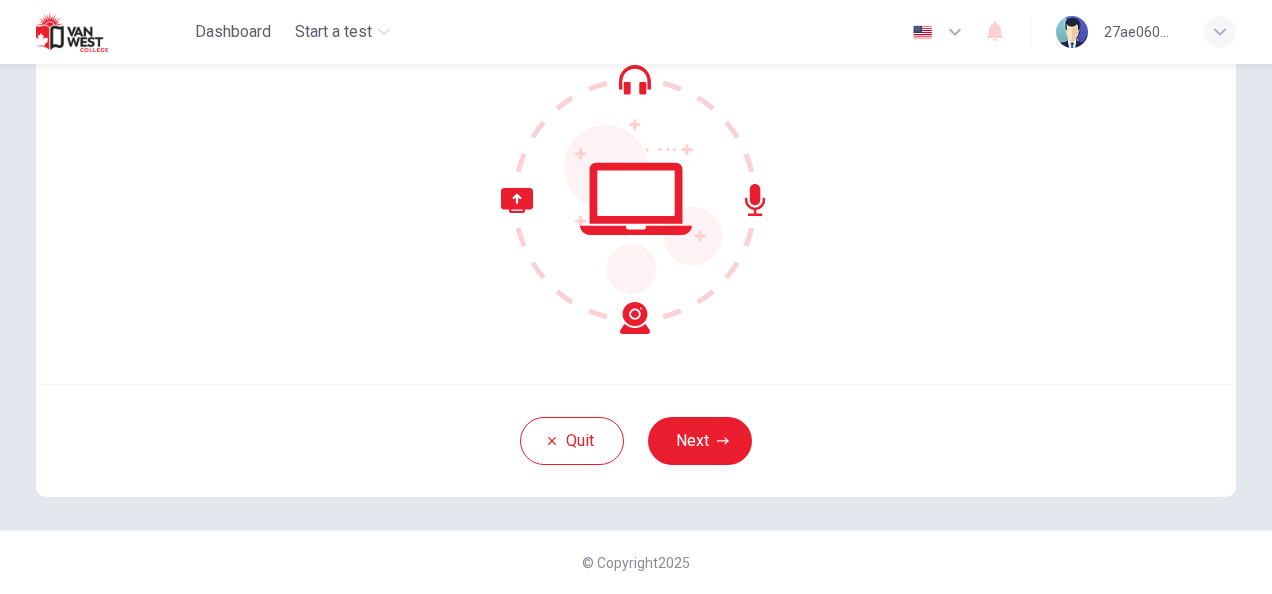 click on "Quit Next" at bounding box center (636, 440) 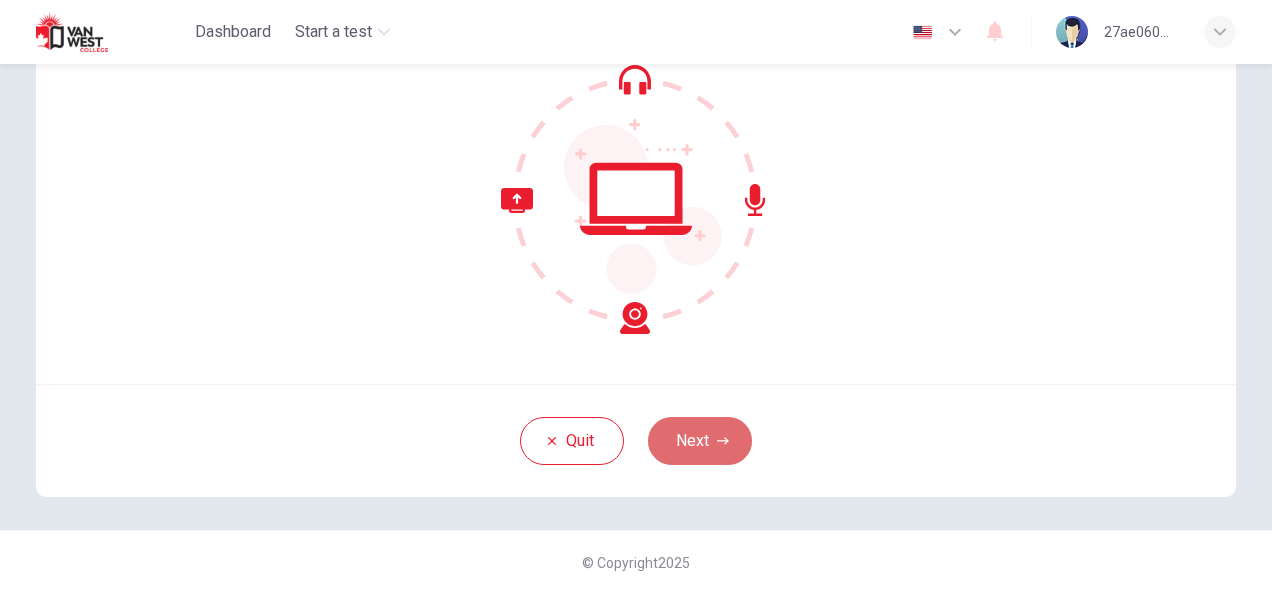 click on "Next" at bounding box center [700, 441] 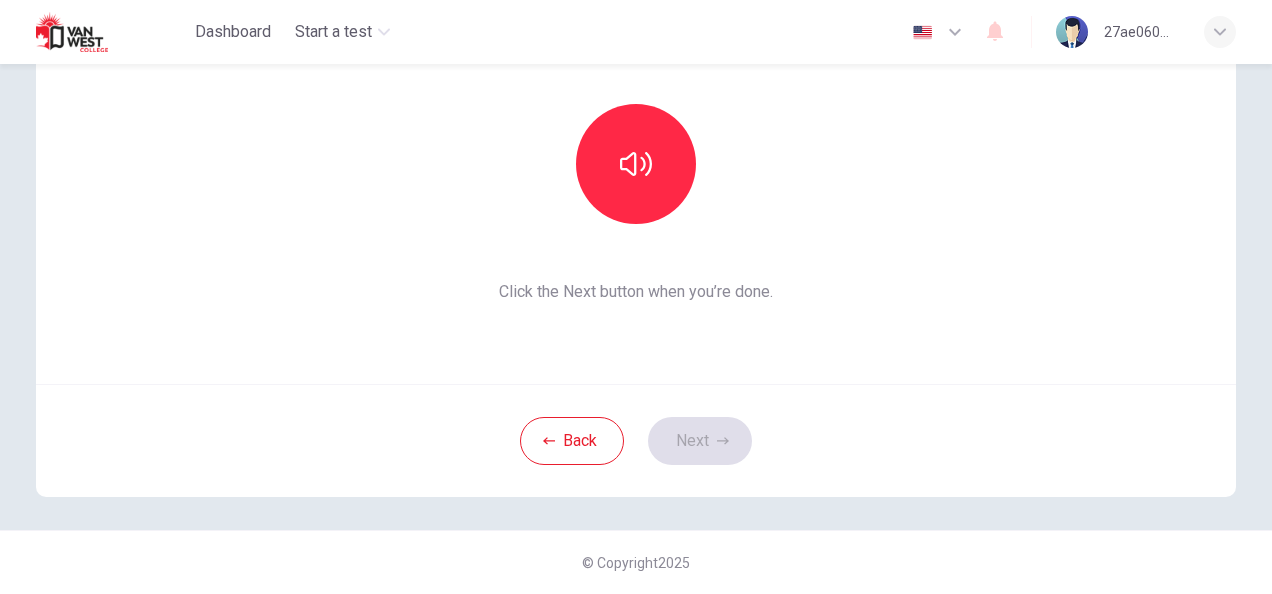 click on "Back Next" at bounding box center (636, 440) 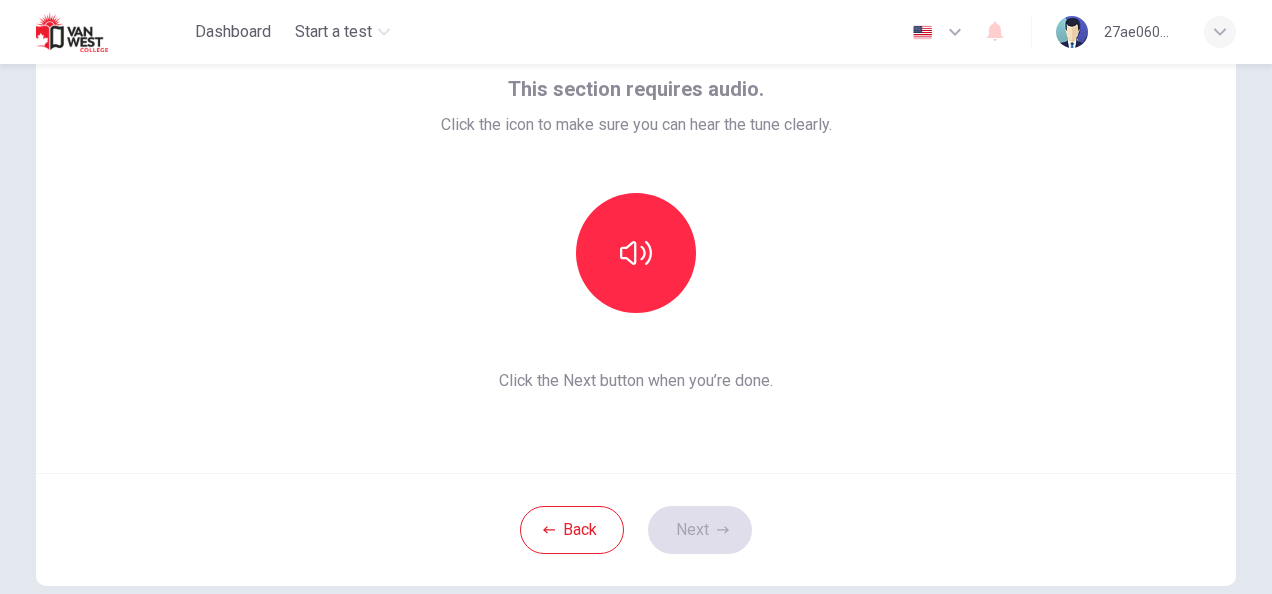 scroll, scrollTop: 114, scrollLeft: 0, axis: vertical 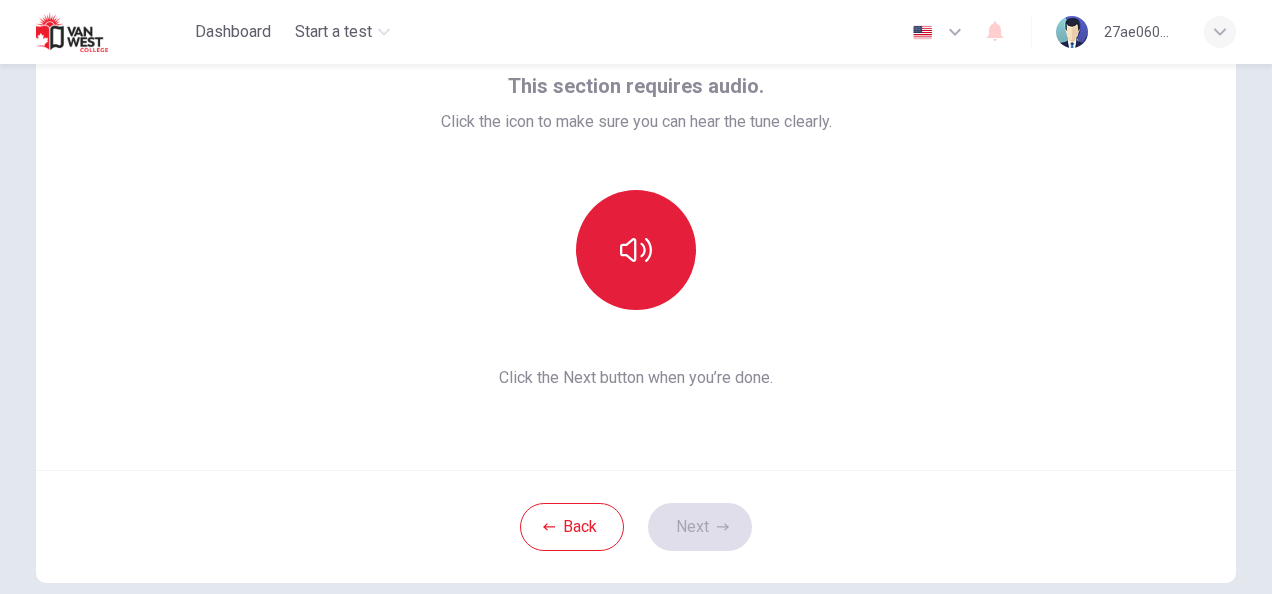 click at bounding box center [636, 250] 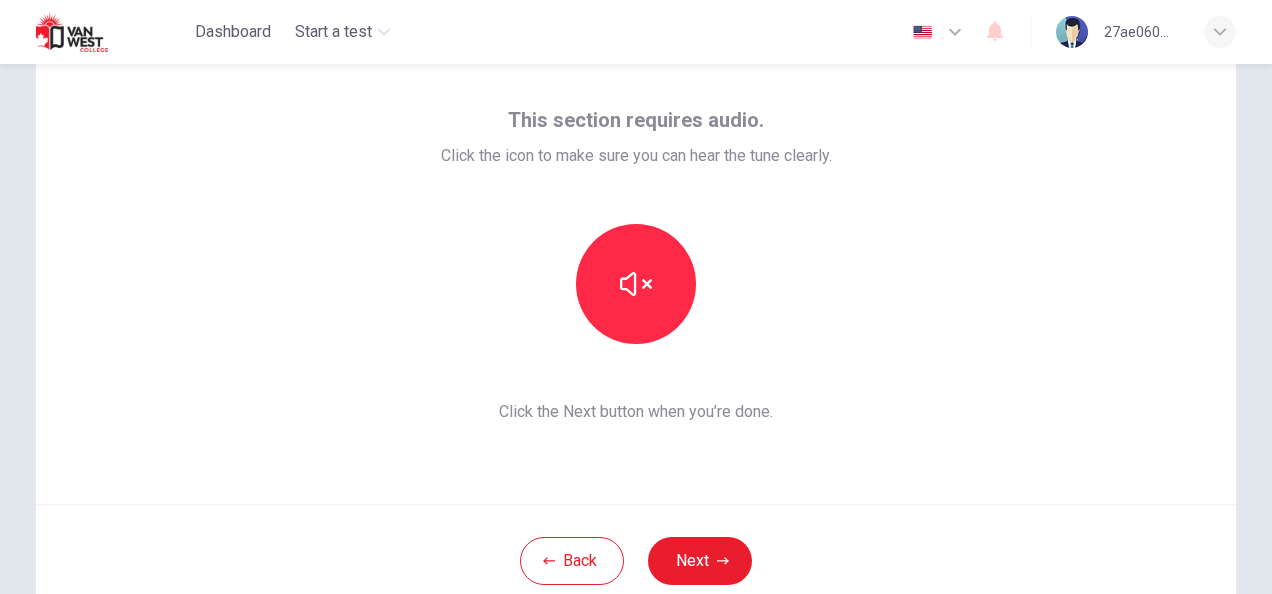 scroll, scrollTop: 115, scrollLeft: 0, axis: vertical 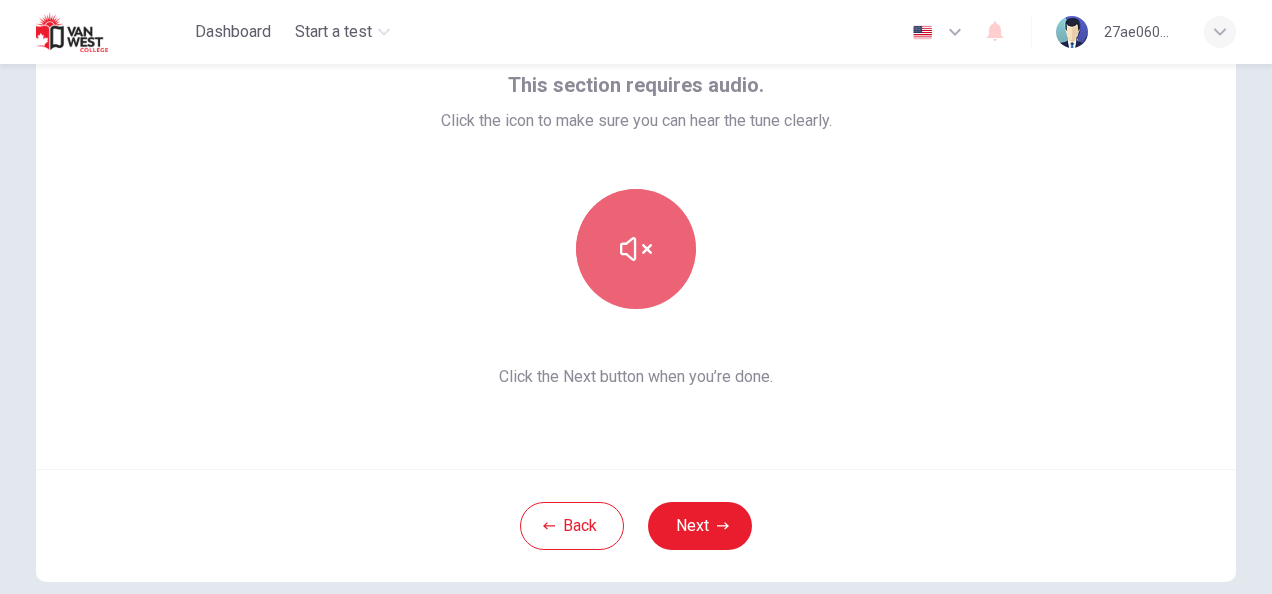 click at bounding box center [636, 249] 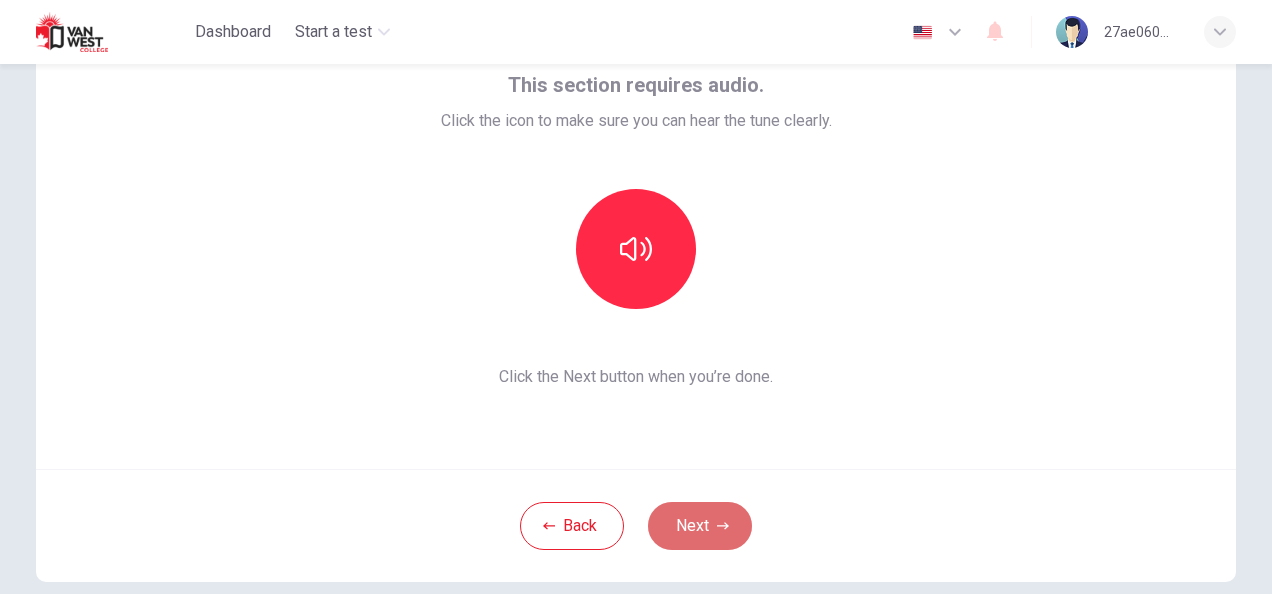 click on "Next" at bounding box center [700, 526] 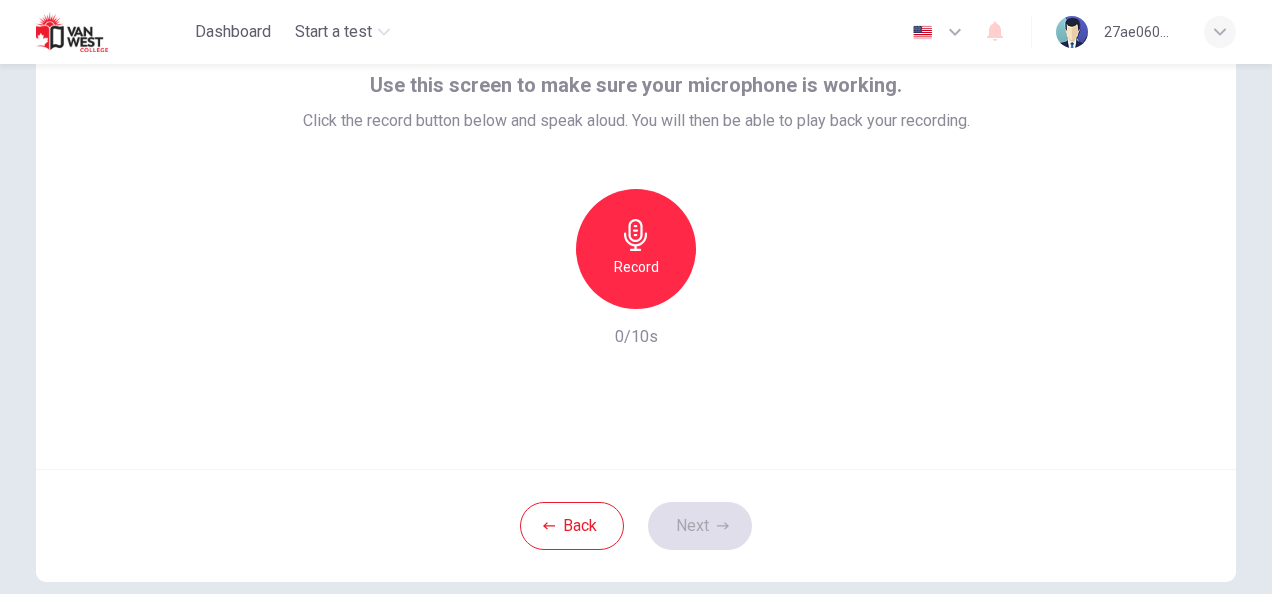 click on "Record" at bounding box center (636, 249) 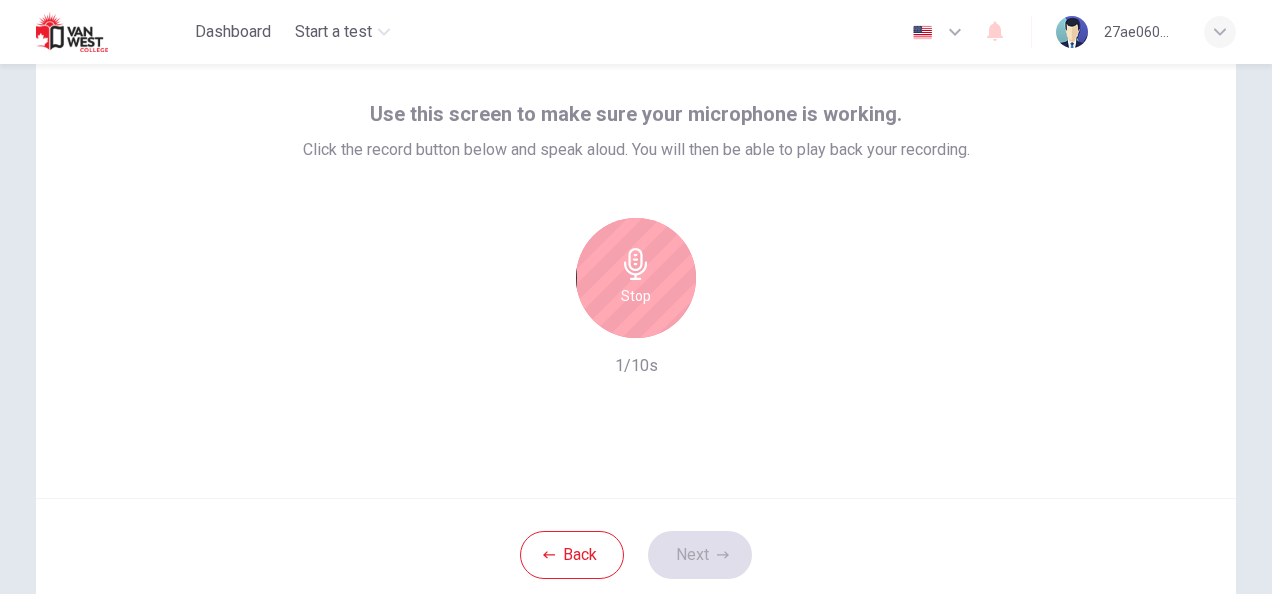 scroll, scrollTop: 87, scrollLeft: 0, axis: vertical 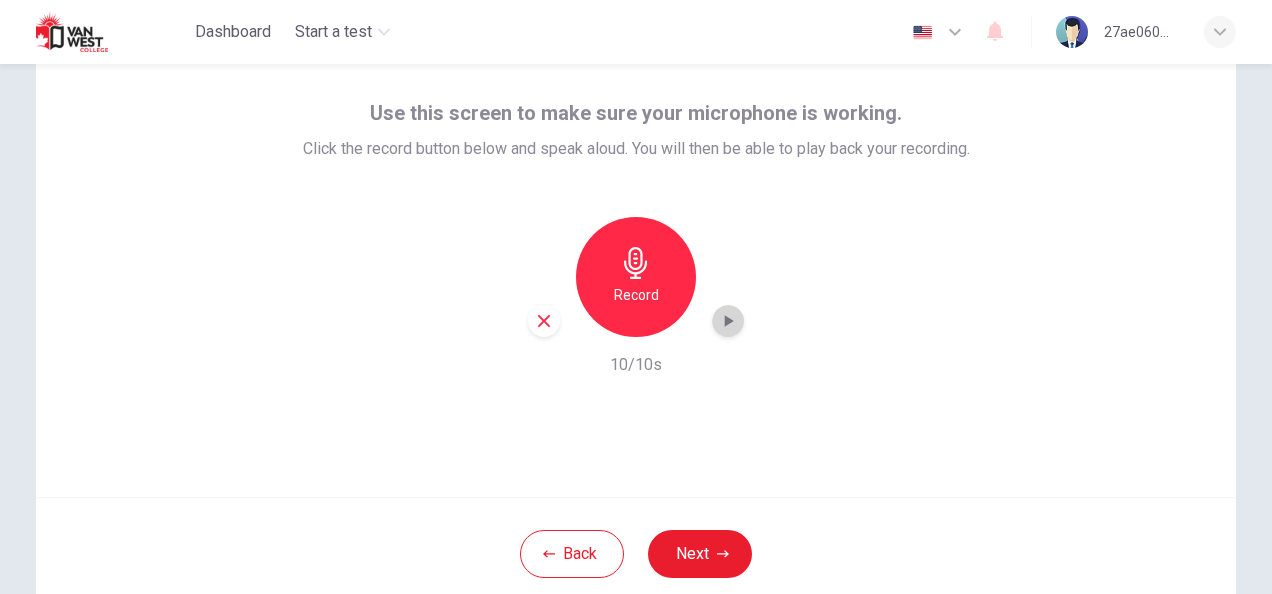 click 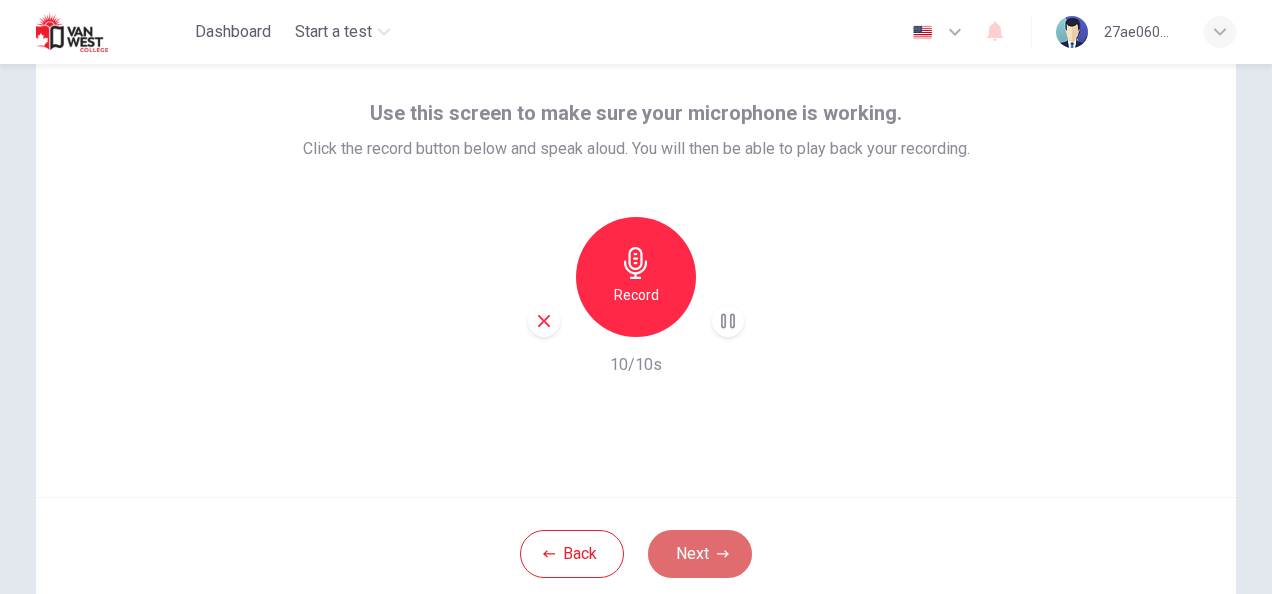 click on "Next" at bounding box center (700, 554) 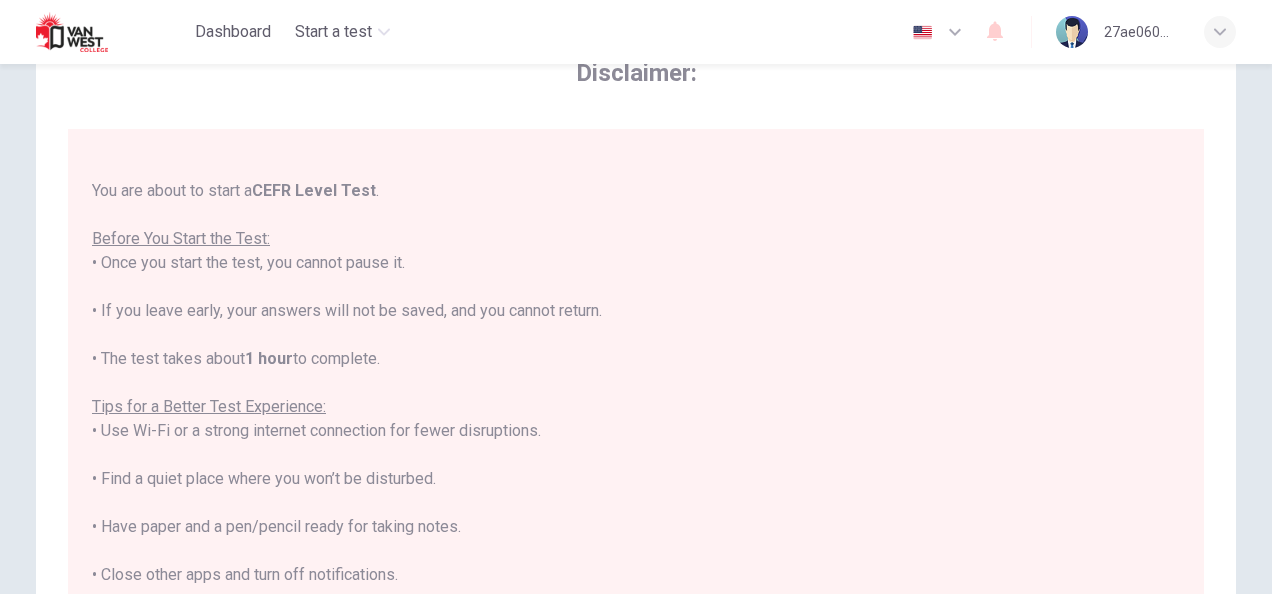 scroll, scrollTop: 190, scrollLeft: 0, axis: vertical 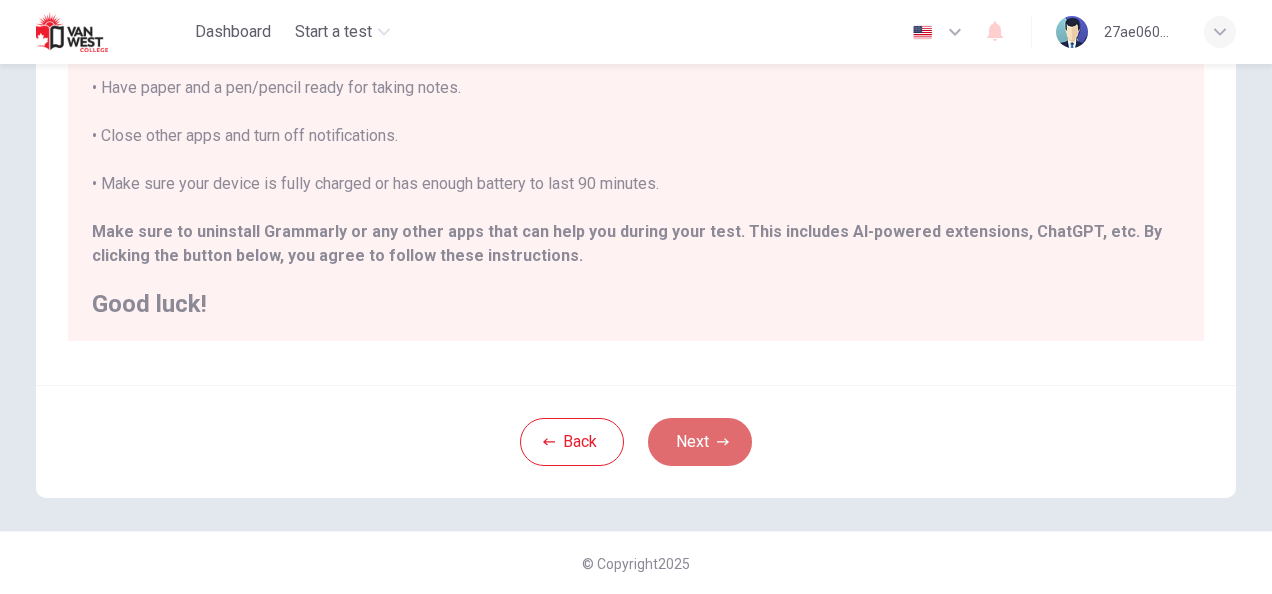 click on "Next" at bounding box center [700, 442] 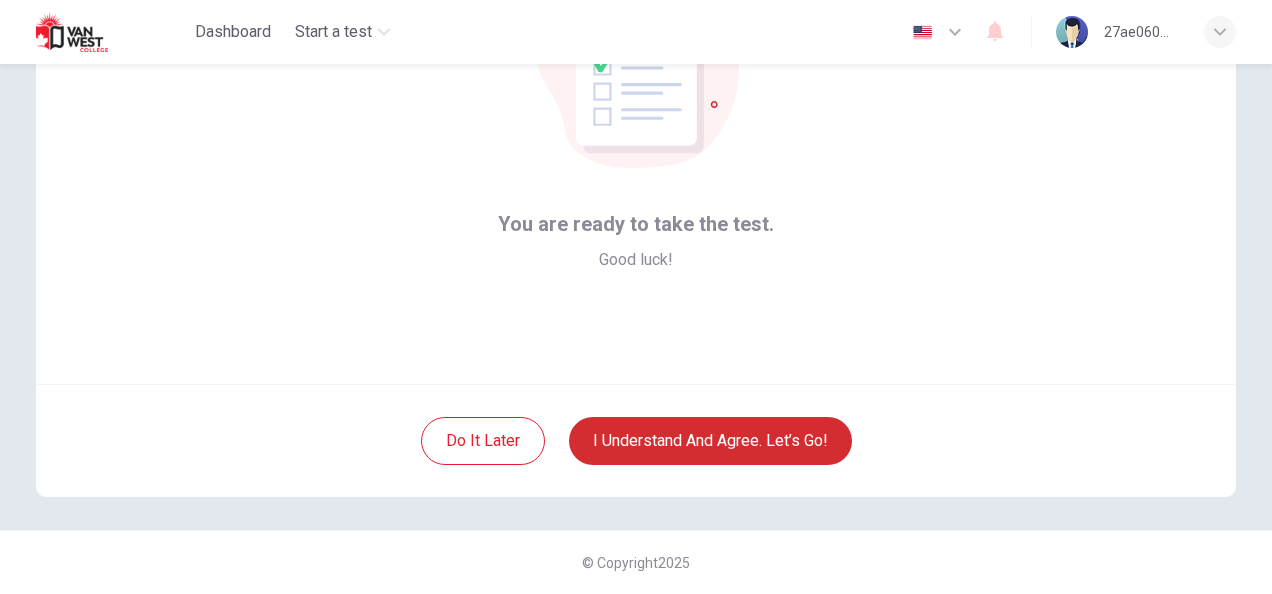 scroll, scrollTop: 200, scrollLeft: 0, axis: vertical 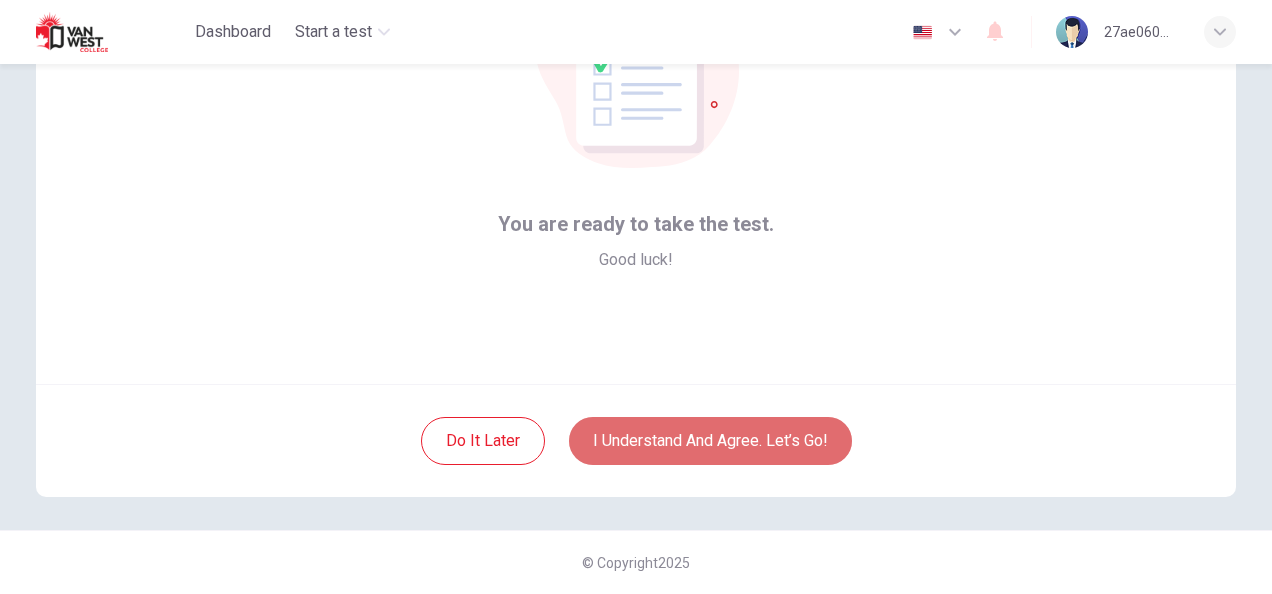 click on "I understand and agree. Let’s go!" at bounding box center (710, 441) 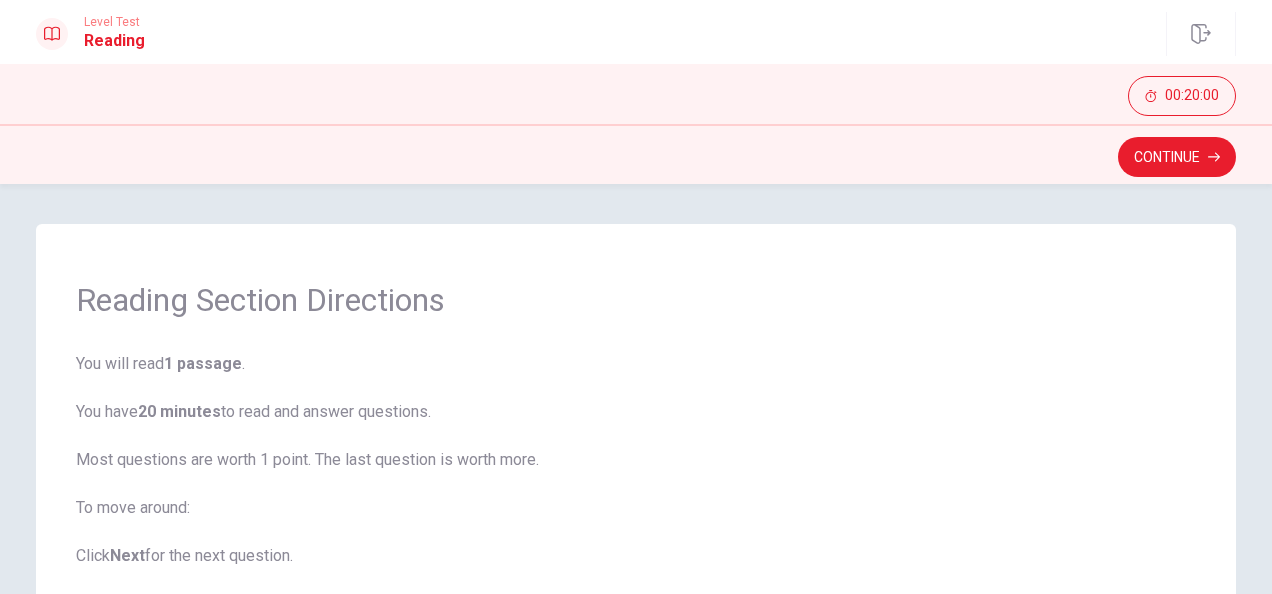 click on "You will read  1 passage .
You have  20 minutes  to read and answer questions.
Most questions are worth 1 point. The last question is worth more.
To move around:
Click  Next  for the next question.
Click  Back  for earlier questions.
Click  Review  to see all questions.
Remember: You can skip questions and come back later.
You have  20 minutes  total.
Click  Continue  to start." at bounding box center (636, 580) 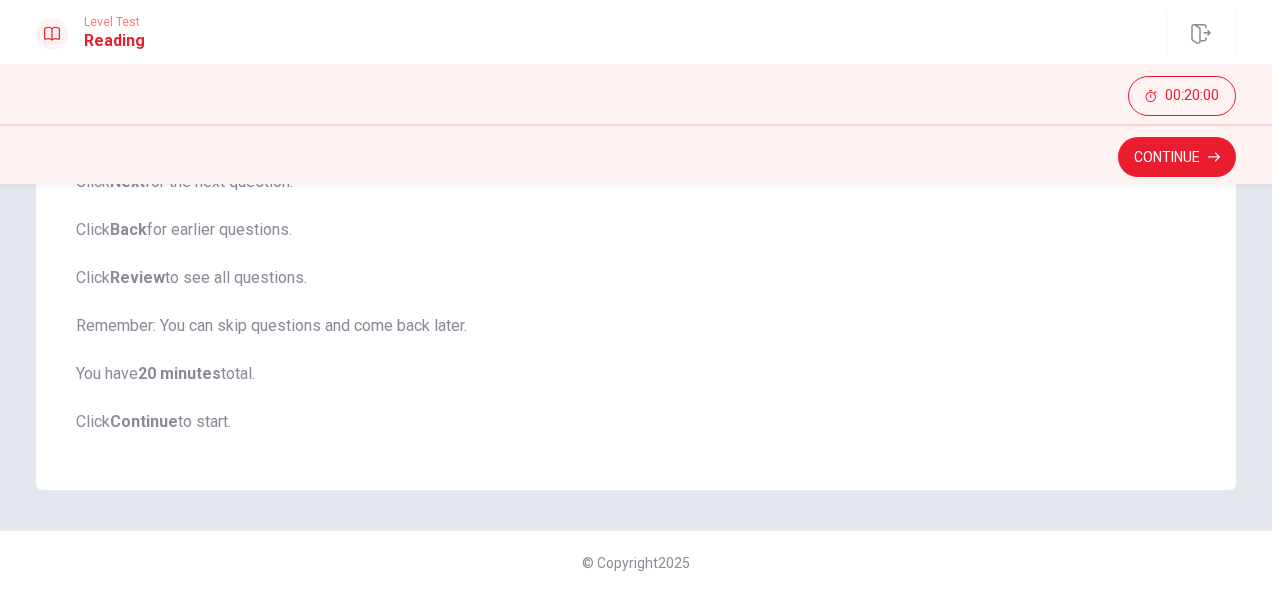 scroll, scrollTop: 373, scrollLeft: 0, axis: vertical 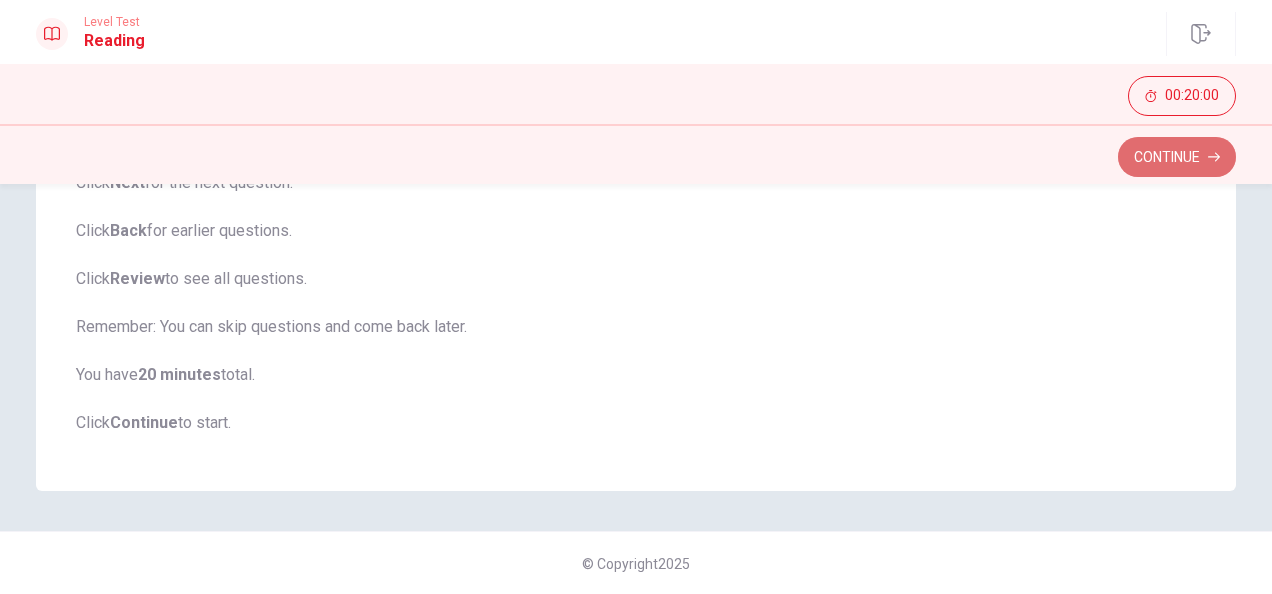 click 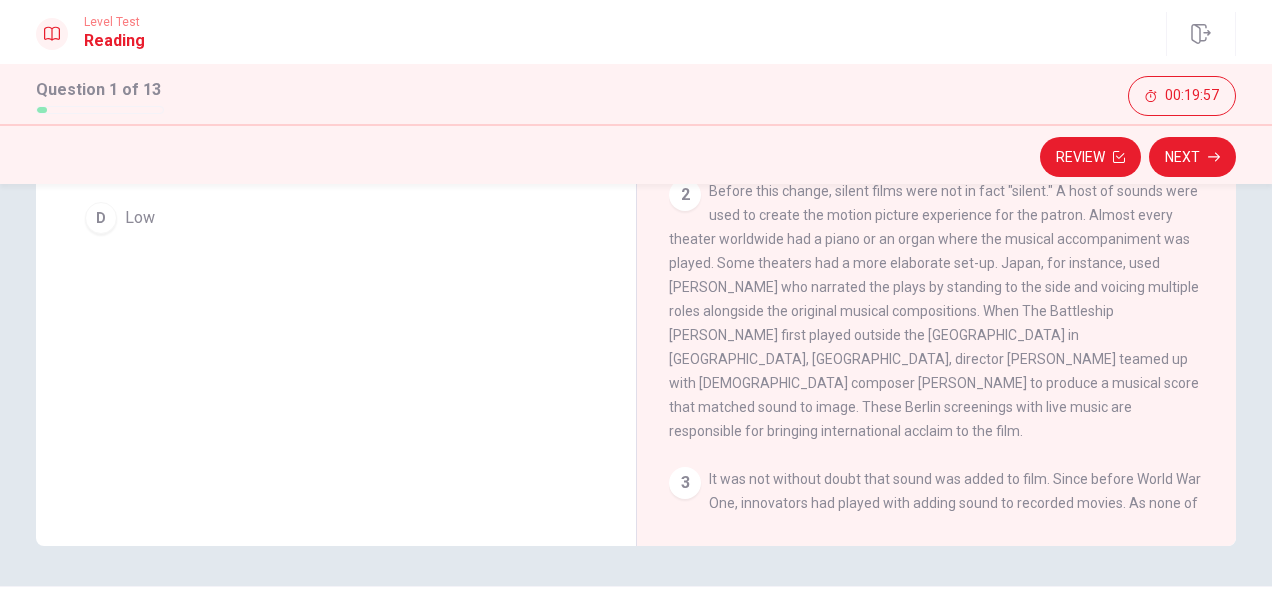 scroll, scrollTop: 0, scrollLeft: 0, axis: both 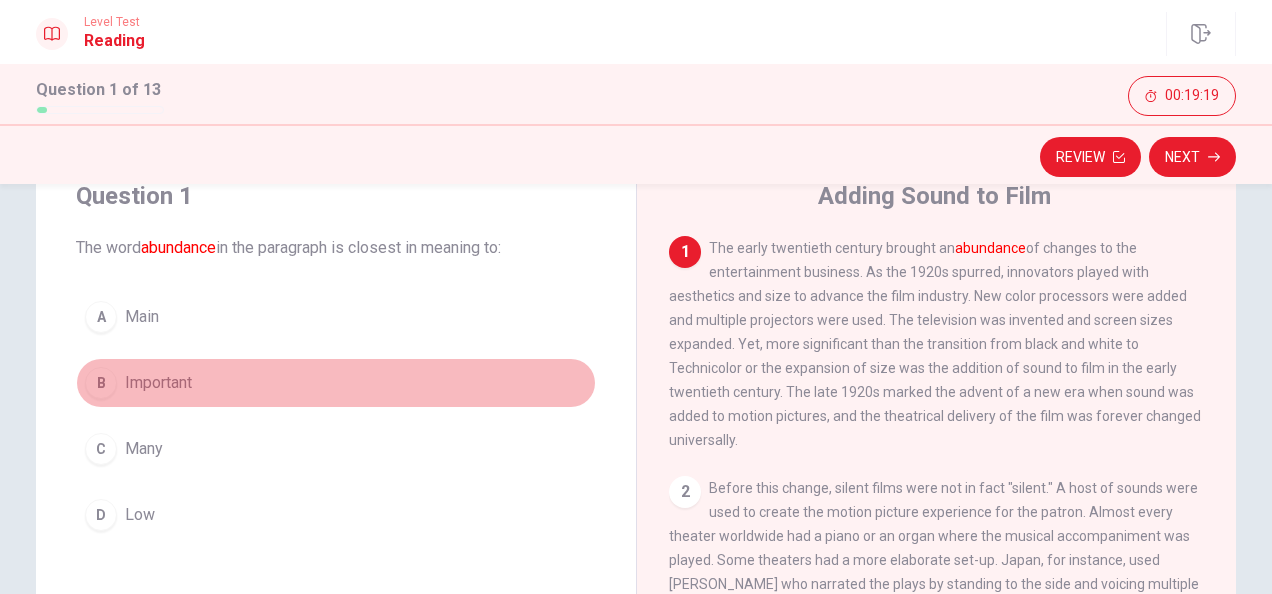 click on "B" at bounding box center [101, 383] 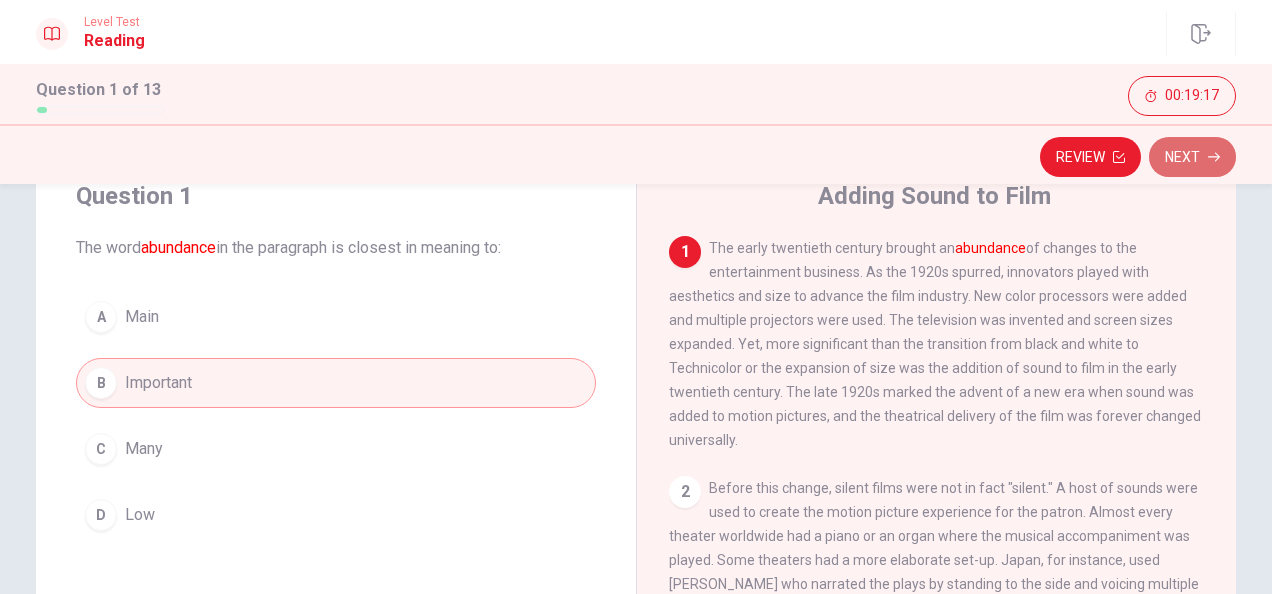 click on "Next" at bounding box center [1192, 157] 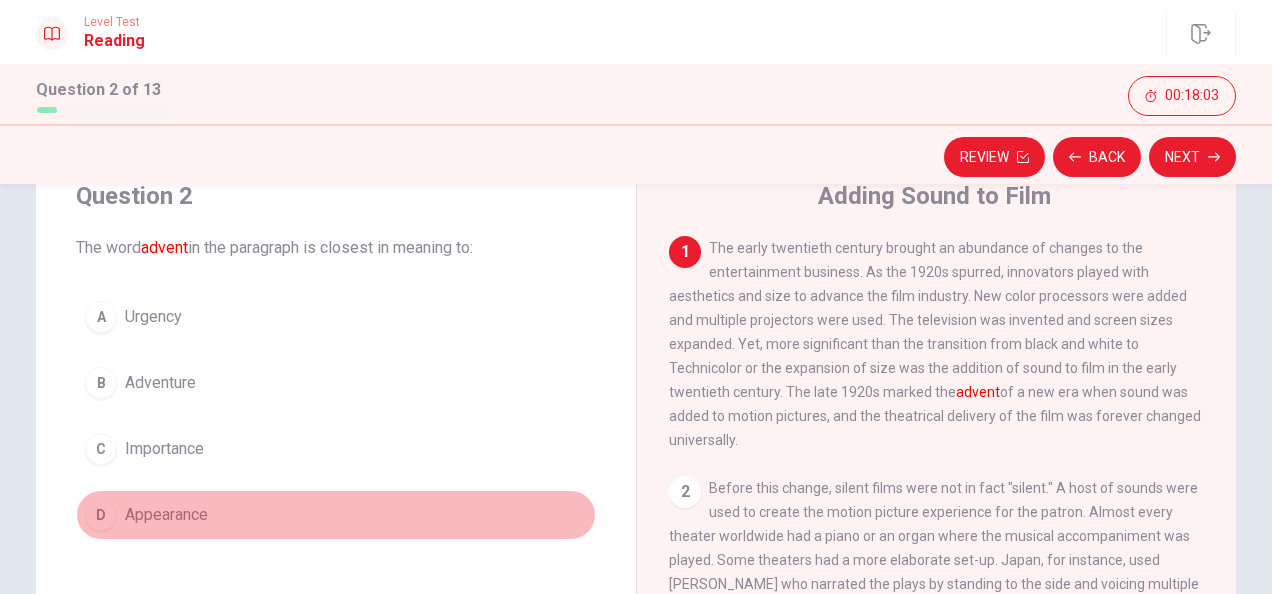 click on "D" at bounding box center [101, 515] 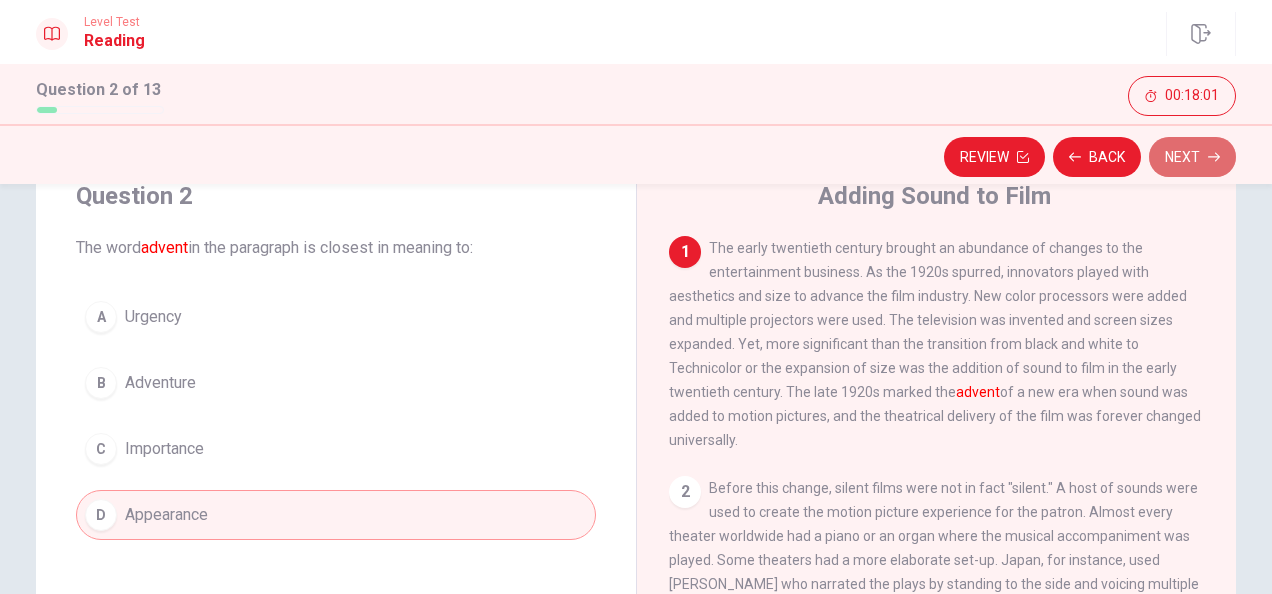 click on "Next" at bounding box center [1192, 157] 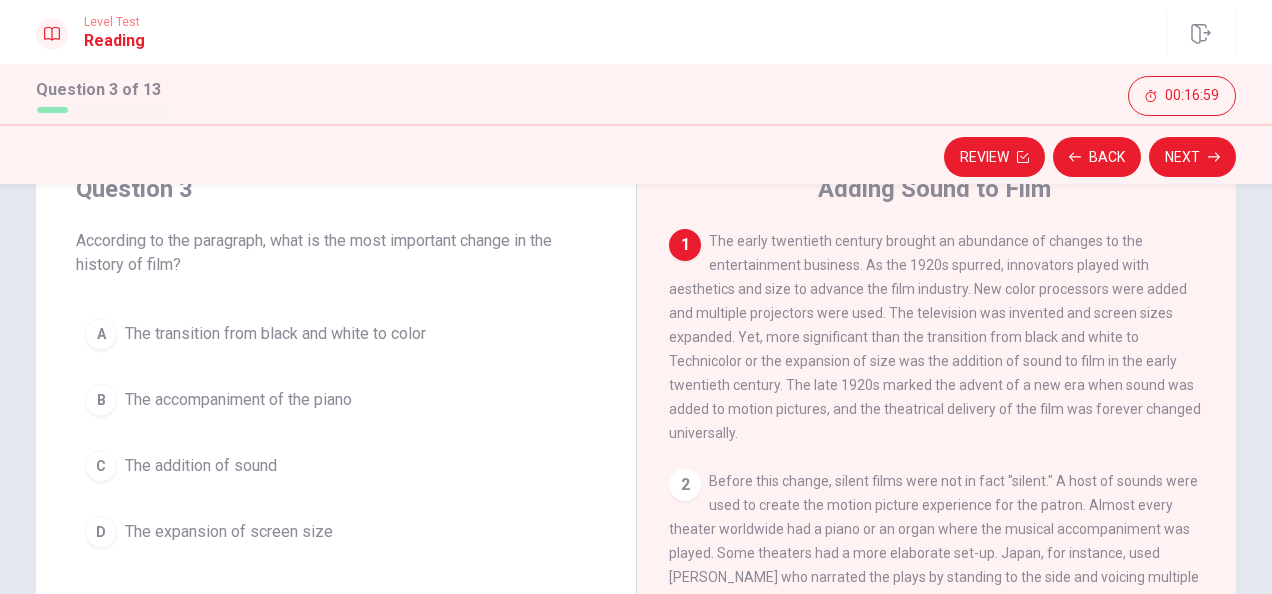scroll, scrollTop: 92, scrollLeft: 0, axis: vertical 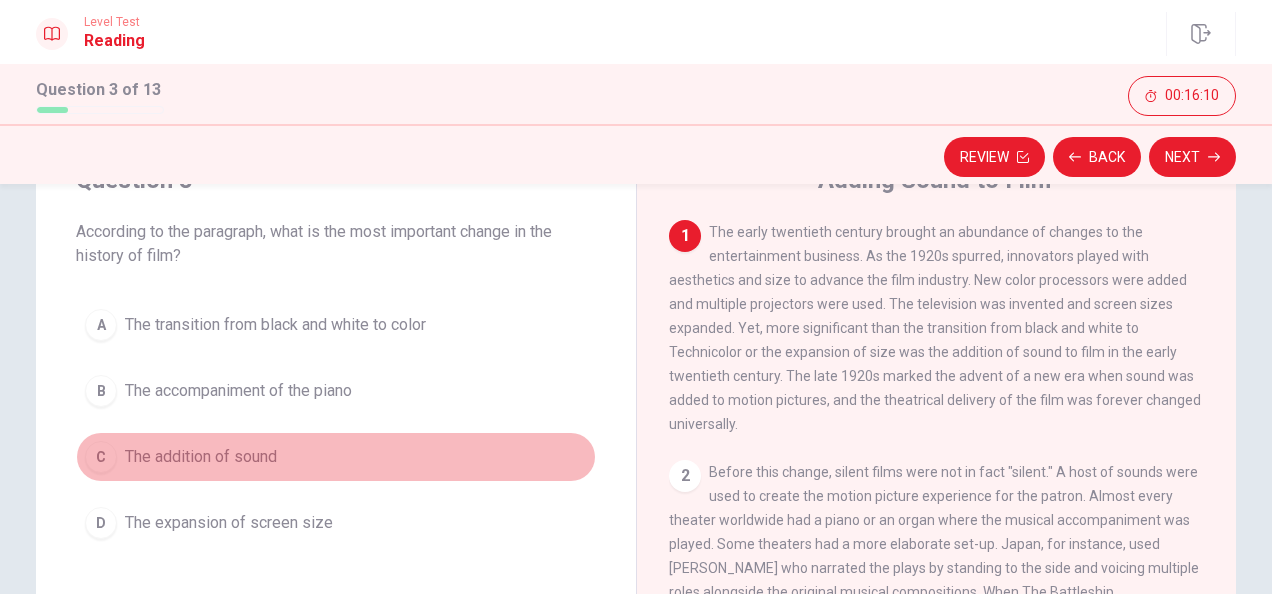 click on "C The addition of sound" at bounding box center (336, 457) 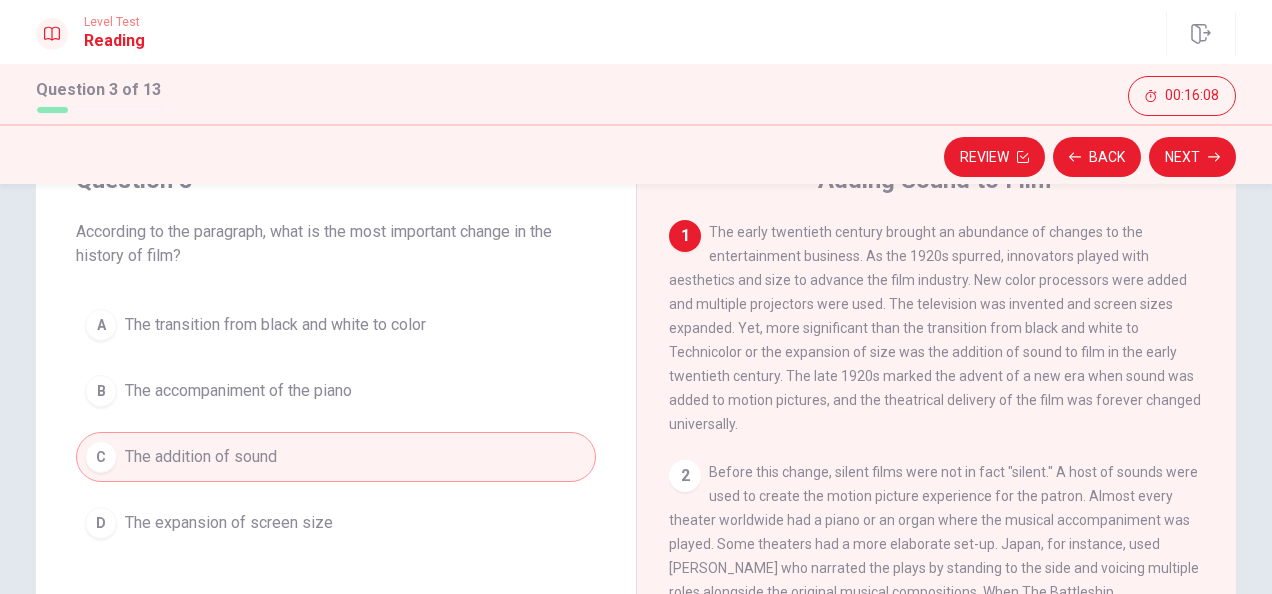 scroll, scrollTop: 439, scrollLeft: 0, axis: vertical 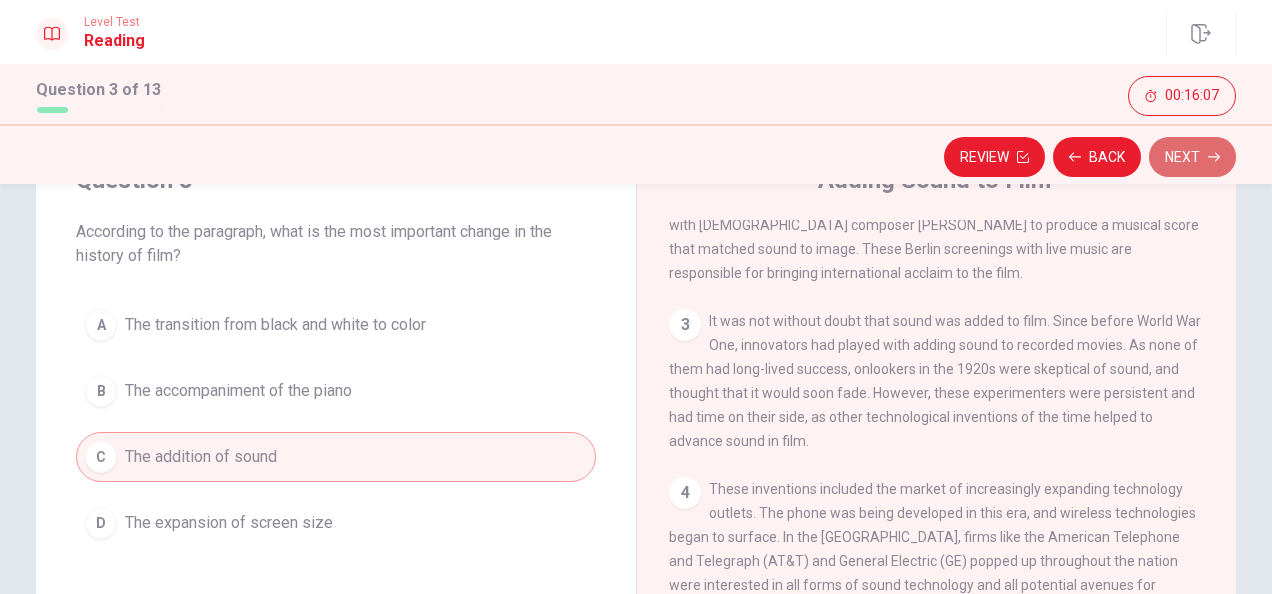 click on "Next" at bounding box center (1192, 157) 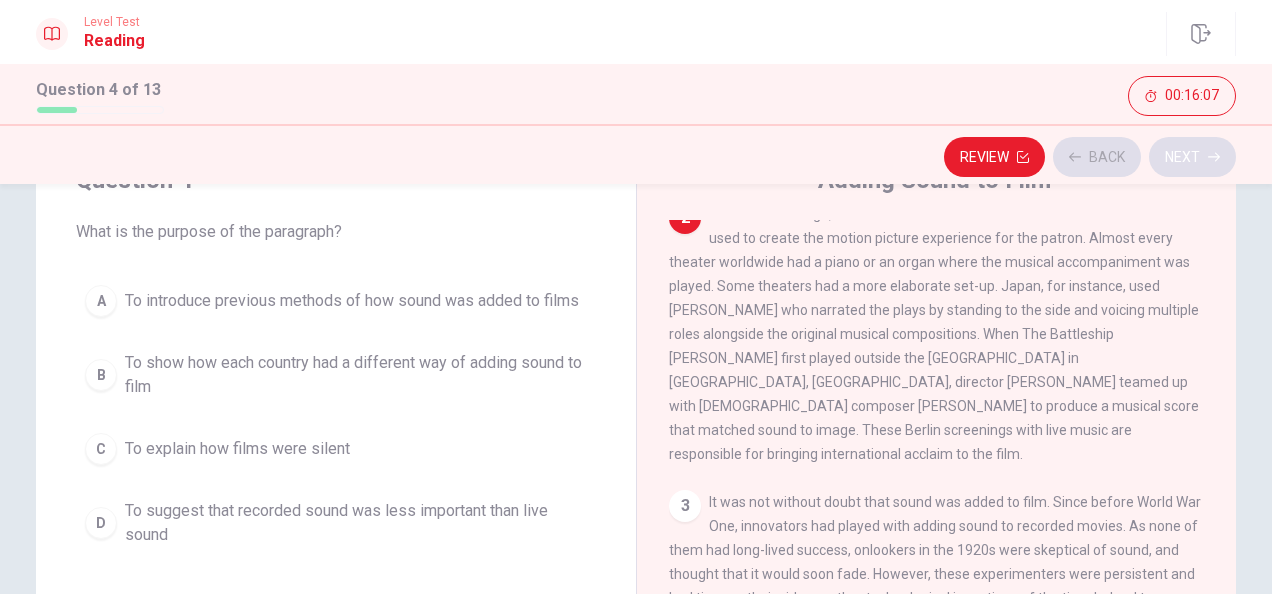 scroll, scrollTop: 246, scrollLeft: 0, axis: vertical 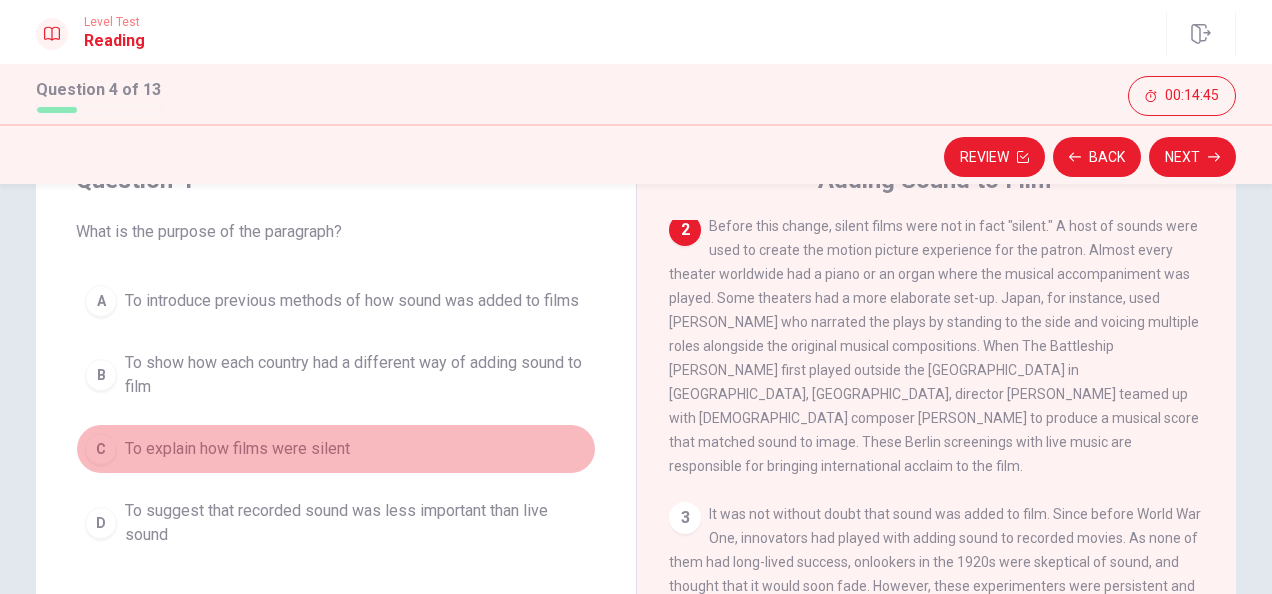click on "To explain how films were silent" at bounding box center (237, 449) 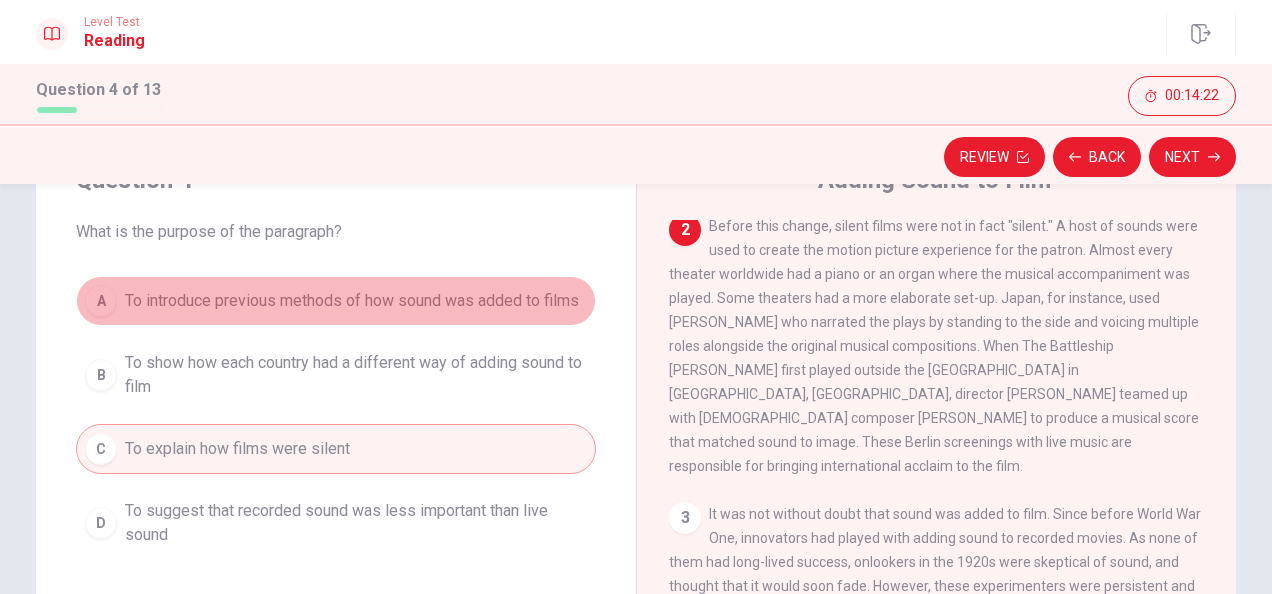 click on "A To introduce previous methods of how sound was added to films" at bounding box center [336, 301] 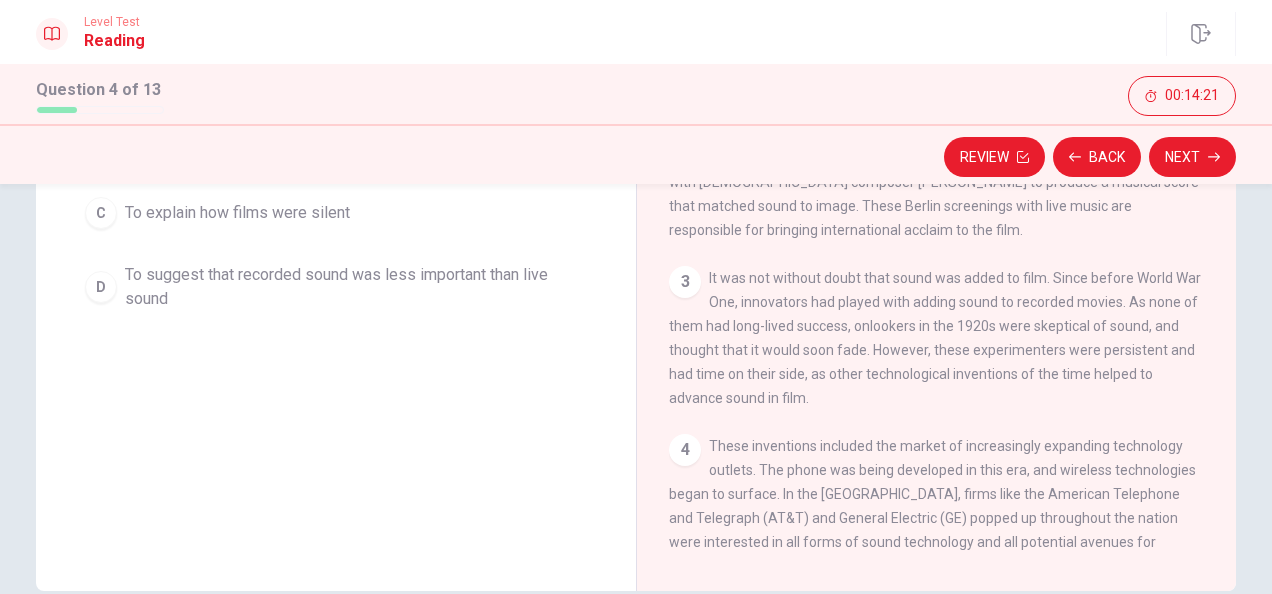 scroll, scrollTop: 354, scrollLeft: 0, axis: vertical 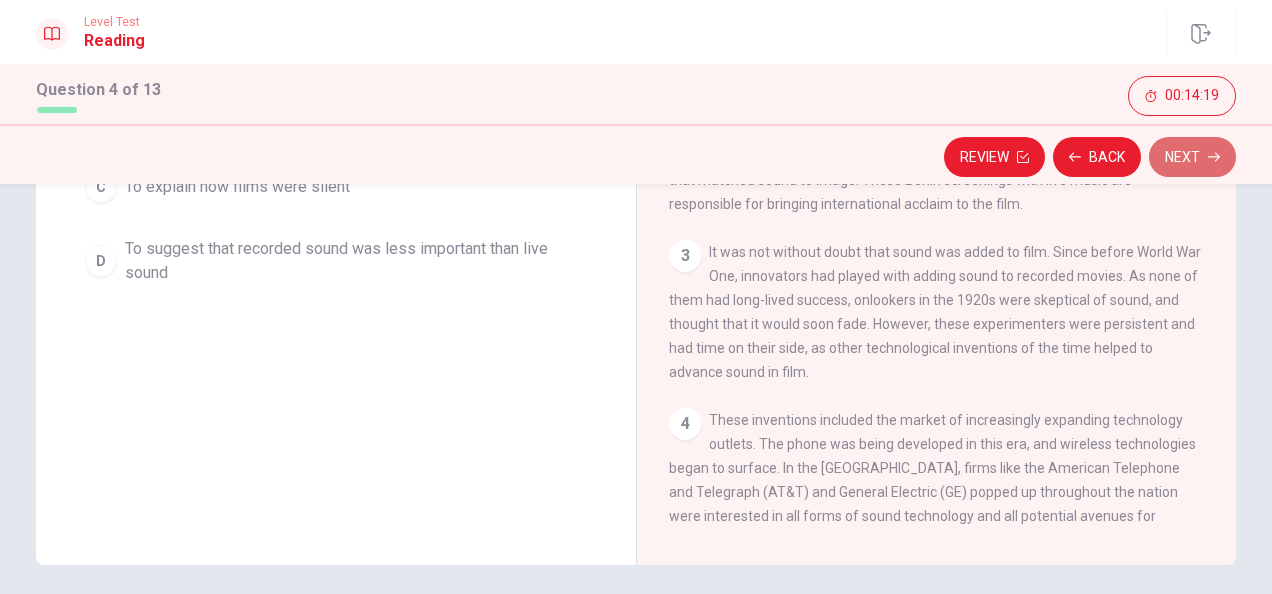 click on "Next" at bounding box center (1192, 157) 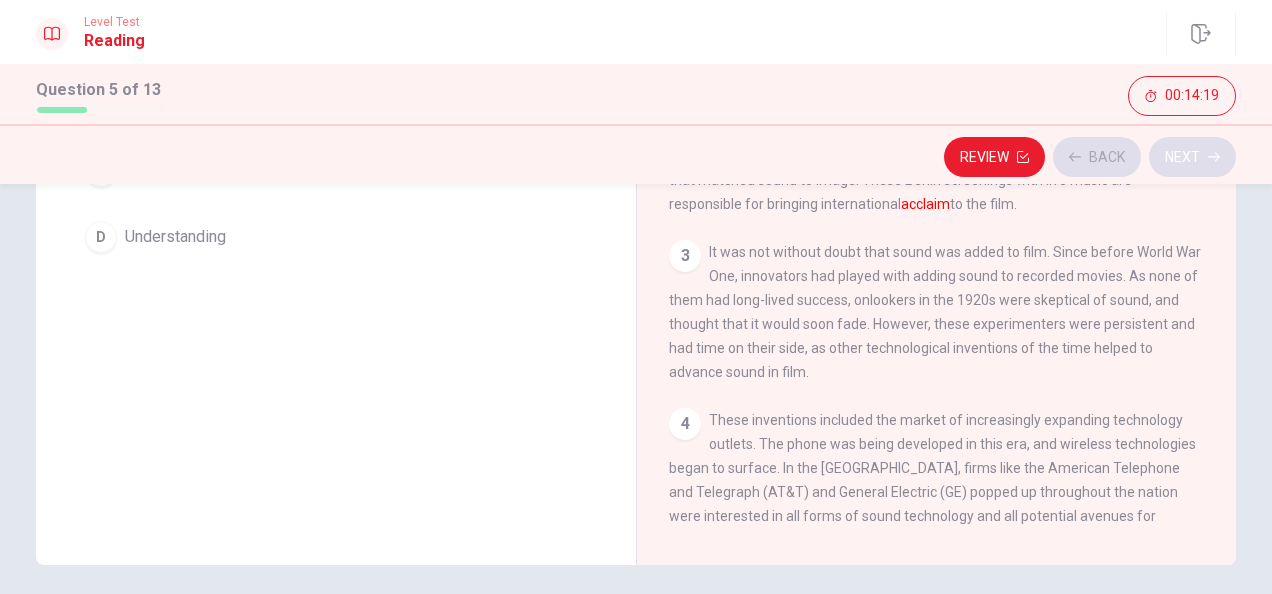 click on "Review Back Next" at bounding box center [636, 157] 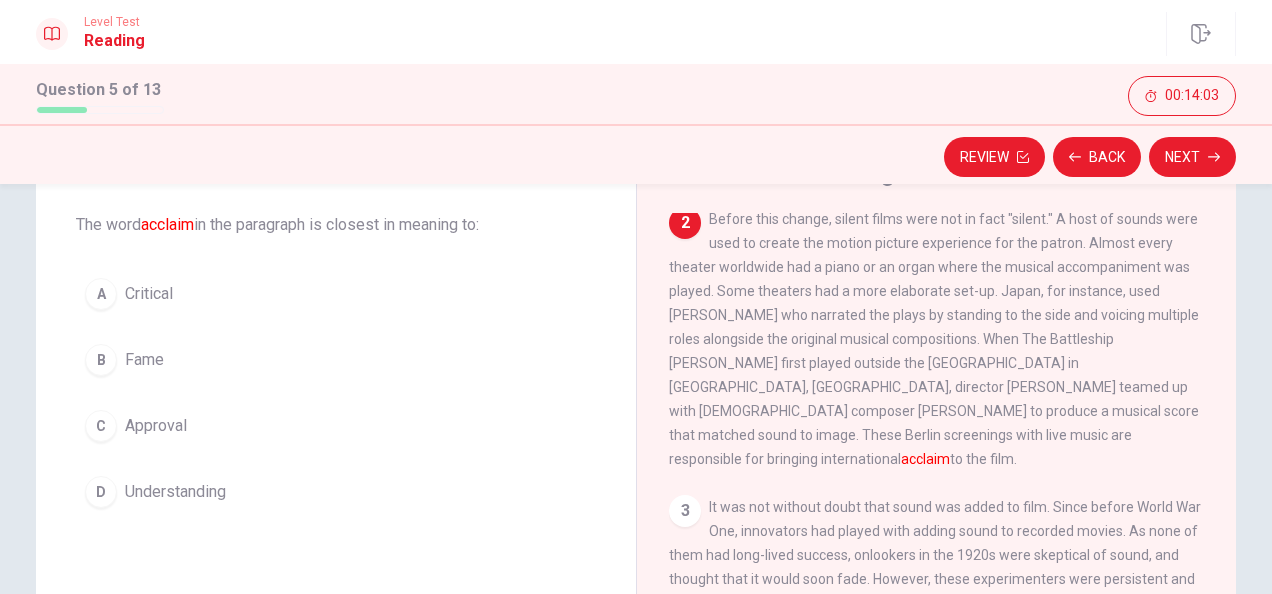 scroll, scrollTop: 83, scrollLeft: 0, axis: vertical 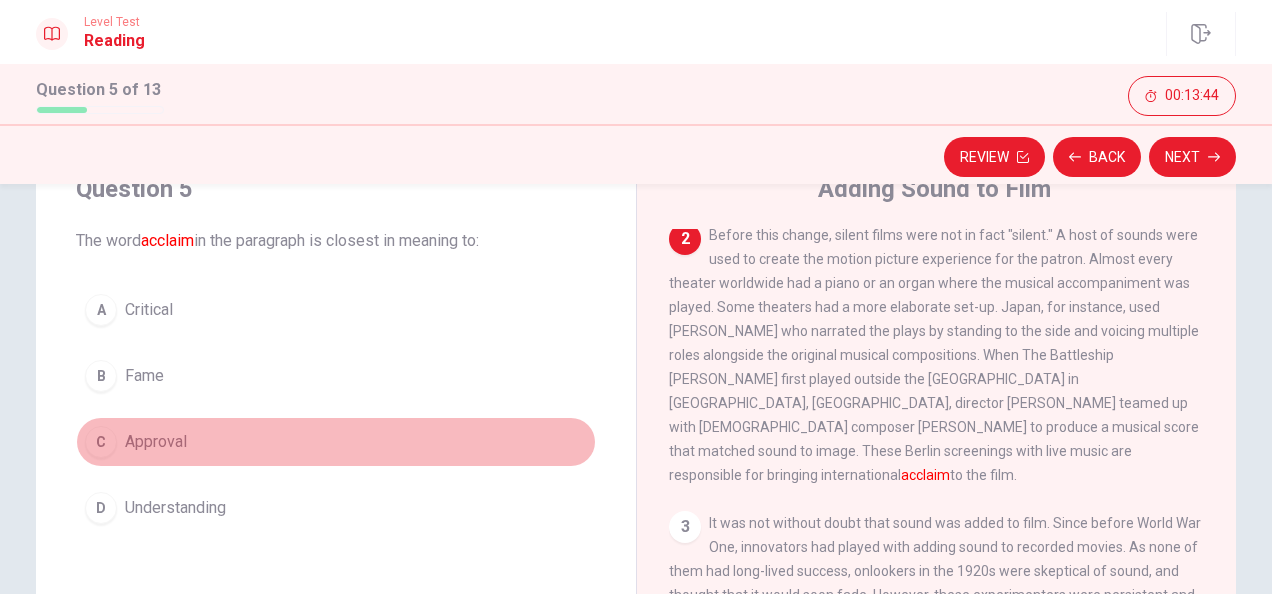 click on "C" at bounding box center (101, 442) 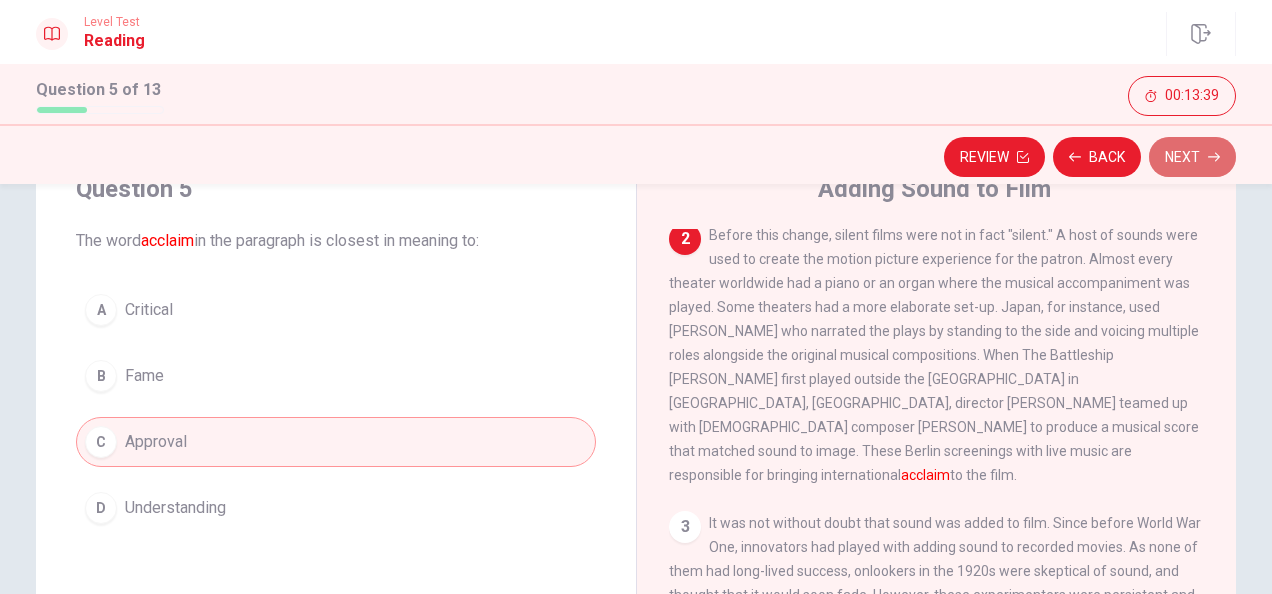 click on "Next" at bounding box center (1192, 157) 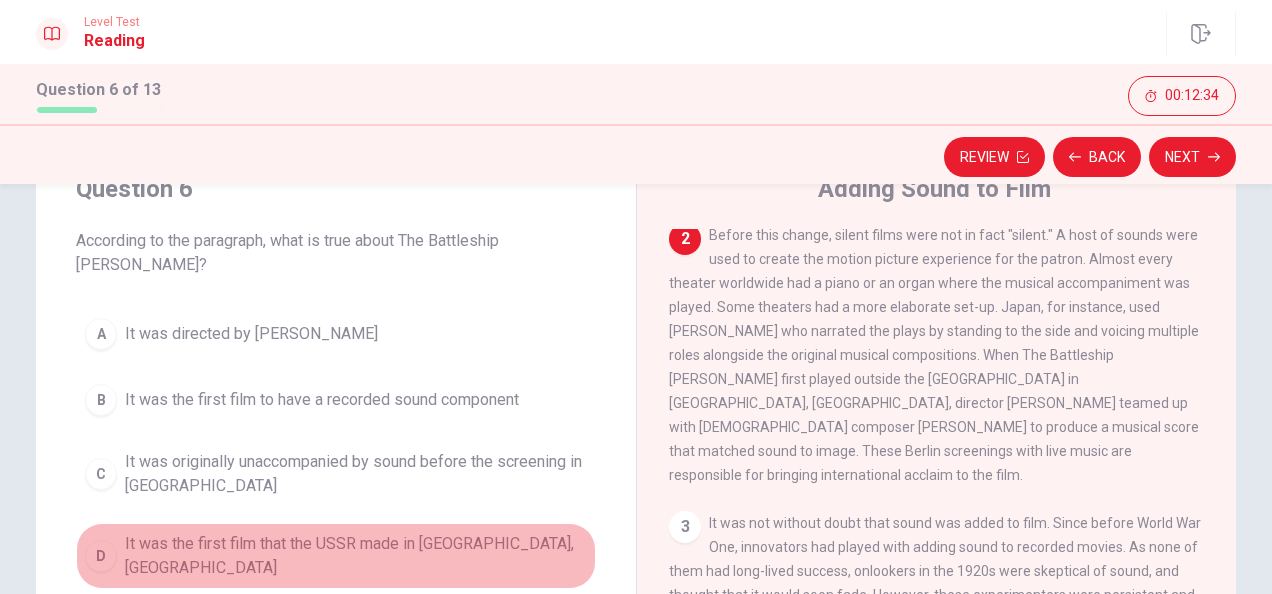 click on "It was the first film that the USSR made in [GEOGRAPHIC_DATA], [GEOGRAPHIC_DATA]" at bounding box center [356, 556] 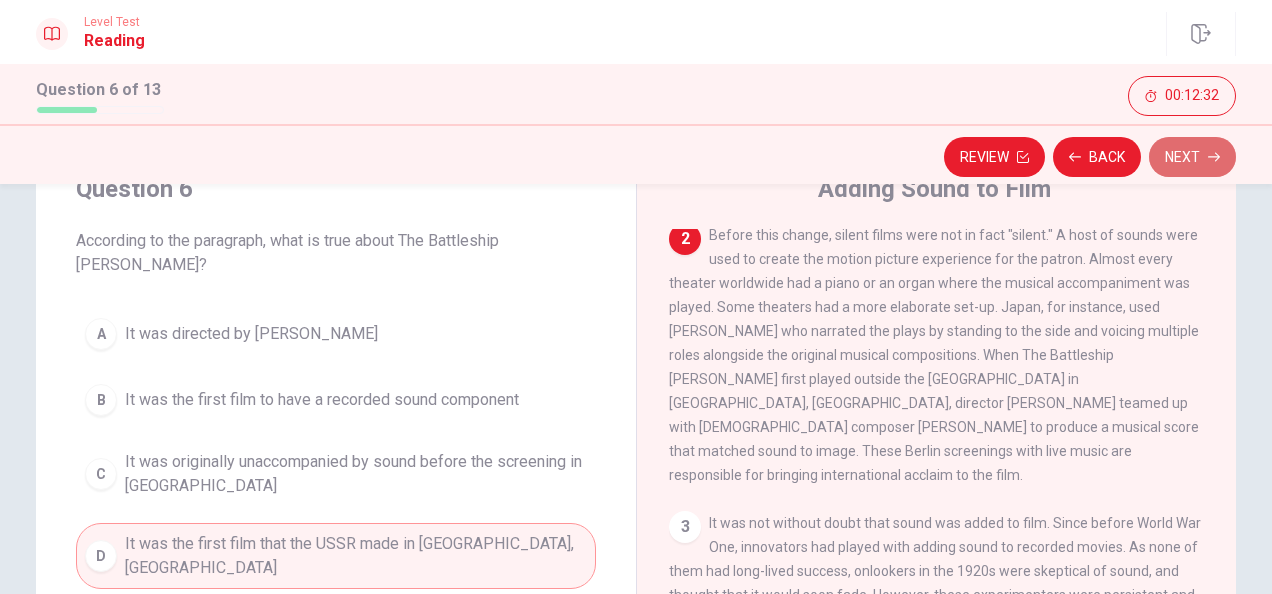 click on "Next" at bounding box center (1192, 157) 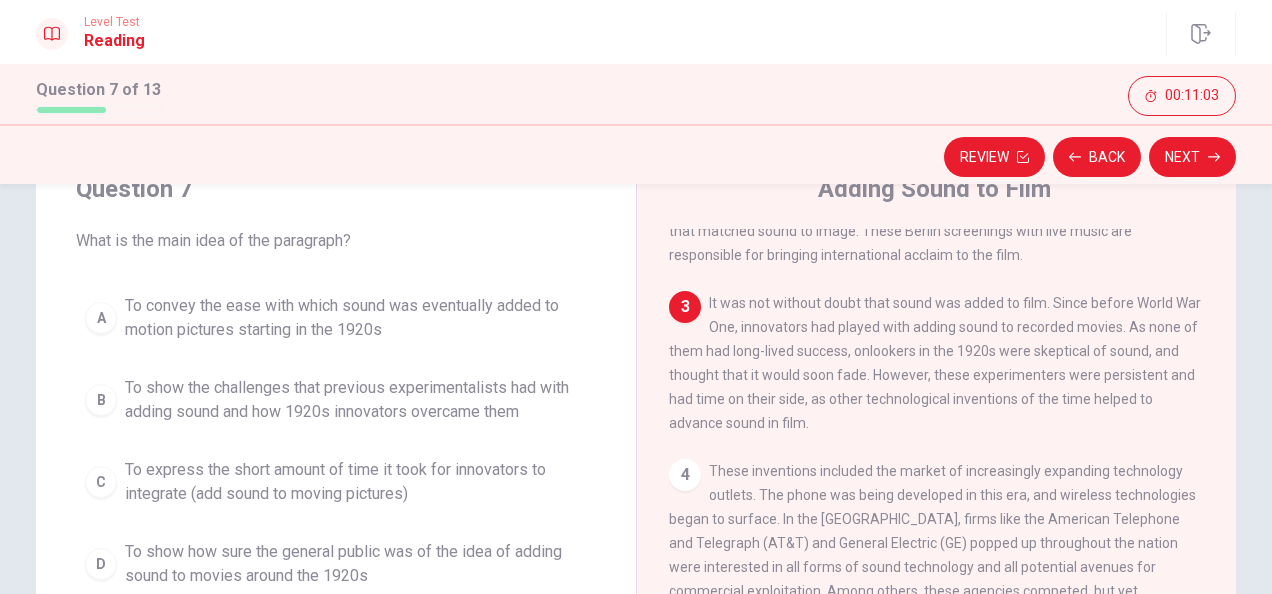 scroll, scrollTop: 466, scrollLeft: 0, axis: vertical 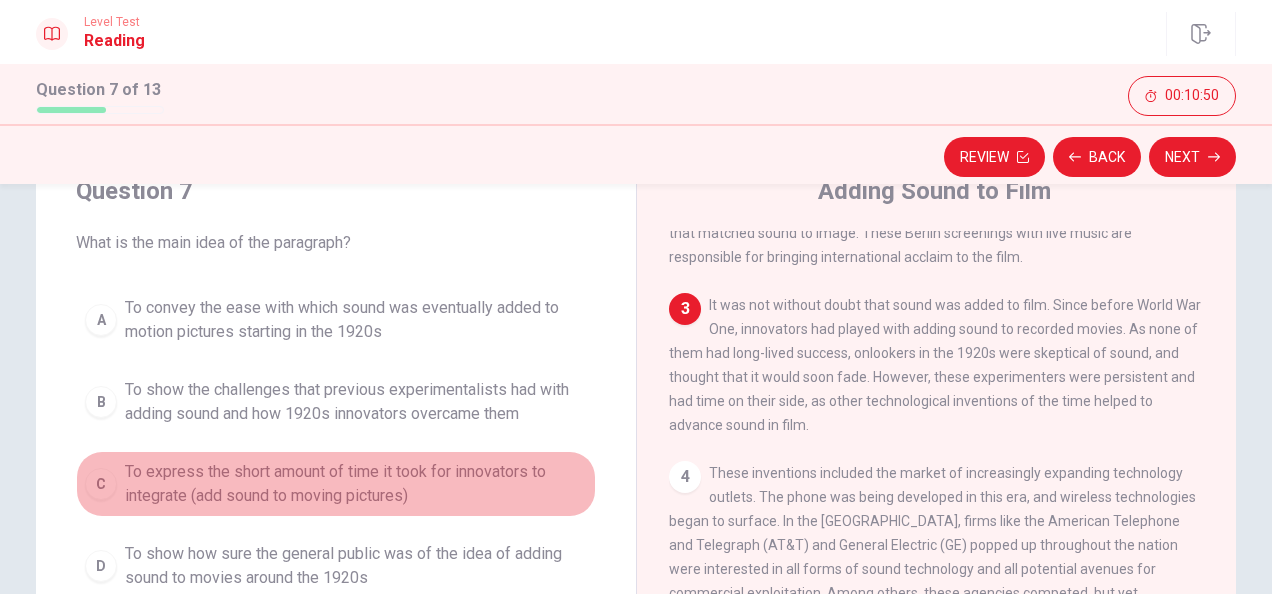 click on "To express the short amount of time it took for innovators to integrate (add sound to moving pictures)" at bounding box center [356, 484] 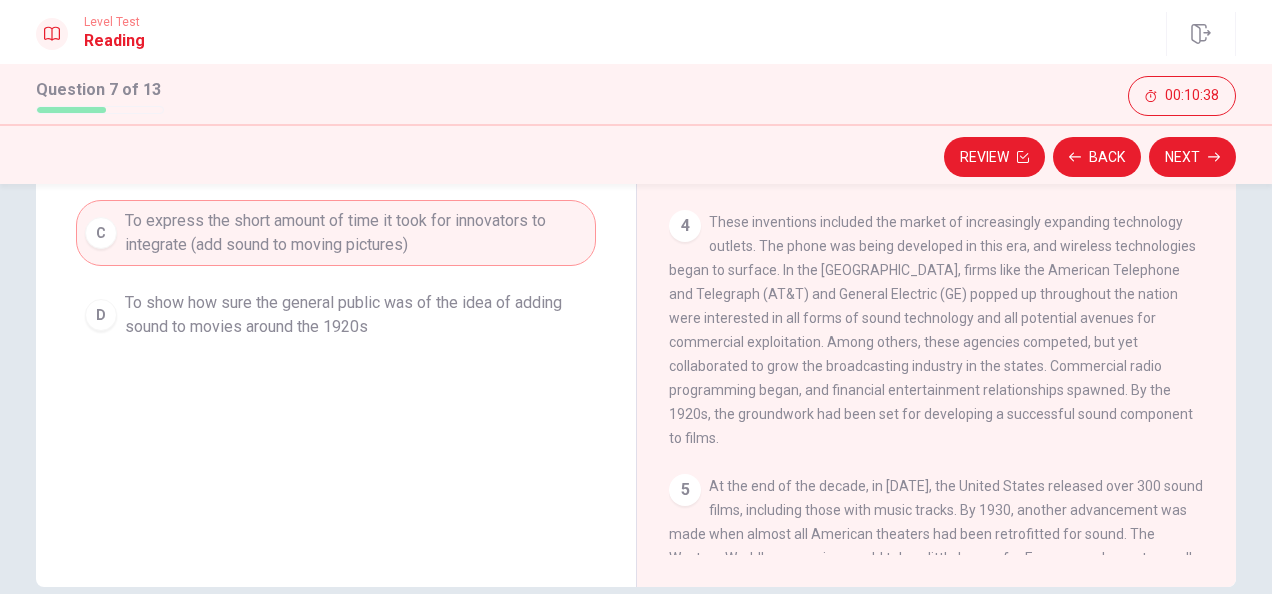 scroll, scrollTop: 424, scrollLeft: 0, axis: vertical 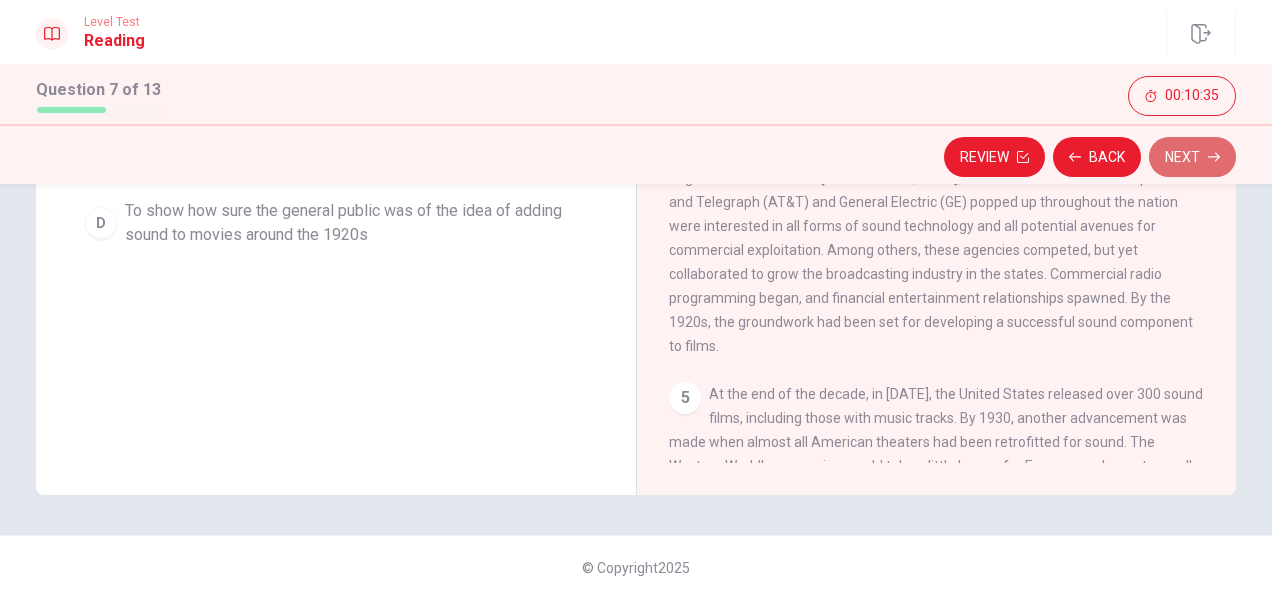 click on "Next" at bounding box center (1192, 157) 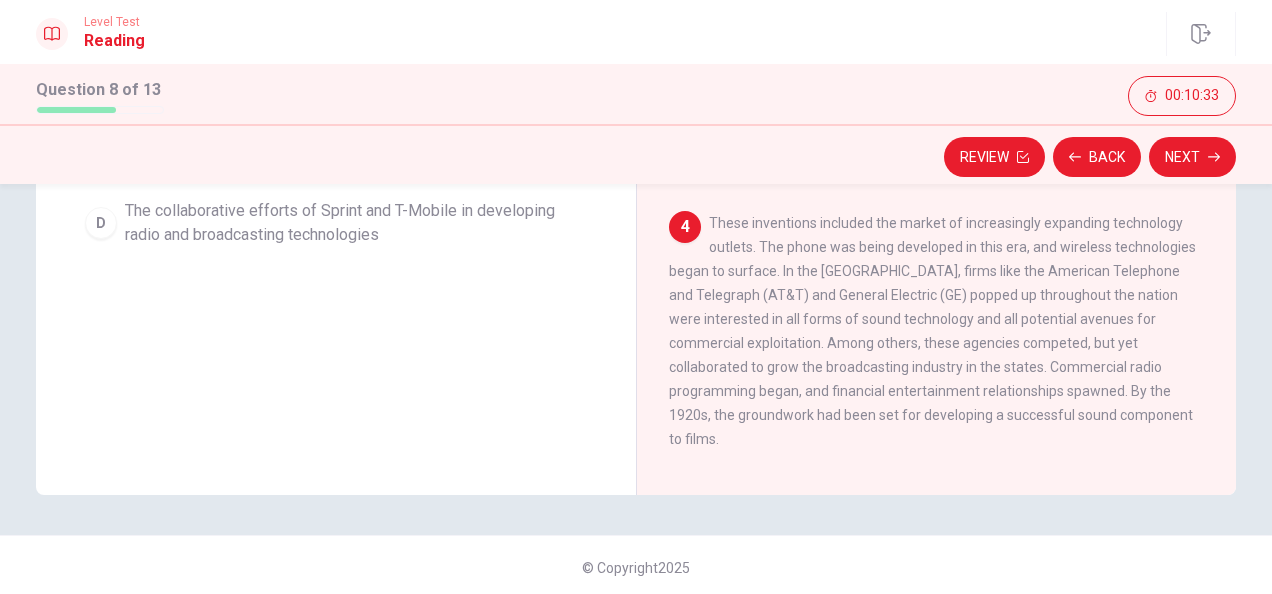 scroll, scrollTop: 372, scrollLeft: 0, axis: vertical 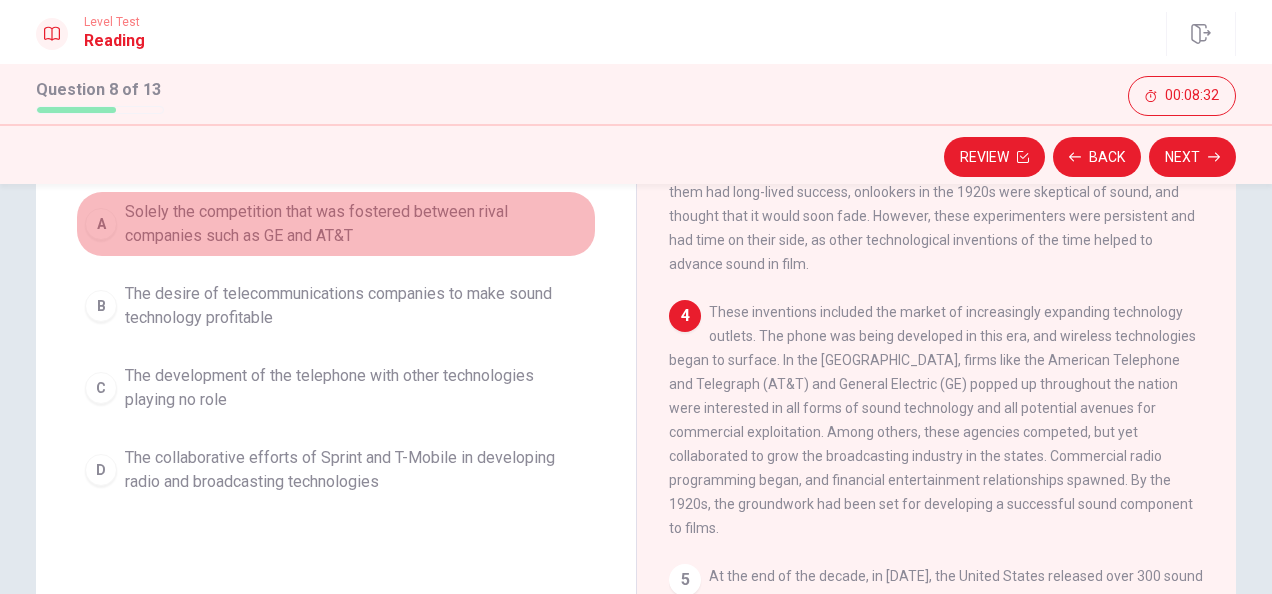 click on "Solely the competition that was fostered between rival companies such as GE and AT&T" at bounding box center (356, 224) 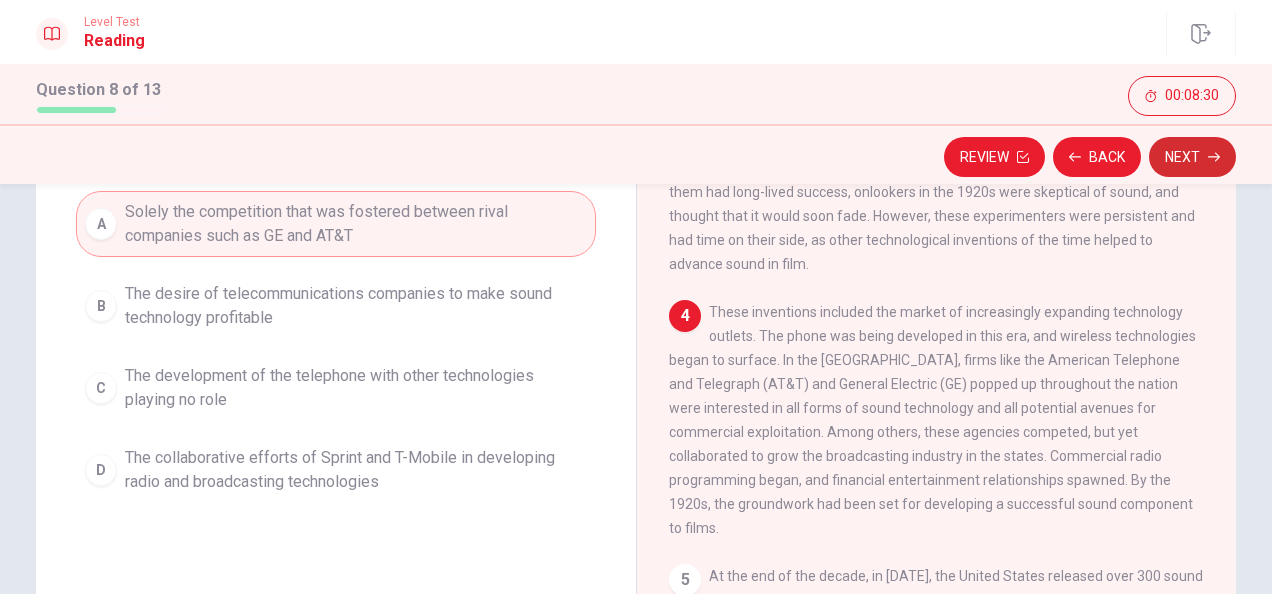 click on "Review Back Next" at bounding box center (636, 154) 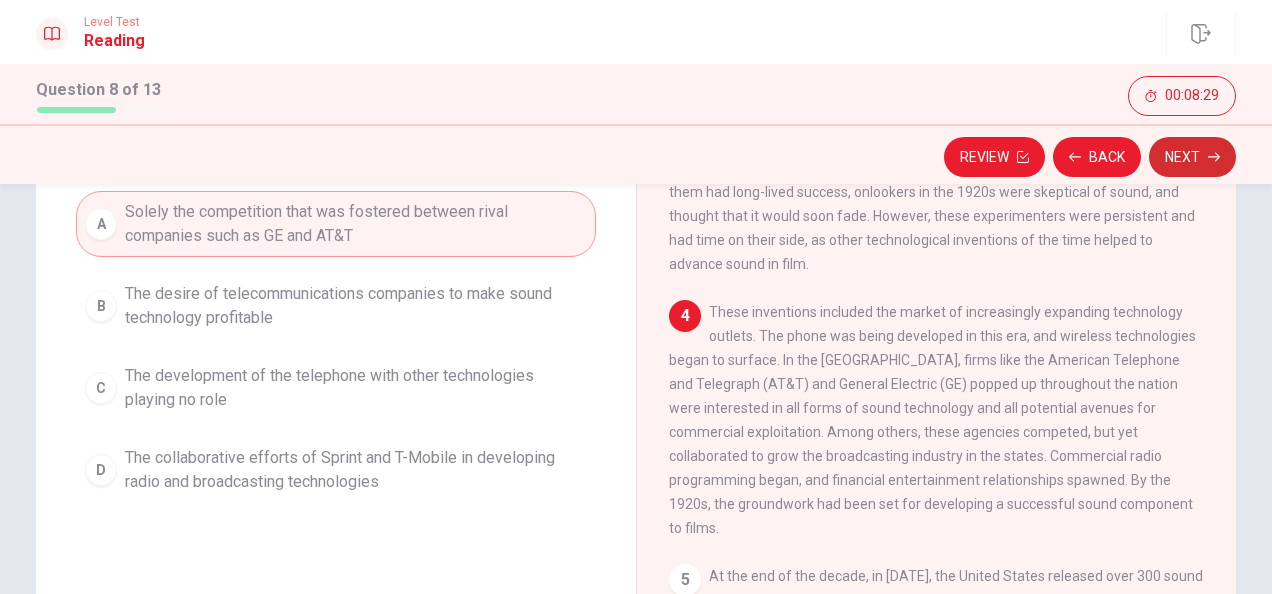click on "Next" at bounding box center (1192, 157) 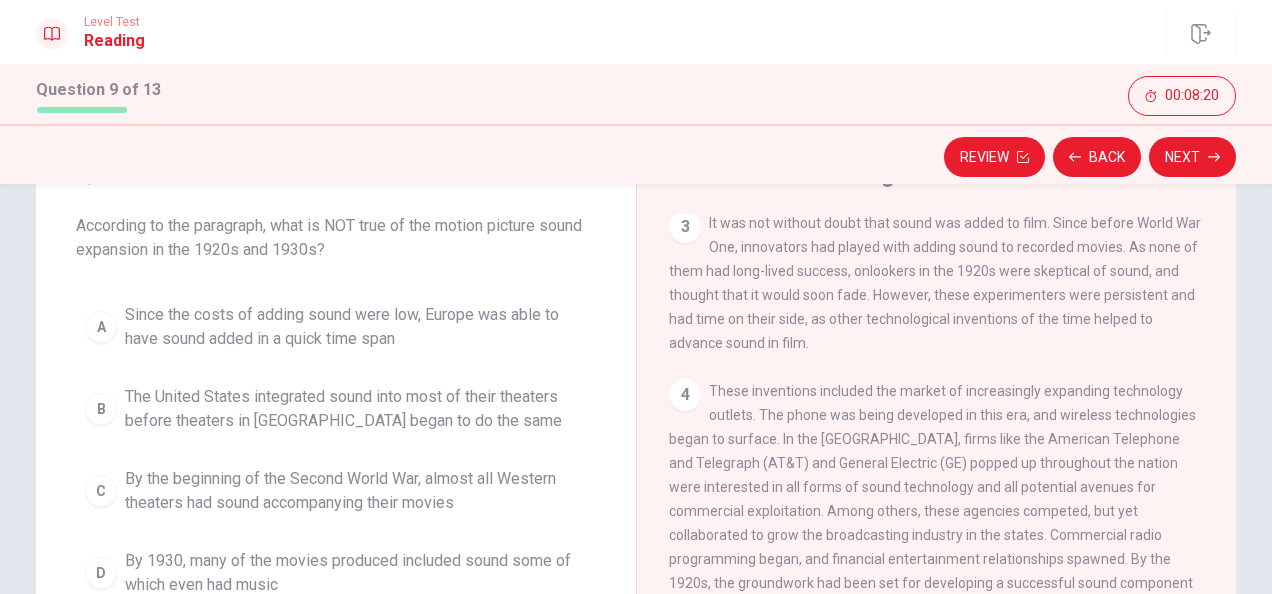 scroll, scrollTop: 113, scrollLeft: 0, axis: vertical 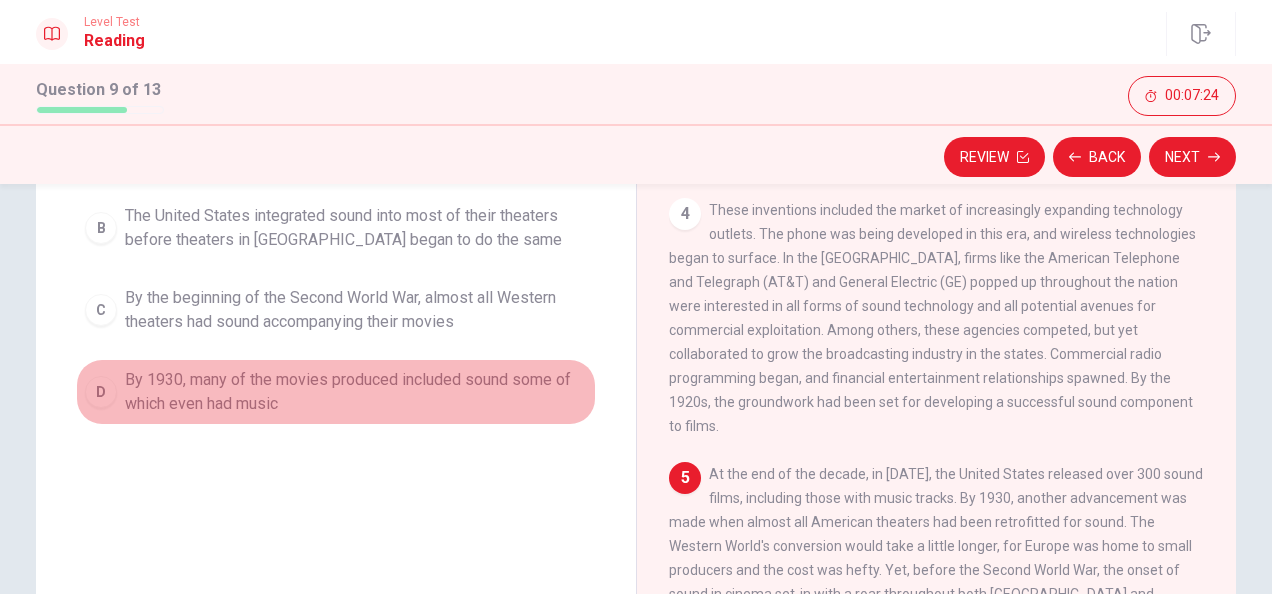 click on "By 1930, many of the movies produced included sound some of which even had music" at bounding box center [356, 392] 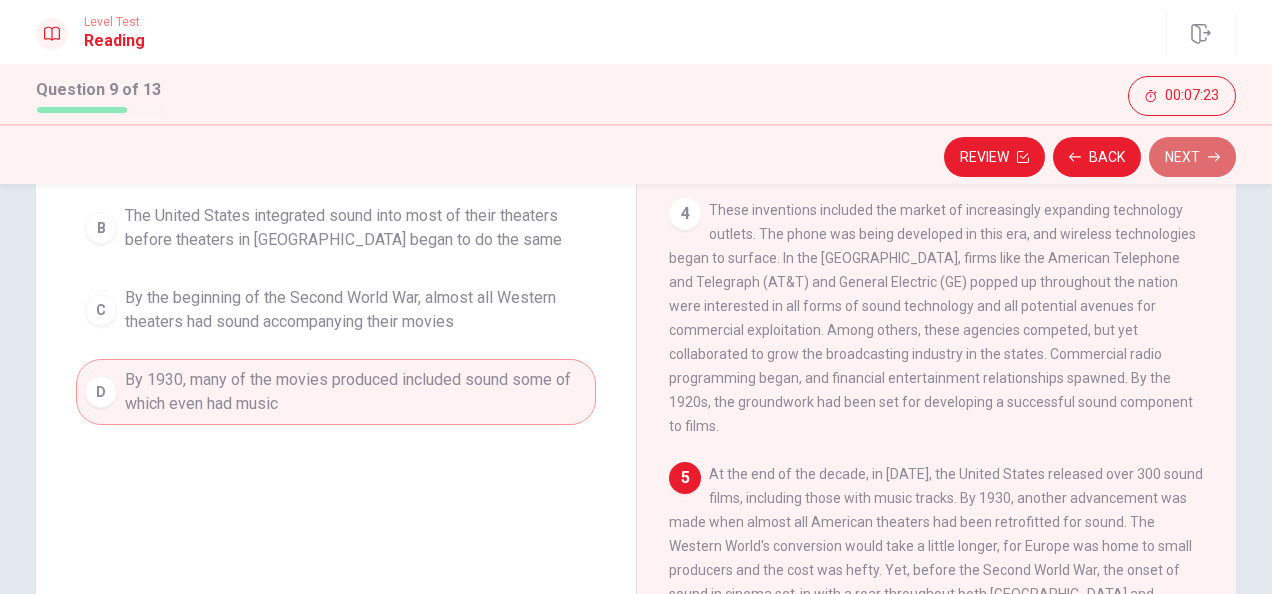 click on "Next" at bounding box center [1192, 157] 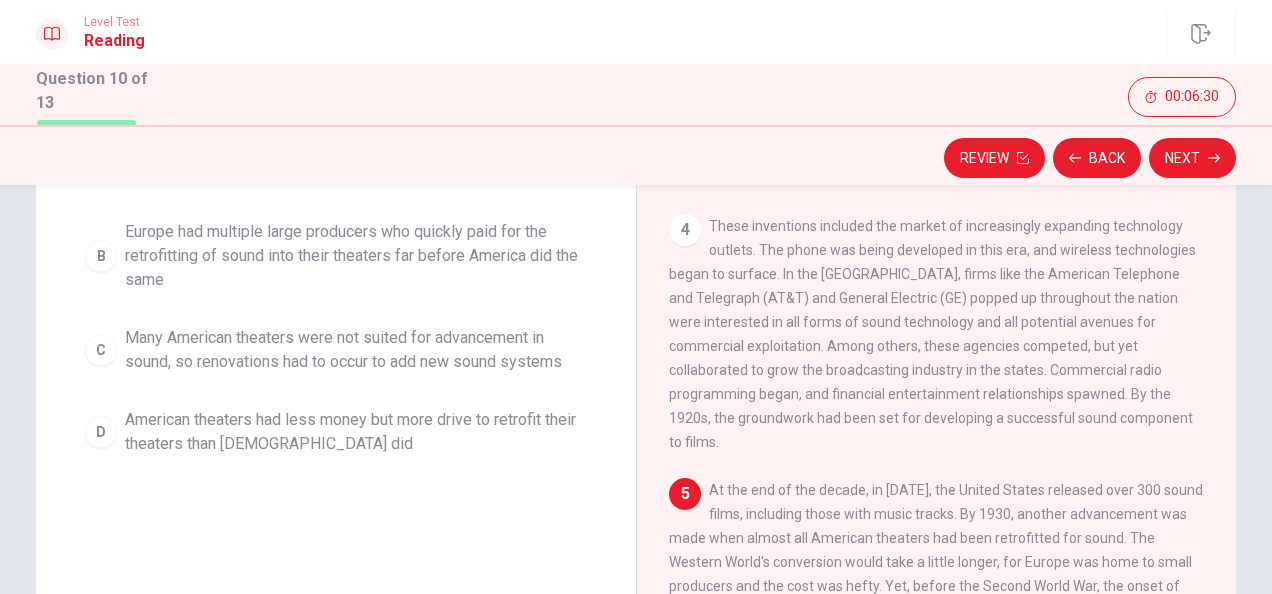 scroll, scrollTop: 263, scrollLeft: 0, axis: vertical 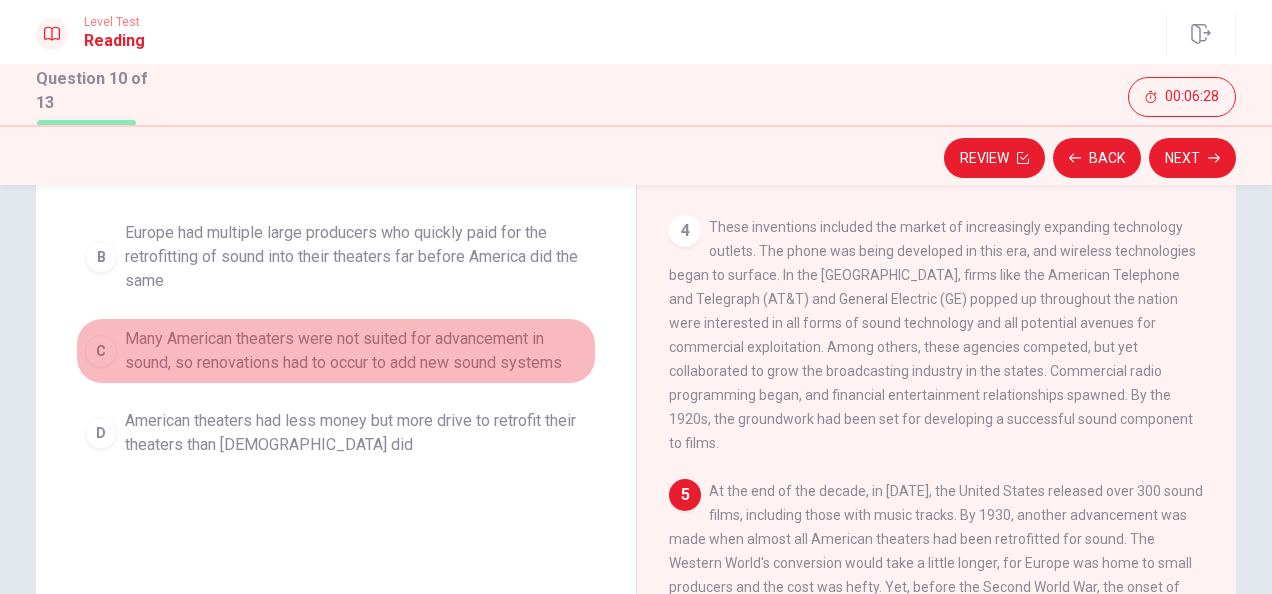 click on "Many American theaters were not suited for advancement in sound, so renovations had to occur to add new sound systems" at bounding box center [356, 351] 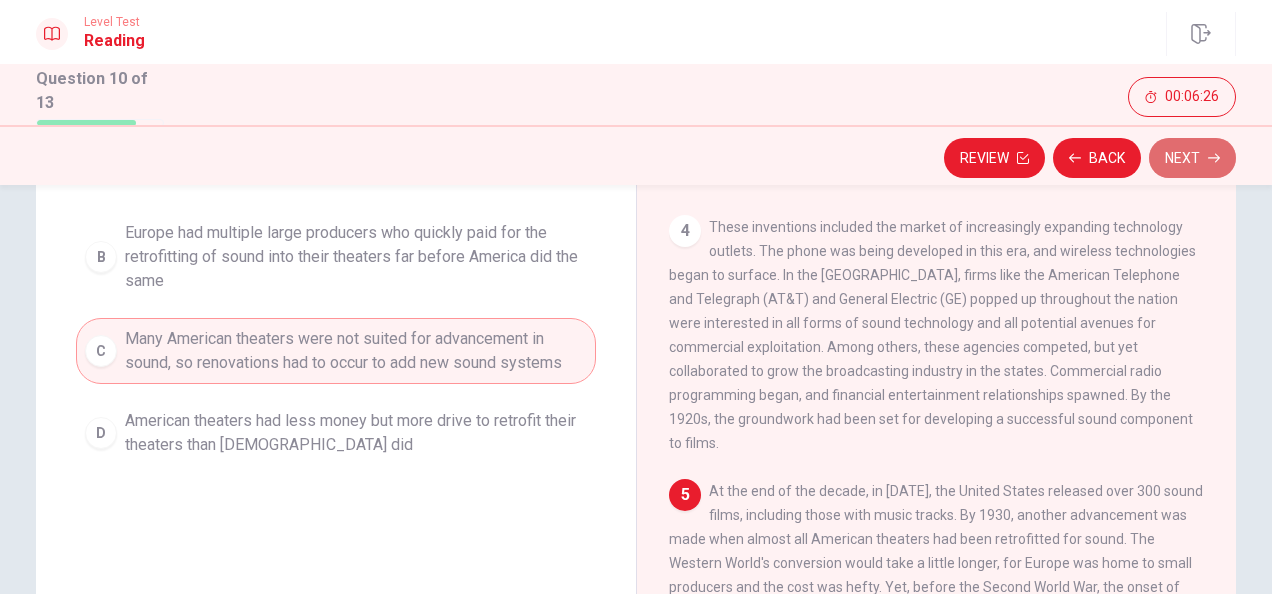 click 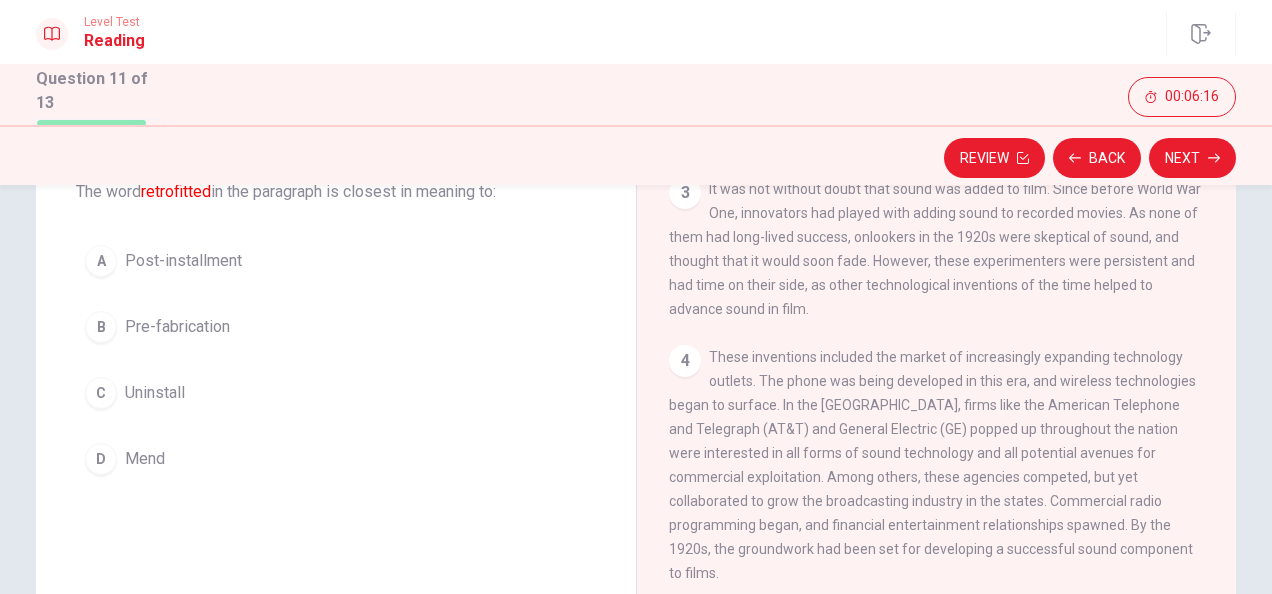 scroll, scrollTop: 132, scrollLeft: 0, axis: vertical 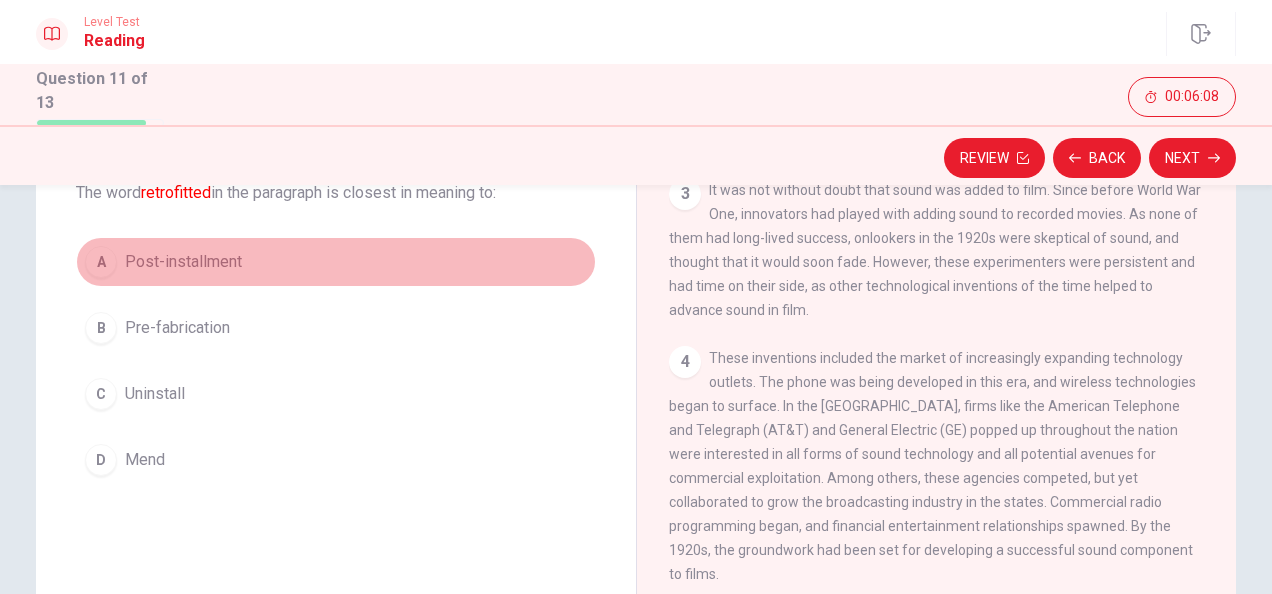 click on "Post-installment" at bounding box center [183, 262] 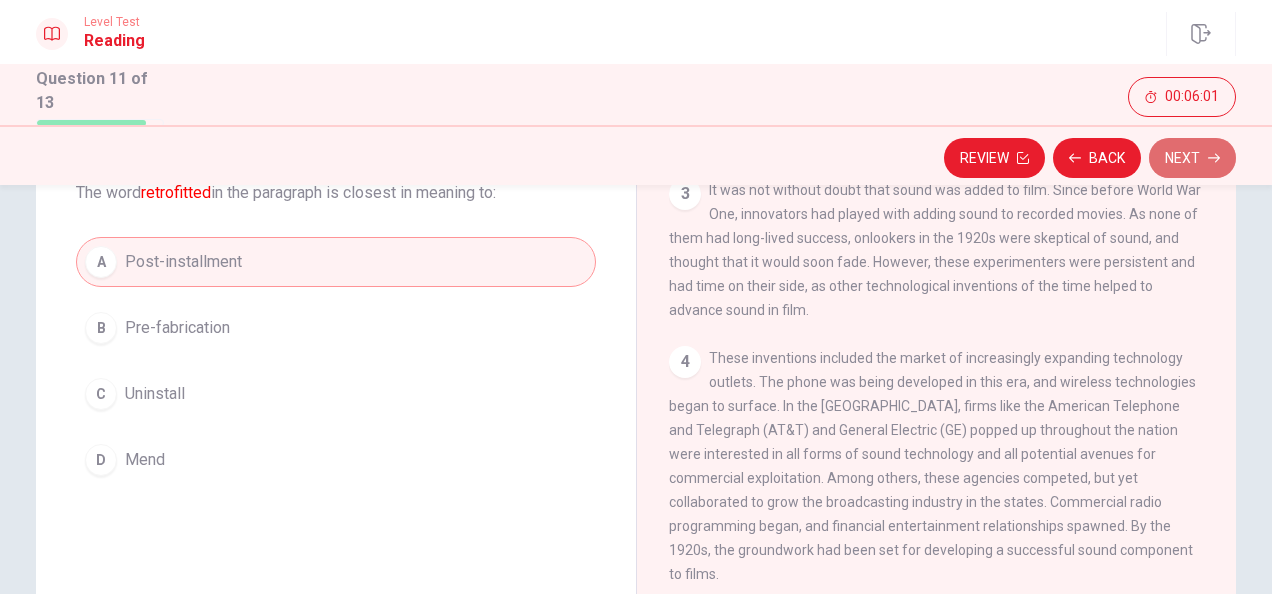 click on "Next" at bounding box center (1192, 158) 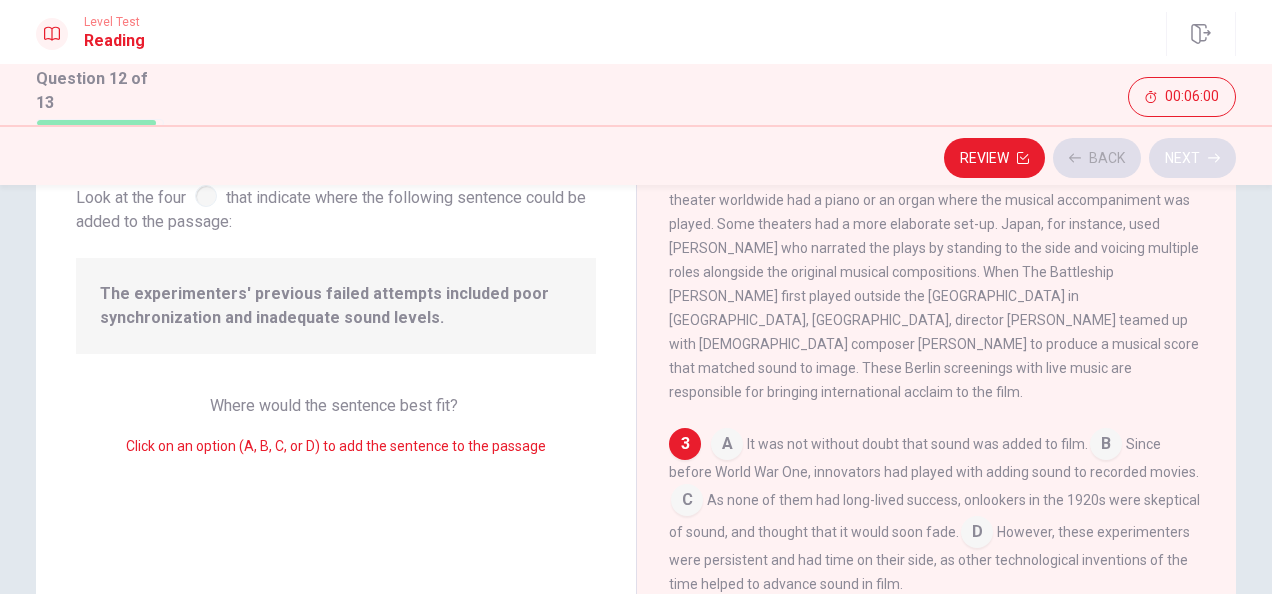 scroll, scrollTop: 310, scrollLeft: 0, axis: vertical 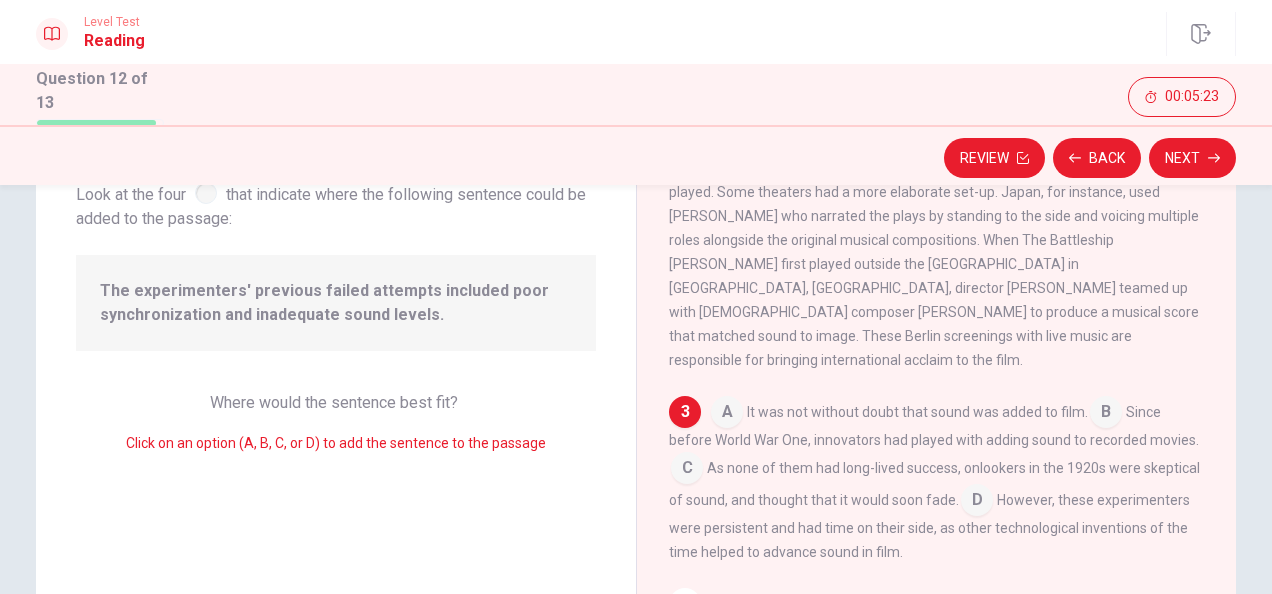 click at bounding box center [977, 502] 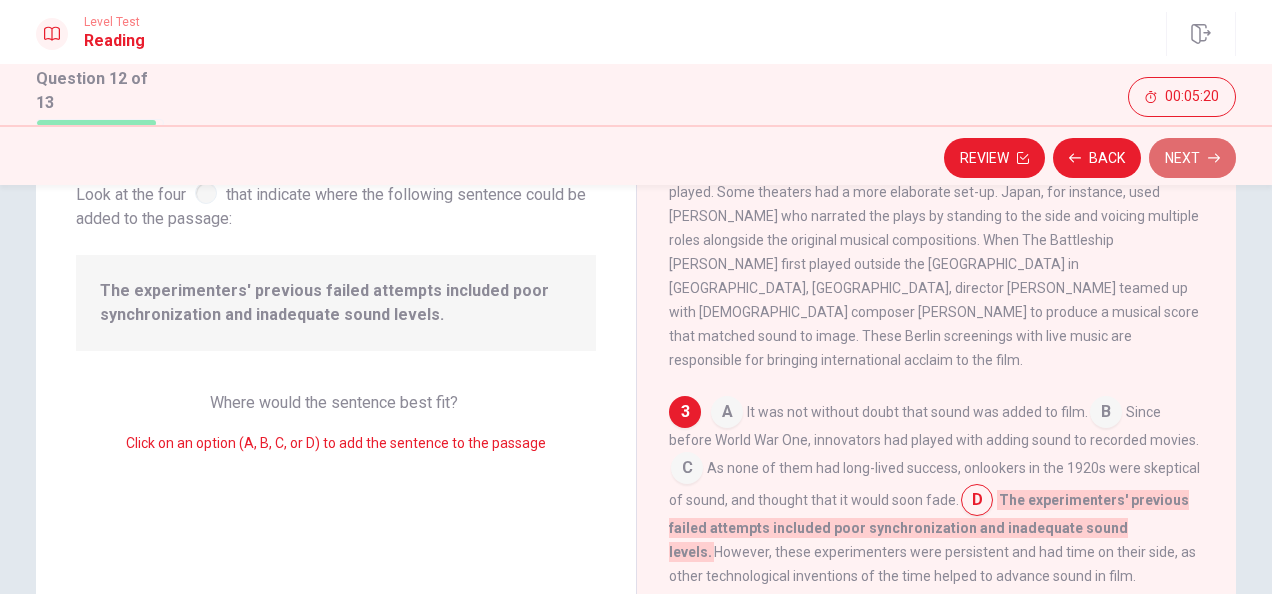 click on "Next" at bounding box center (1192, 158) 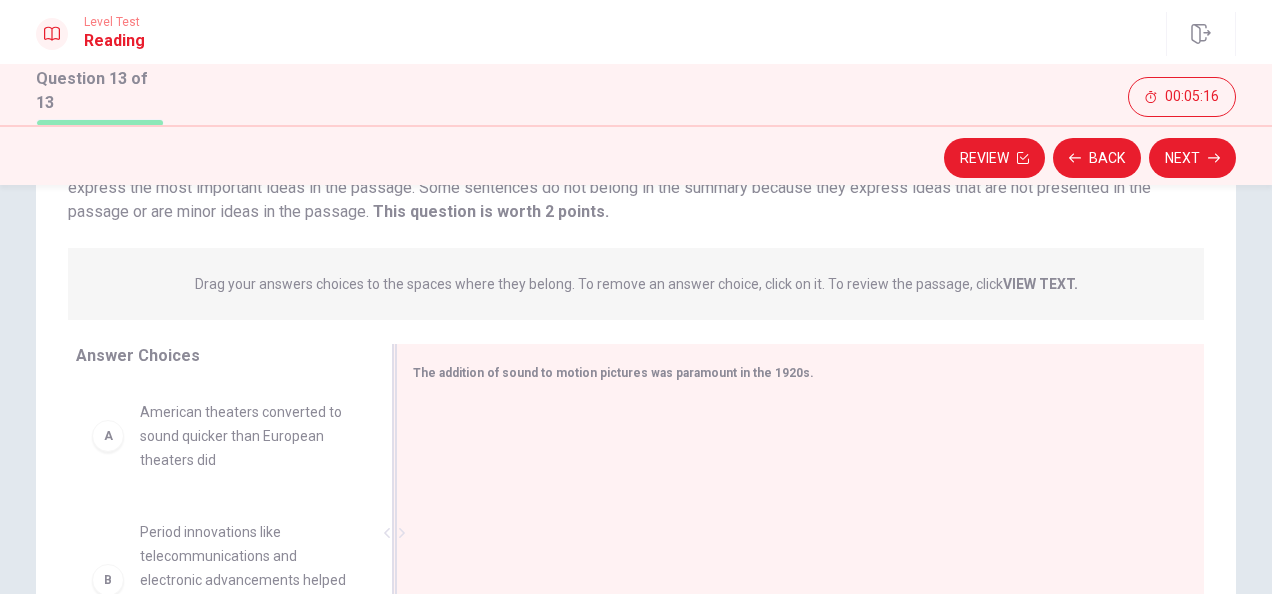 scroll, scrollTop: 183, scrollLeft: 0, axis: vertical 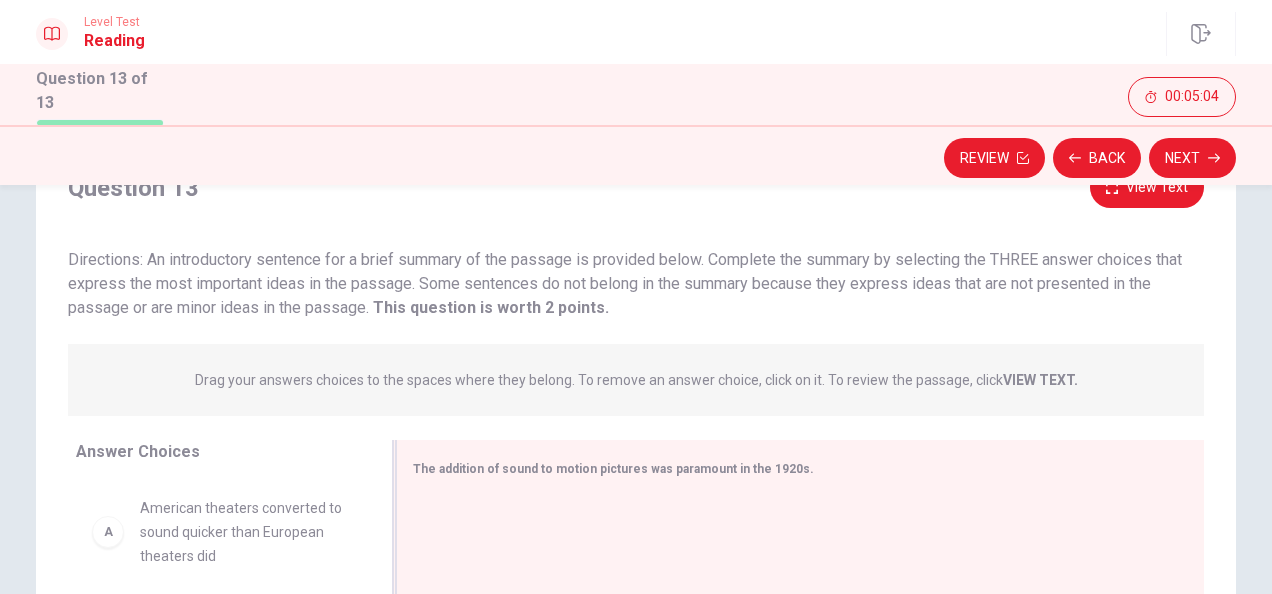 click at bounding box center [792, 631] 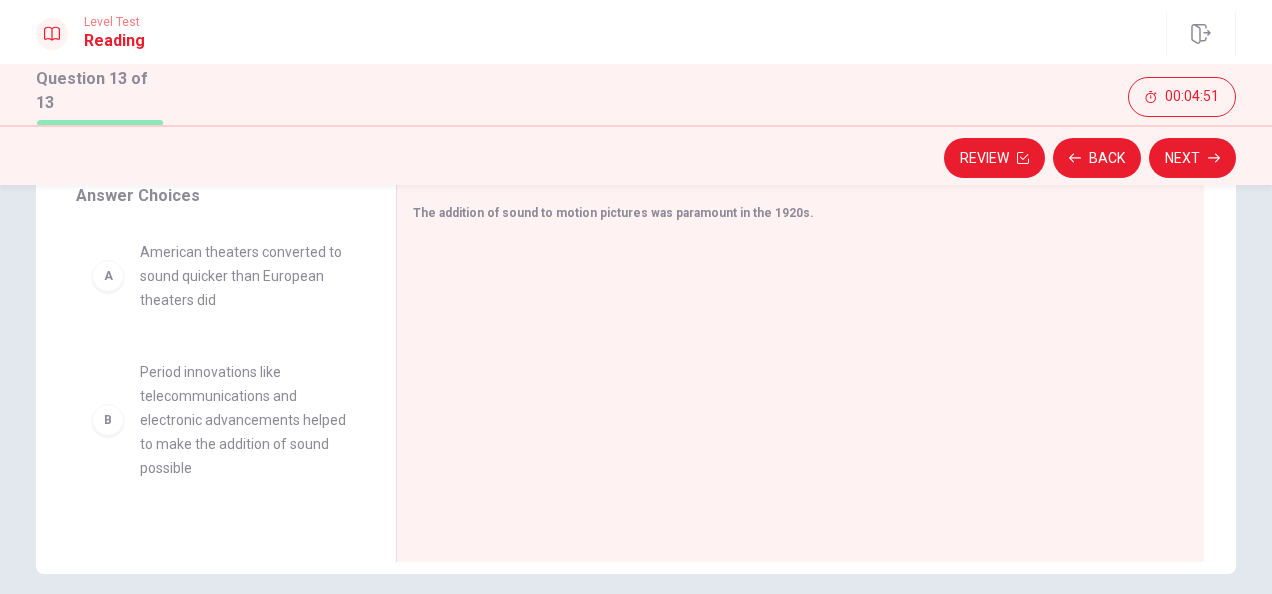 scroll, scrollTop: 345, scrollLeft: 0, axis: vertical 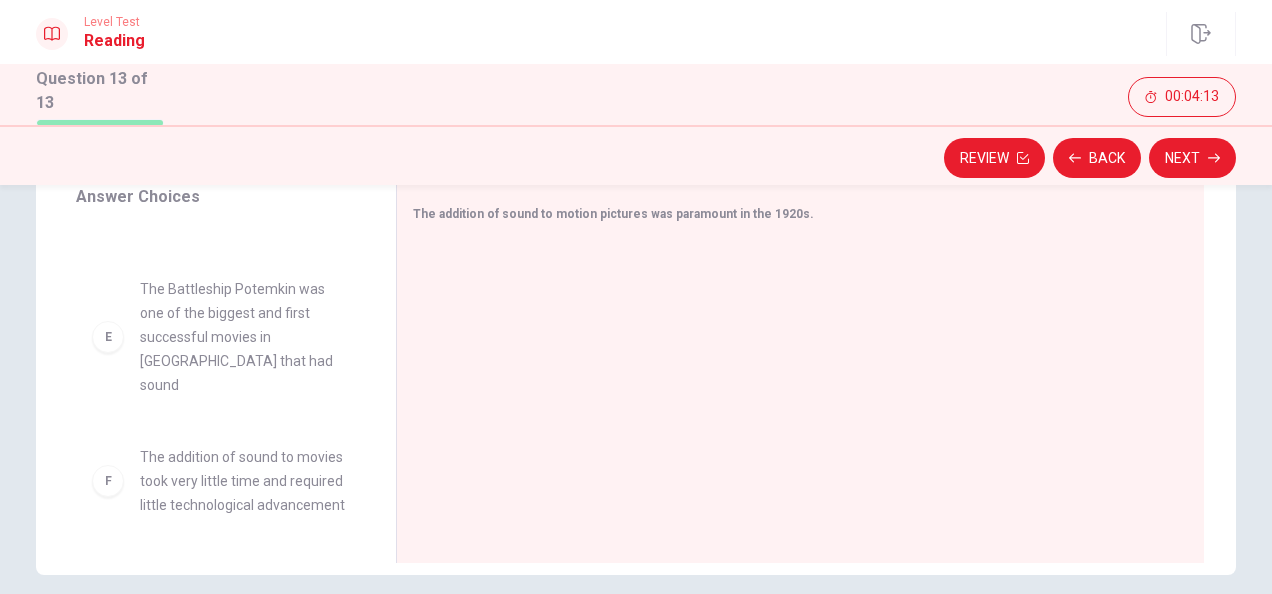 click on "The addition of sound to movies took very little time and required little technological advancement" at bounding box center [244, 481] 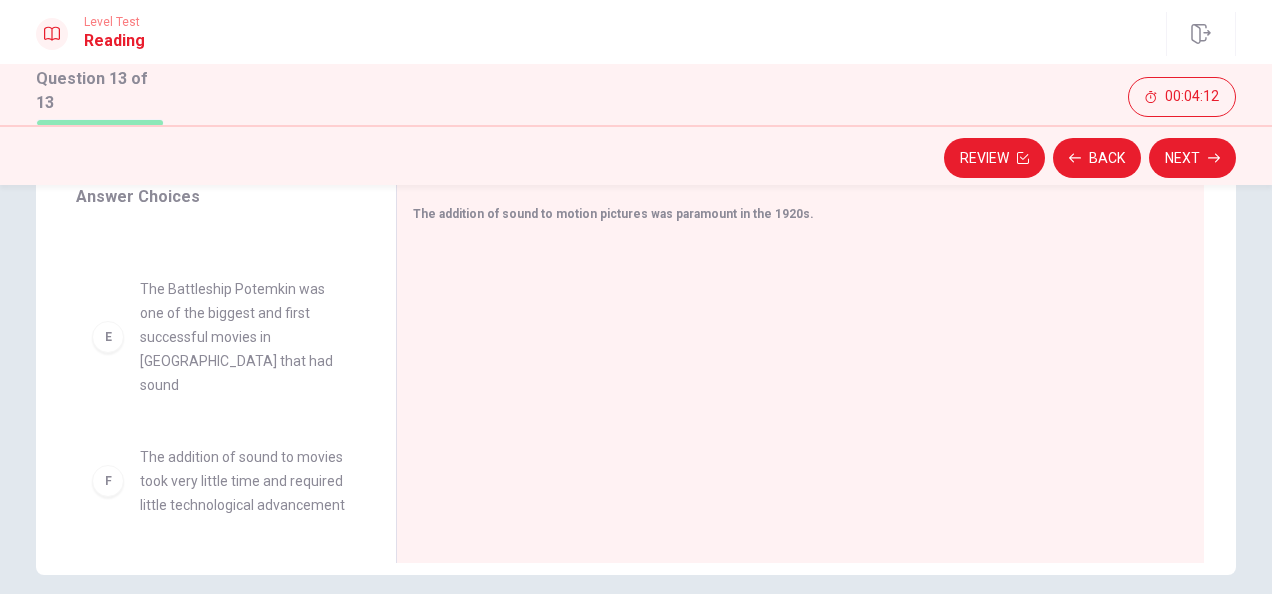 click on "F" at bounding box center (108, 481) 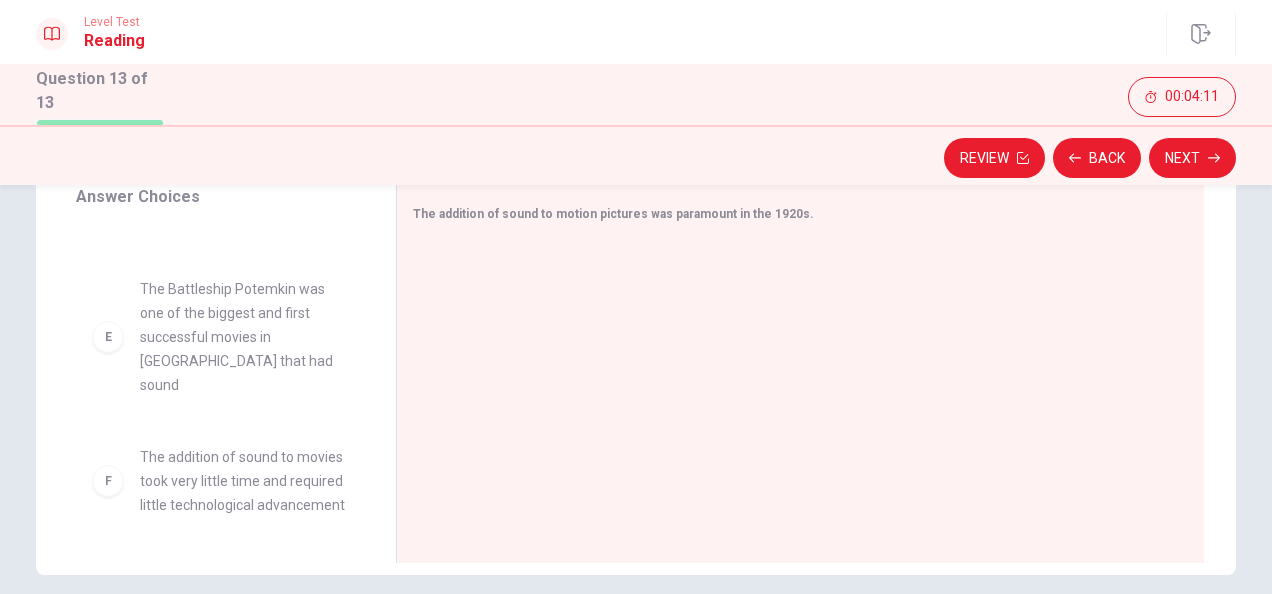click on "F" at bounding box center (108, 481) 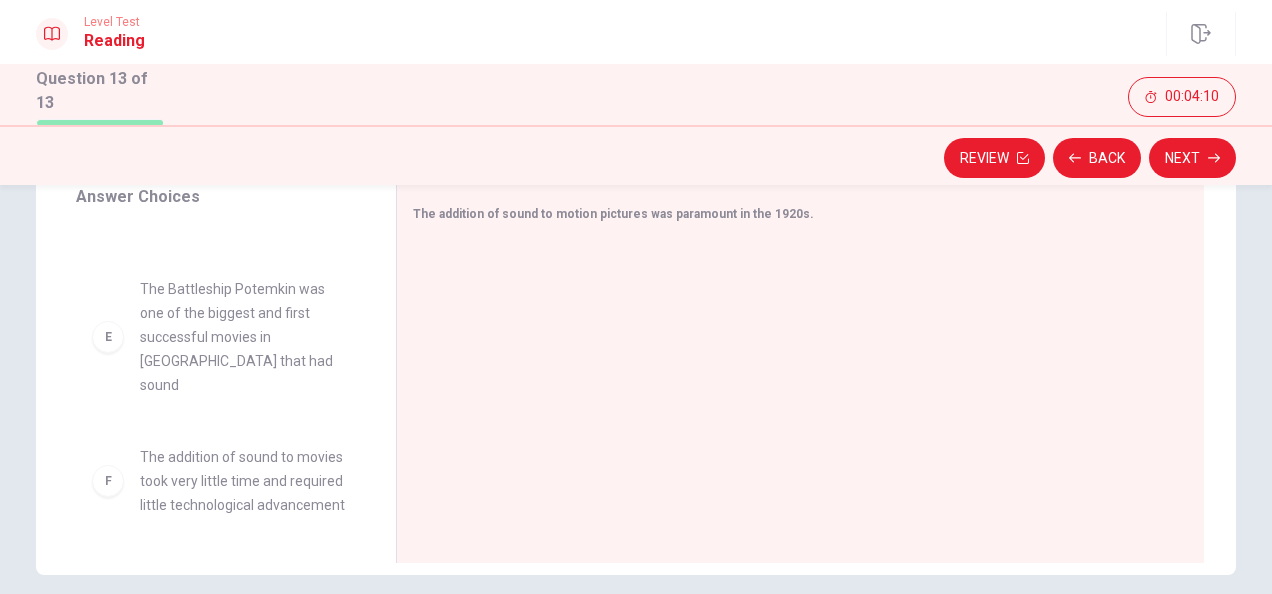 click on "A American theaters converted to sound quicker than European theaters did B Period innovations like telecommunications and electronic advancements helped to make the addition of sound possible C Previous musical accompaniments like those played by organs and pianos were replaced by higher quality recorded sound D The film actors could now speak, so miming (acting out) was a thing of the past E The Battleship [PERSON_NAME] was one of the biggest and first successful movies in [GEOGRAPHIC_DATA] that had sound F The addition of sound to movies took very little time and required little technological advancement" at bounding box center (228, 379) 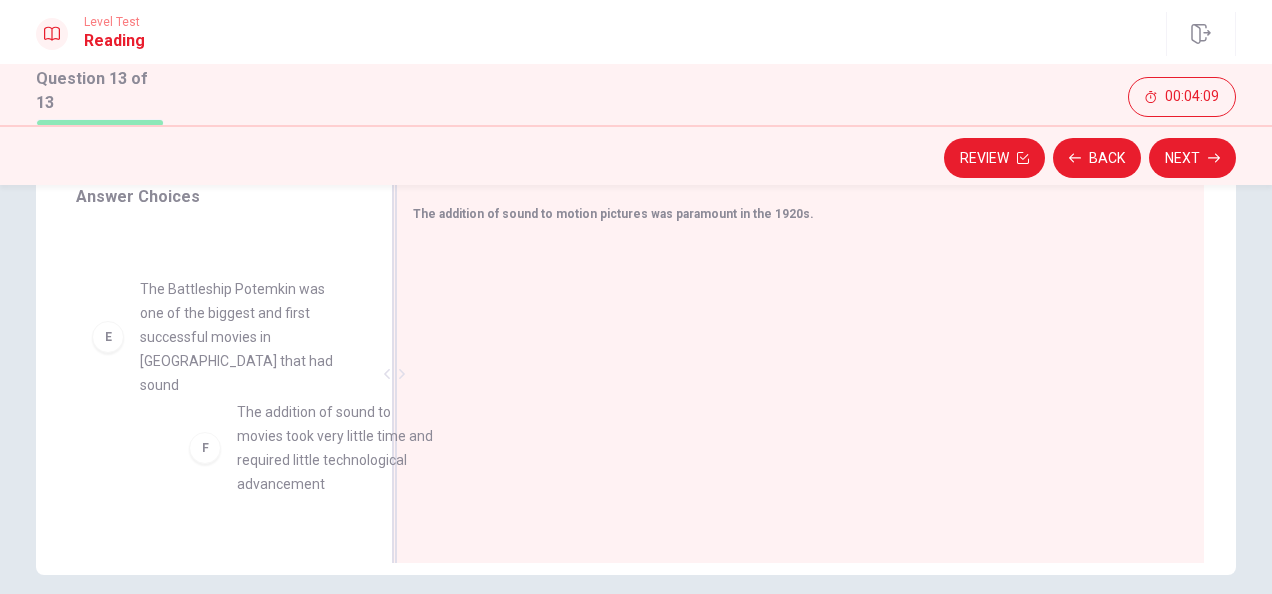 drag, startPoint x: 110, startPoint y: 475, endPoint x: 408, endPoint y: 408, distance: 305.43903 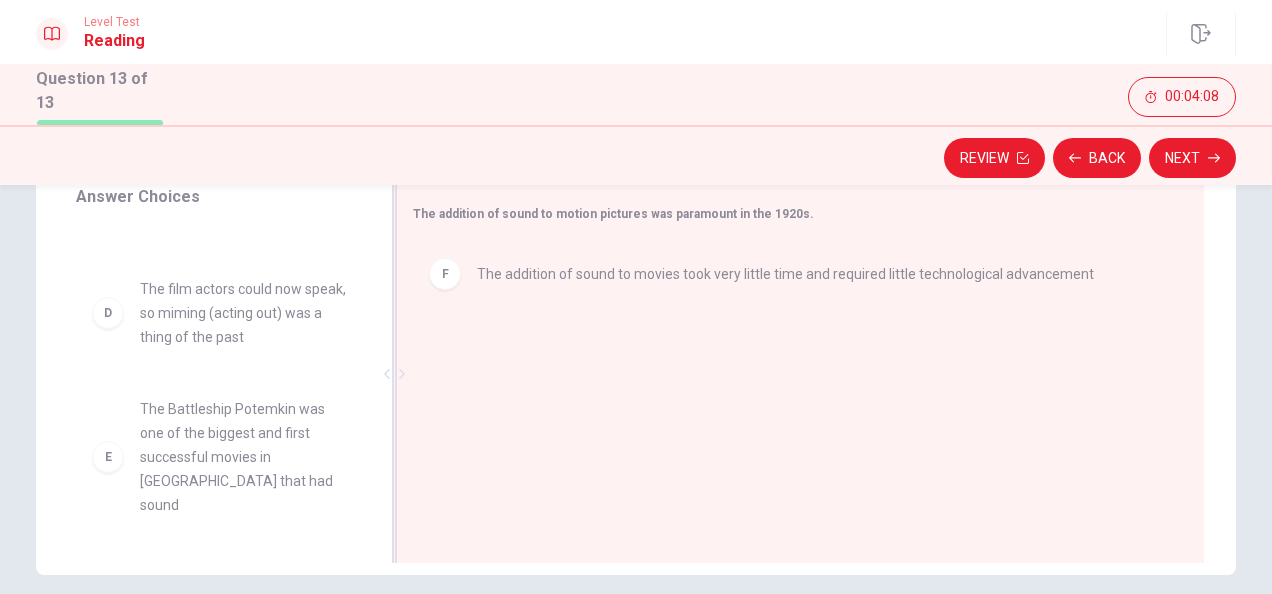 scroll, scrollTop: 396, scrollLeft: 0, axis: vertical 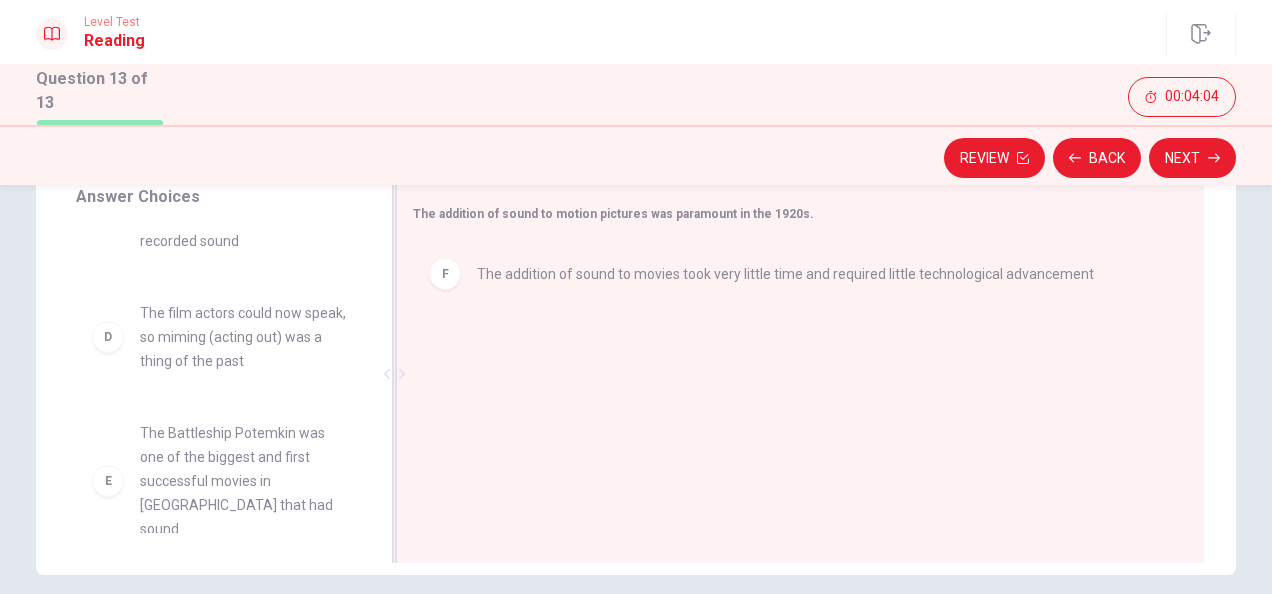 drag, startPoint x: 224, startPoint y: 456, endPoint x: 433, endPoint y: 308, distance: 256.09567 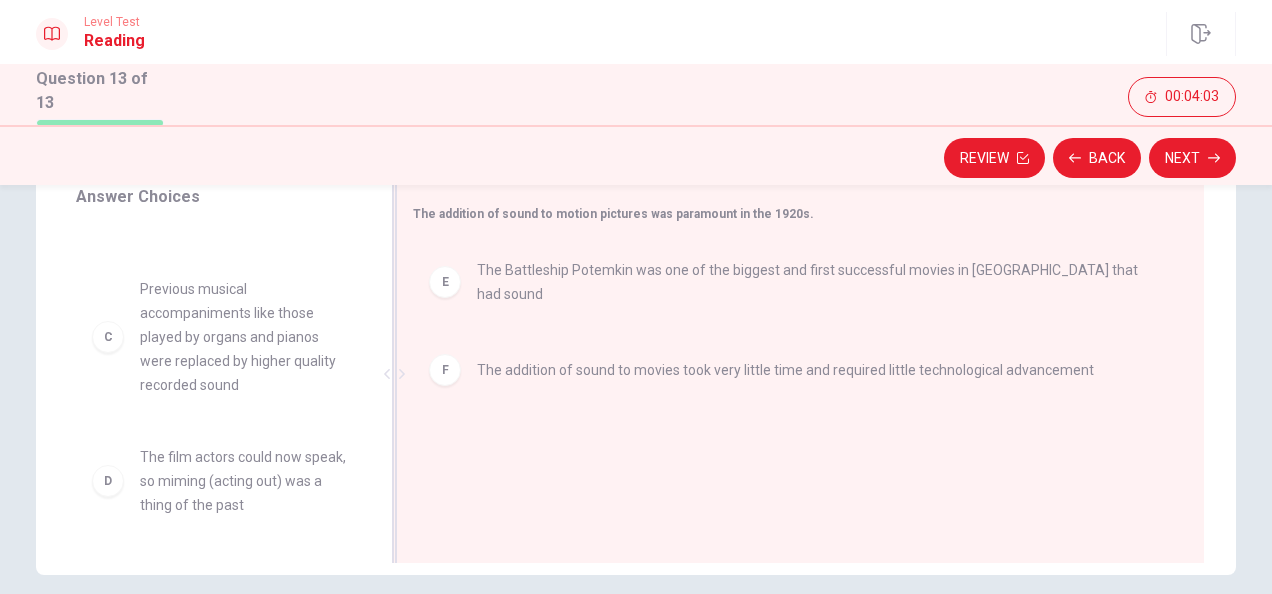 scroll, scrollTop: 252, scrollLeft: 0, axis: vertical 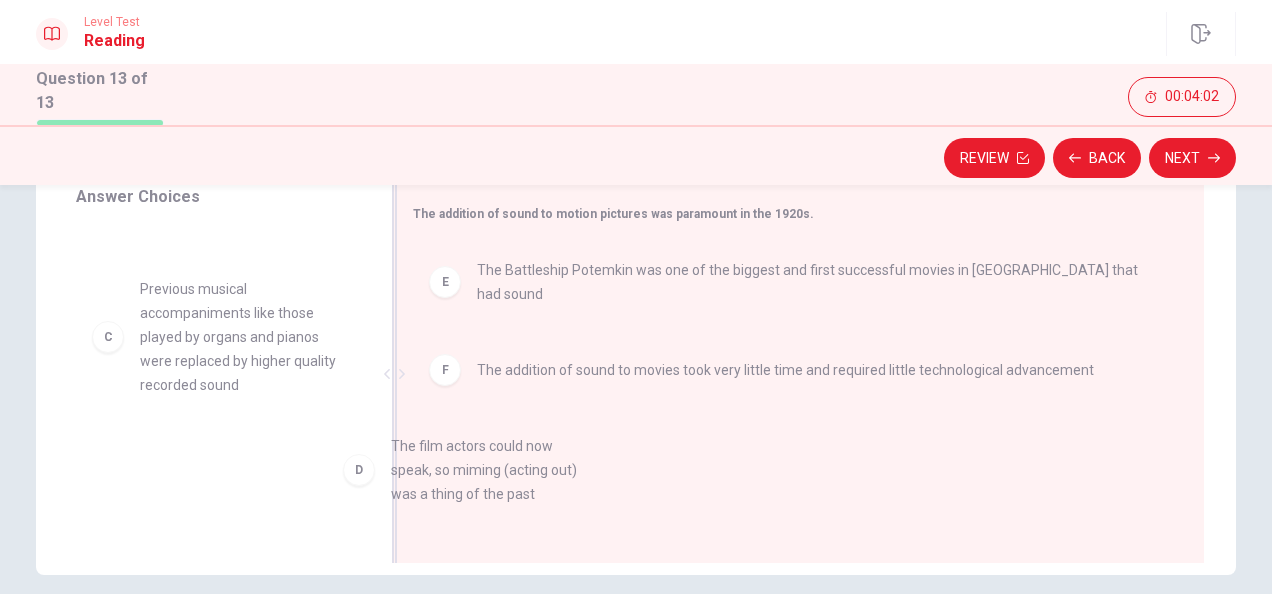 drag, startPoint x: 214, startPoint y: 489, endPoint x: 584, endPoint y: 459, distance: 371.21423 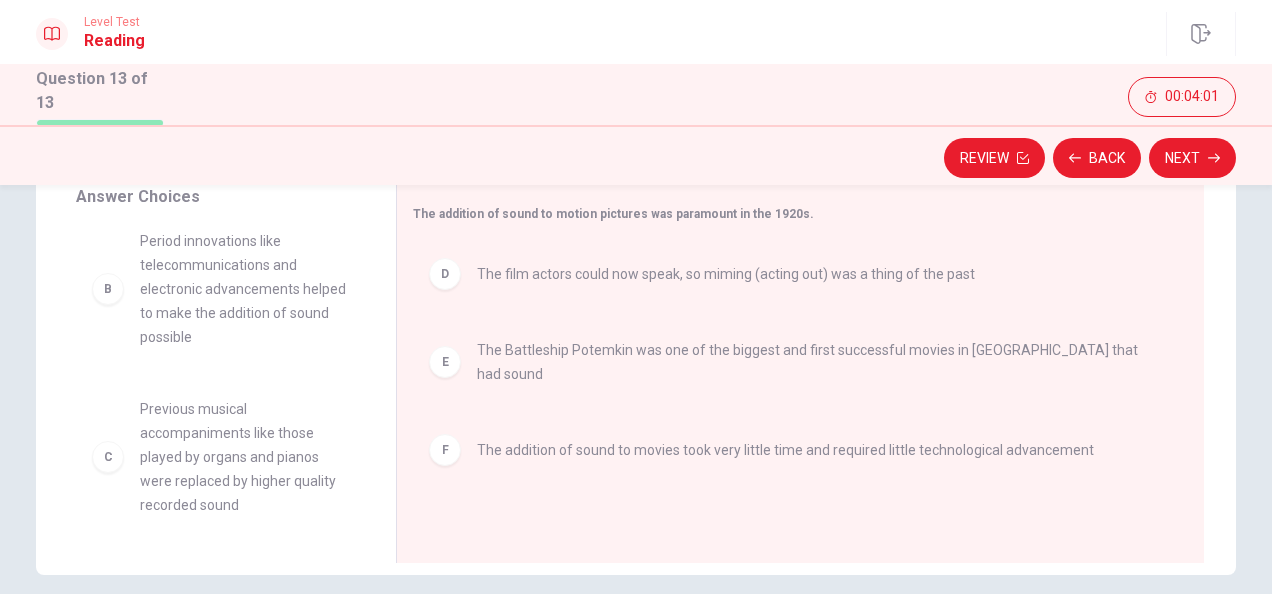 scroll, scrollTop: 132, scrollLeft: 0, axis: vertical 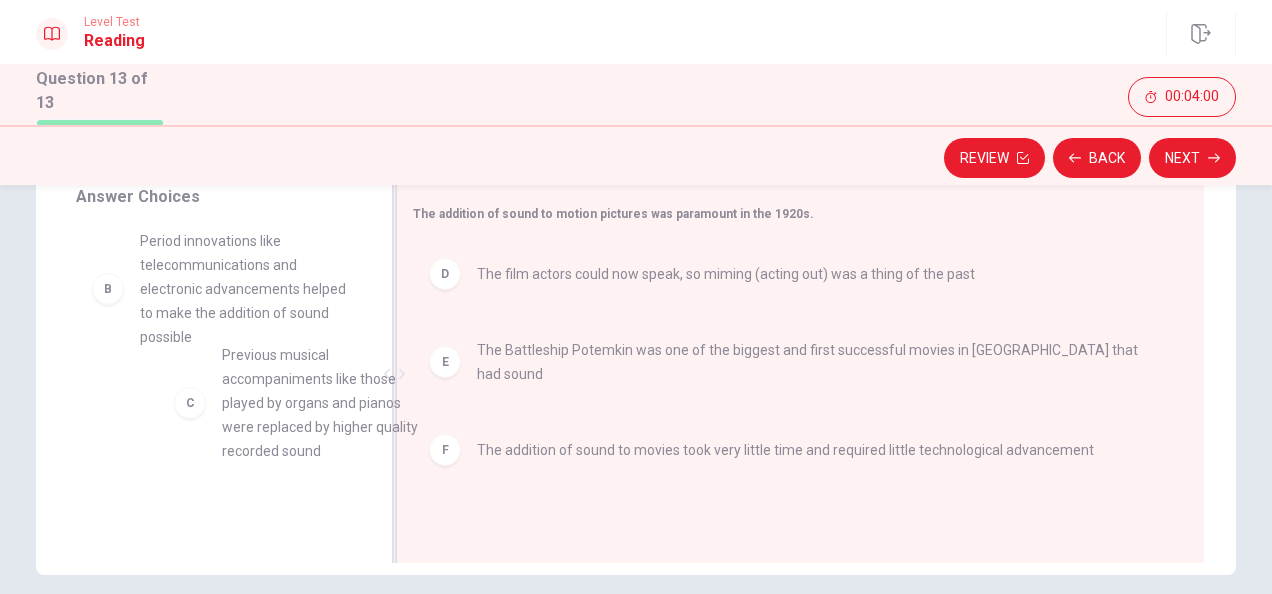 drag, startPoint x: 222, startPoint y: 448, endPoint x: 488, endPoint y: 305, distance: 302.00165 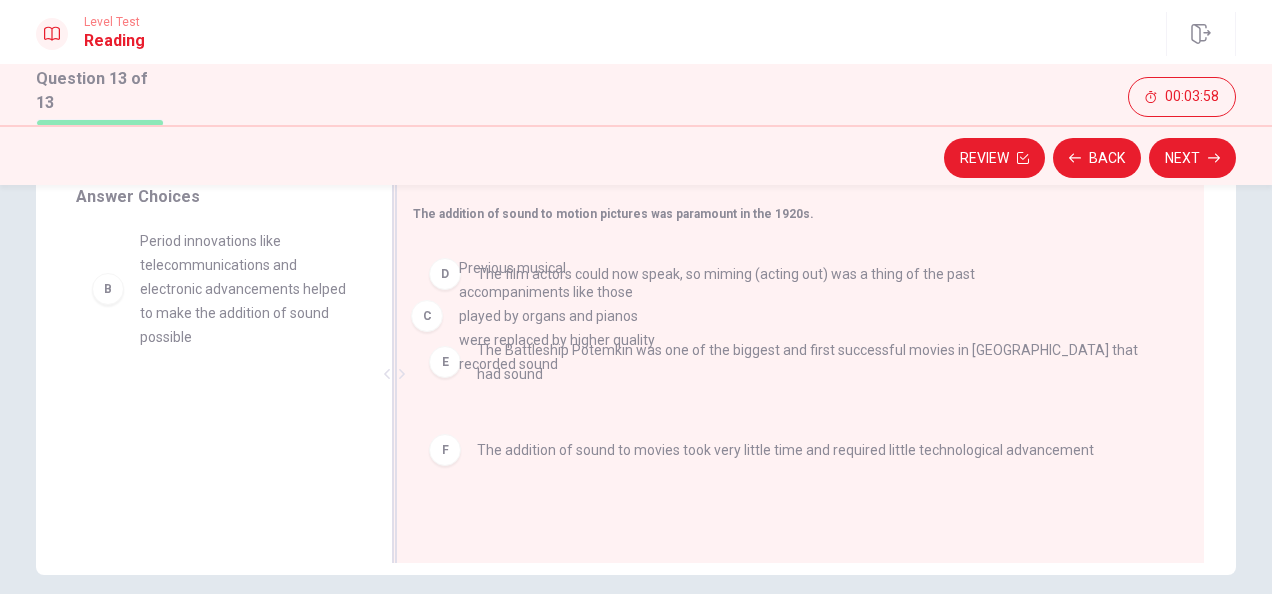 drag, startPoint x: 206, startPoint y: 458, endPoint x: 541, endPoint y: 313, distance: 365.03424 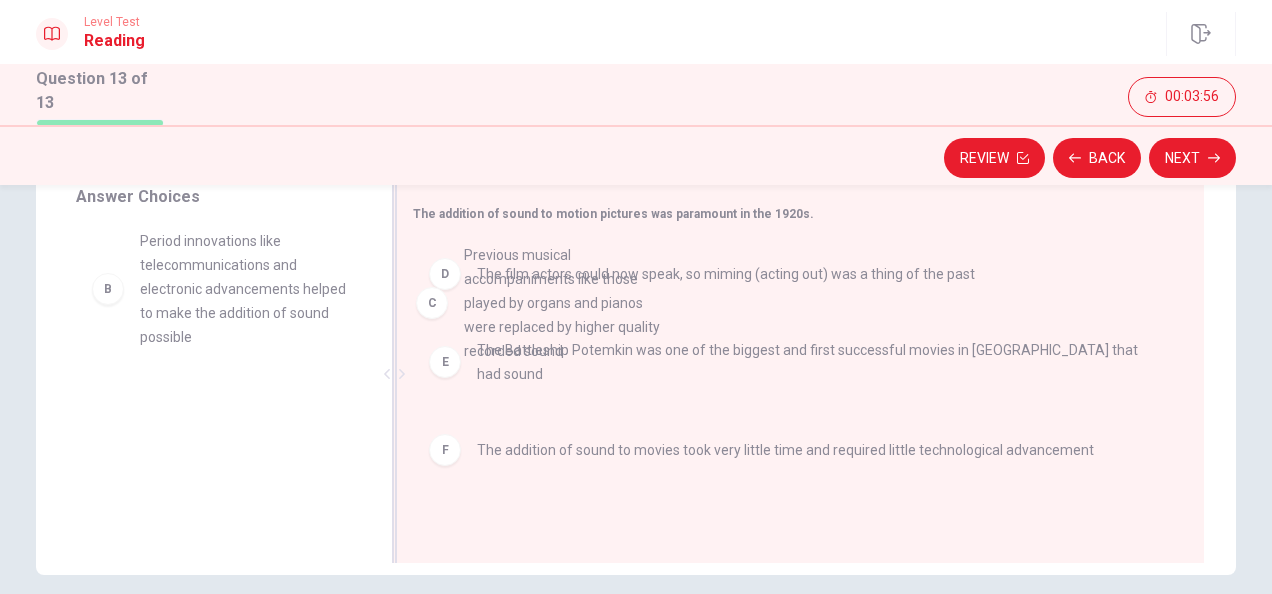 drag, startPoint x: 167, startPoint y: 496, endPoint x: 500, endPoint y: 344, distance: 366.05054 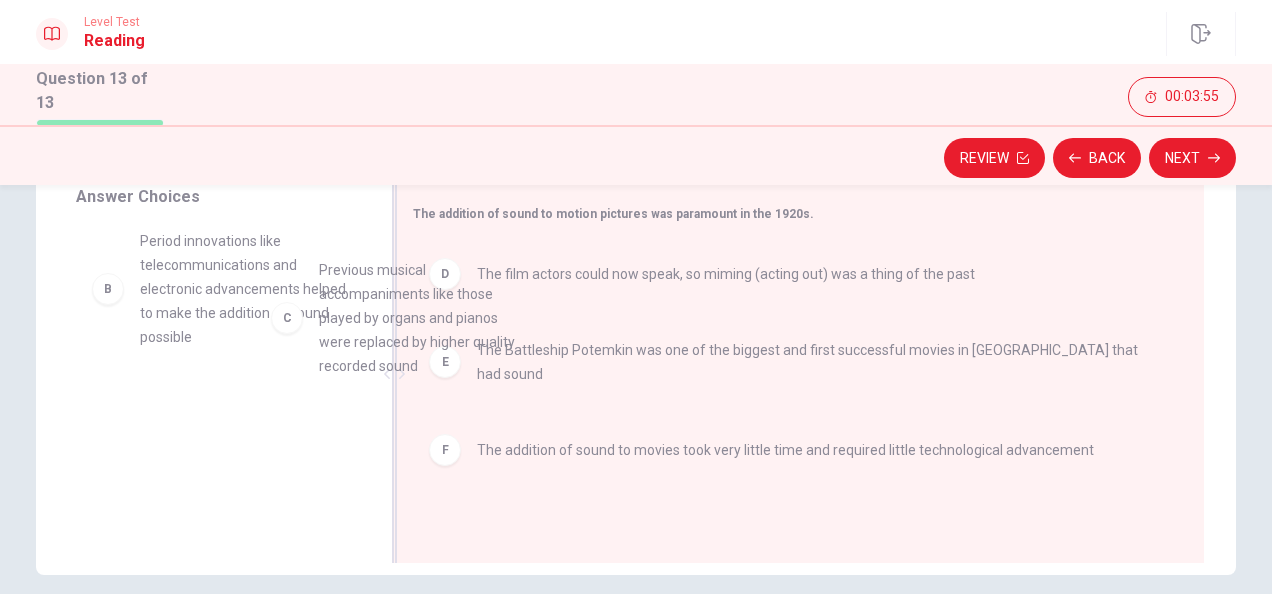 drag, startPoint x: 218, startPoint y: 454, endPoint x: 632, endPoint y: 214, distance: 478.53528 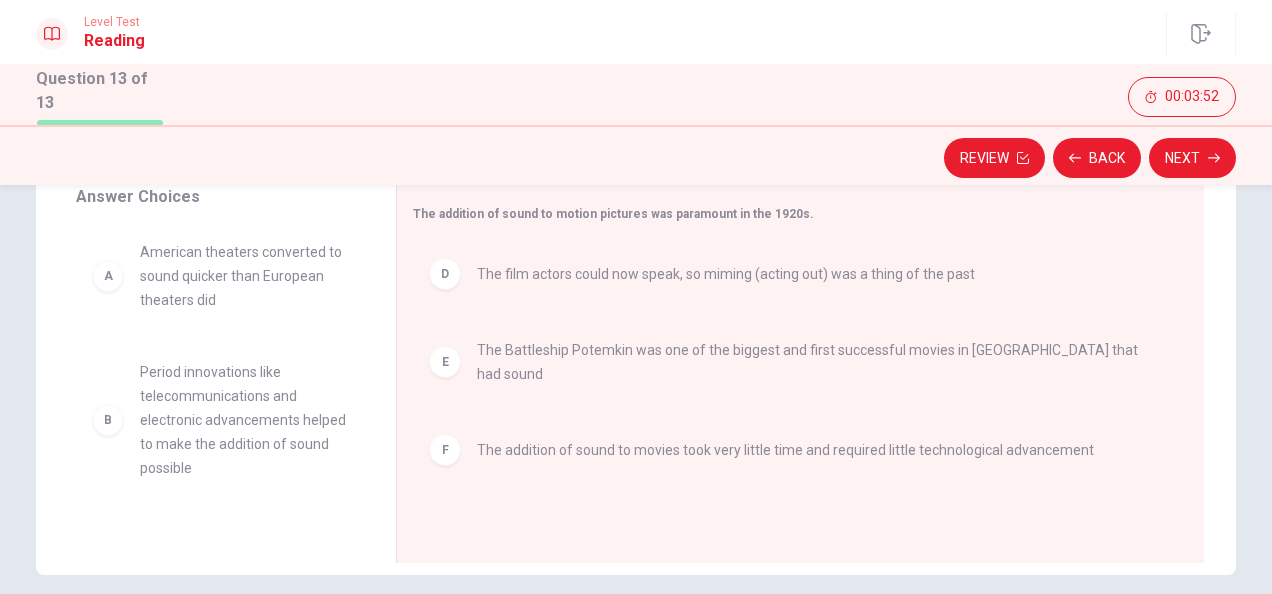 scroll, scrollTop: 0, scrollLeft: 0, axis: both 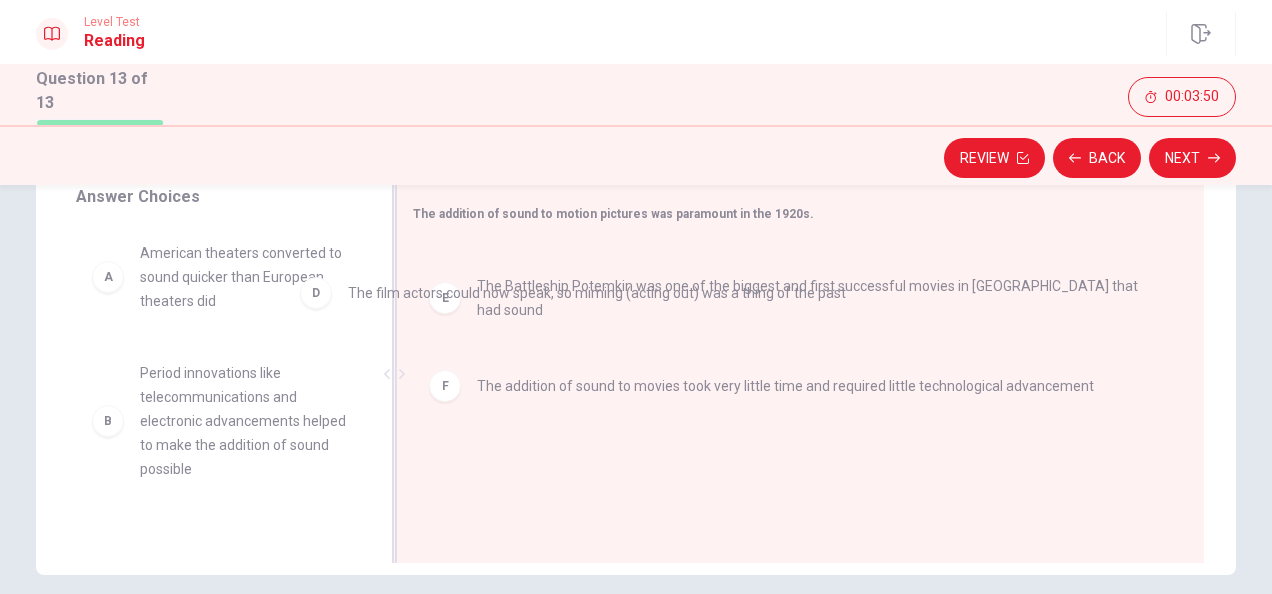 drag, startPoint x: 457, startPoint y: 273, endPoint x: 330, endPoint y: 288, distance: 127.88276 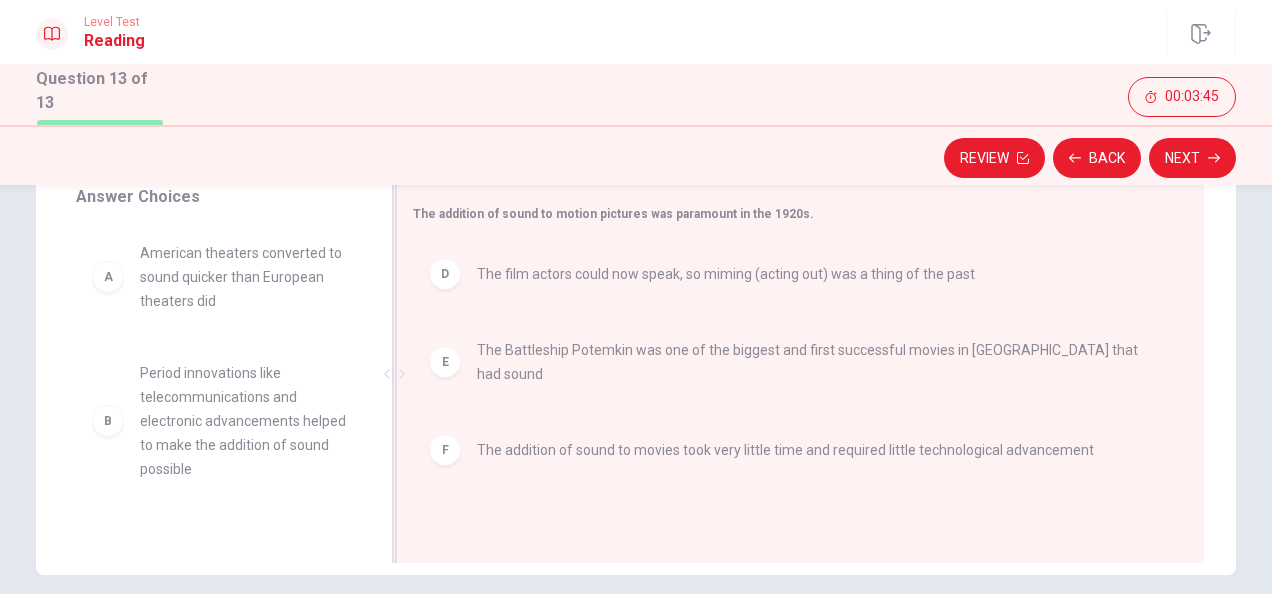 scroll, scrollTop: 302, scrollLeft: 0, axis: vertical 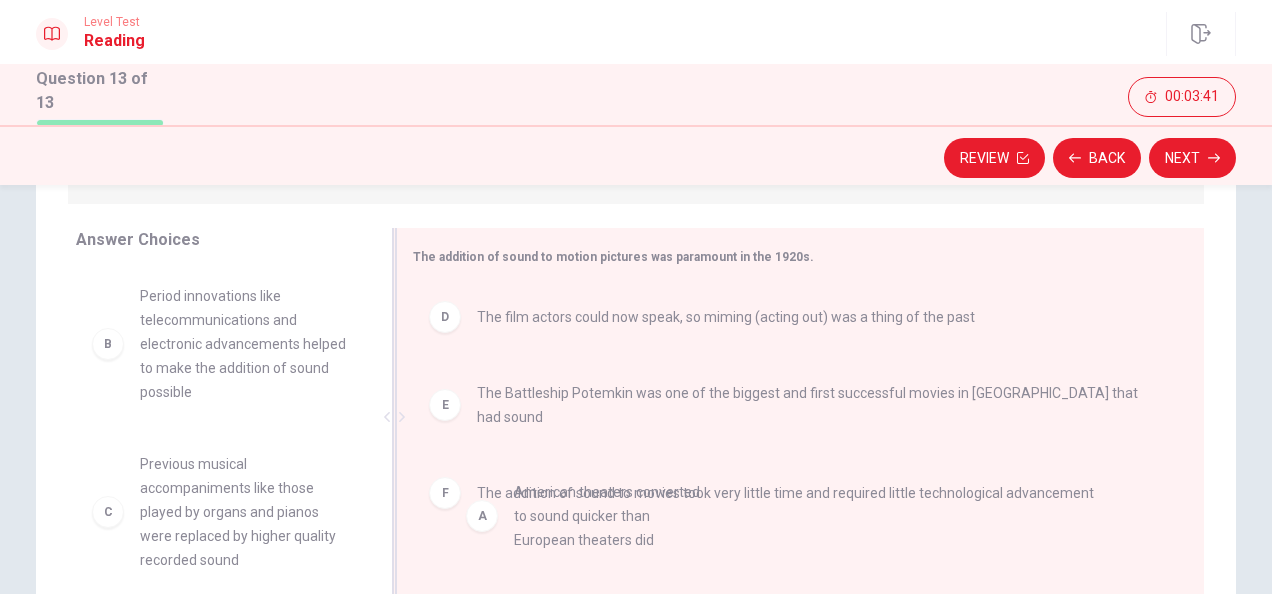drag, startPoint x: 274, startPoint y: 321, endPoint x: 666, endPoint y: 528, distance: 443.29788 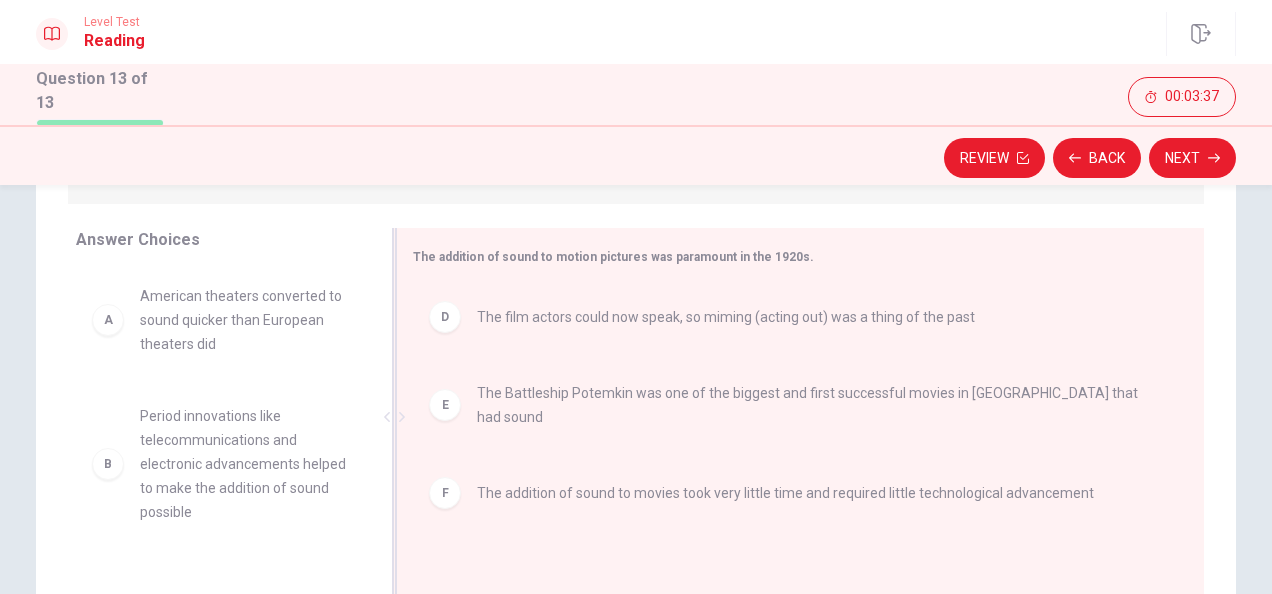 drag, startPoint x: 554, startPoint y: 483, endPoint x: 376, endPoint y: 452, distance: 180.67928 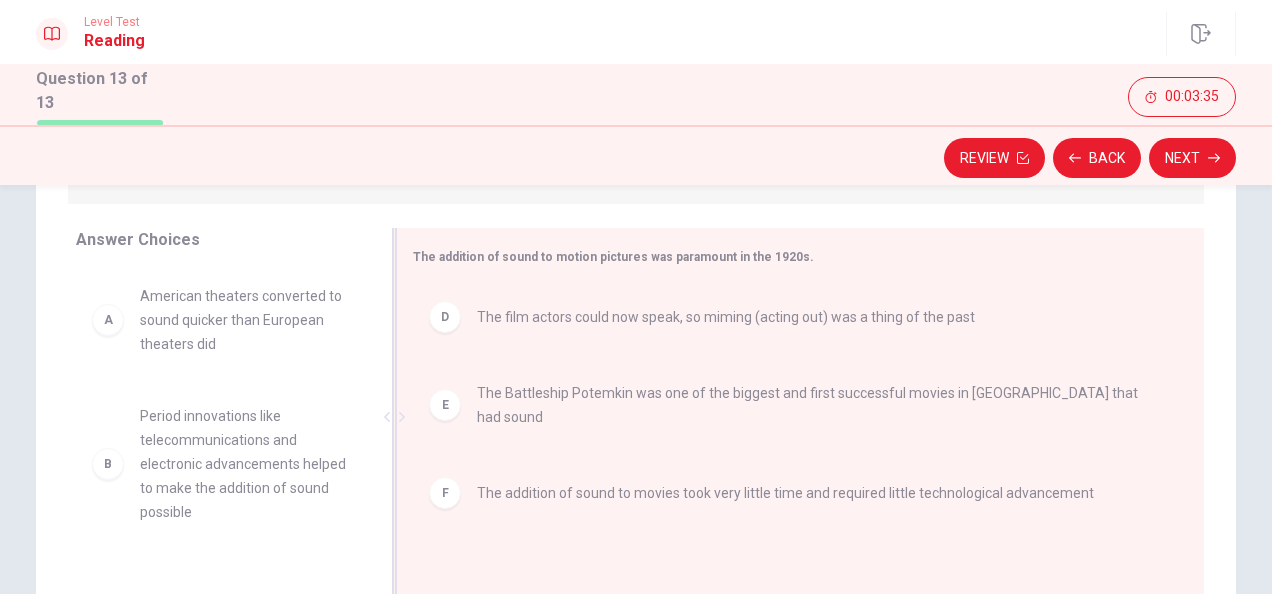 drag, startPoint x: 580, startPoint y: 484, endPoint x: 412, endPoint y: 472, distance: 168.42802 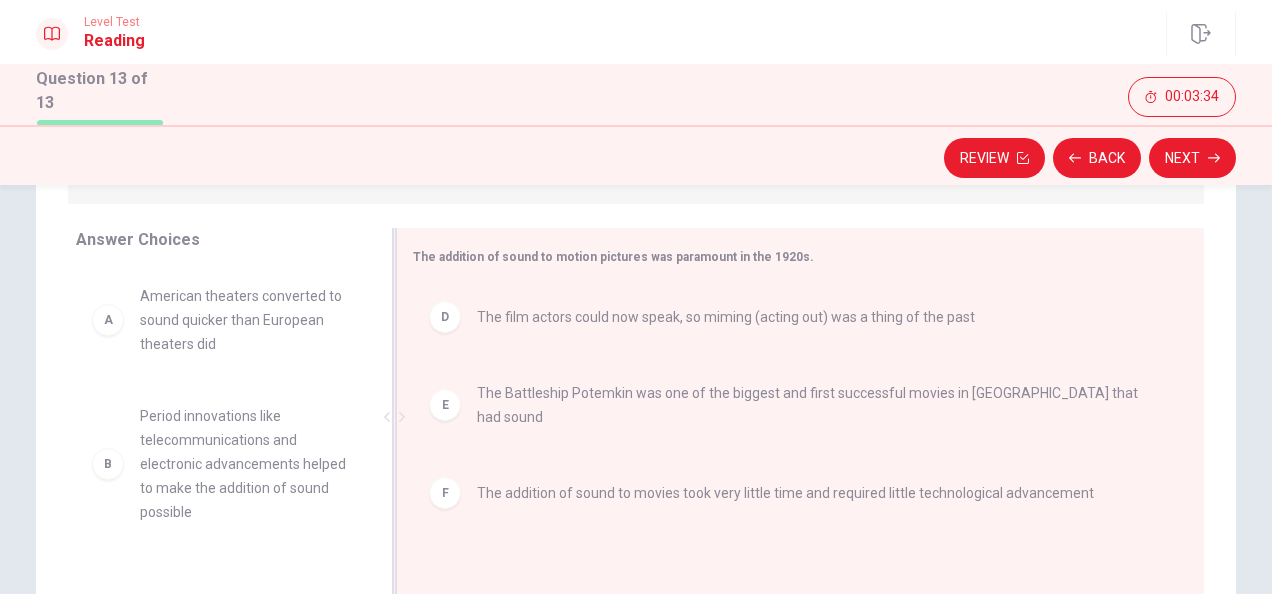 drag, startPoint x: 478, startPoint y: 503, endPoint x: 463, endPoint y: 498, distance: 15.811388 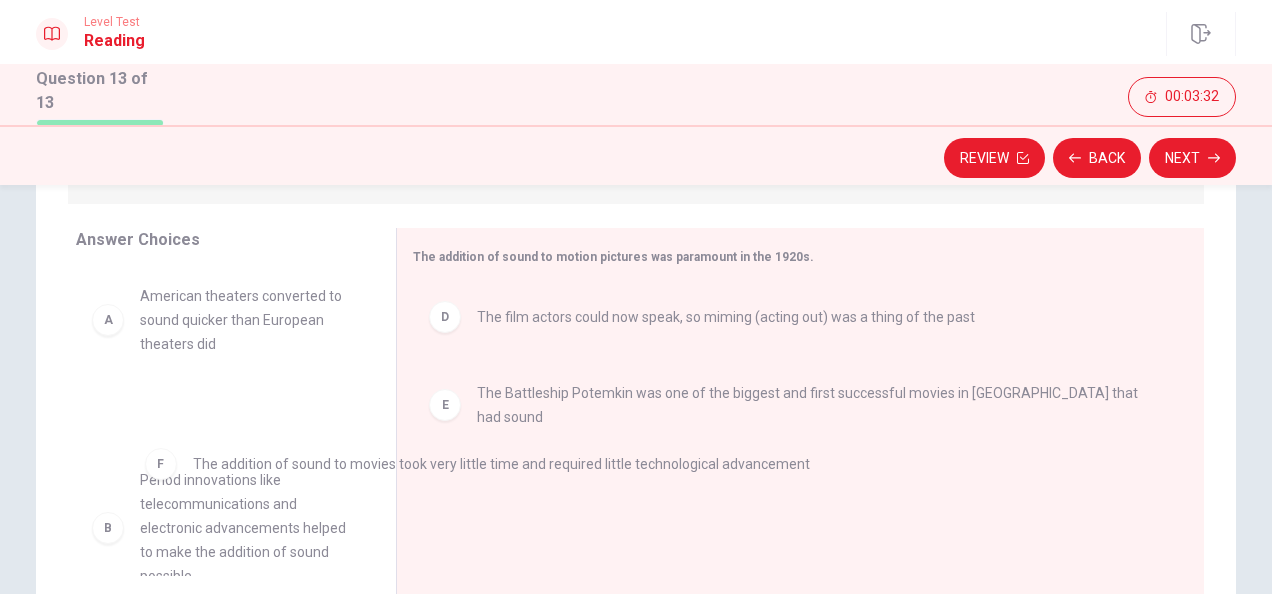 drag, startPoint x: 452, startPoint y: 490, endPoint x: 98, endPoint y: 472, distance: 354.45734 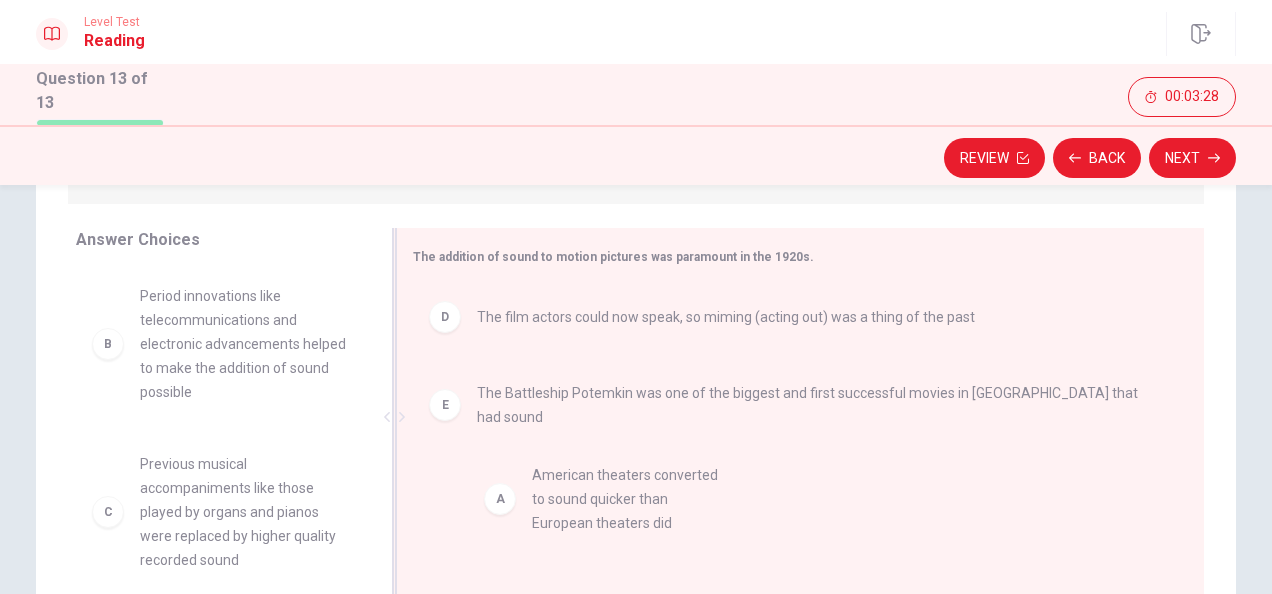 drag, startPoint x: 193, startPoint y: 335, endPoint x: 594, endPoint y: 518, distance: 440.7834 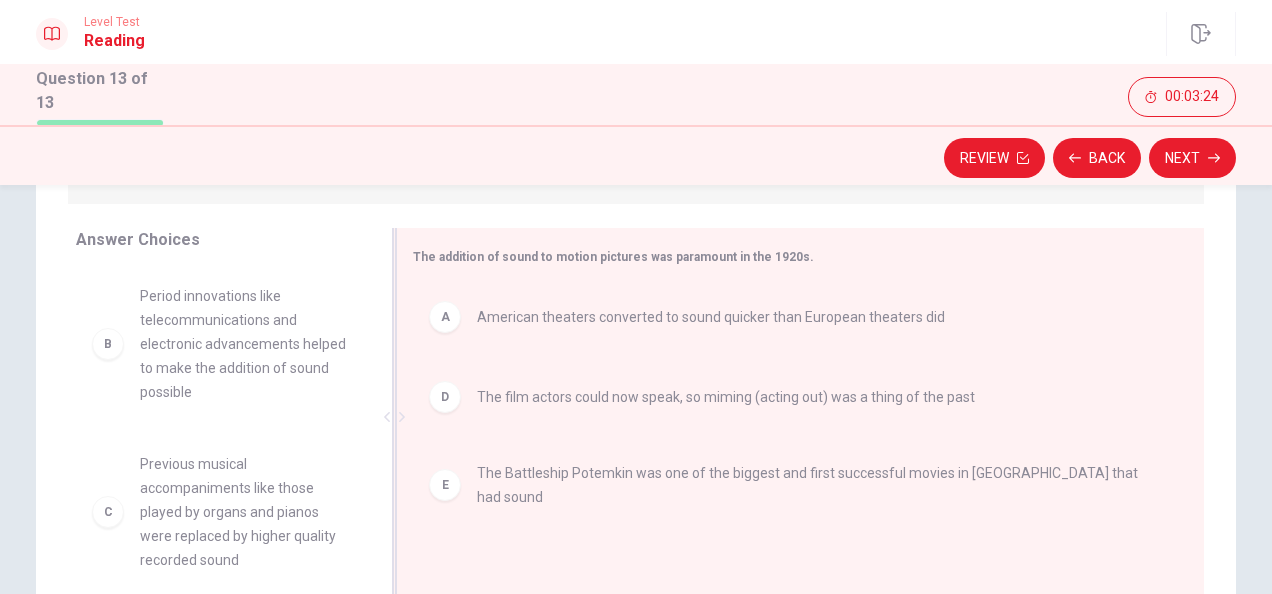 click on "American theaters converted to sound quicker than European theaters did" at bounding box center [711, 317] 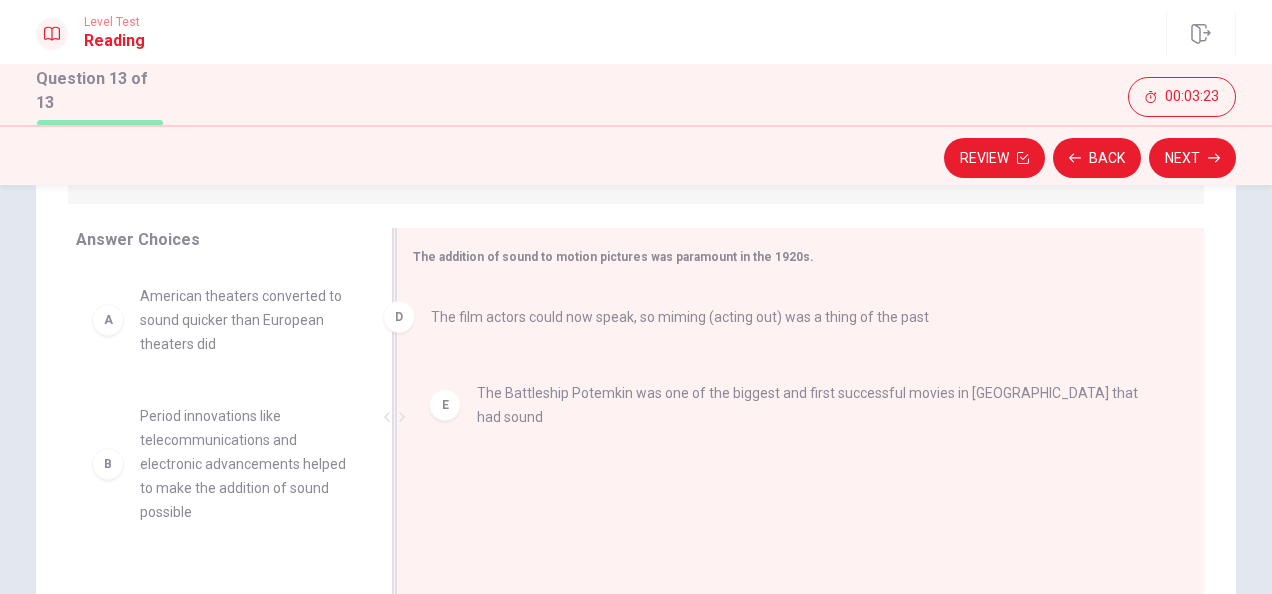 drag, startPoint x: 564, startPoint y: 321, endPoint x: 513, endPoint y: 322, distance: 51.009804 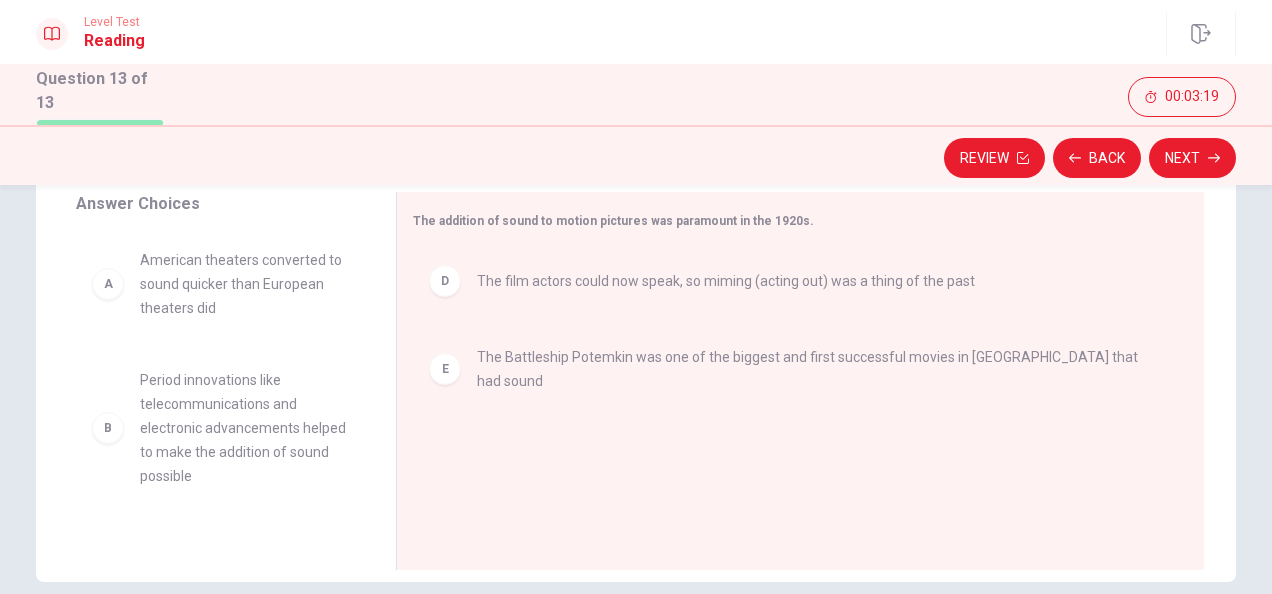 scroll, scrollTop: 337, scrollLeft: 0, axis: vertical 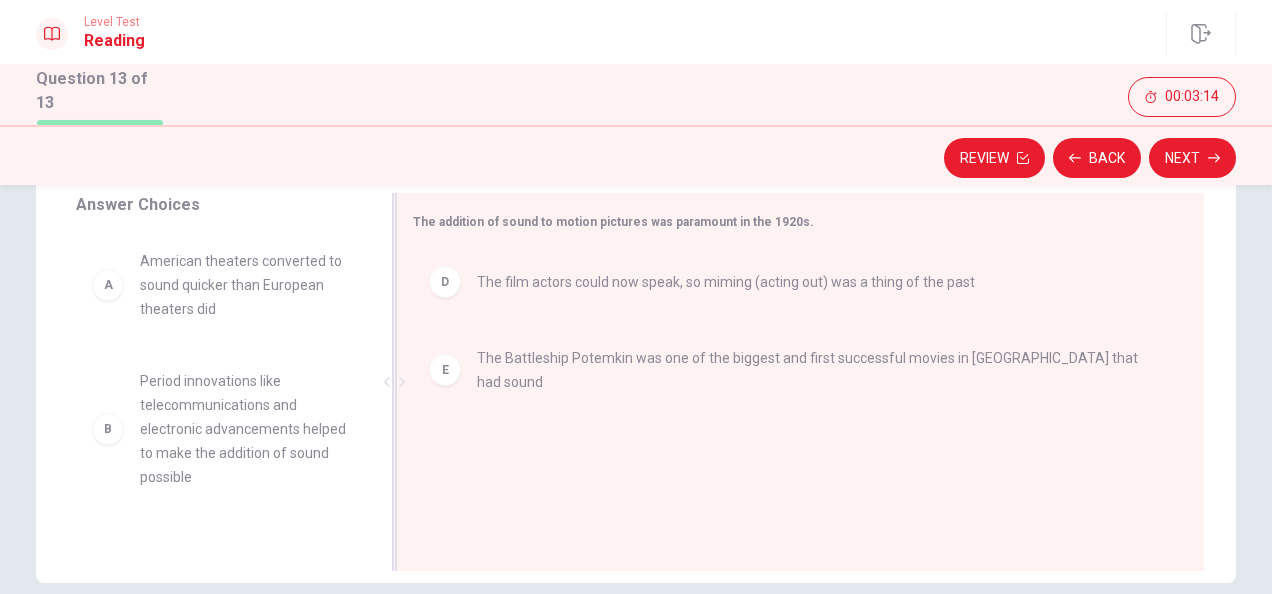 click on "The Battleship Potemkin was one of the biggest and first successful movies in [GEOGRAPHIC_DATA] that had sound" at bounding box center (816, 370) 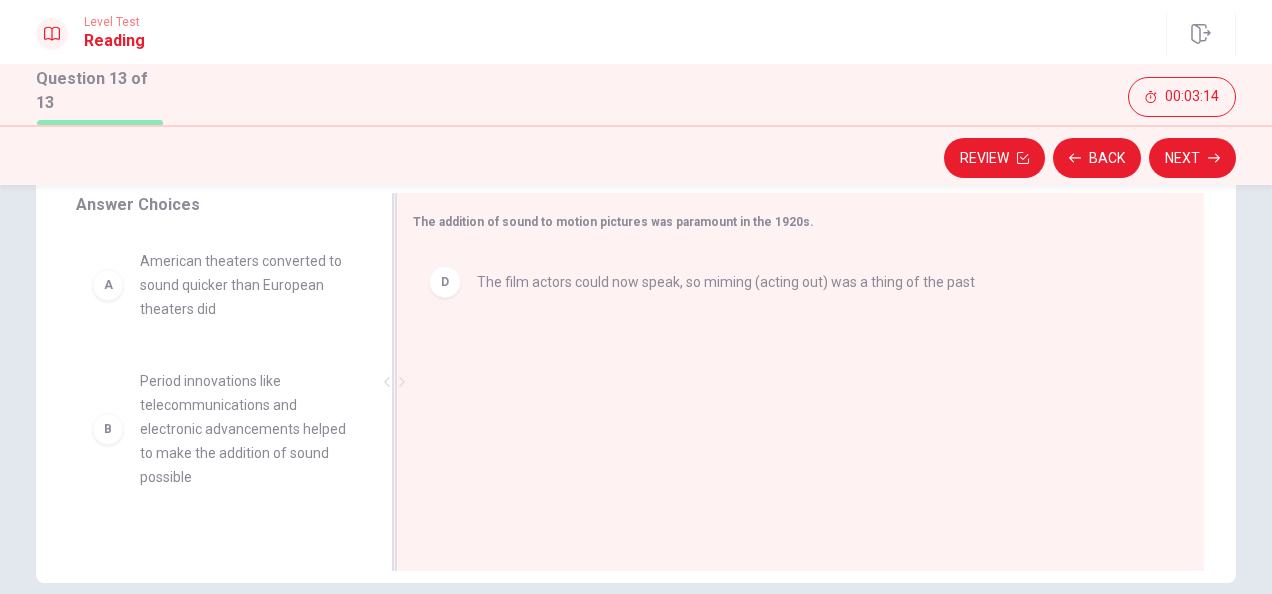 click on "D The film actors could now speak, so miming (acting out) was a thing of the past" at bounding box center [792, 384] 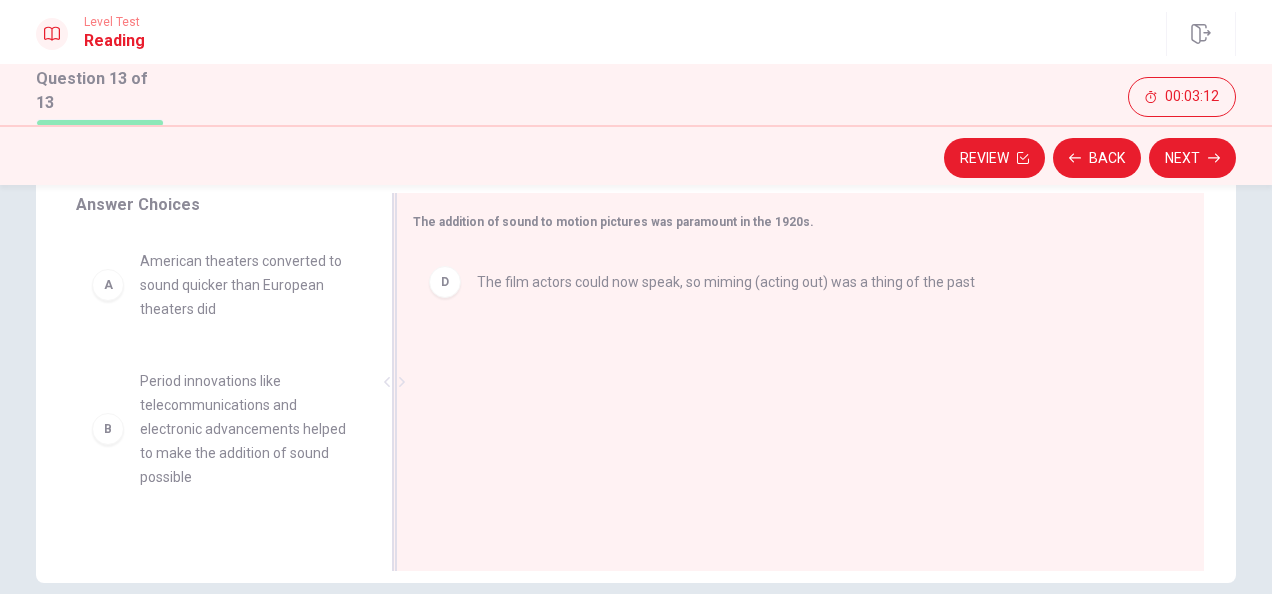 click on "D The film actors could now speak, so miming (acting out) was a thing of the past" at bounding box center (792, 282) 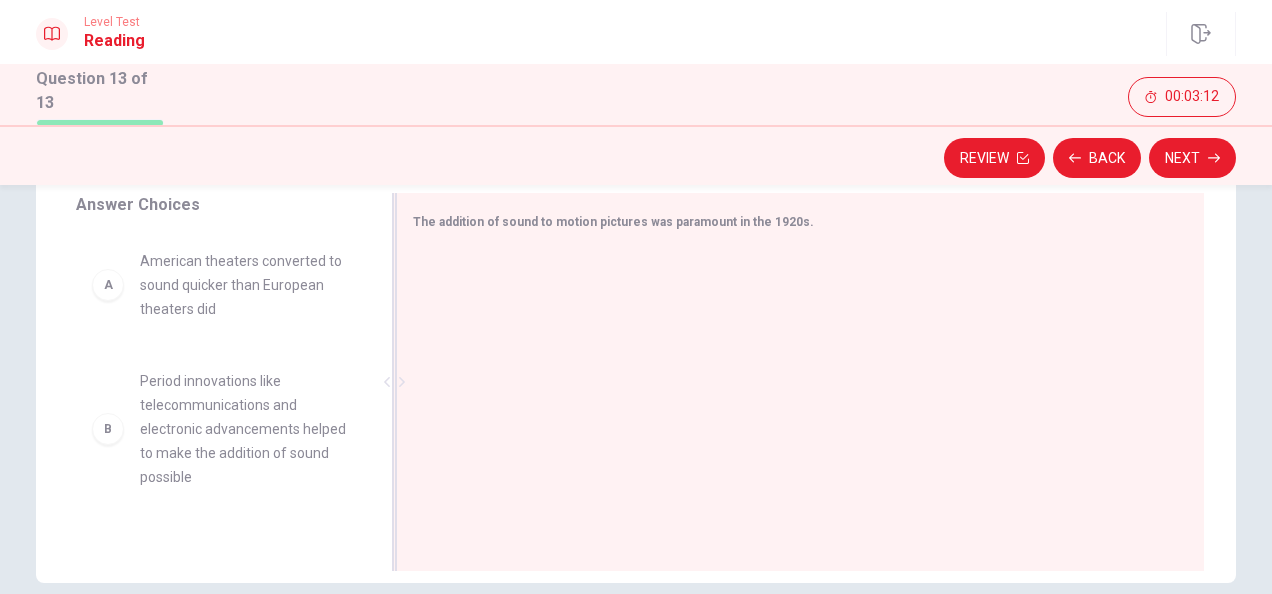 click at bounding box center (792, 384) 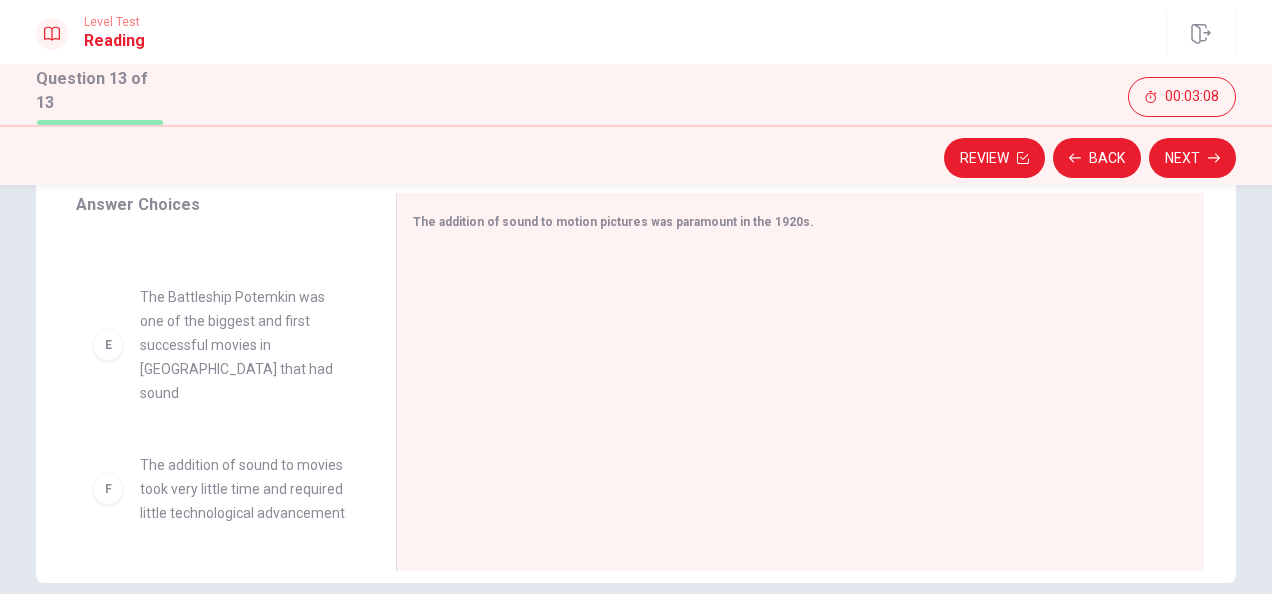 scroll, scrollTop: 540, scrollLeft: 0, axis: vertical 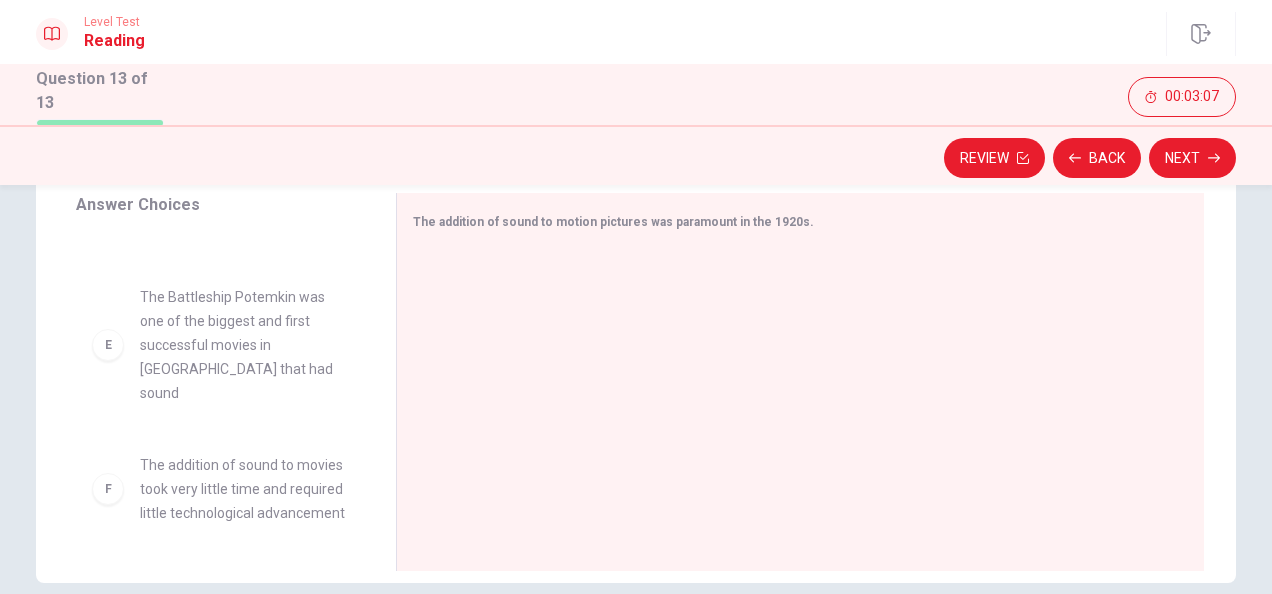 click on "The Battleship Potemkin was one of the biggest and first successful movies in [GEOGRAPHIC_DATA] that had sound" at bounding box center [244, 345] 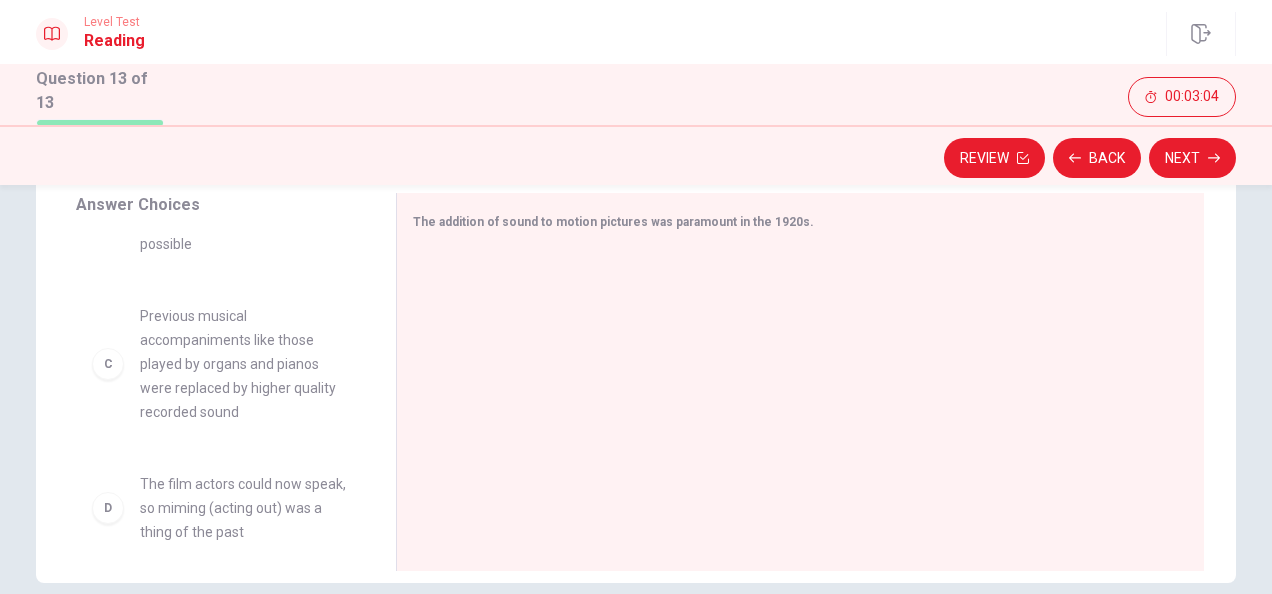 scroll, scrollTop: 232, scrollLeft: 0, axis: vertical 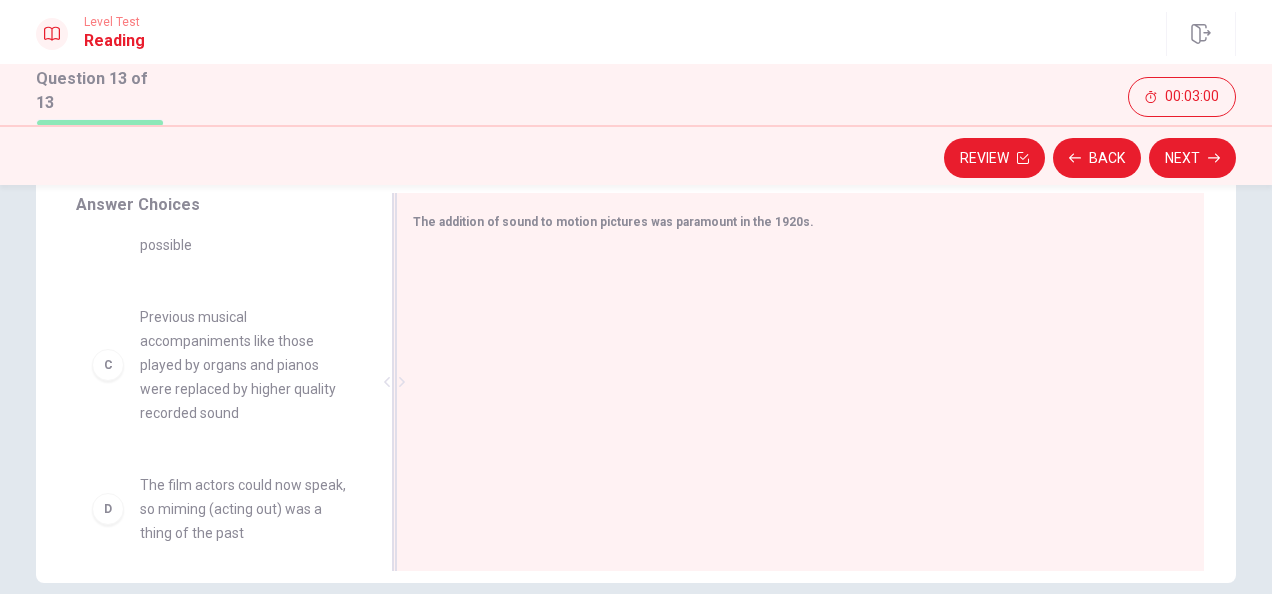 drag, startPoint x: 232, startPoint y: 496, endPoint x: 437, endPoint y: 358, distance: 247.12143 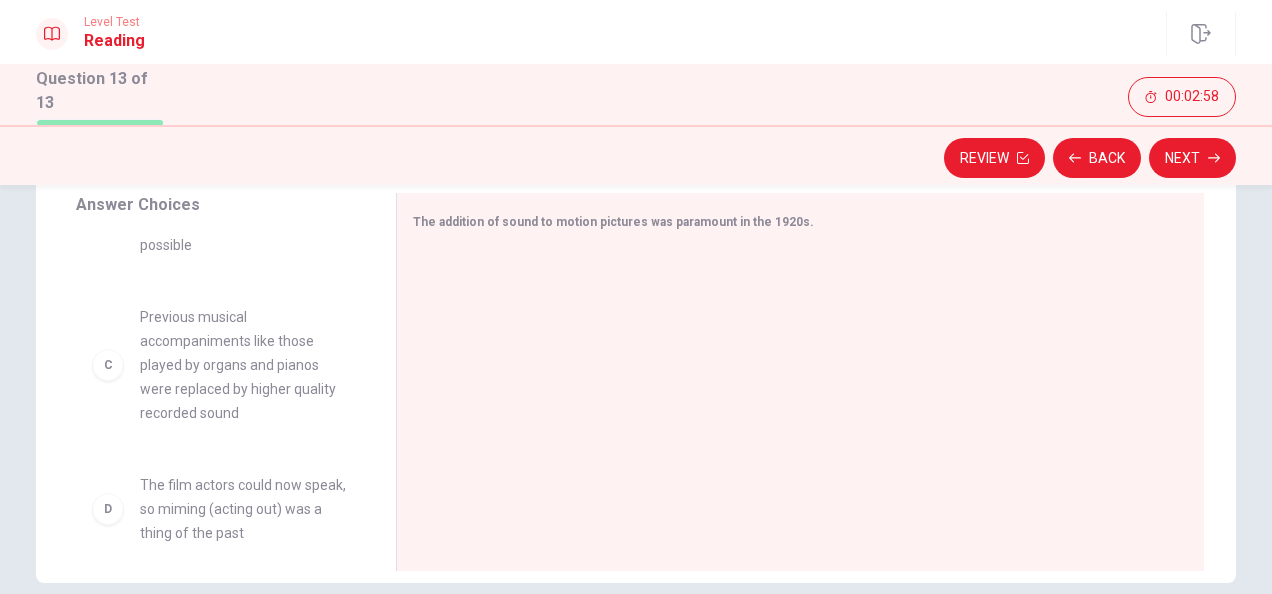 drag, startPoint x: 186, startPoint y: 504, endPoint x: 198, endPoint y: 498, distance: 13.416408 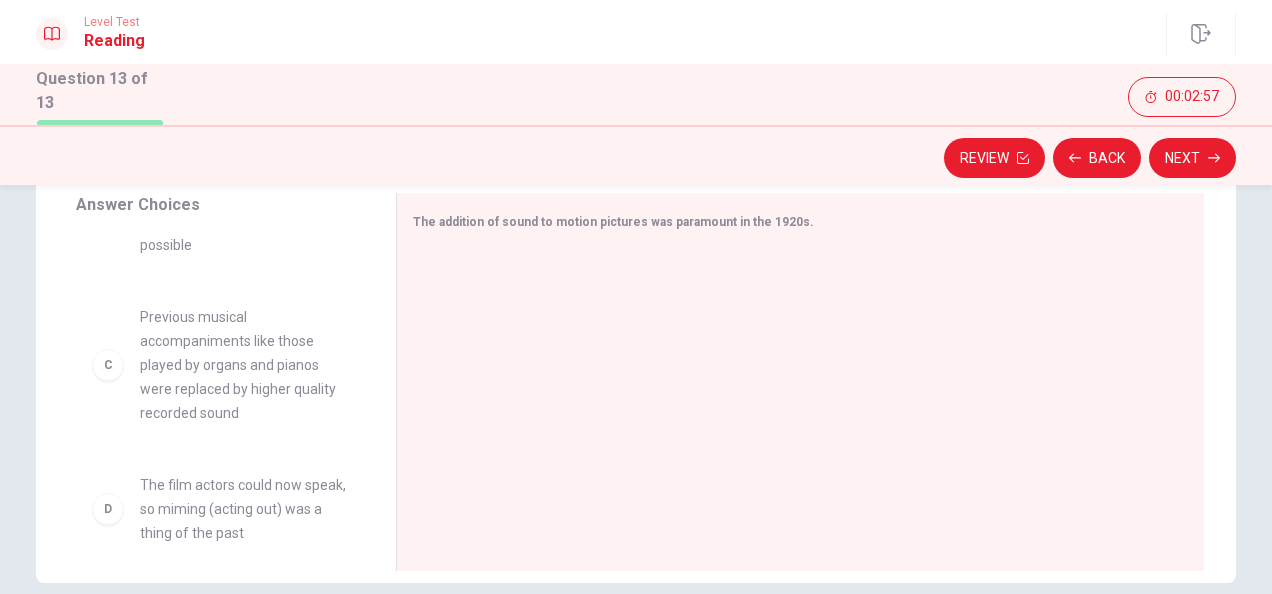 drag, startPoint x: 198, startPoint y: 498, endPoint x: 145, endPoint y: 480, distance: 55.97321 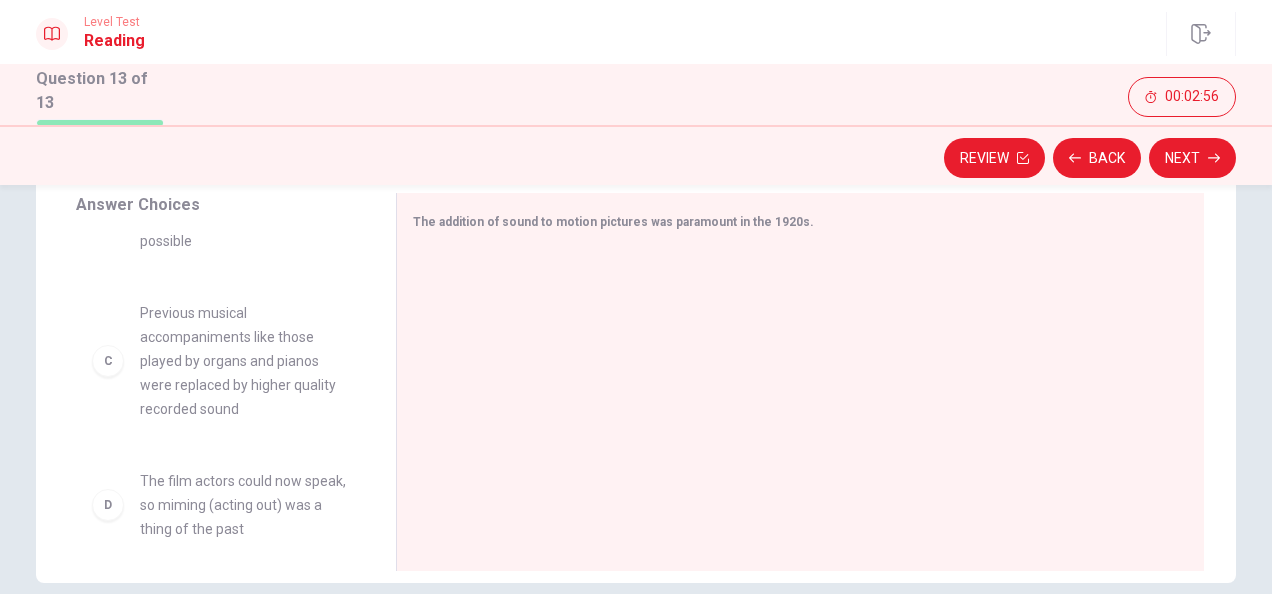 drag, startPoint x: 114, startPoint y: 498, endPoint x: 134, endPoint y: 543, distance: 49.24429 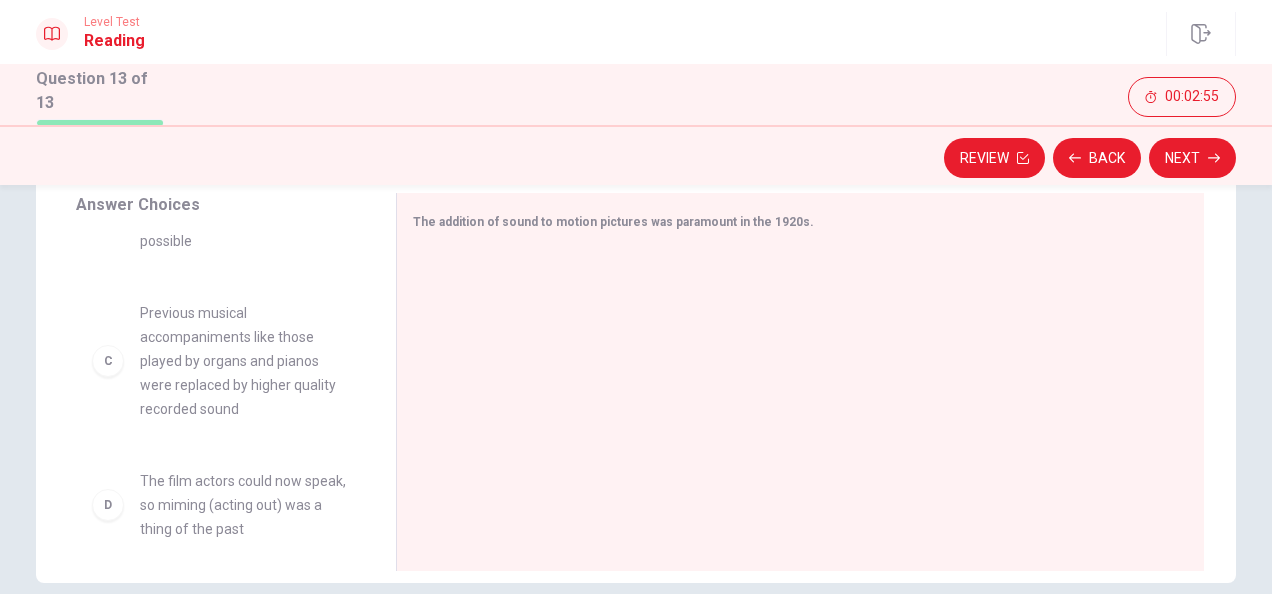 drag, startPoint x: 112, startPoint y: 522, endPoint x: 312, endPoint y: 434, distance: 218.504 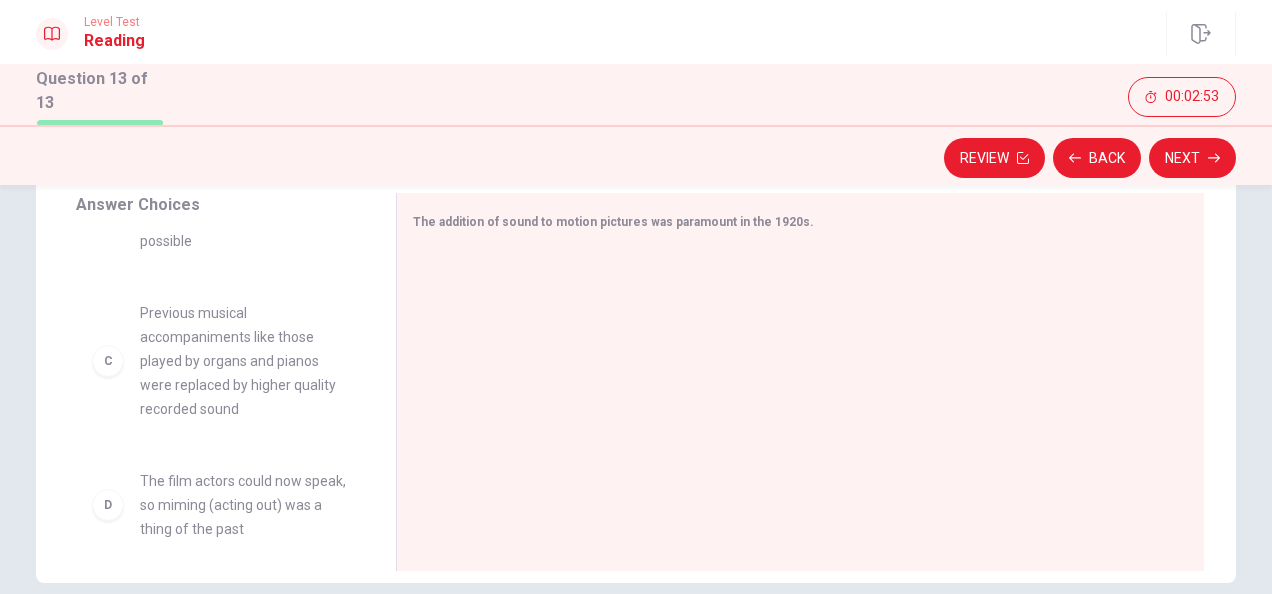drag, startPoint x: 159, startPoint y: 516, endPoint x: 296, endPoint y: 455, distance: 149.96666 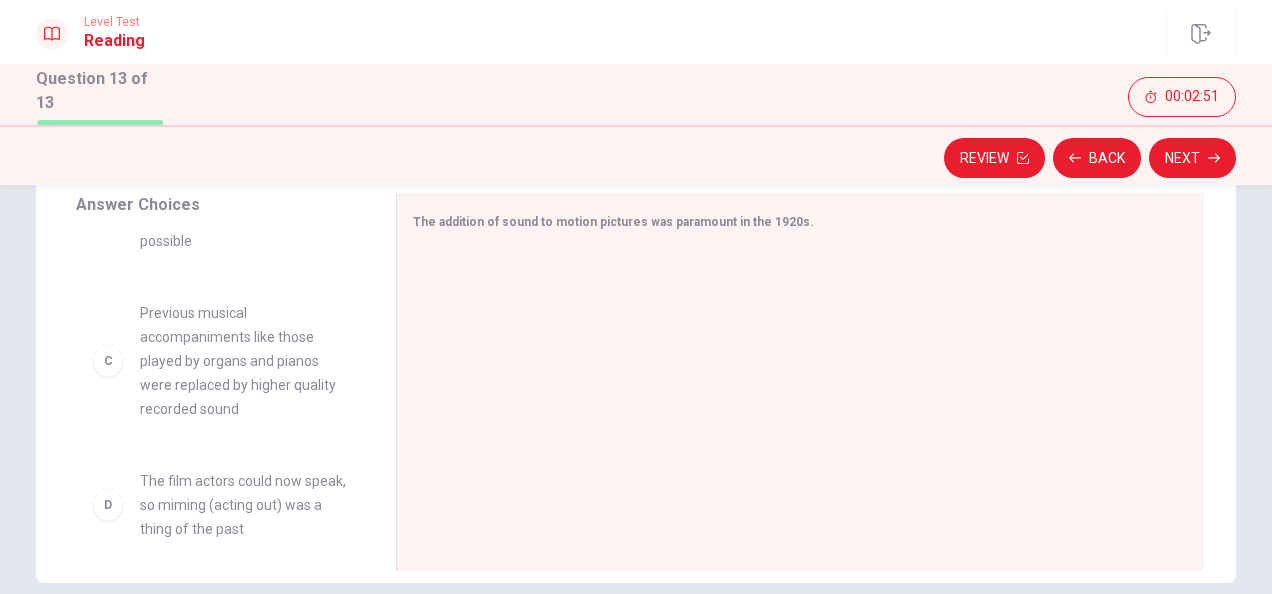 drag, startPoint x: 192, startPoint y: 528, endPoint x: 170, endPoint y: 502, distance: 34.058773 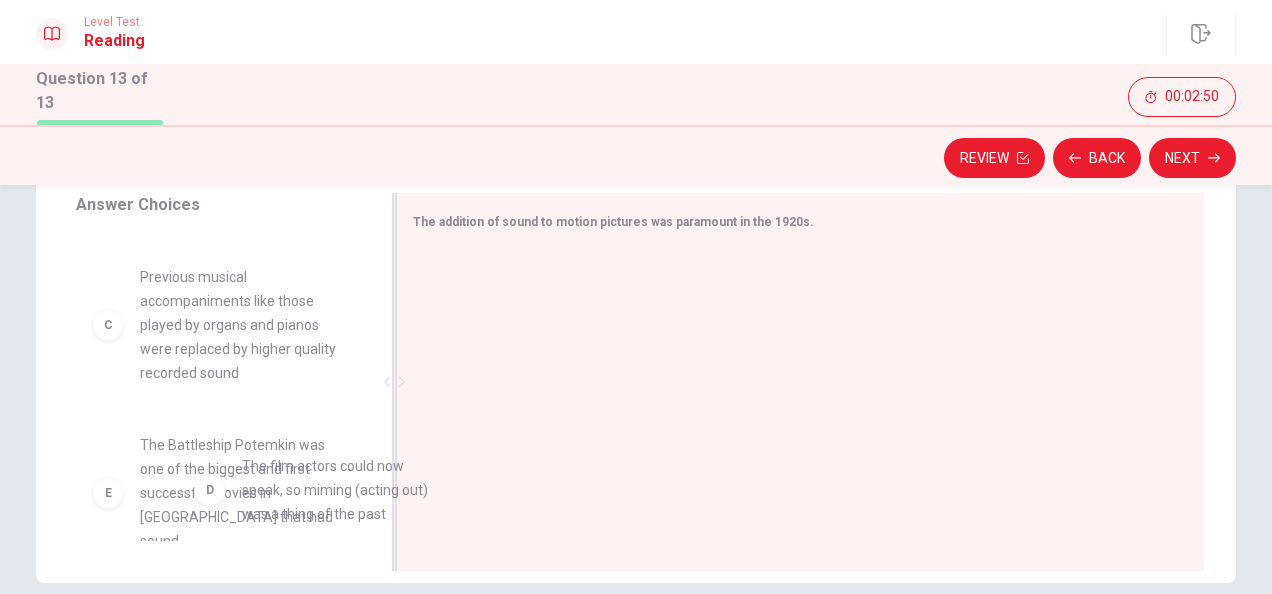 scroll, scrollTop: 273, scrollLeft: 0, axis: vertical 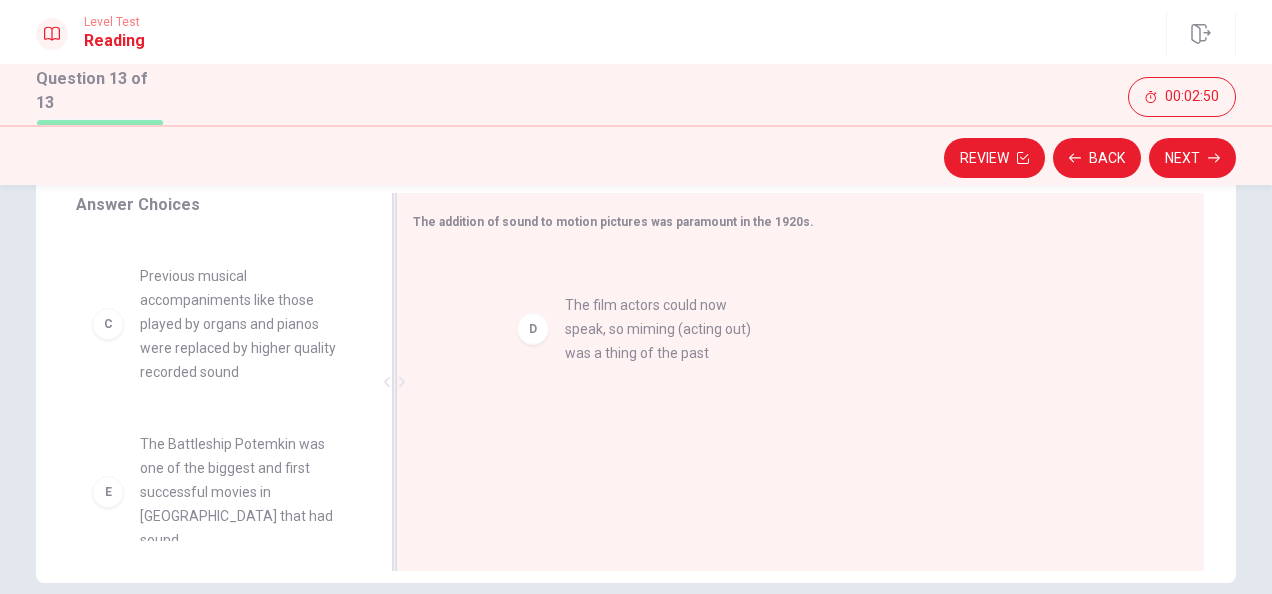 drag, startPoint x: 170, startPoint y: 502, endPoint x: 610, endPoint y: 318, distance: 476.92346 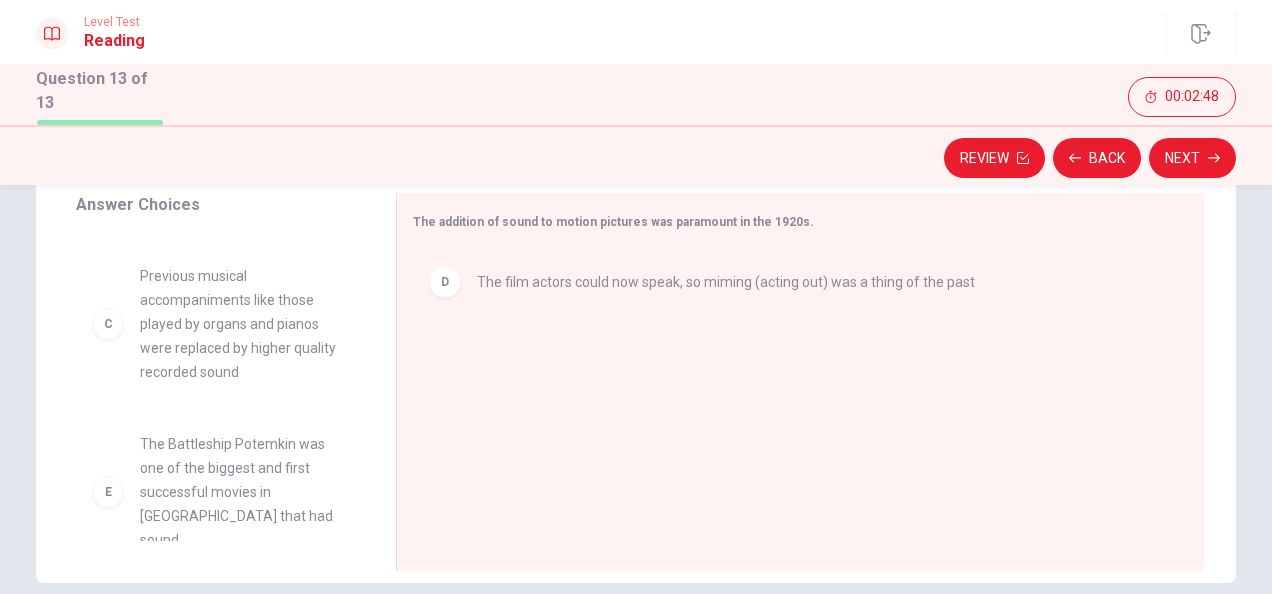 scroll, scrollTop: 0, scrollLeft: 0, axis: both 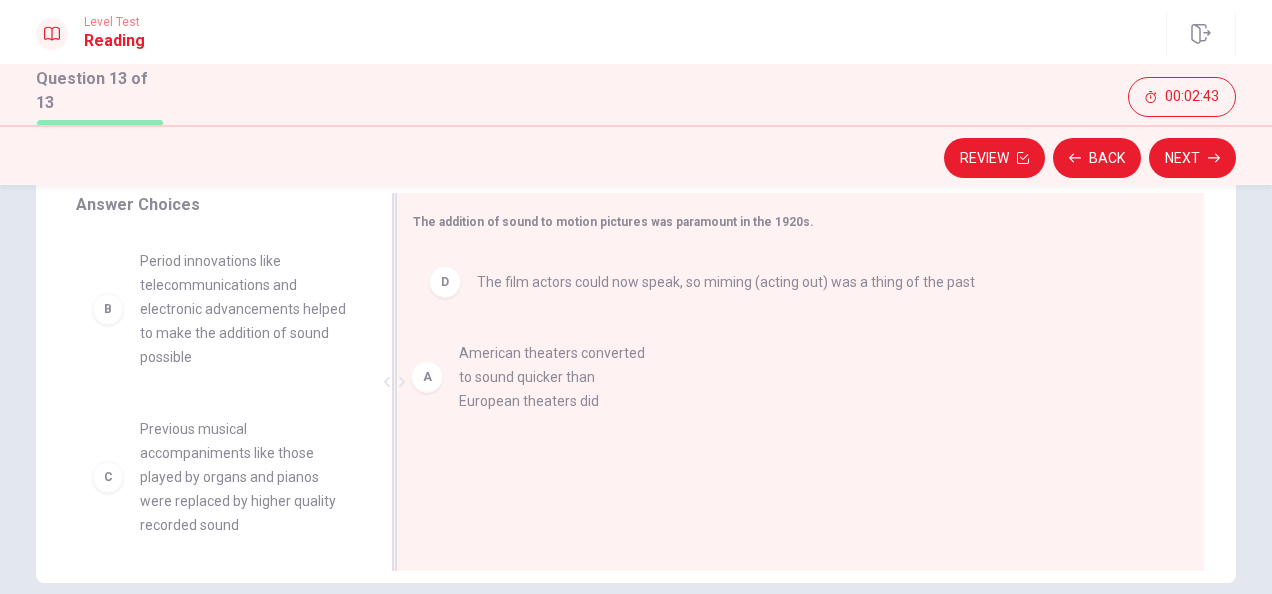 drag, startPoint x: 208, startPoint y: 300, endPoint x: 538, endPoint y: 395, distance: 343.4021 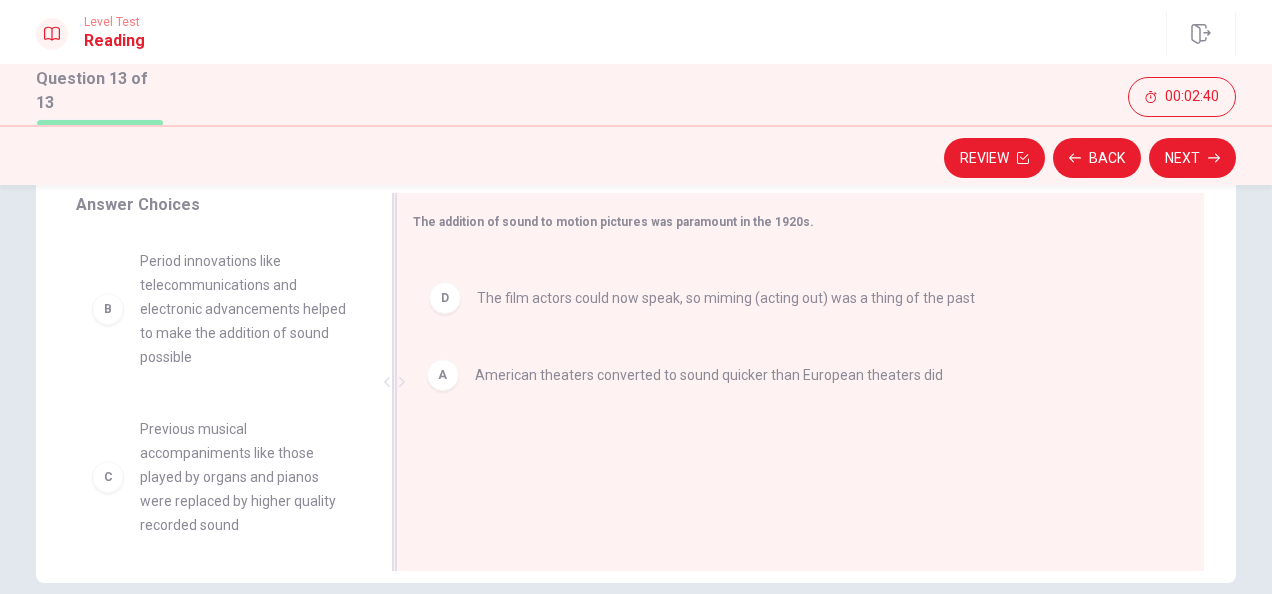 drag, startPoint x: 467, startPoint y: 294, endPoint x: 471, endPoint y: 398, distance: 104.0769 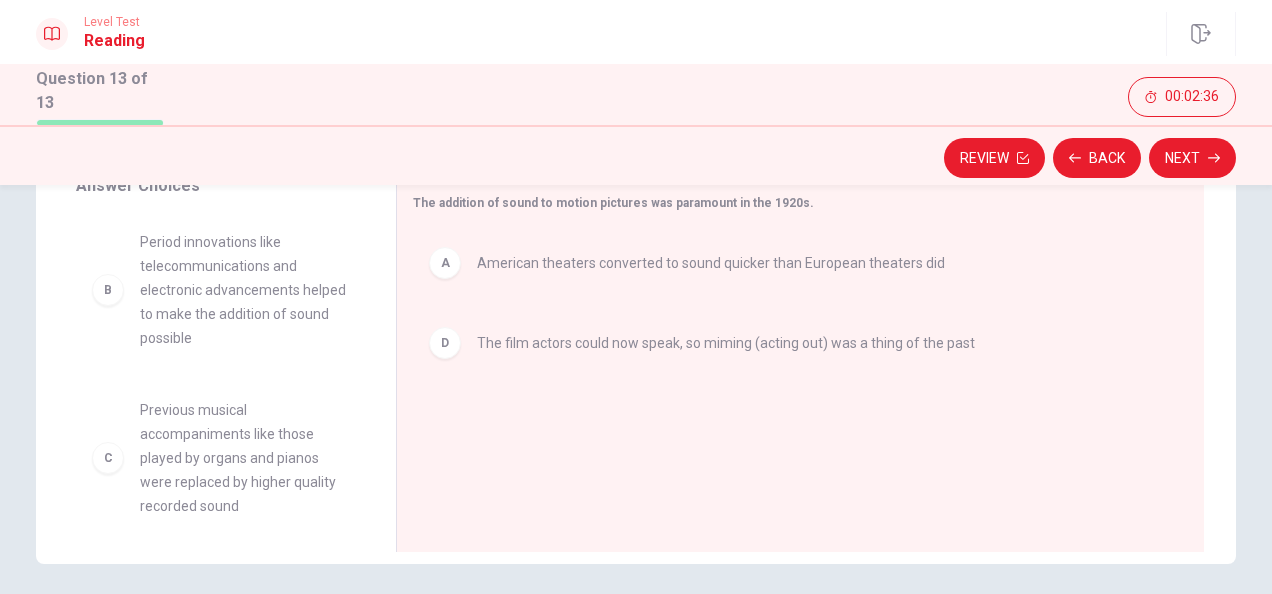 scroll, scrollTop: 379, scrollLeft: 0, axis: vertical 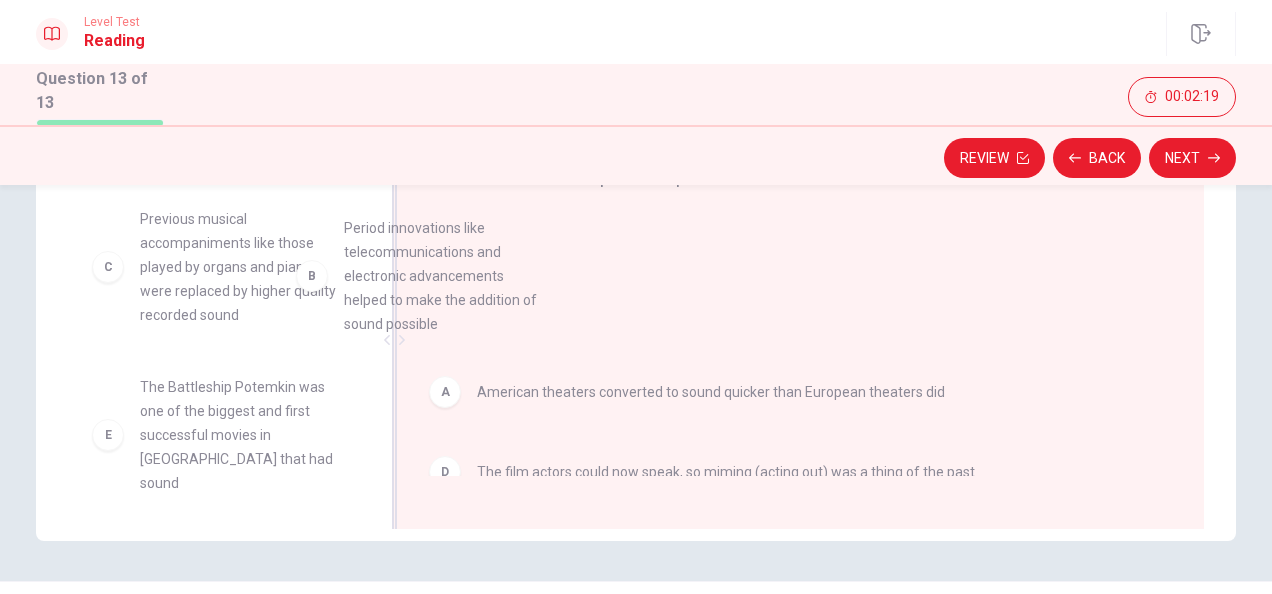 drag, startPoint x: 254, startPoint y: 282, endPoint x: 520, endPoint y: 290, distance: 266.12027 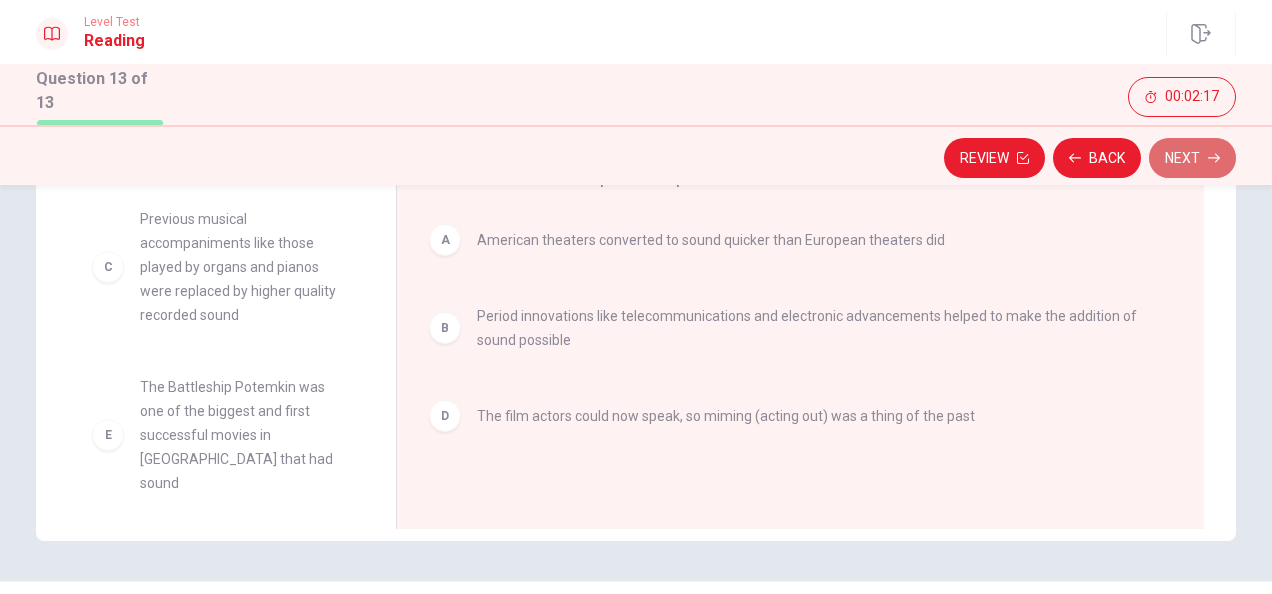 click on "Next" at bounding box center [1192, 158] 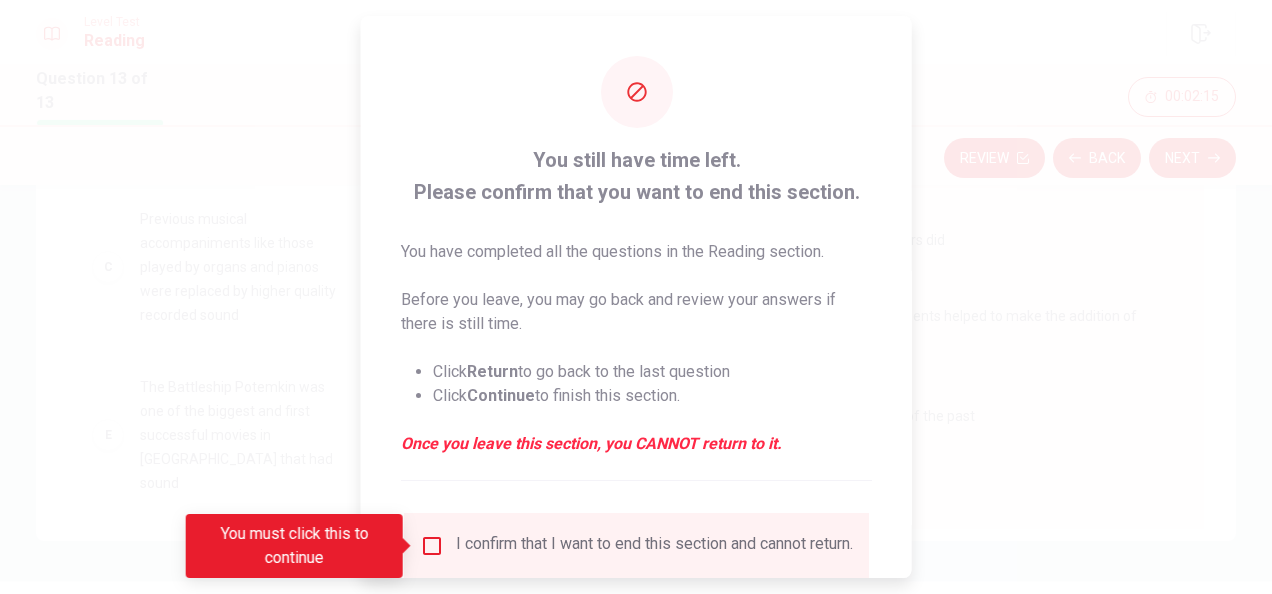 scroll, scrollTop: 52, scrollLeft: 0, axis: vertical 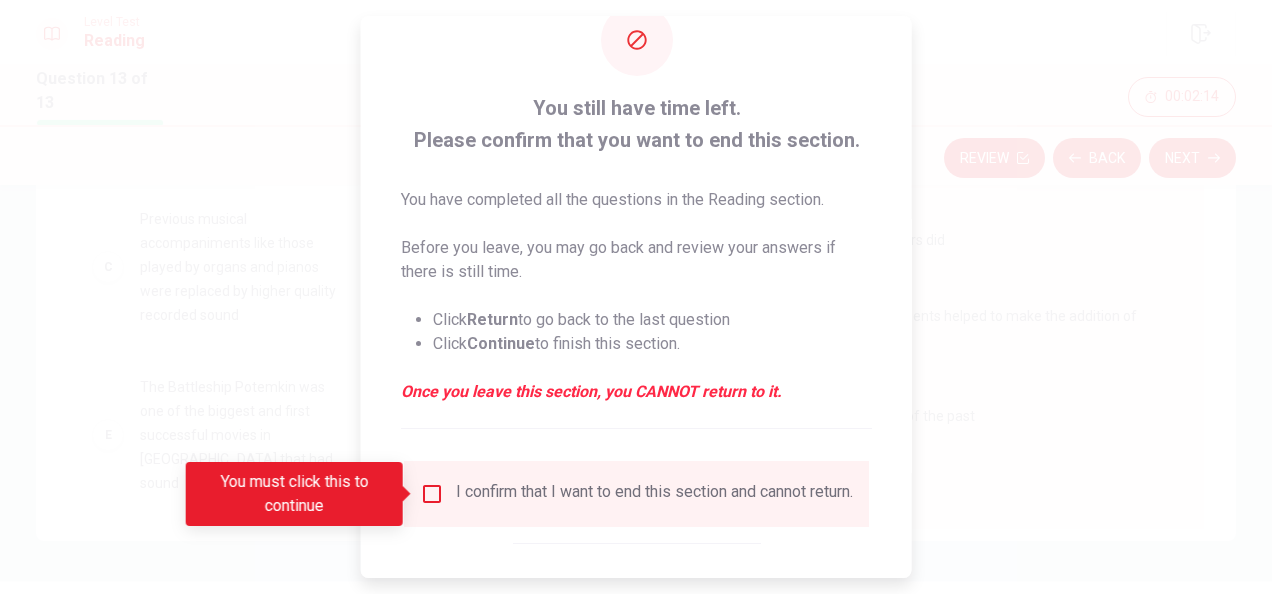 click at bounding box center (432, 494) 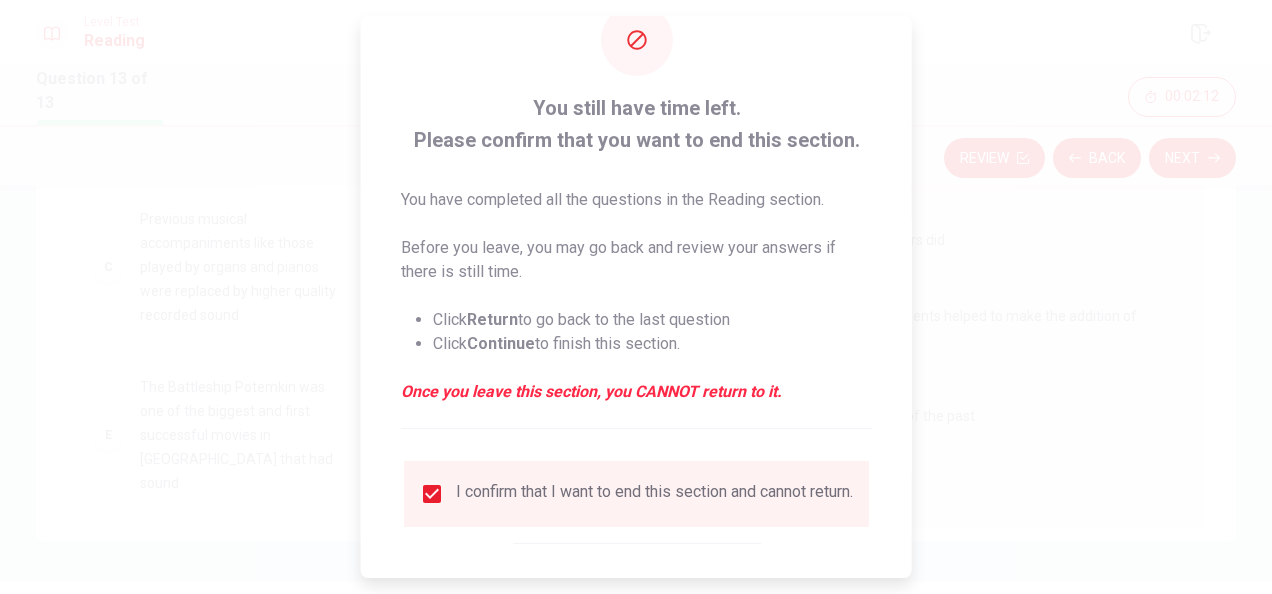 scroll, scrollTop: 152, scrollLeft: 0, axis: vertical 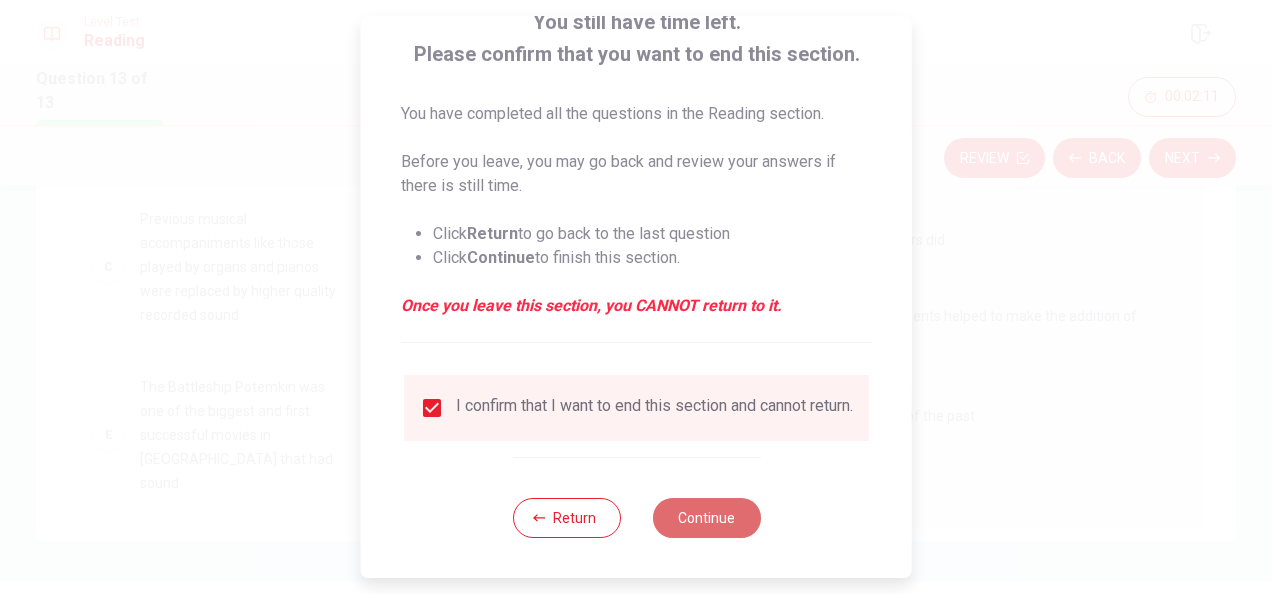 click on "Continue" at bounding box center [706, 518] 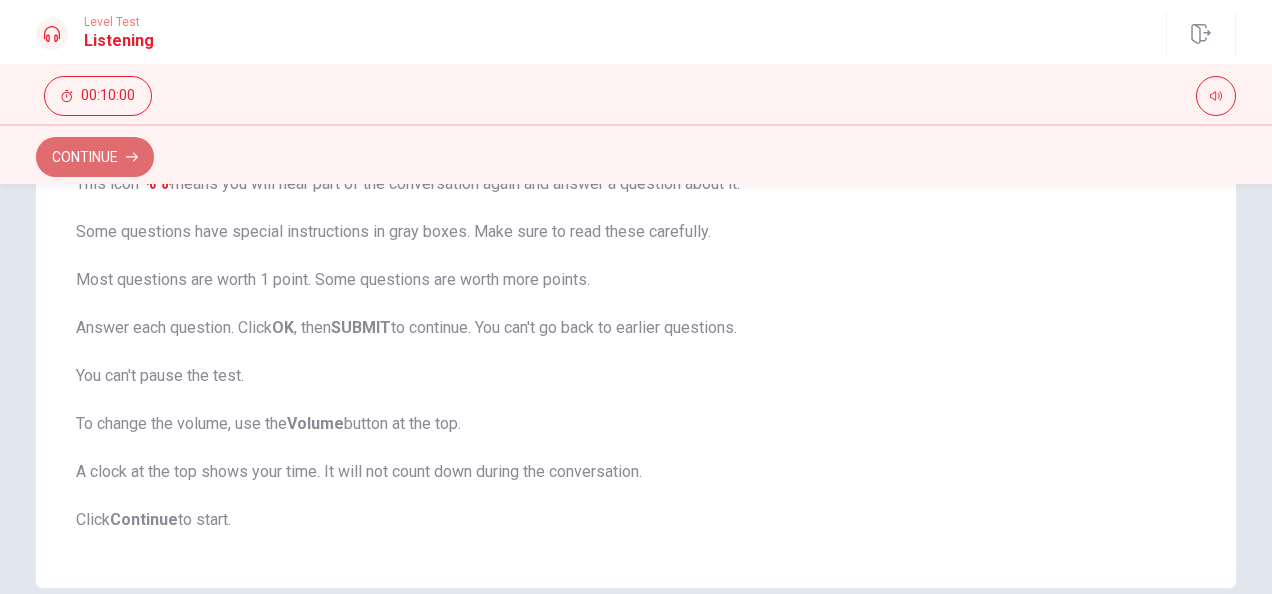 click on "Continue" at bounding box center [95, 157] 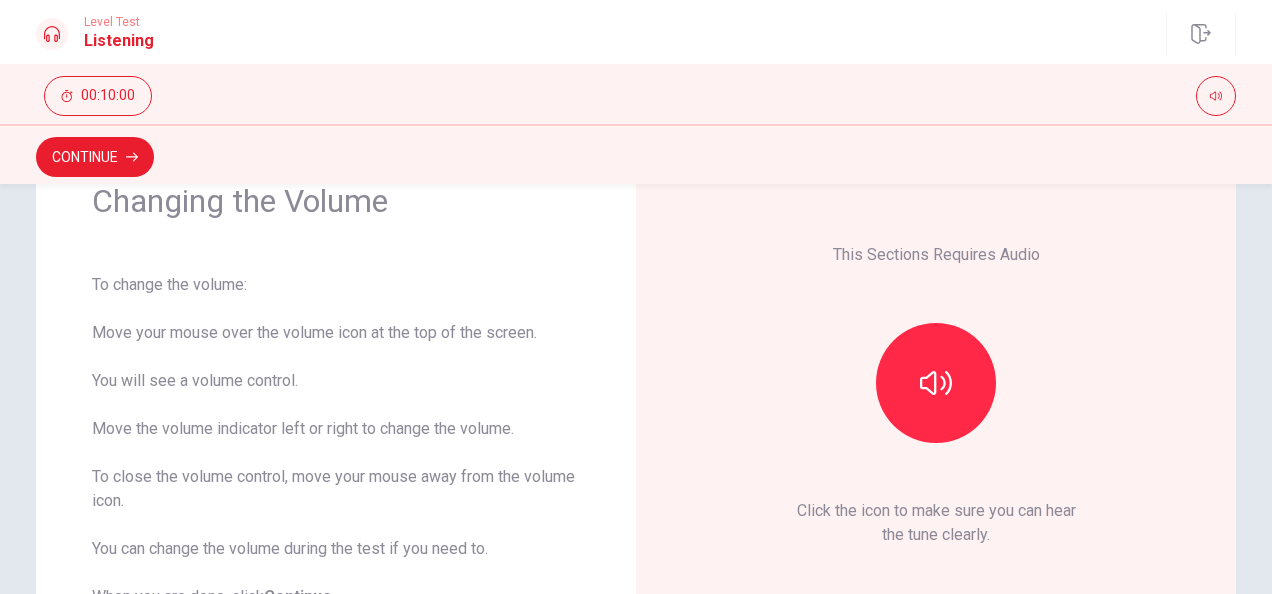 scroll, scrollTop: 69, scrollLeft: 0, axis: vertical 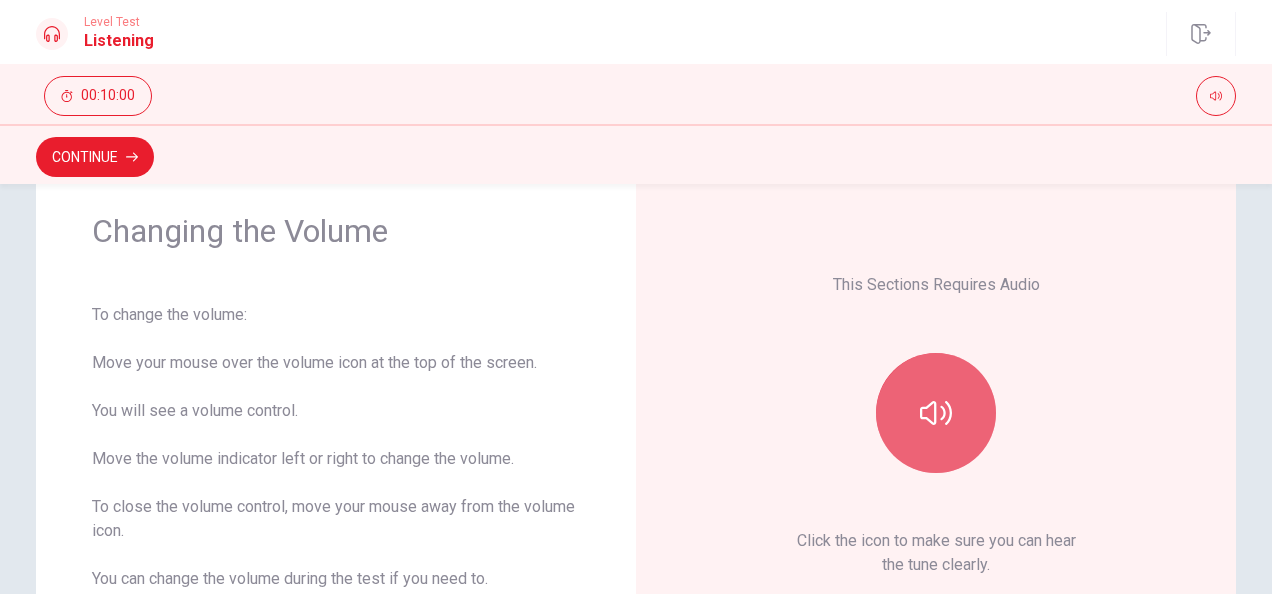 click at bounding box center (936, 413) 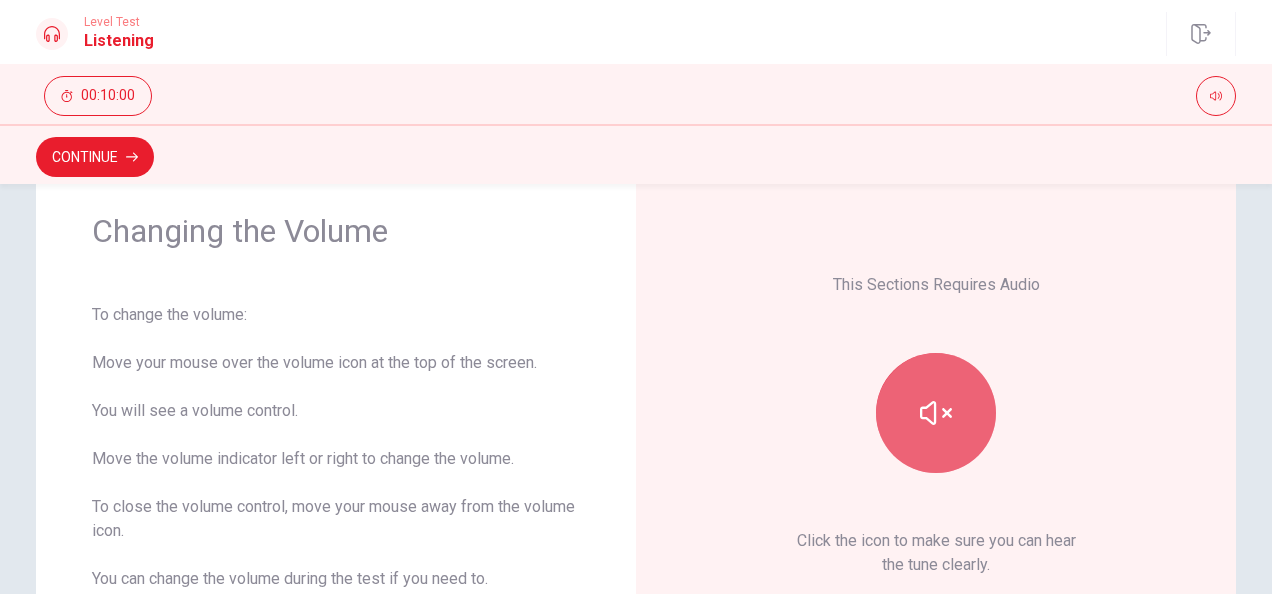 click at bounding box center (936, 413) 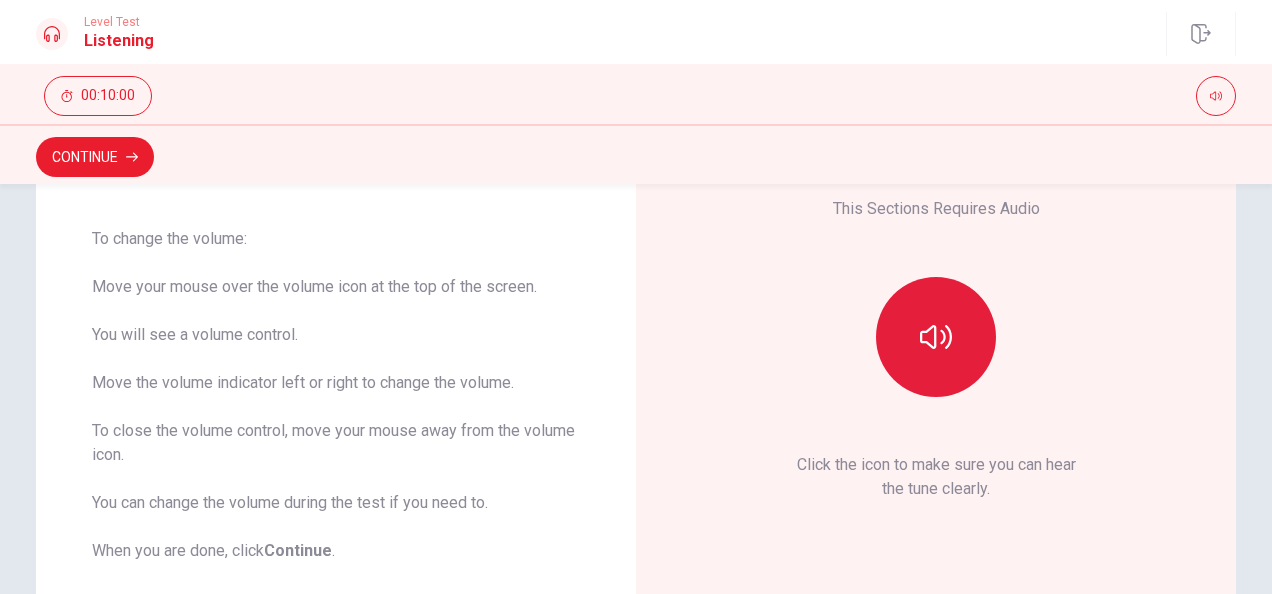 scroll, scrollTop: 144, scrollLeft: 0, axis: vertical 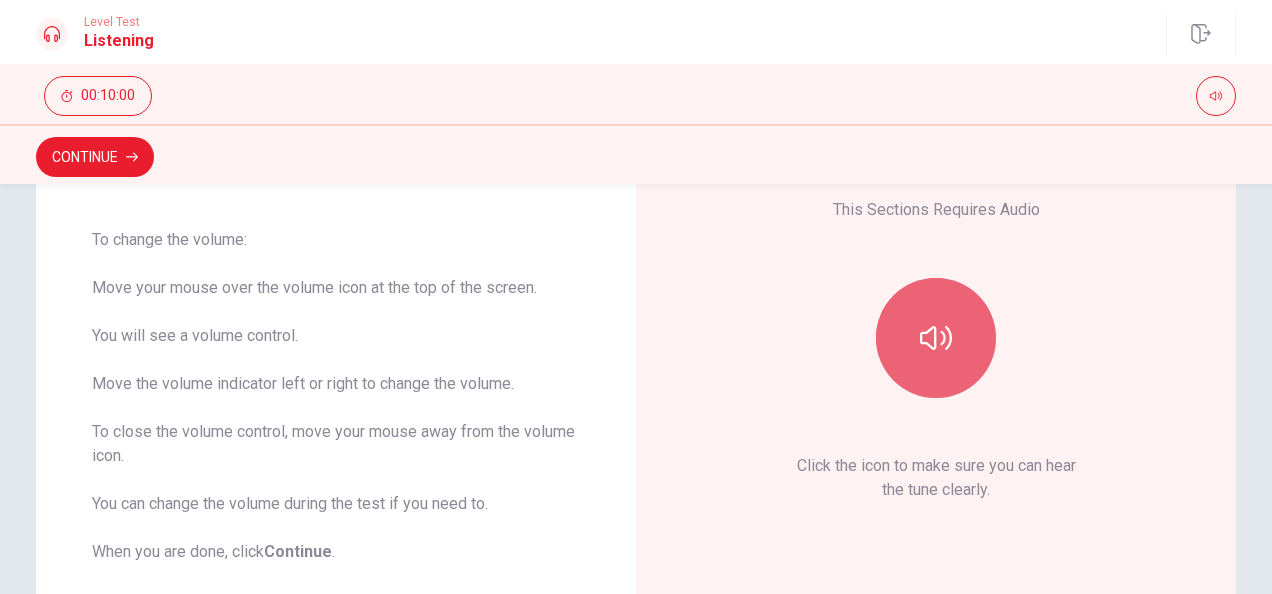 click at bounding box center [936, 338] 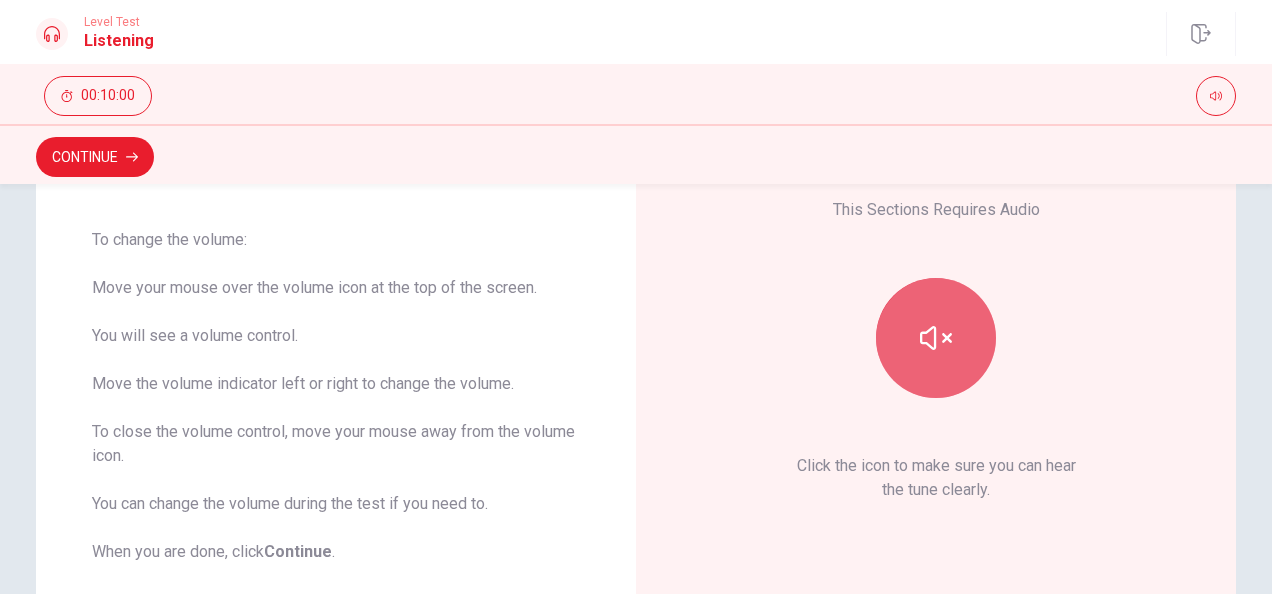click at bounding box center (936, 338) 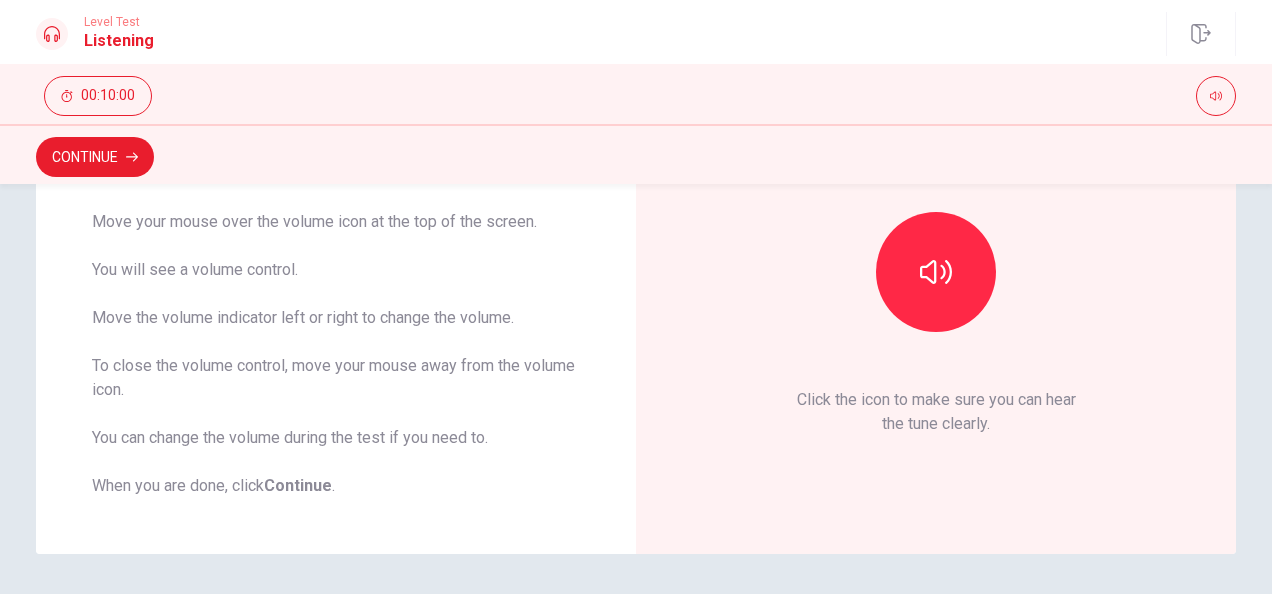 scroll, scrollTop: 205, scrollLeft: 0, axis: vertical 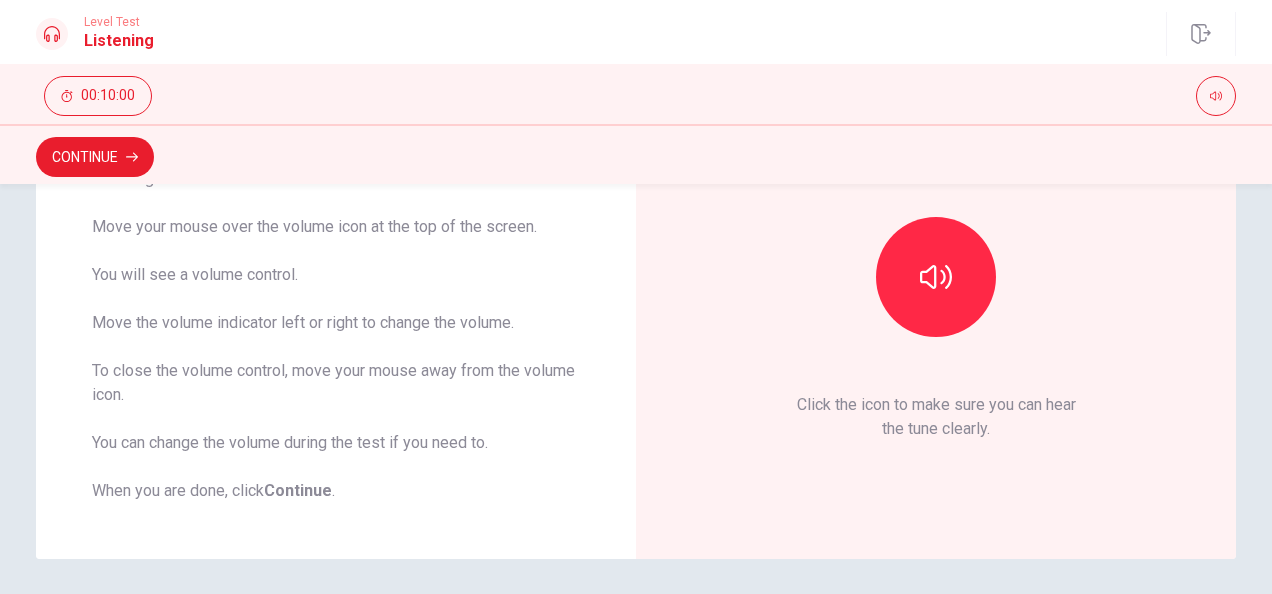click on "This Sections Requires Audio Click the icon to make sure you can hear   the tune clearly." at bounding box center (936, 289) 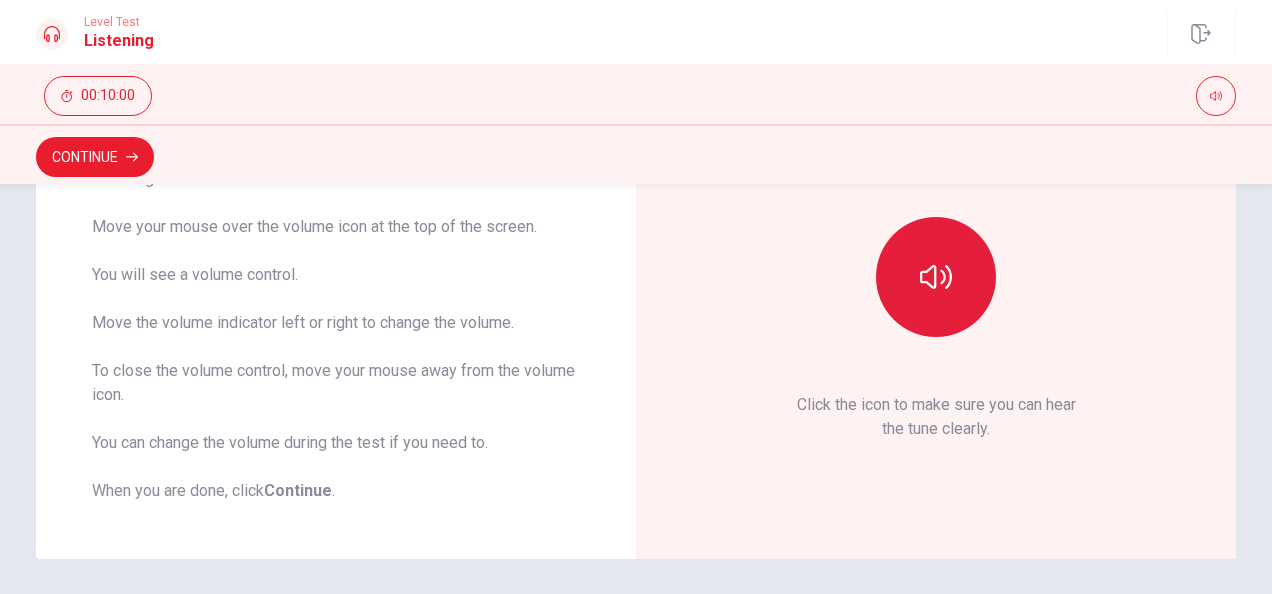 click at bounding box center [936, 277] 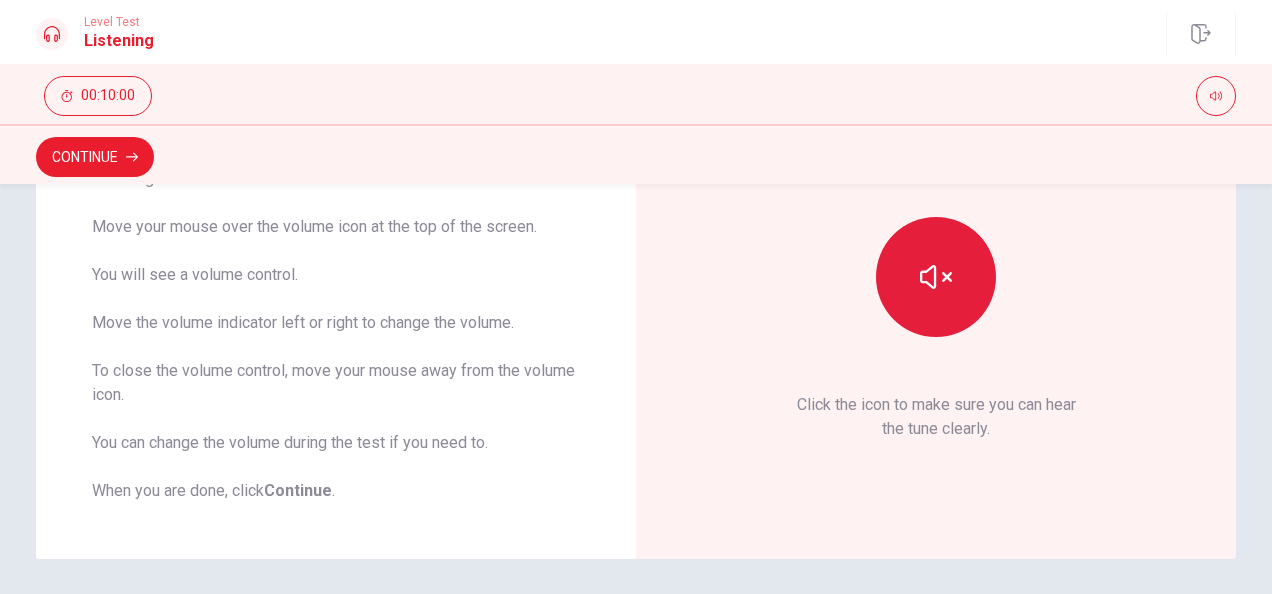 click at bounding box center (936, 277) 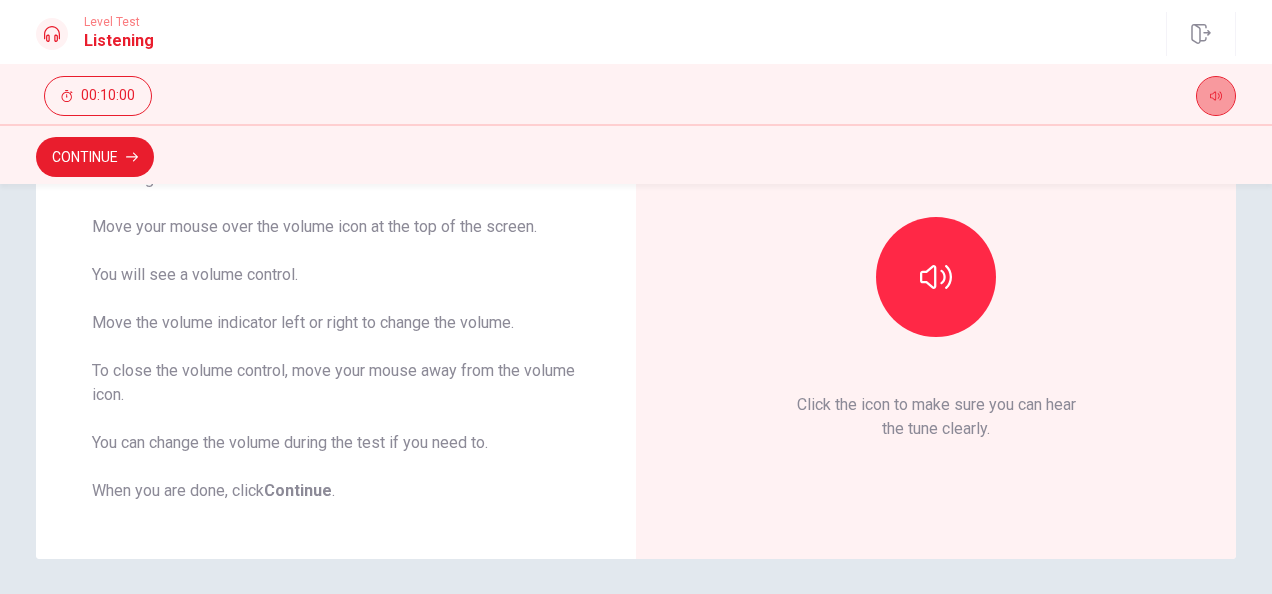 click 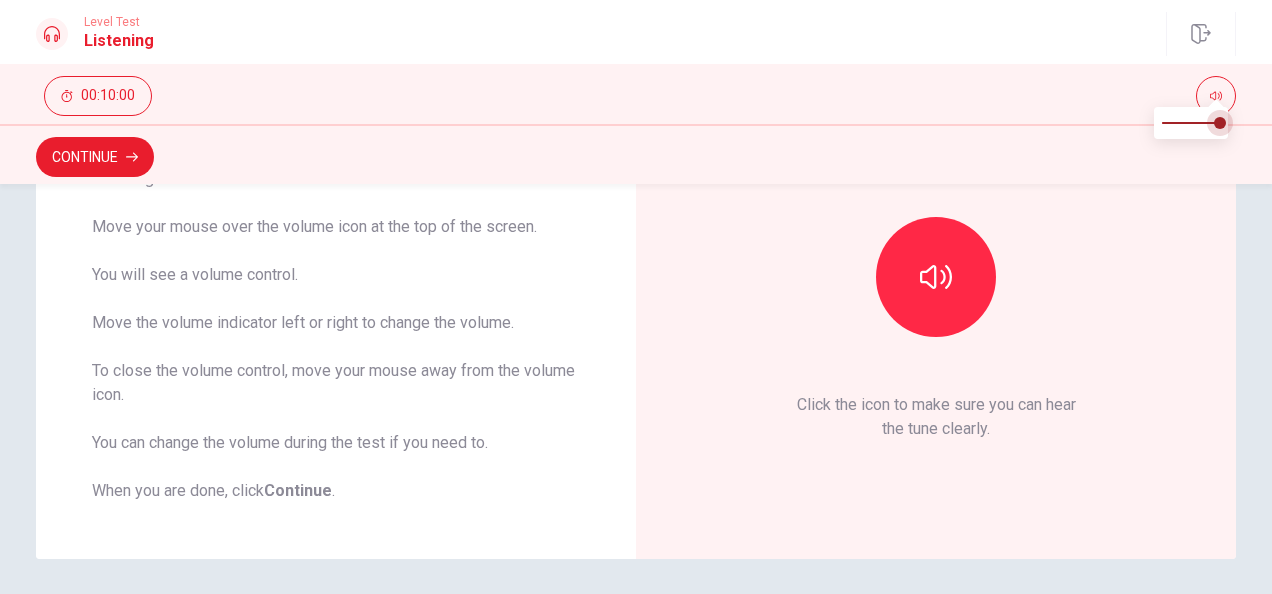 drag, startPoint x: 1218, startPoint y: 120, endPoint x: 1271, endPoint y: 116, distance: 53.15073 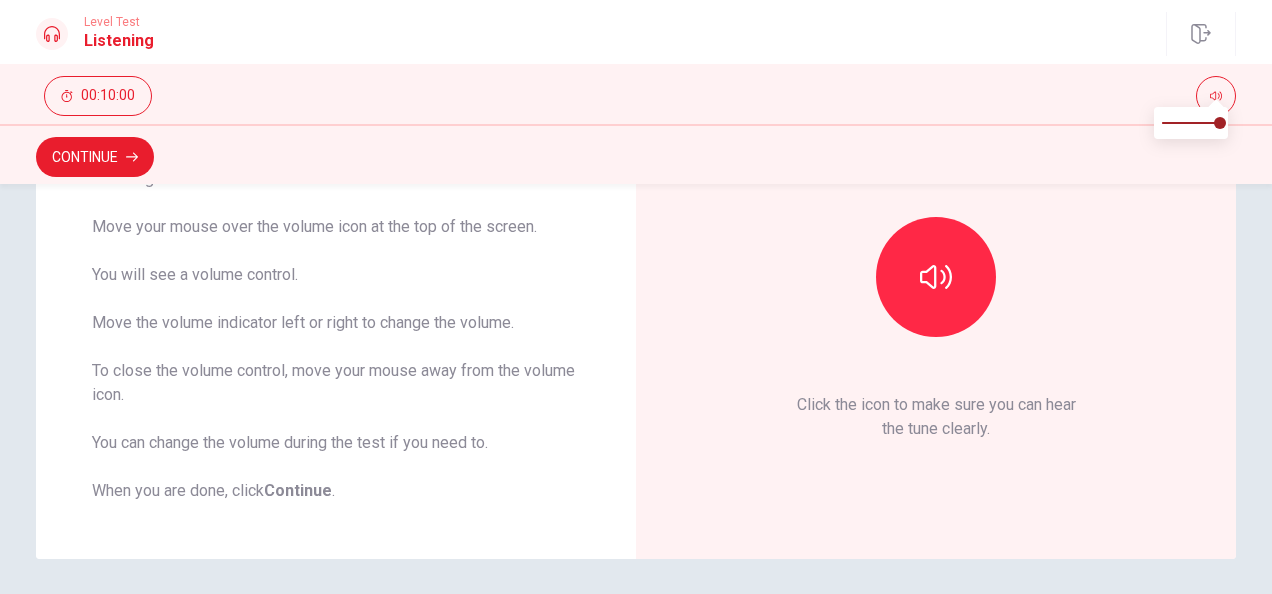 click on "This Sections Requires Audio Click the icon to make sure you can hear   the tune clearly." at bounding box center (936, 289) 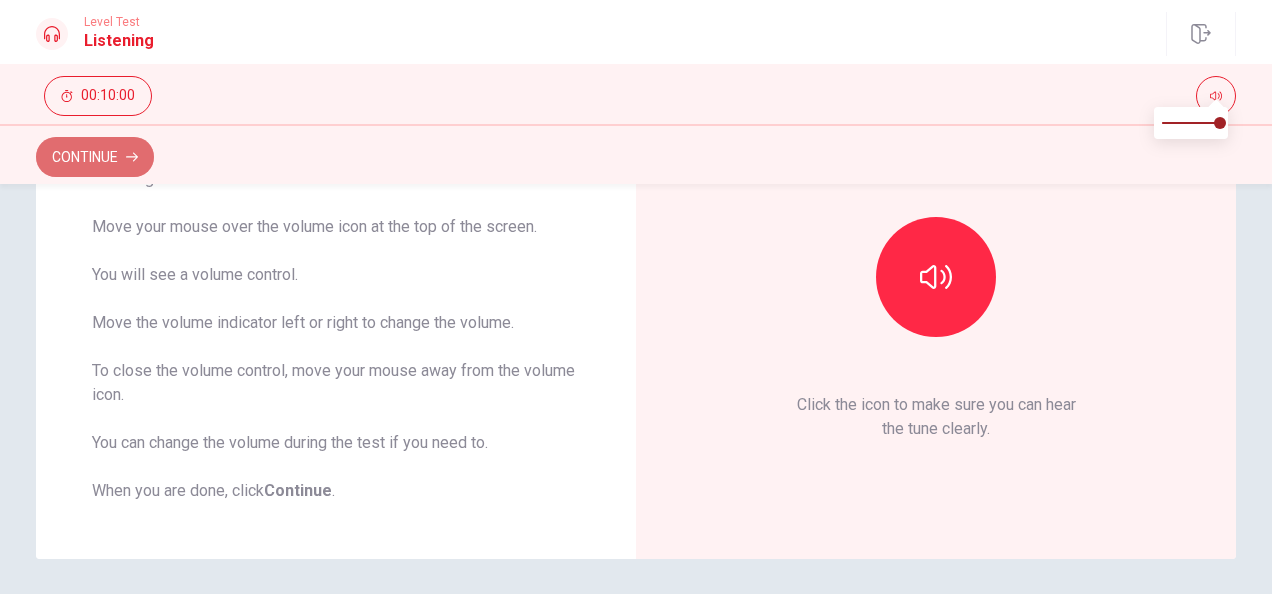 click on "Continue" at bounding box center (95, 157) 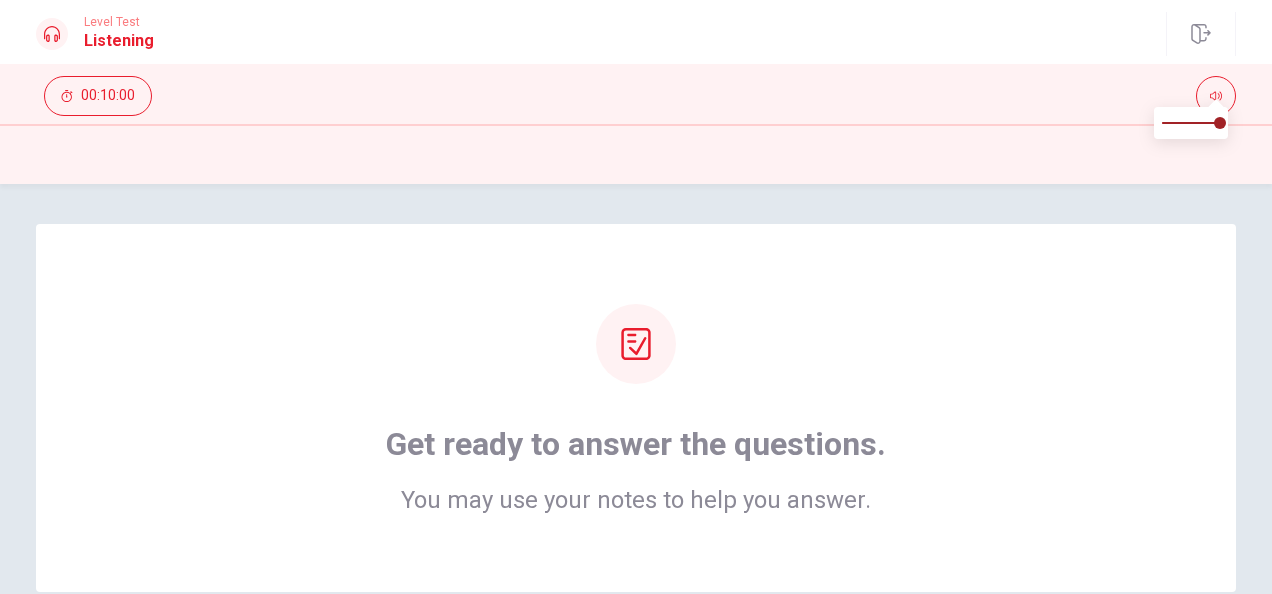 scroll, scrollTop: 102, scrollLeft: 0, axis: vertical 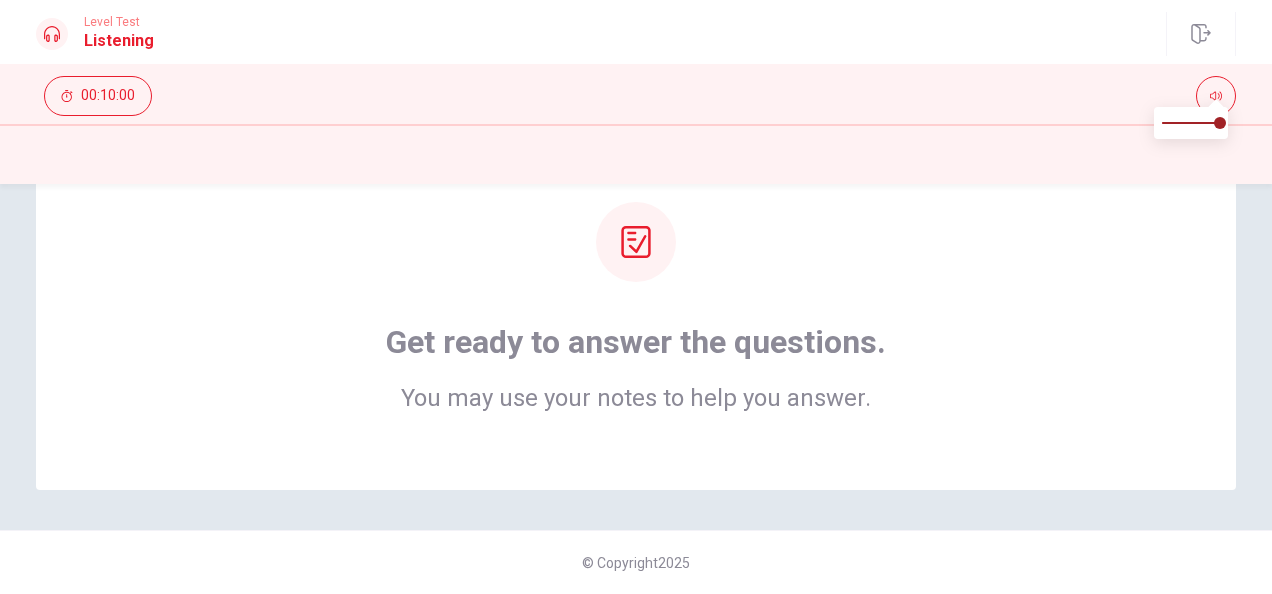click on "You may use your notes to help you answer." at bounding box center (636, 398) 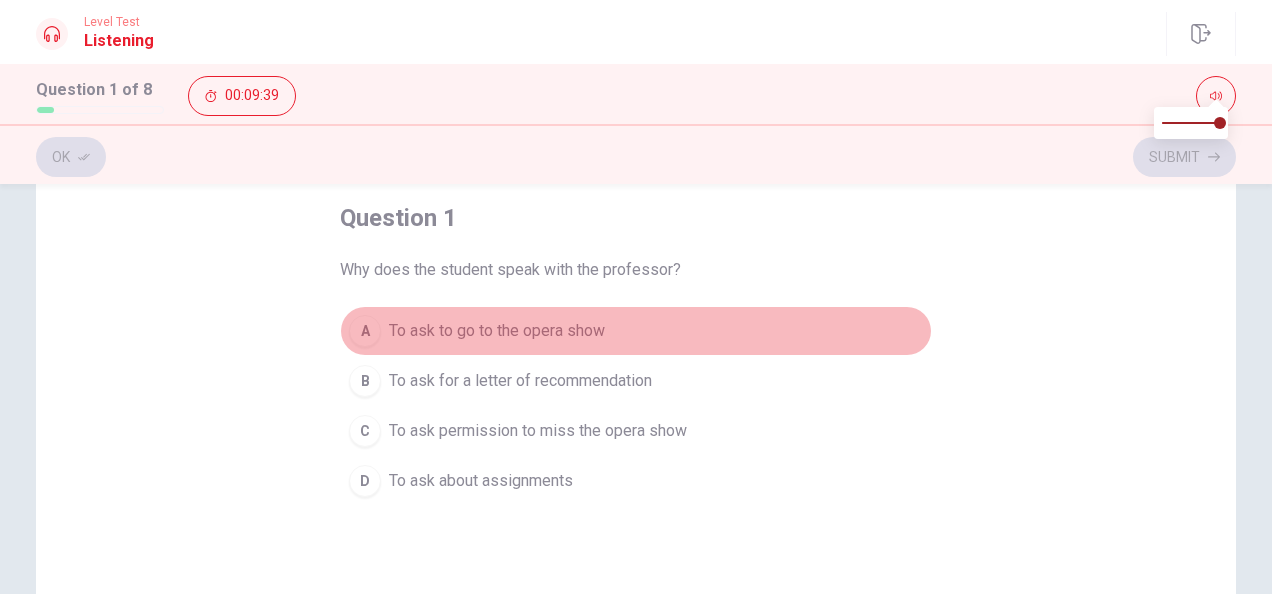 click on "A" at bounding box center (365, 331) 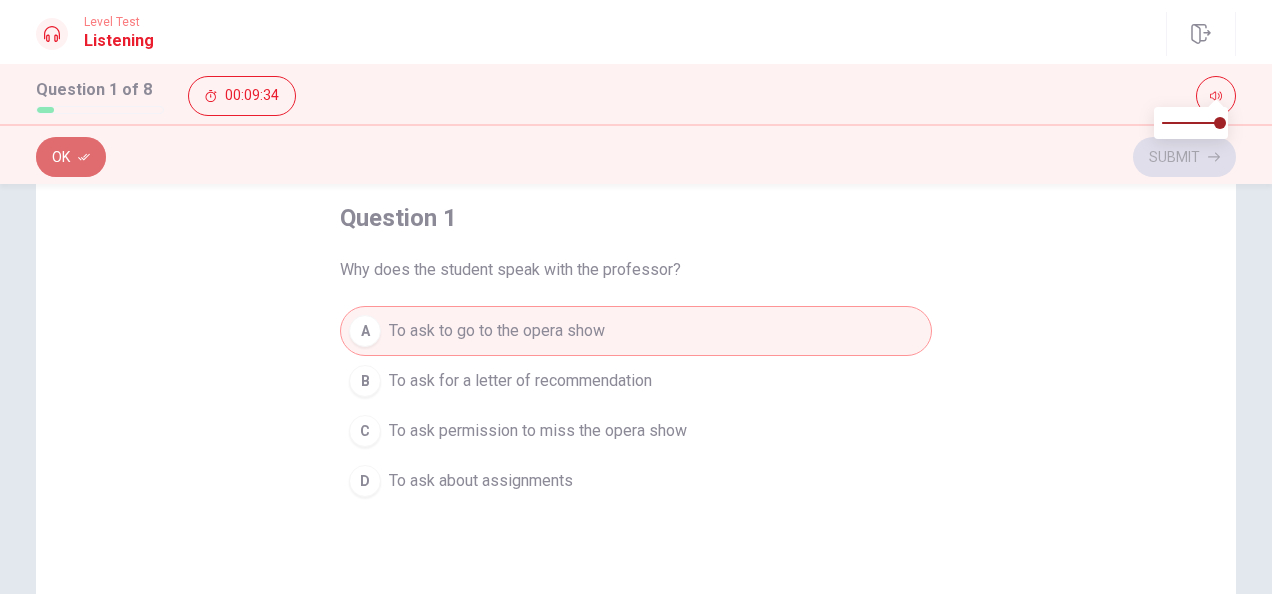 click 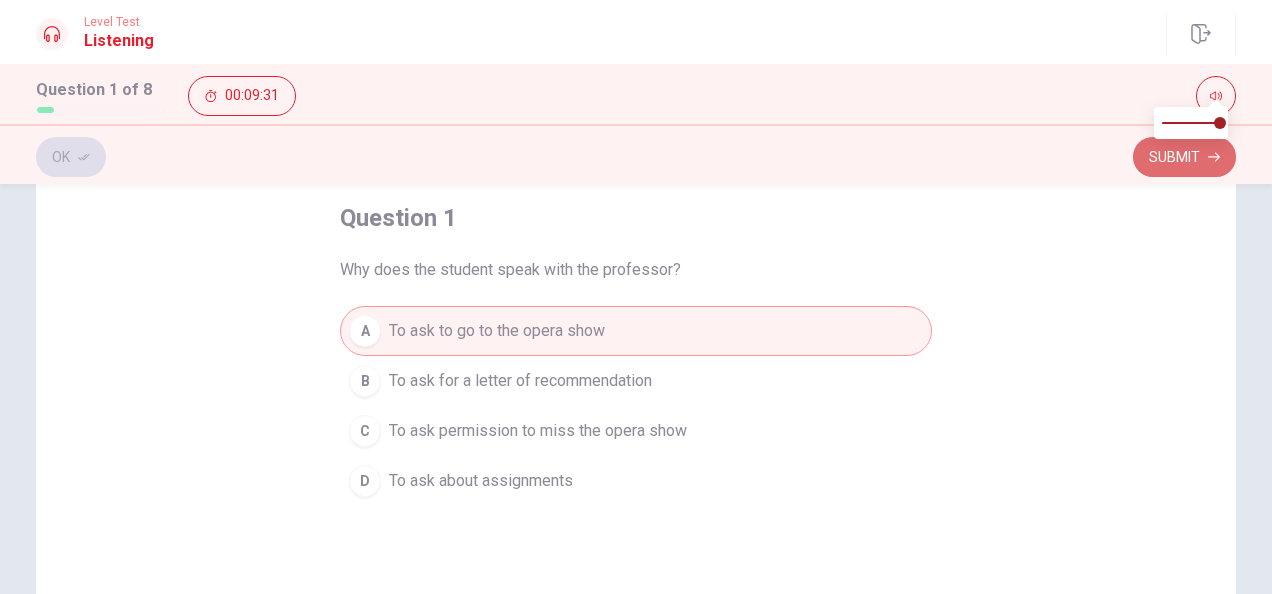 click on "Submit" at bounding box center (1184, 157) 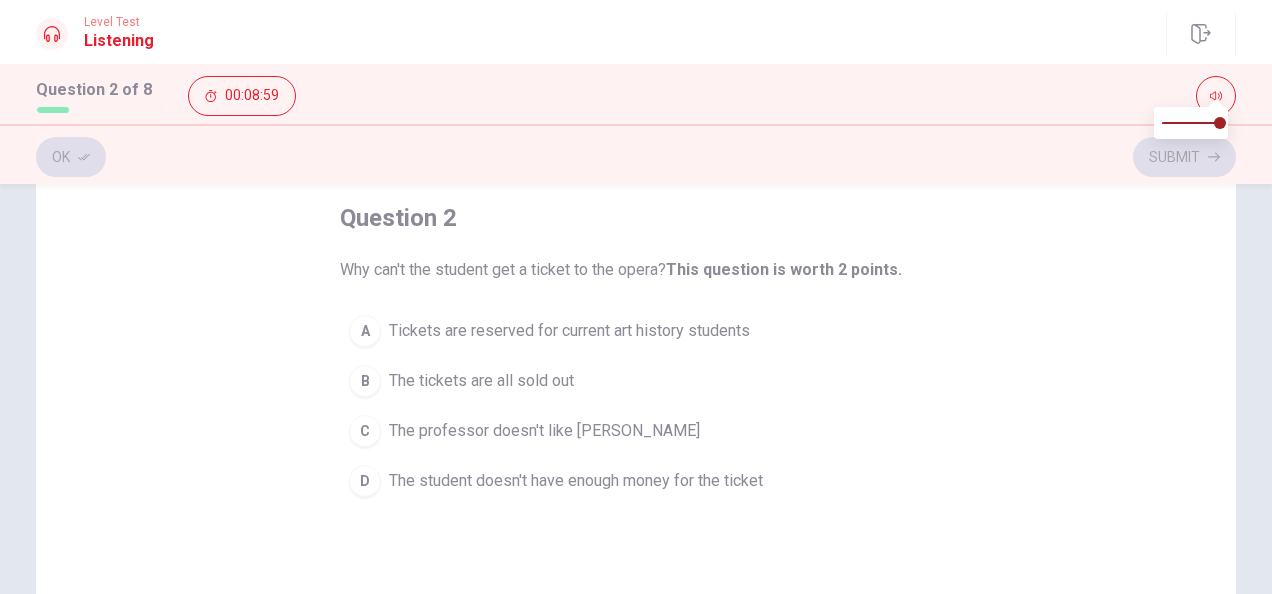 click on "A" at bounding box center (365, 331) 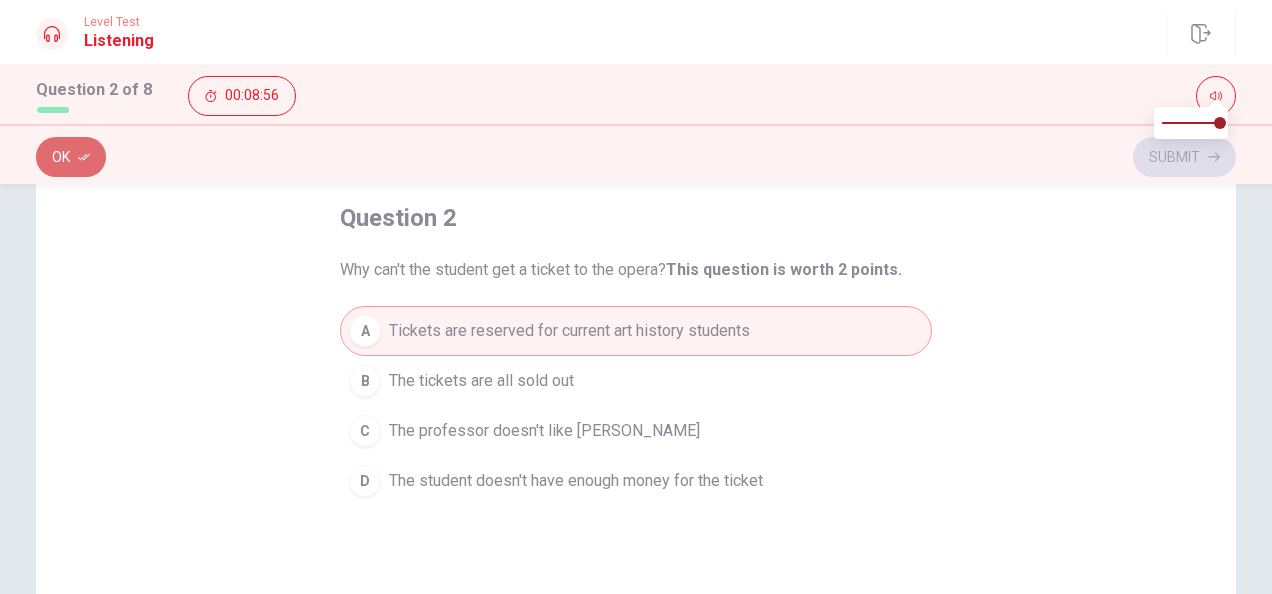 click on "Ok" at bounding box center [71, 157] 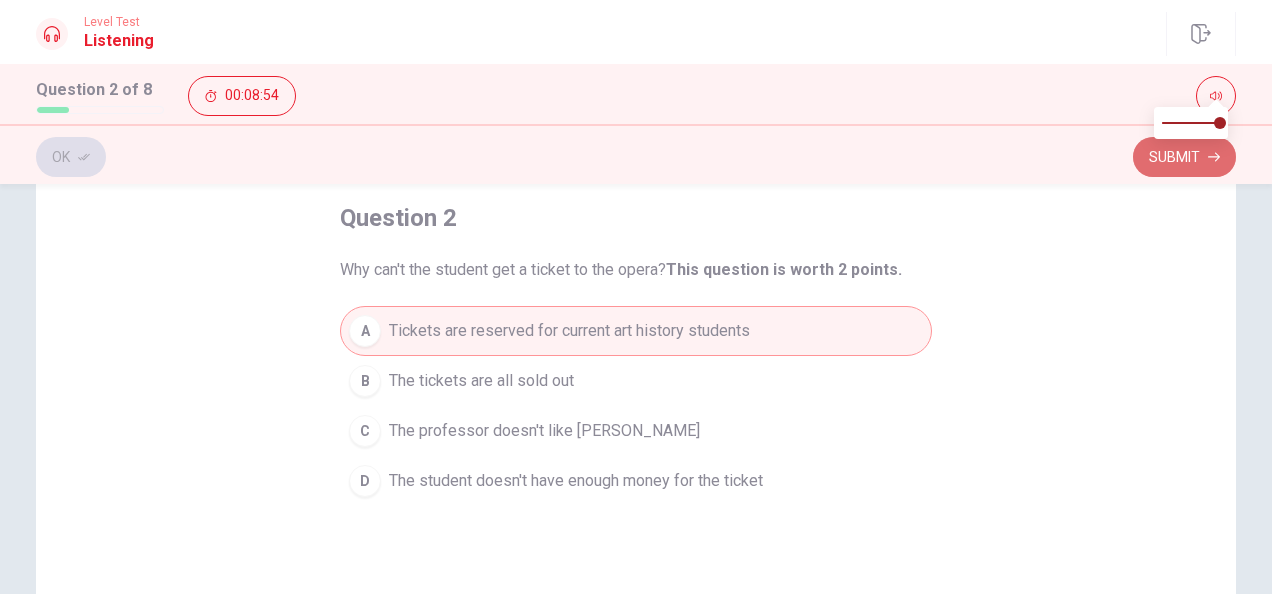 click on "Submit" at bounding box center [1184, 157] 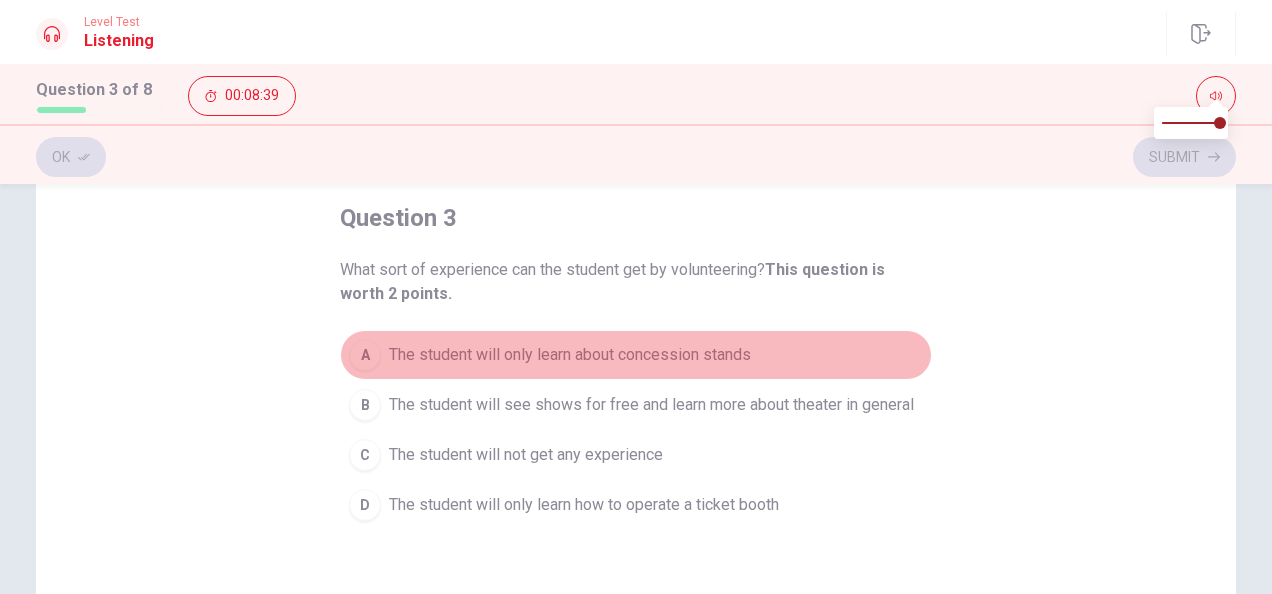 click on "A" at bounding box center [365, 355] 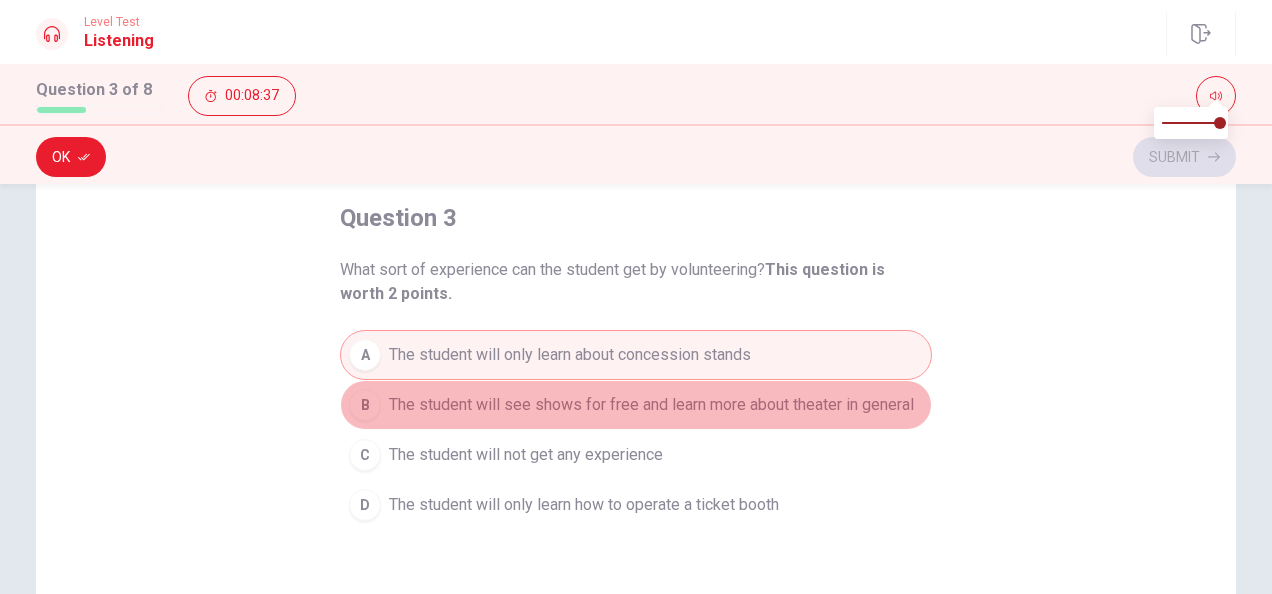 click on "B" at bounding box center [365, 405] 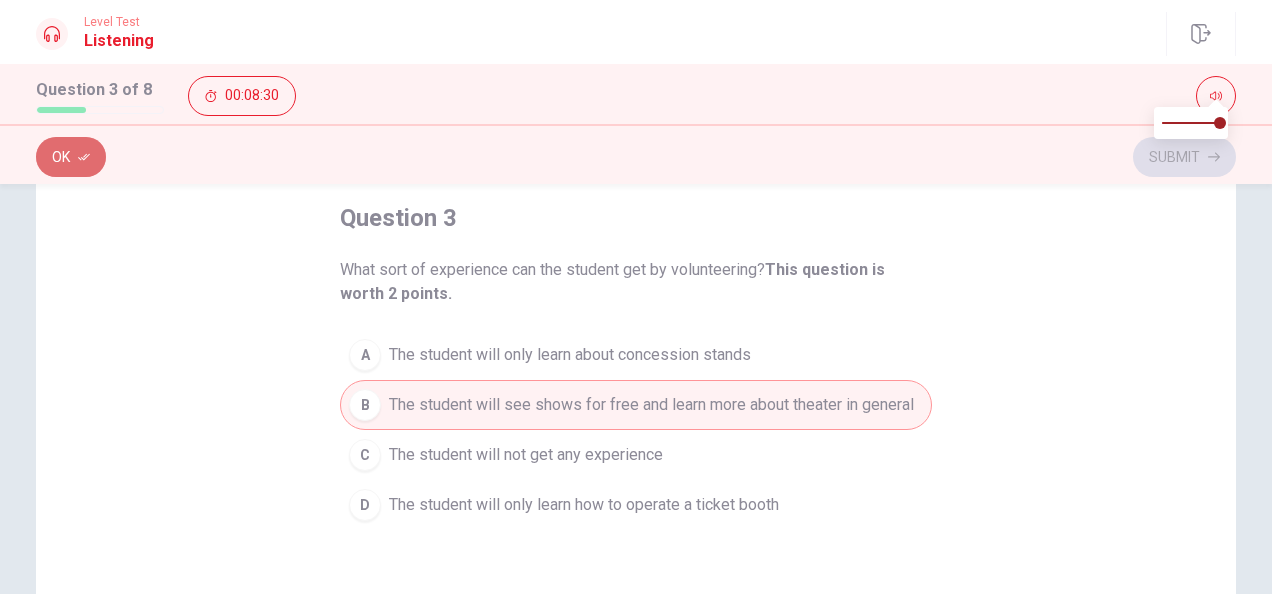 click on "Ok" at bounding box center (71, 157) 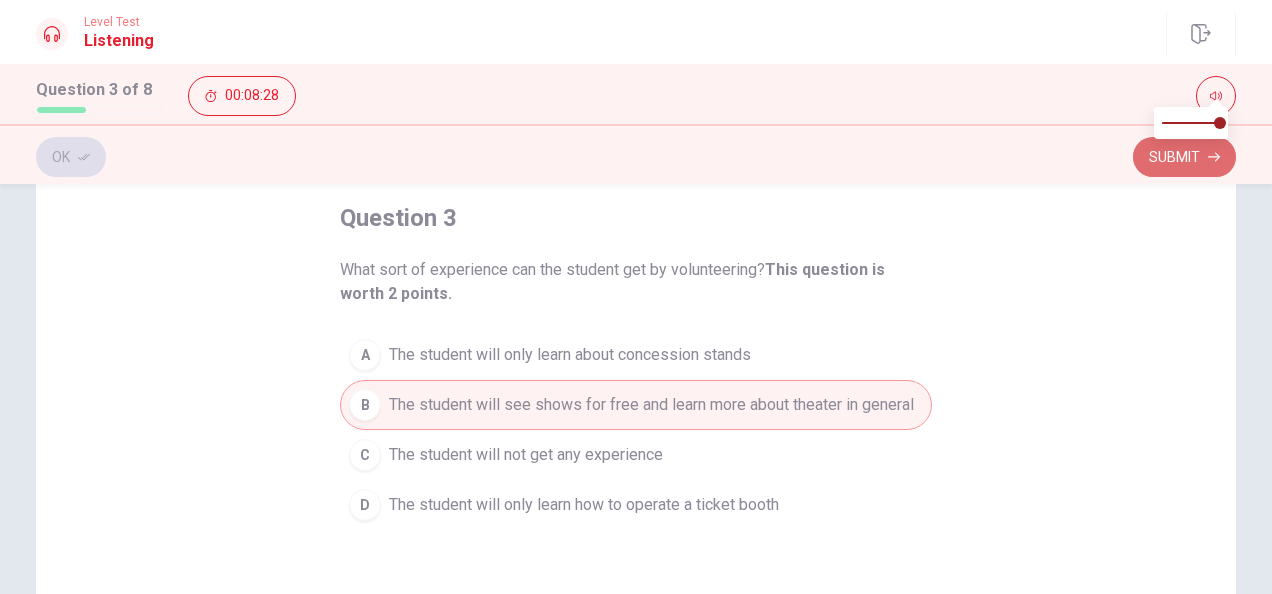 click on "Submit" at bounding box center (1184, 157) 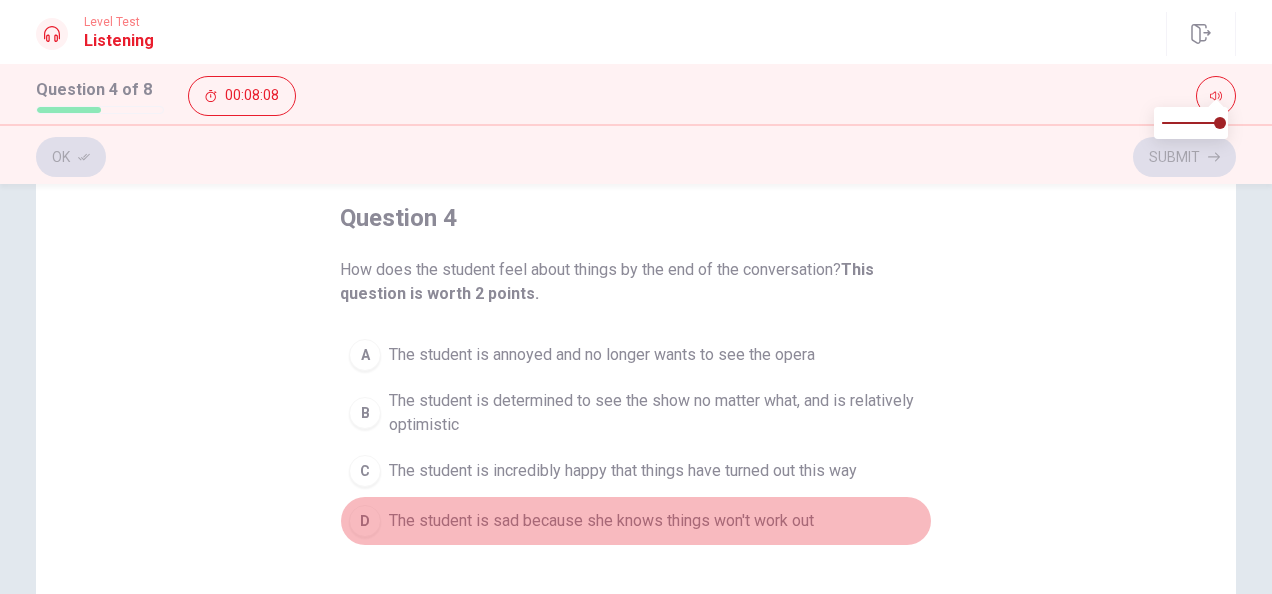 click on "The student is sad because she knows things won't work out" at bounding box center (601, 521) 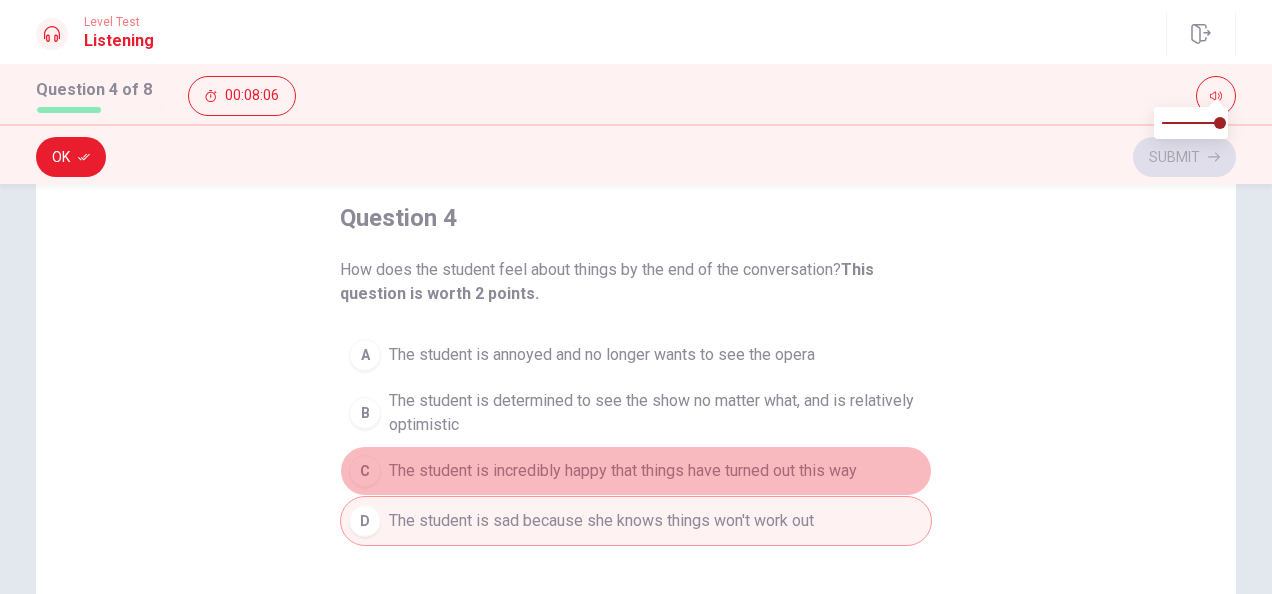 click on "The student is incredibly happy that things have turned out this way" at bounding box center [623, 471] 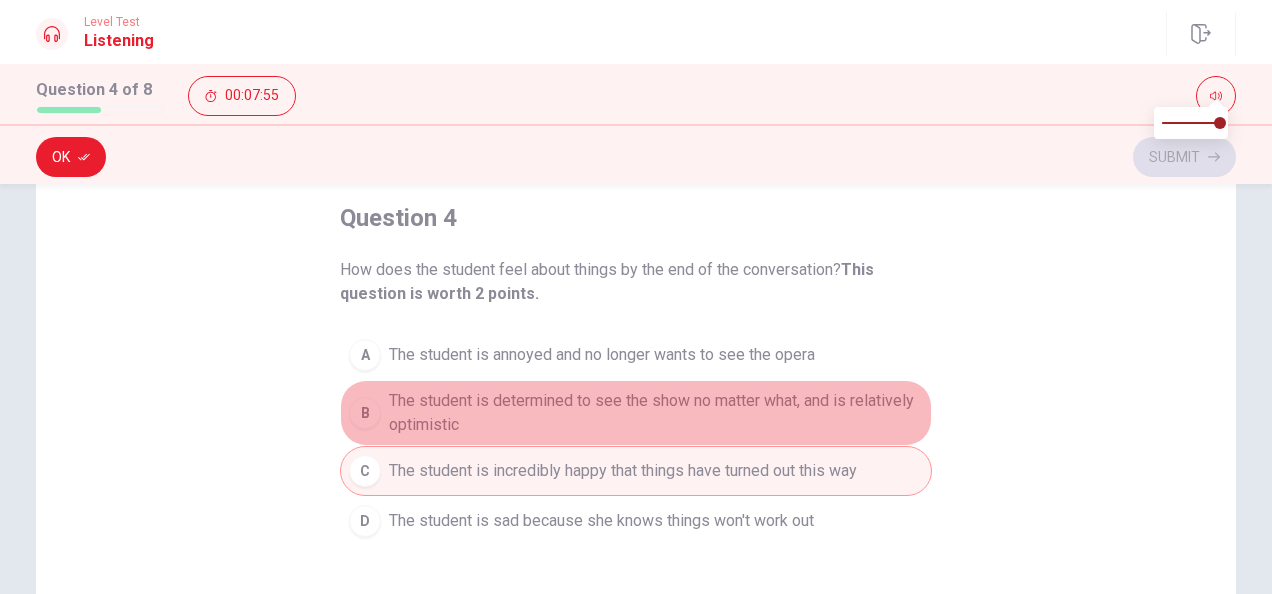 click on "The student is determined to see the show no matter what, and is relatively optimistic" at bounding box center [656, 413] 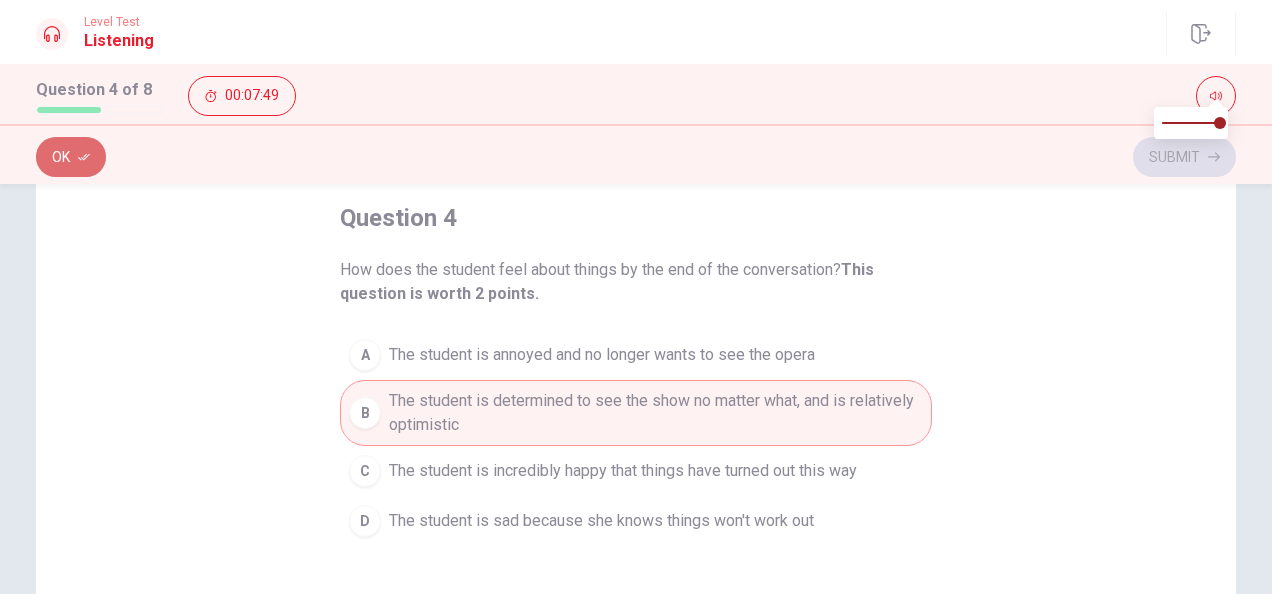 click on "Ok" at bounding box center (71, 157) 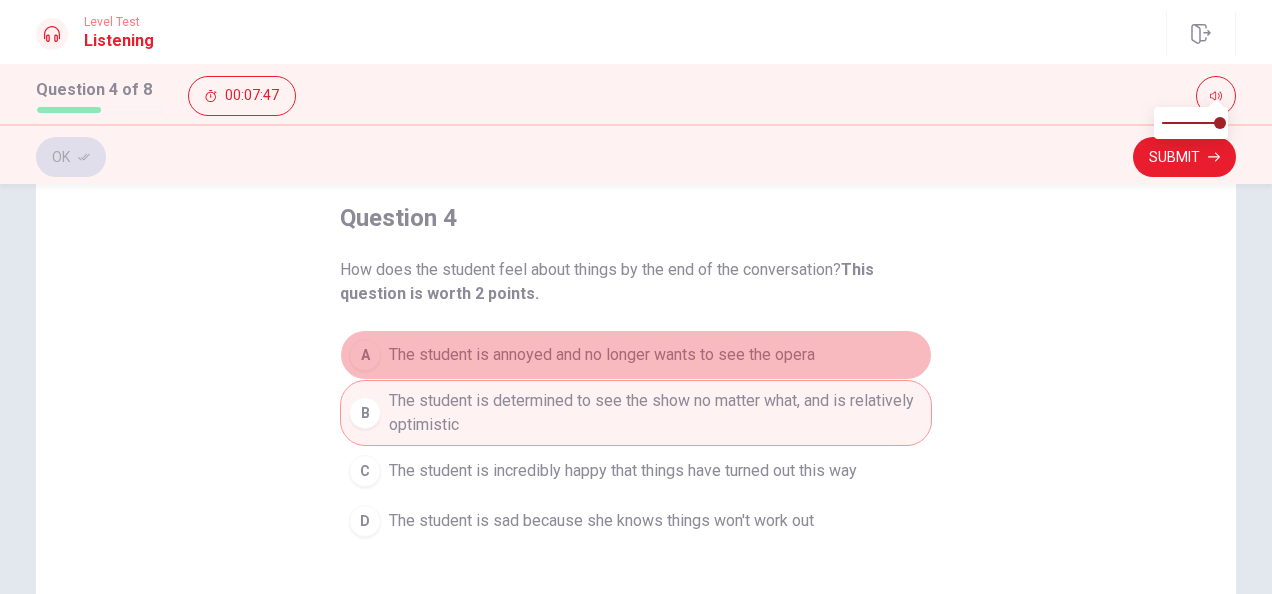 click on "The student is annoyed and no longer wants to see the opera" at bounding box center (602, 355) 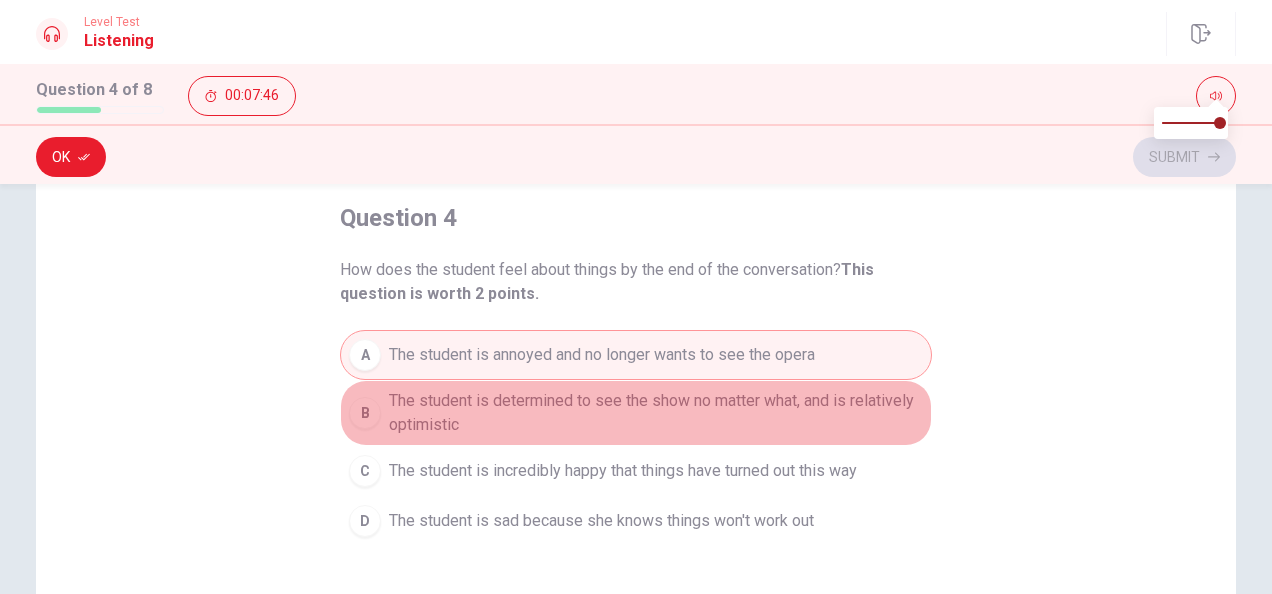 click on "The student is determined to see the show no matter what, and is relatively optimistic" at bounding box center (656, 413) 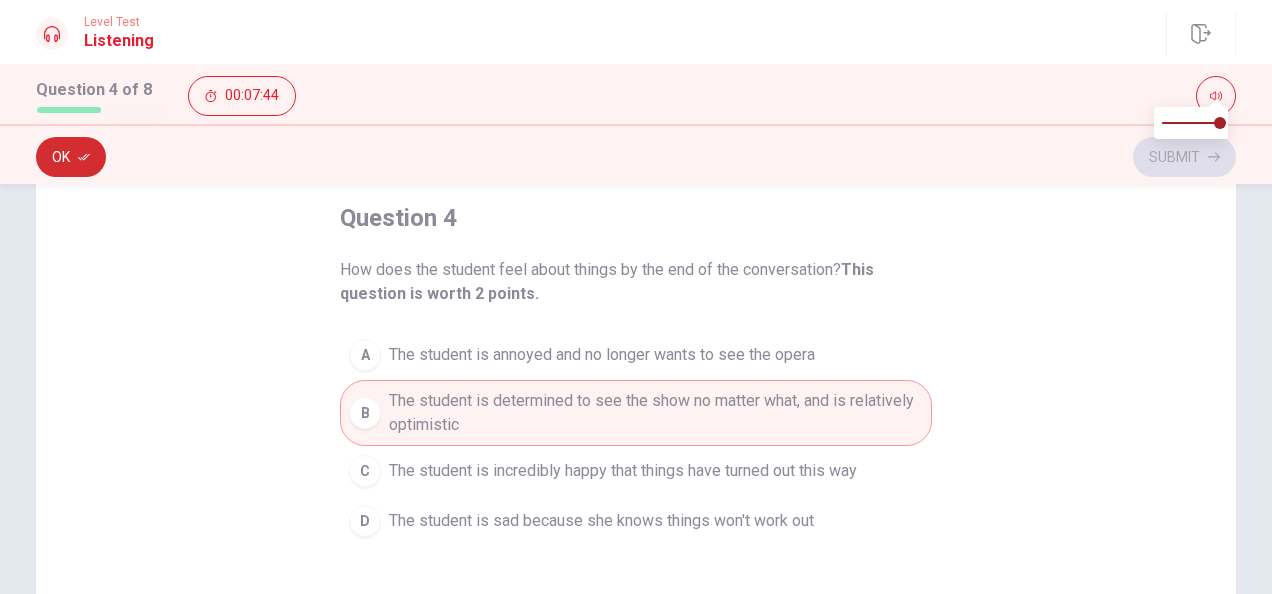 click on "Ok" at bounding box center [71, 157] 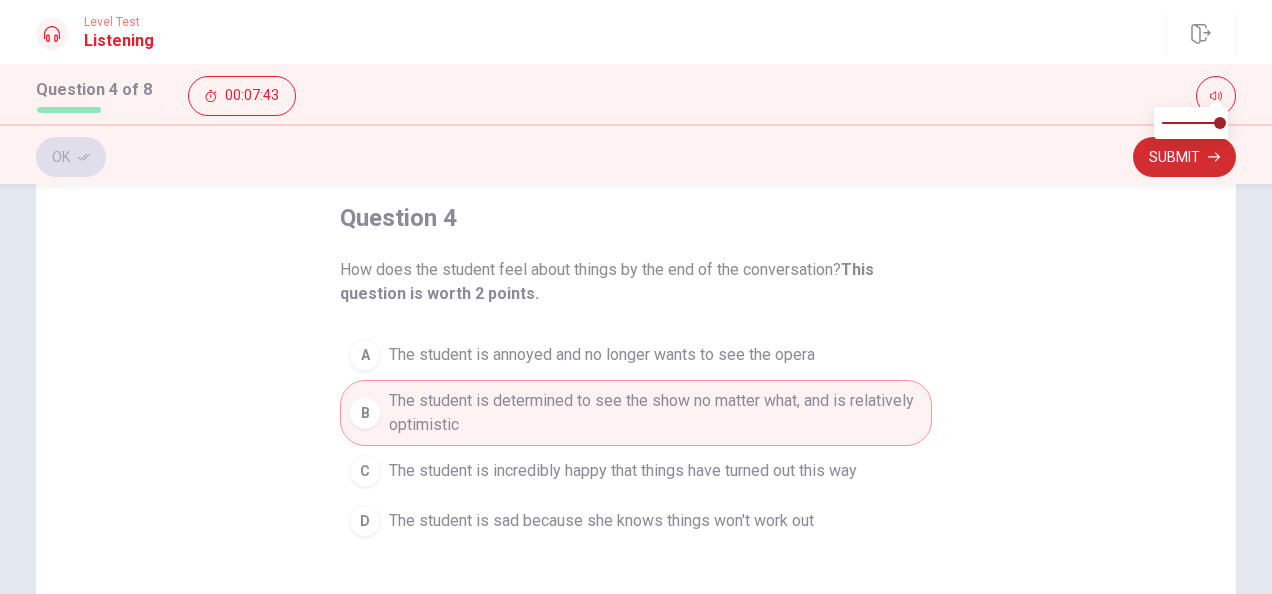 click on "Submit" at bounding box center [1184, 157] 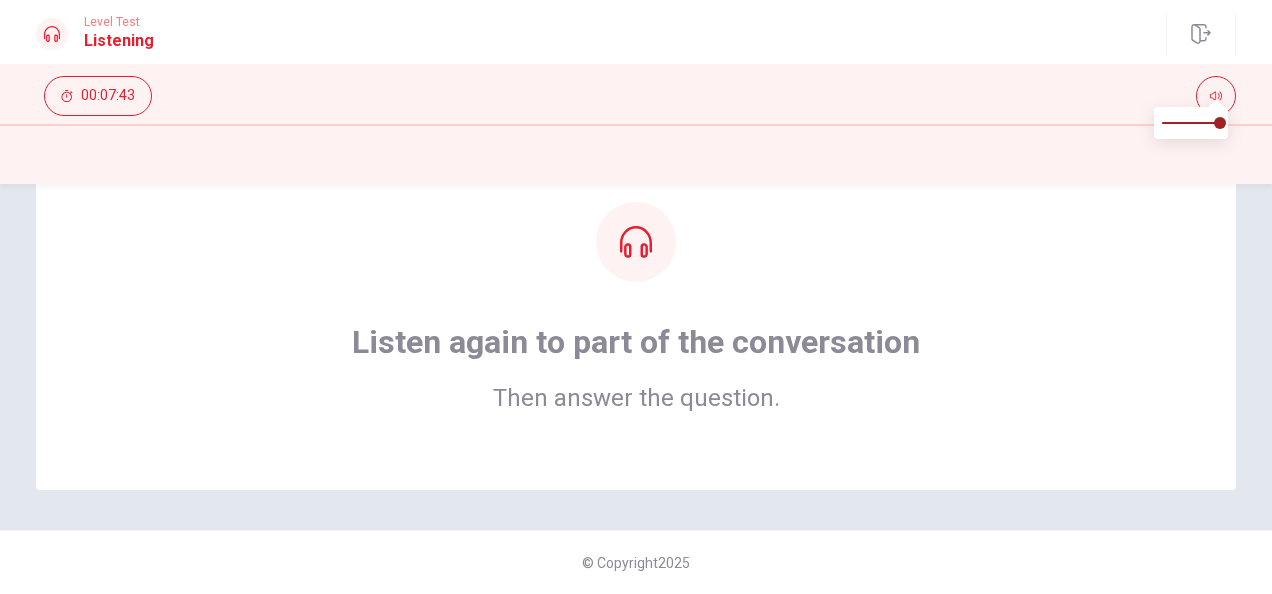 scroll, scrollTop: 0, scrollLeft: 0, axis: both 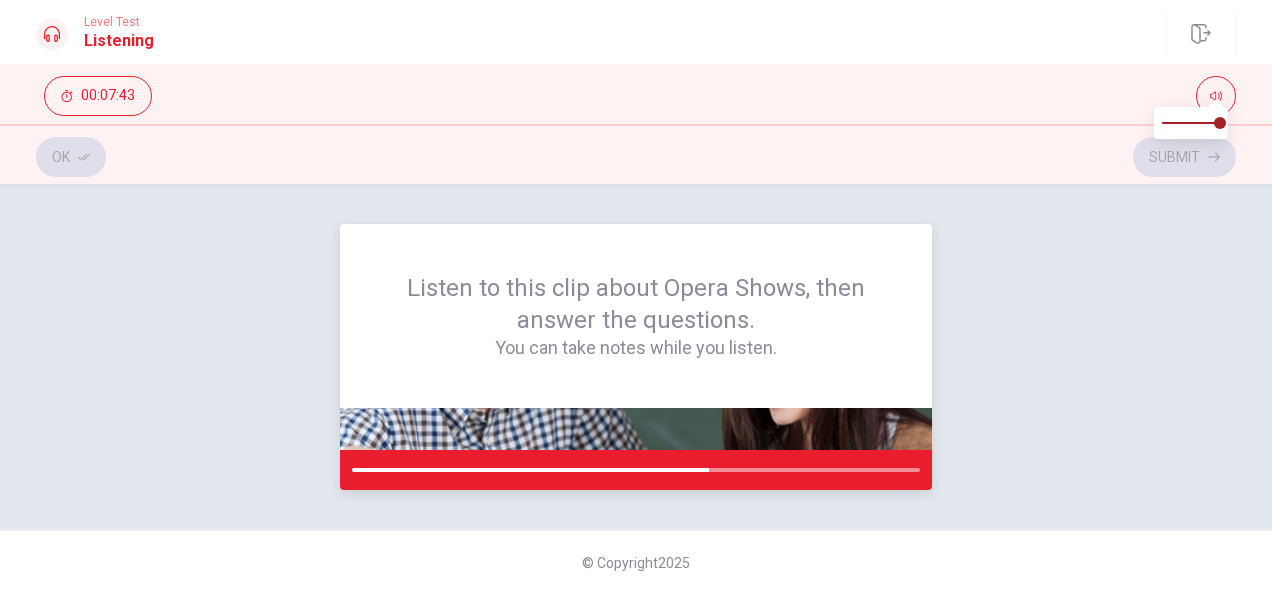 click at bounding box center (636, 470) 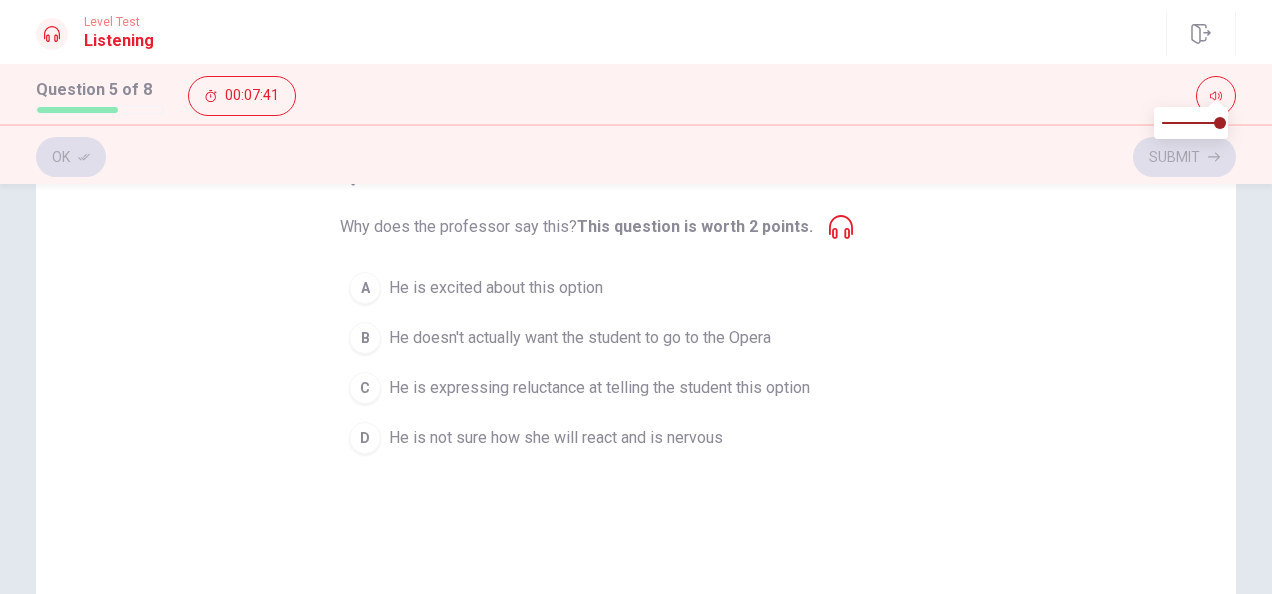 scroll, scrollTop: 65, scrollLeft: 0, axis: vertical 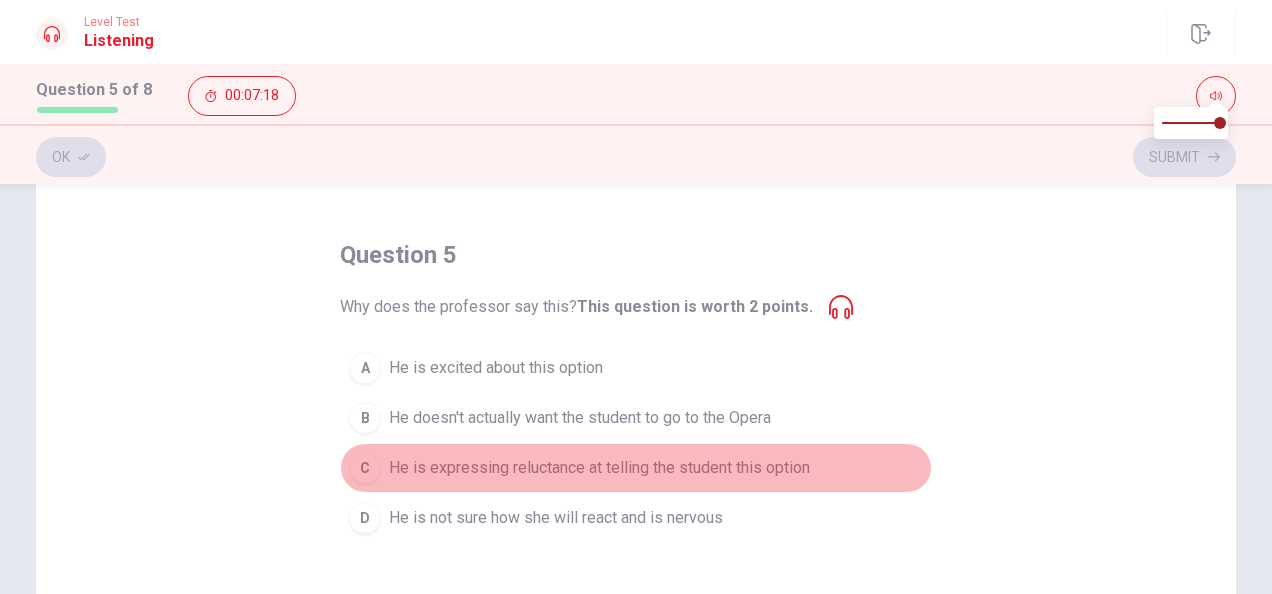 click on "C" at bounding box center [365, 468] 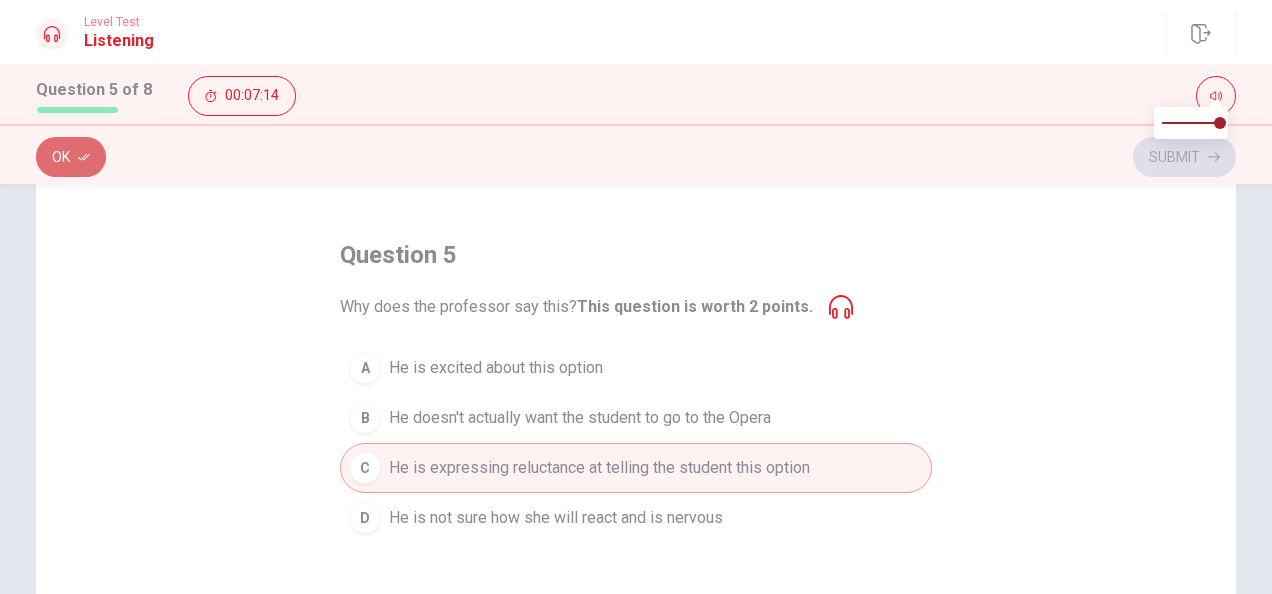 click on "Ok" at bounding box center (71, 157) 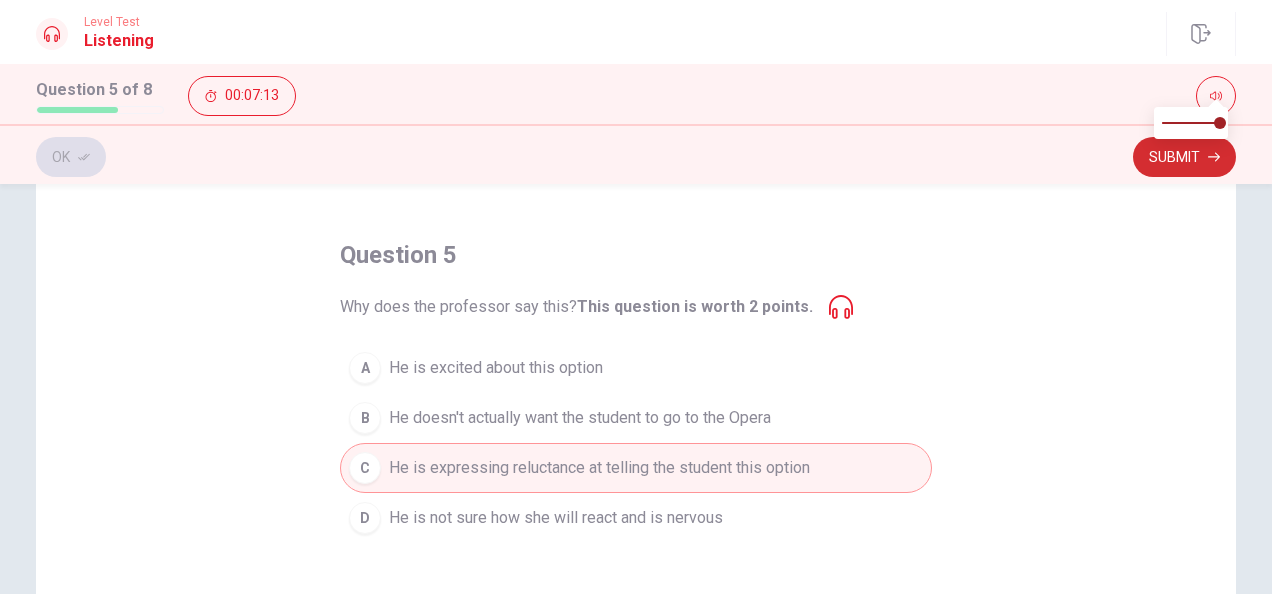 click on "Submit" at bounding box center [1184, 157] 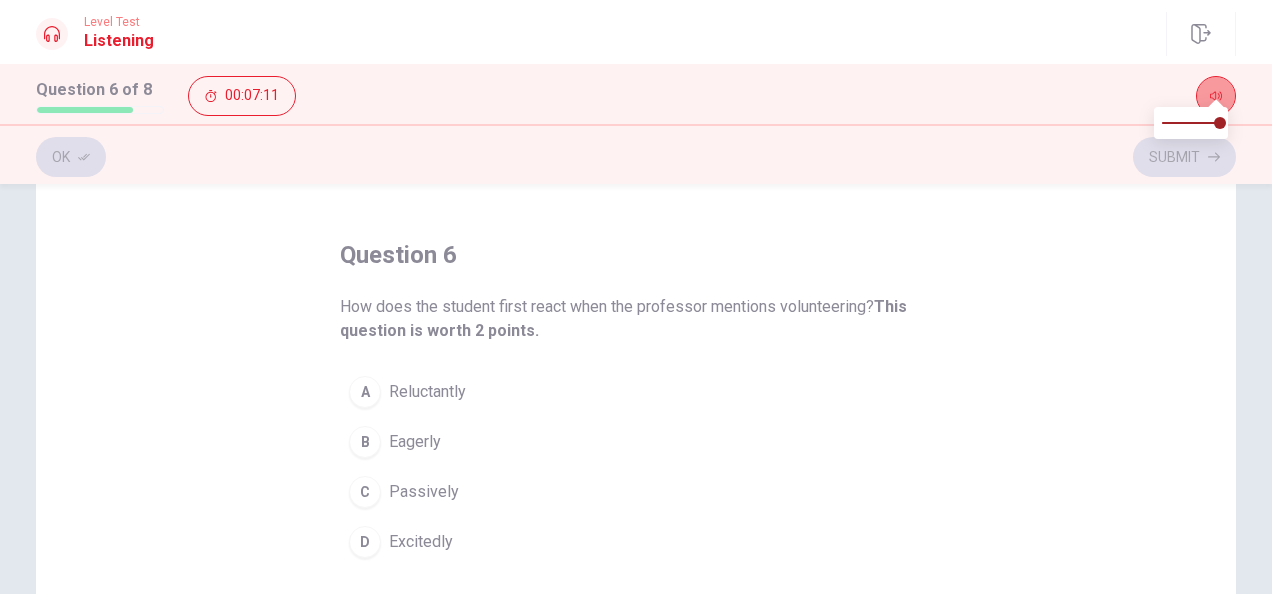 click 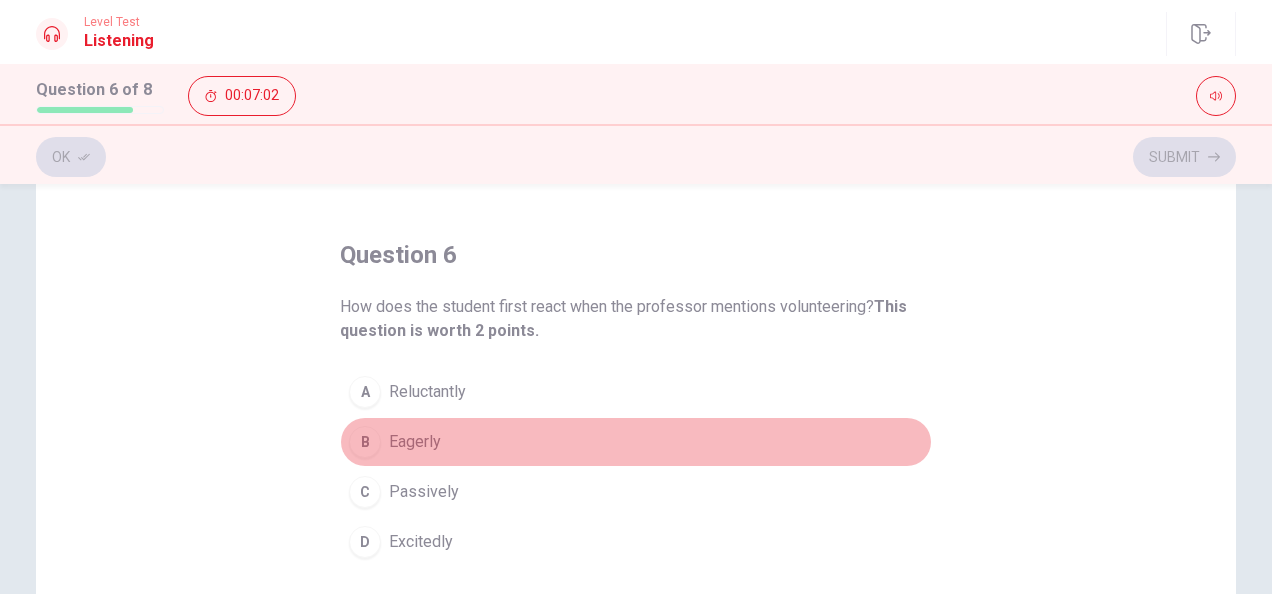 click on "B" at bounding box center (365, 442) 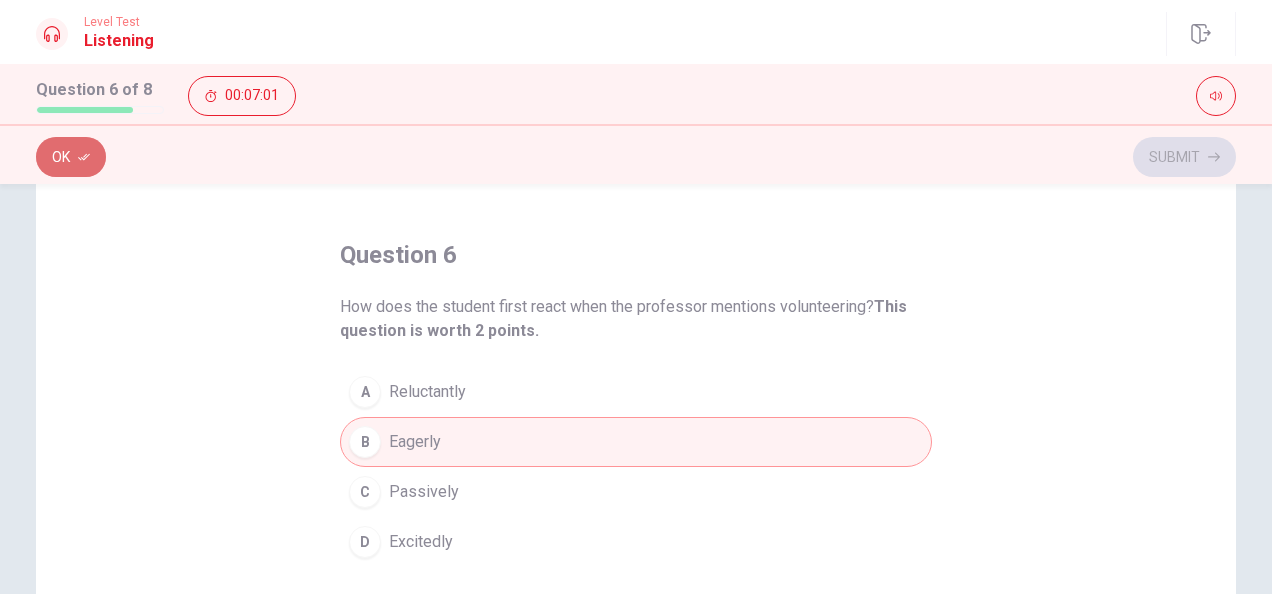 click on "Ok" at bounding box center (71, 157) 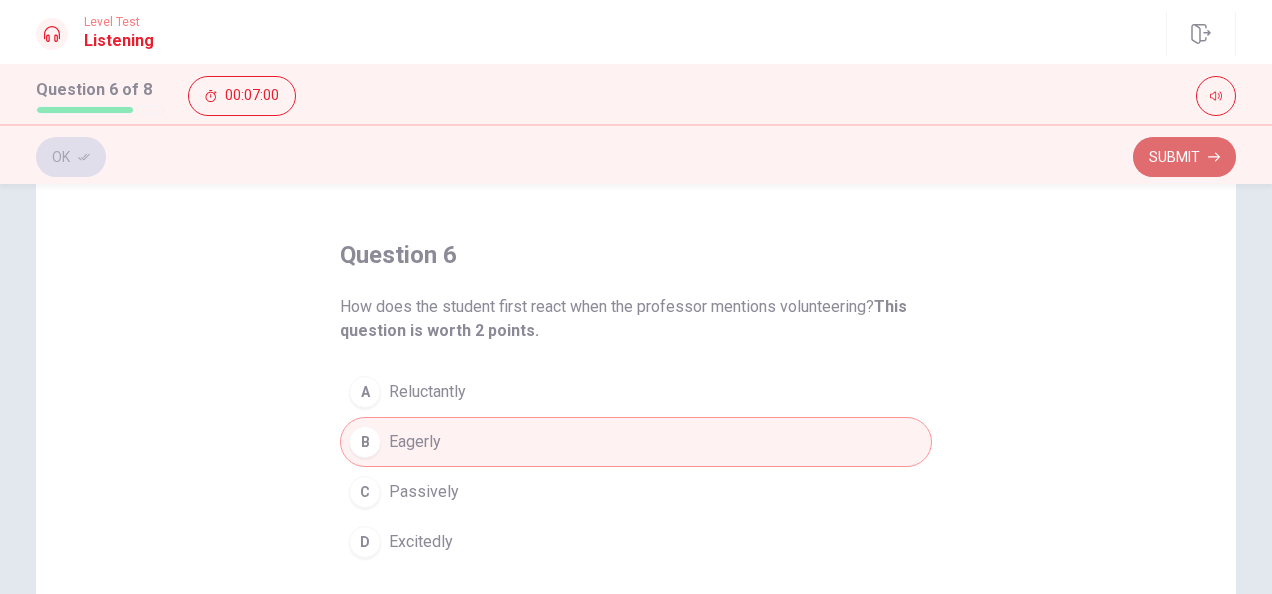 click on "Submit" at bounding box center [1184, 157] 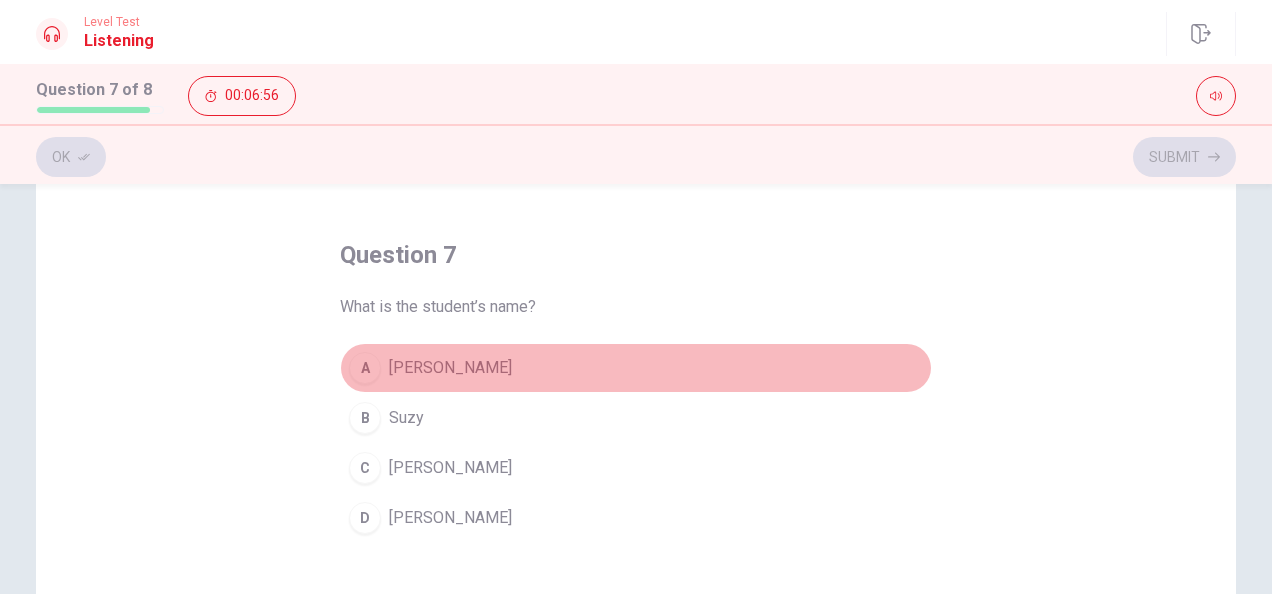click on "A" at bounding box center (365, 368) 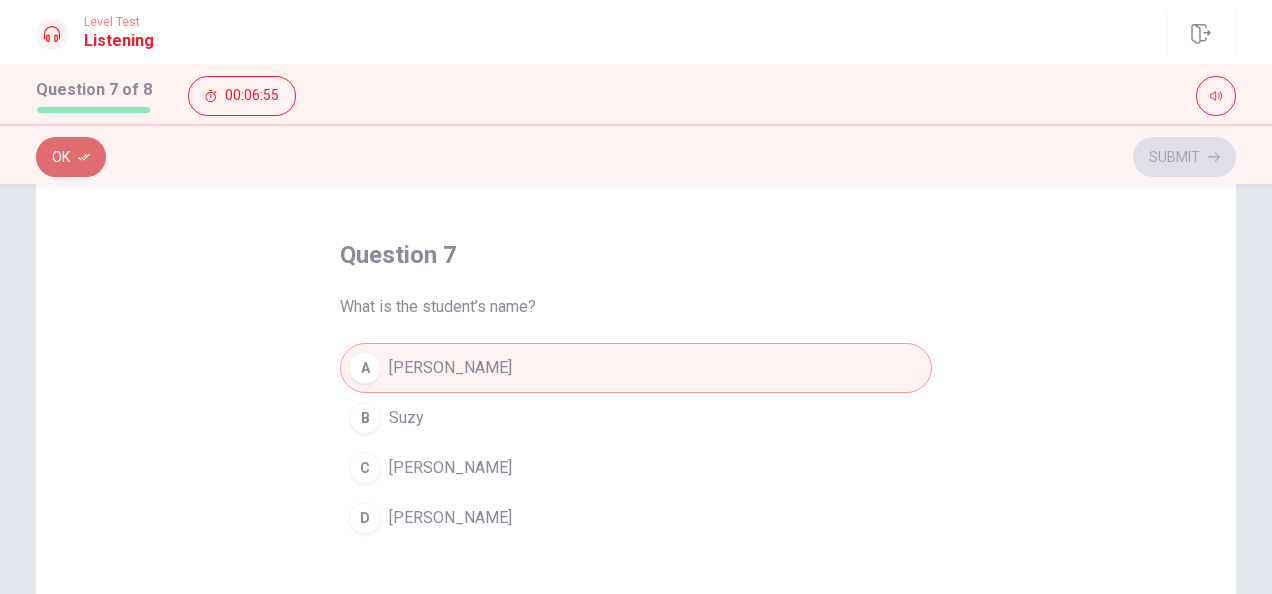 click on "Ok" at bounding box center [71, 157] 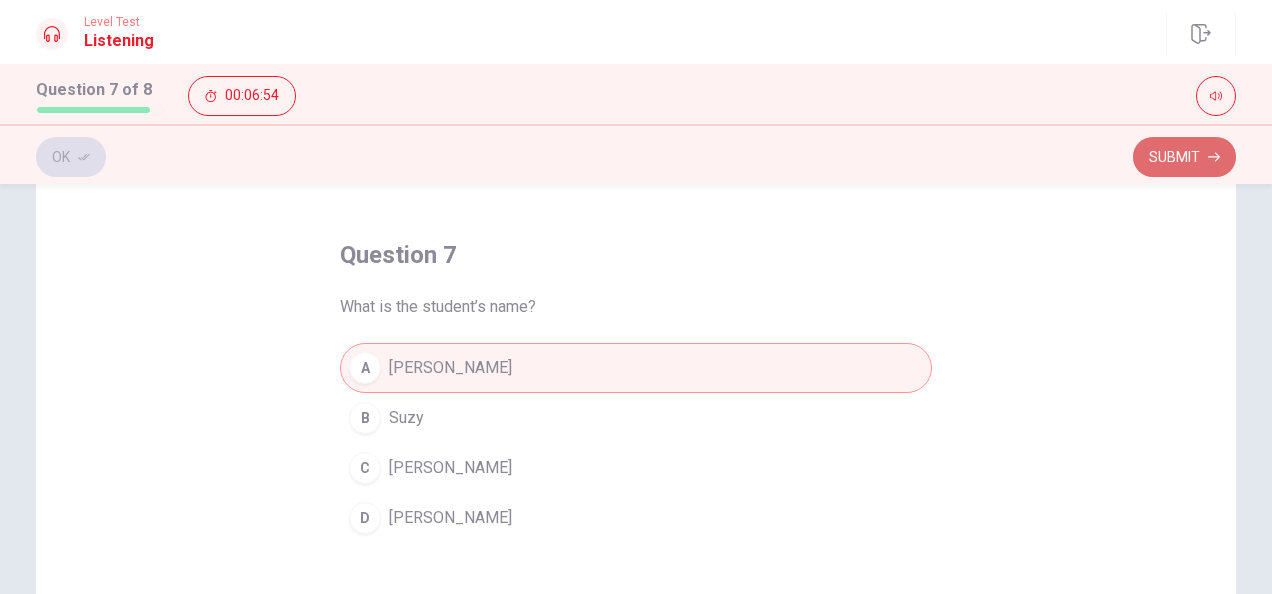 click on "Submit" at bounding box center (1184, 157) 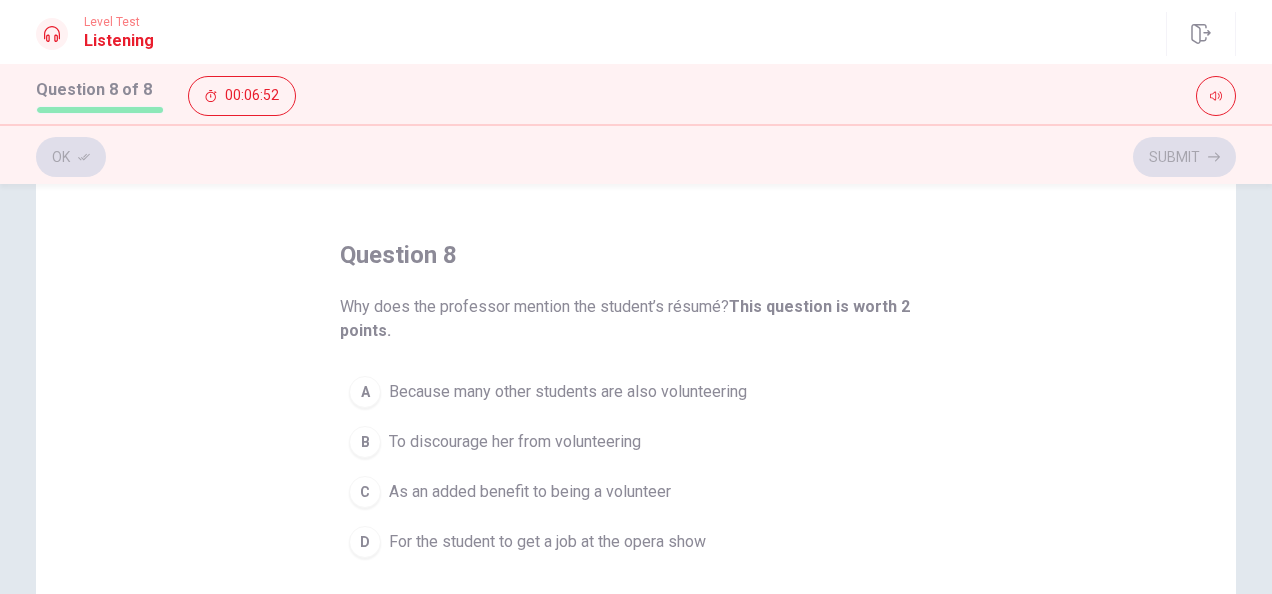 scroll, scrollTop: 112, scrollLeft: 0, axis: vertical 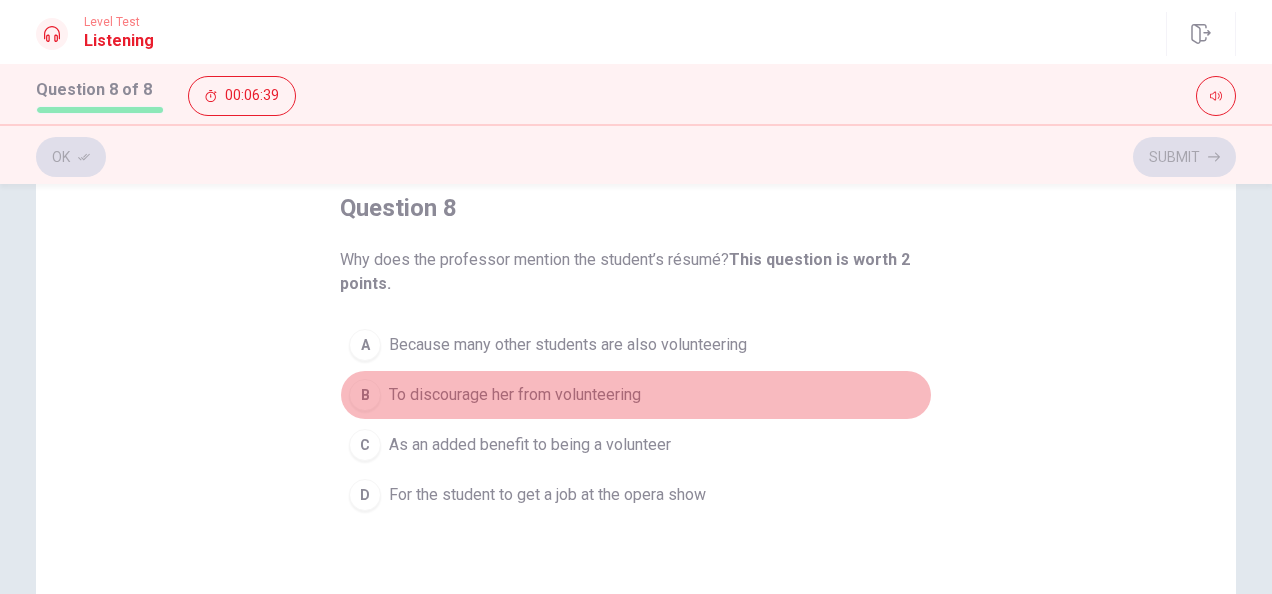 click on "To discourage her from volunteering" at bounding box center (515, 395) 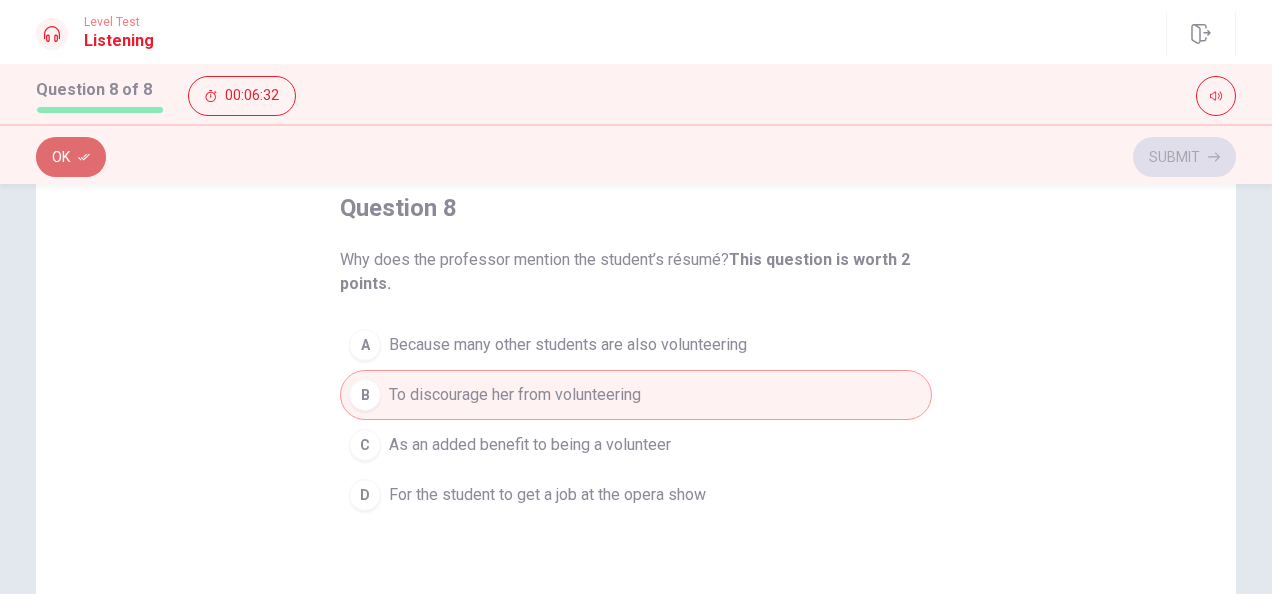 click on "Ok" at bounding box center (71, 157) 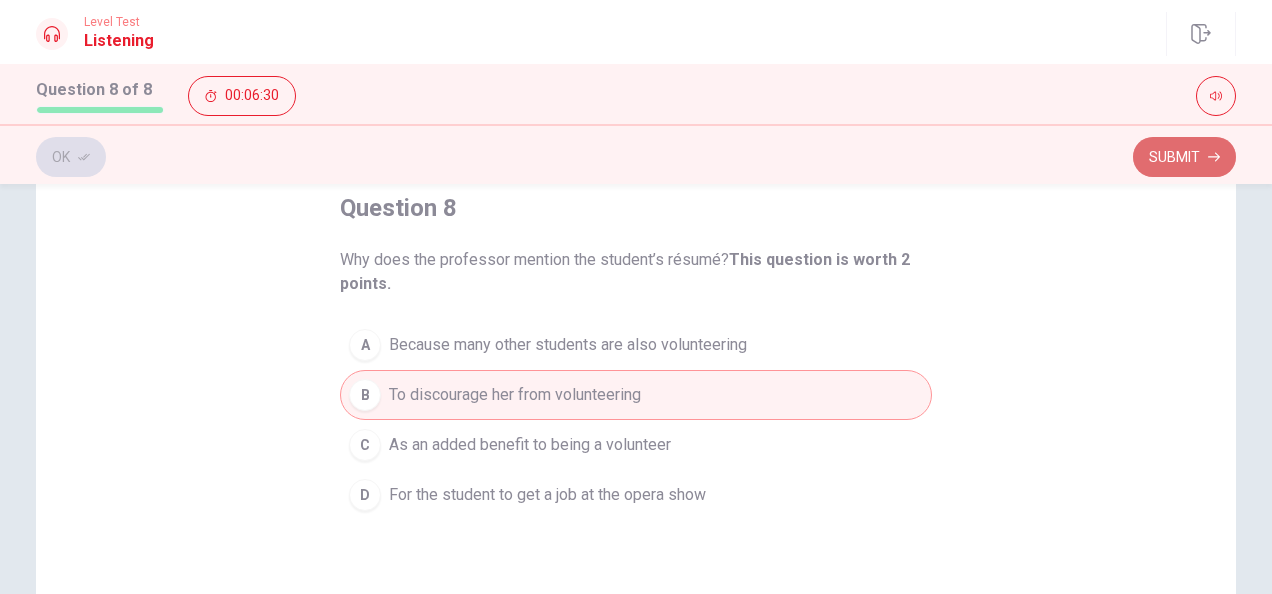 click on "Submit" at bounding box center [1184, 157] 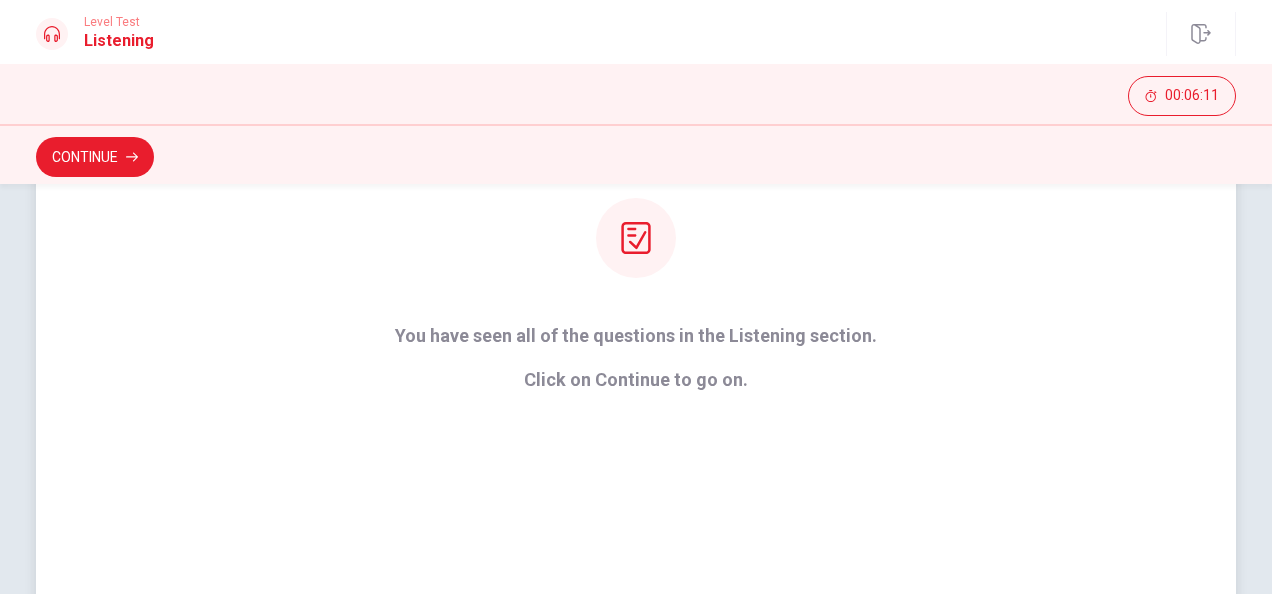 scroll, scrollTop: 374, scrollLeft: 0, axis: vertical 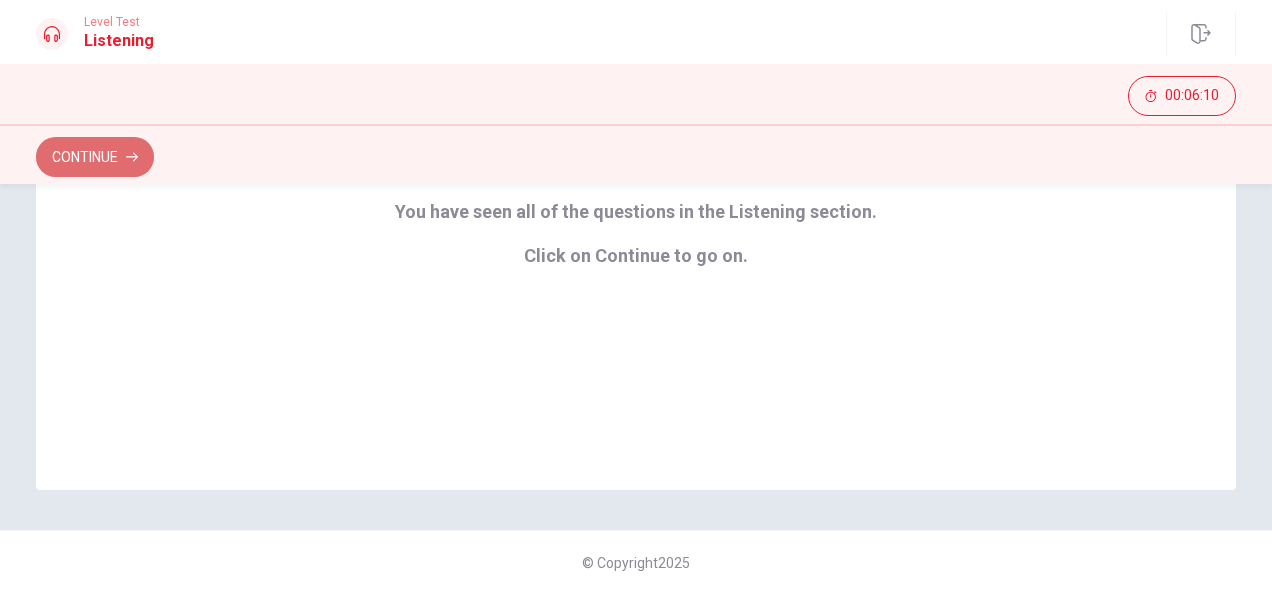 click on "Continue" at bounding box center (95, 157) 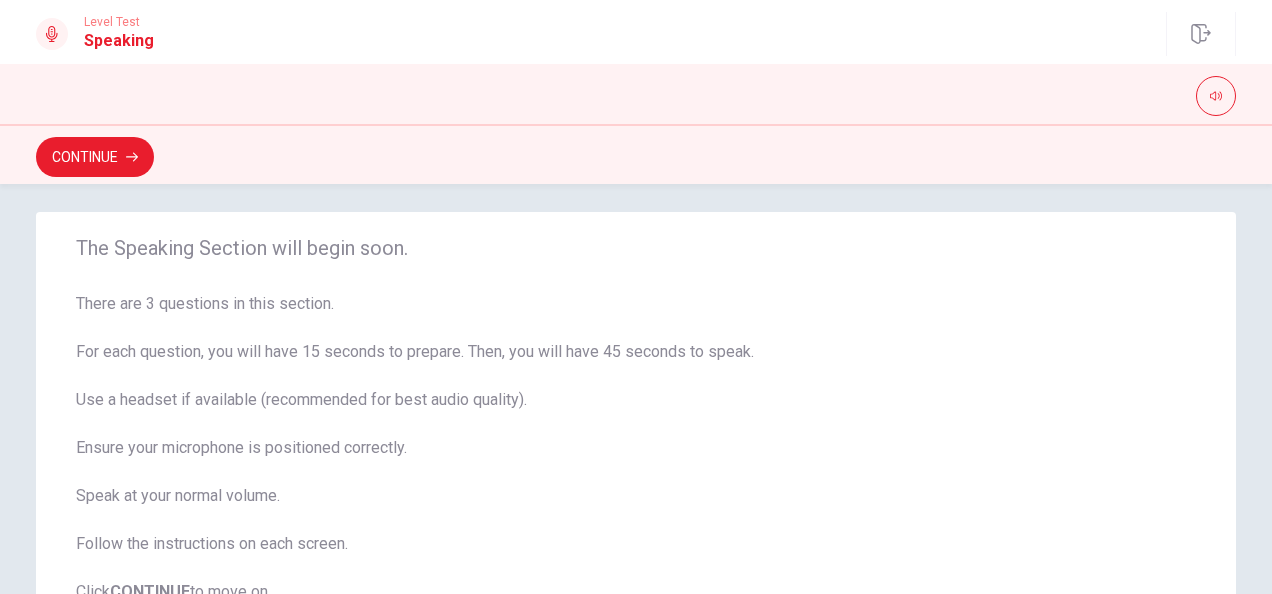 scroll, scrollTop: 0, scrollLeft: 0, axis: both 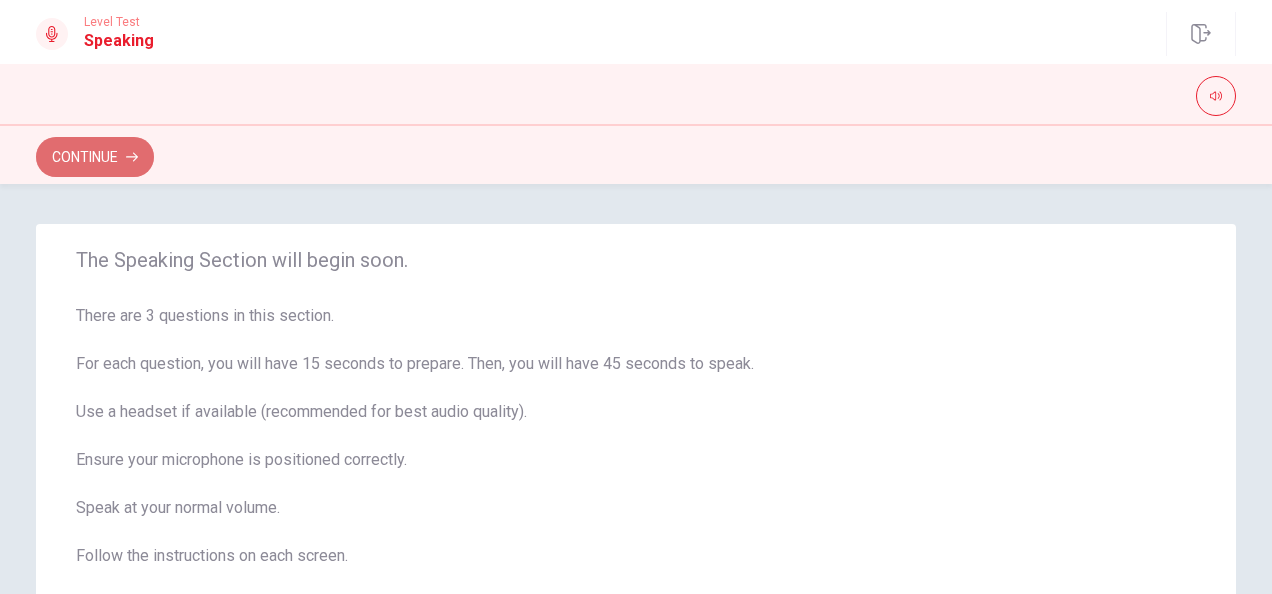 click on "Continue" at bounding box center (95, 157) 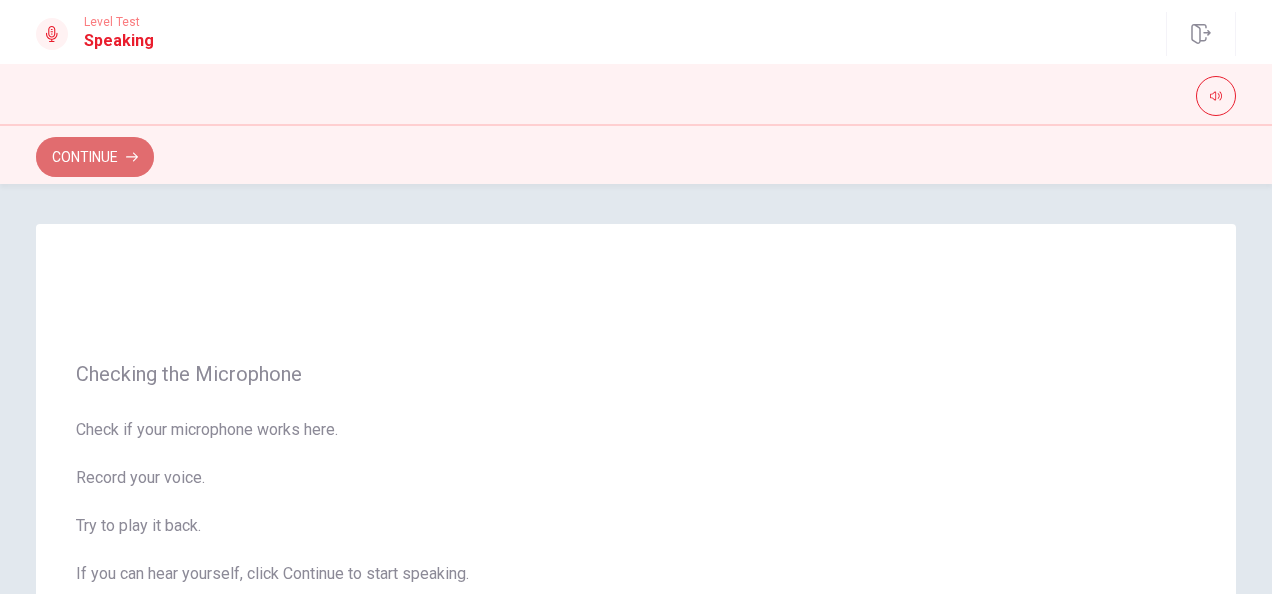 click on "Continue" at bounding box center [95, 157] 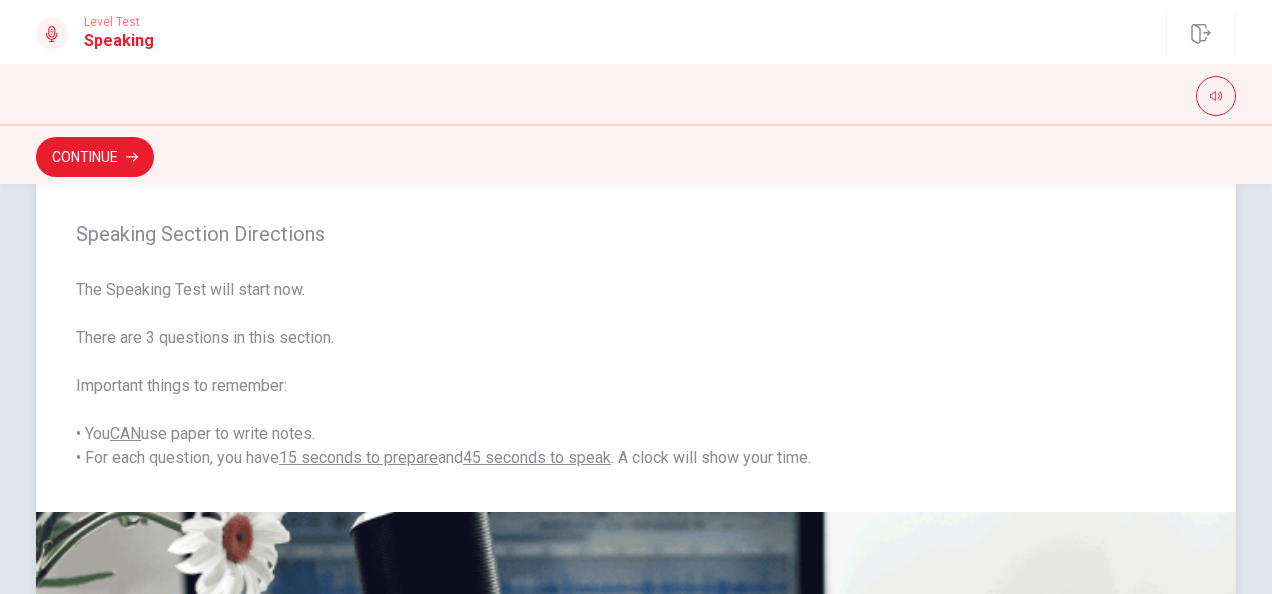 scroll, scrollTop: 0, scrollLeft: 0, axis: both 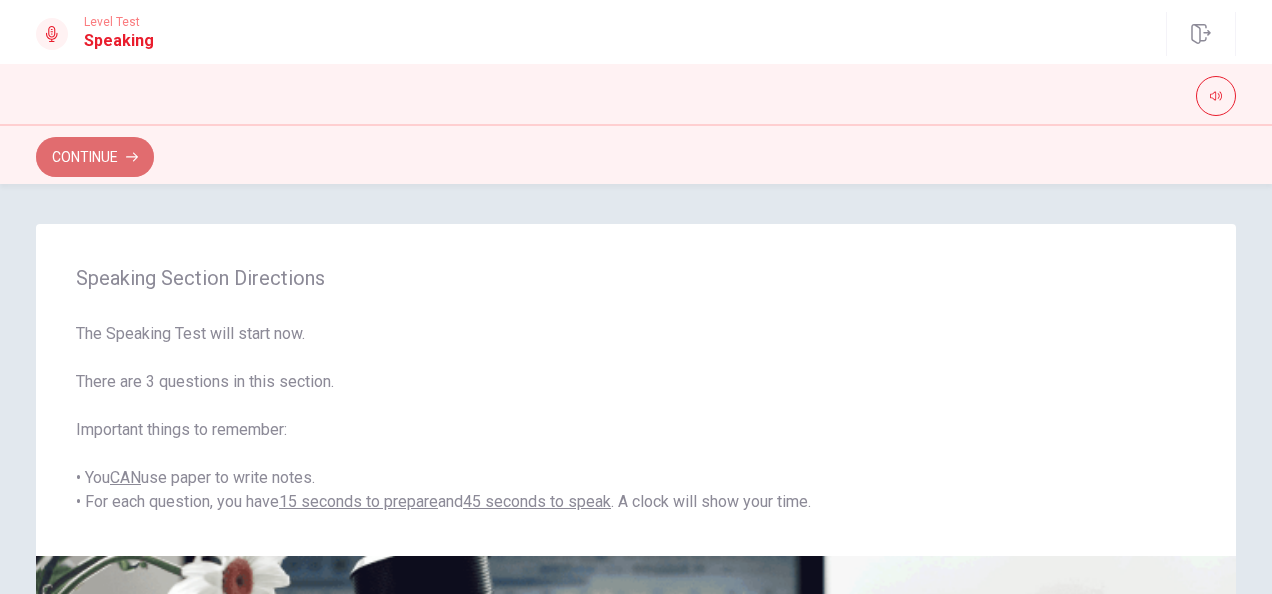 click on "Continue" at bounding box center [95, 157] 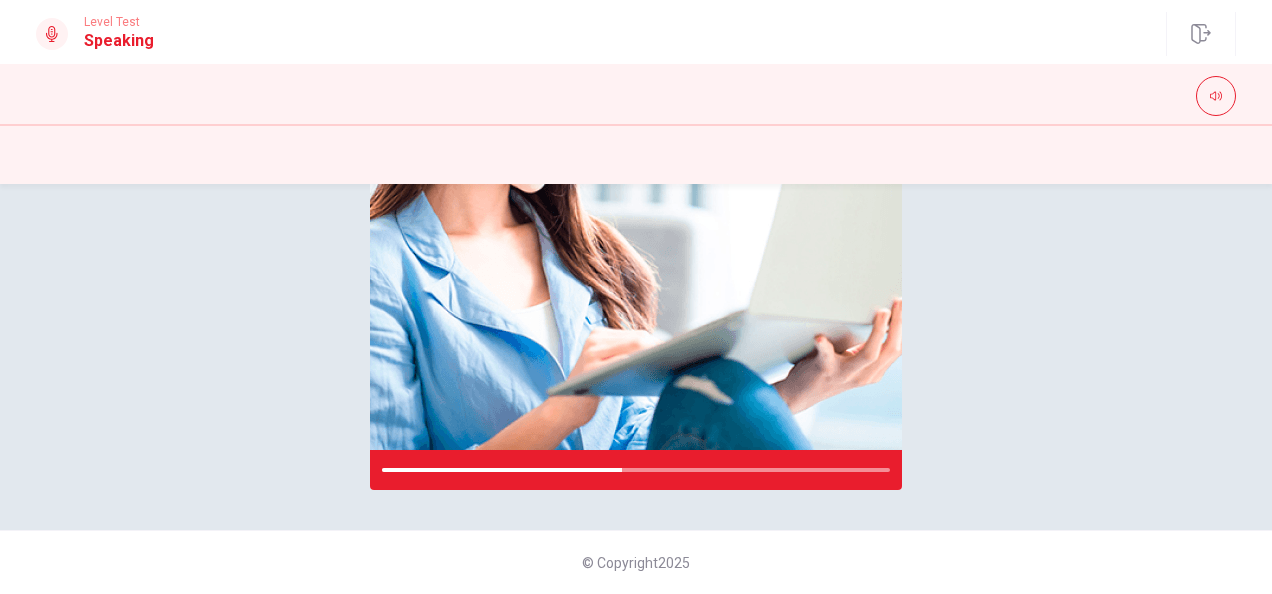 scroll, scrollTop: 0, scrollLeft: 0, axis: both 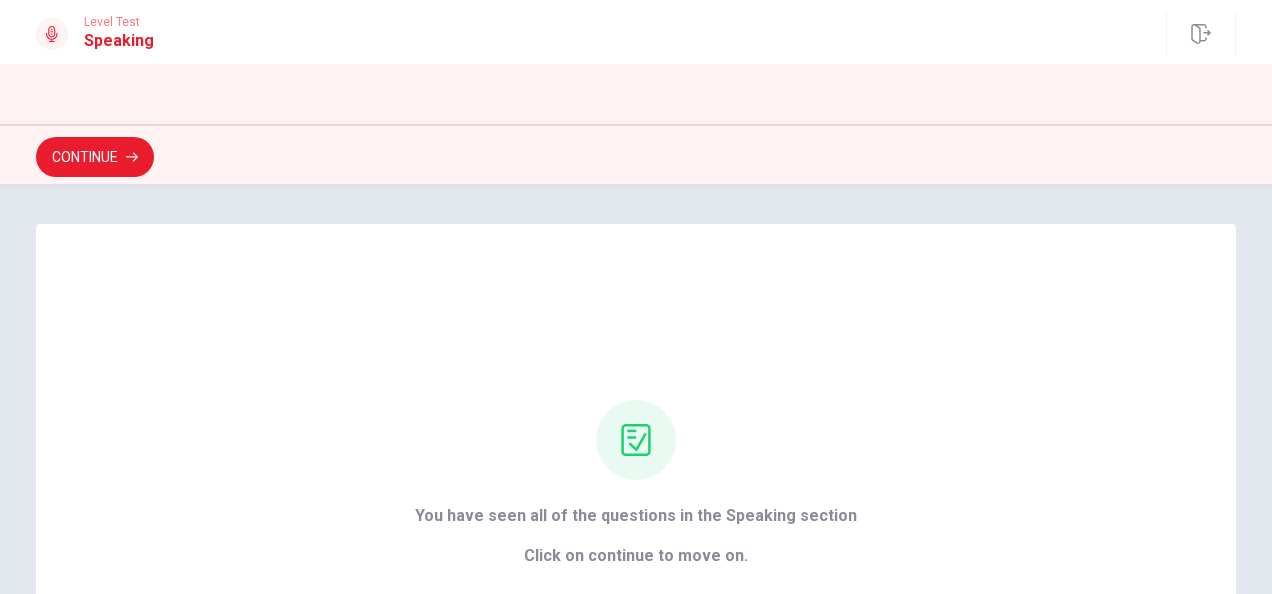 click on "You have seen all of the questions in the Speaking section Click on continue to move on." at bounding box center (636, 484) 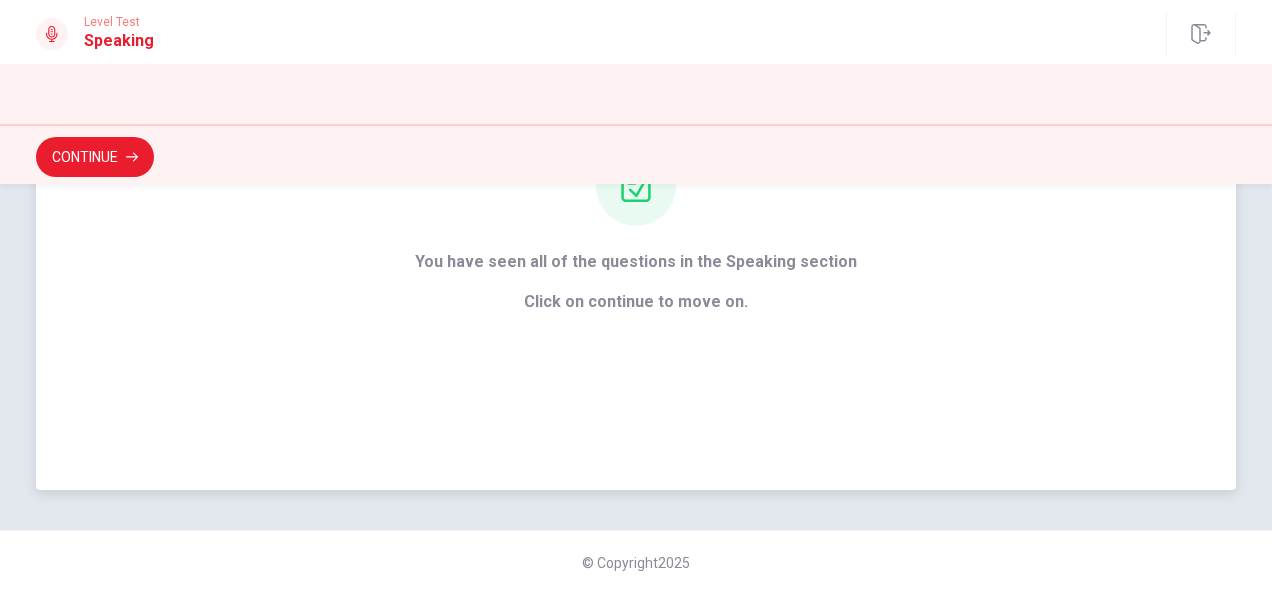 scroll, scrollTop: 253, scrollLeft: 0, axis: vertical 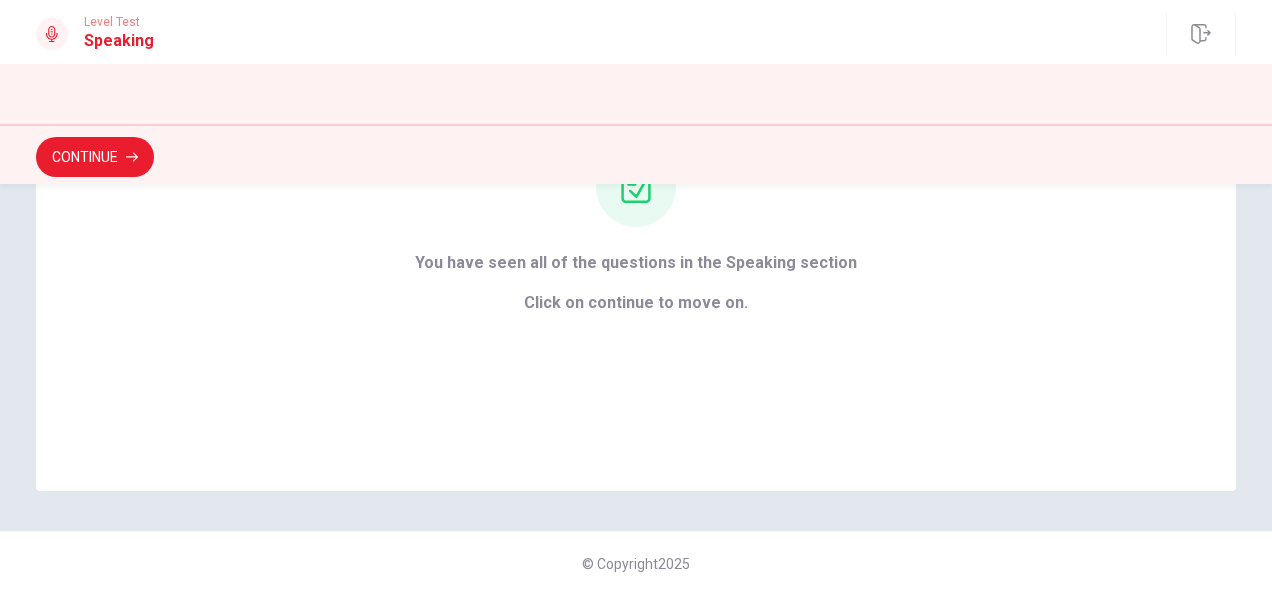 click on "Continue" at bounding box center [636, 154] 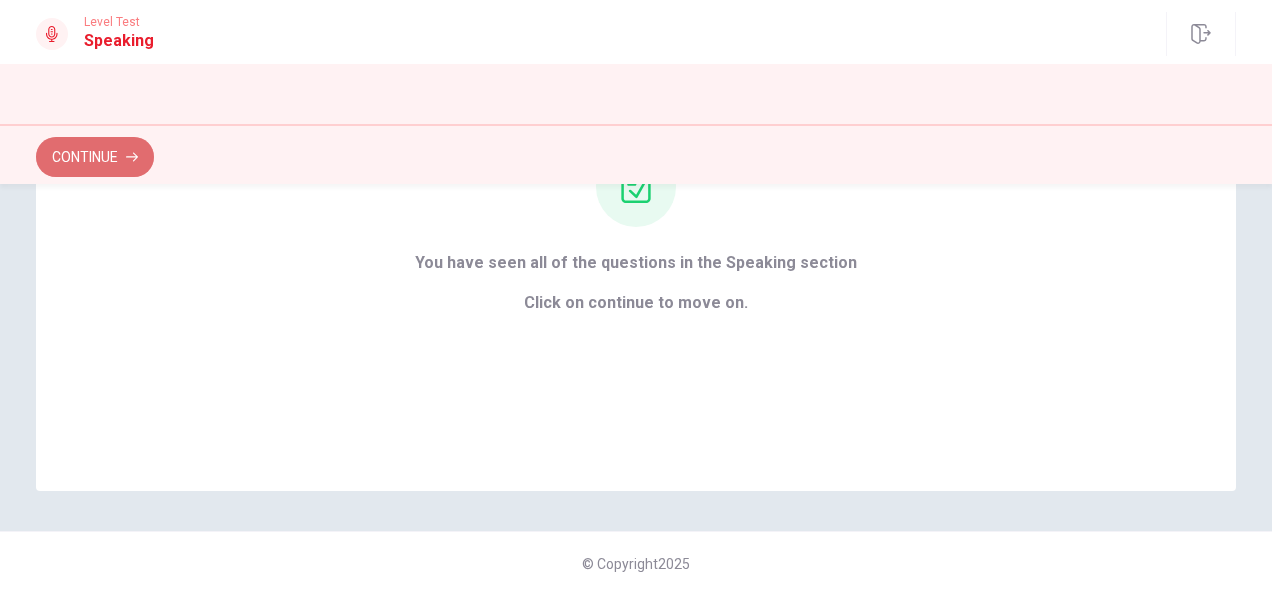 click on "Continue" at bounding box center [95, 157] 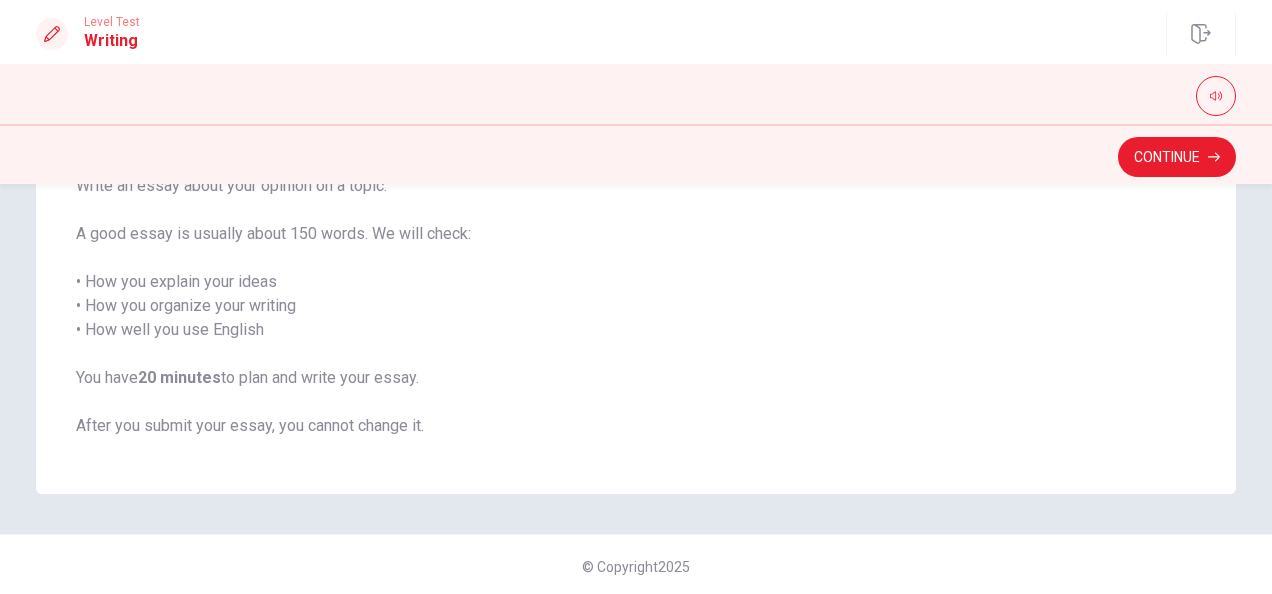 scroll, scrollTop: 178, scrollLeft: 0, axis: vertical 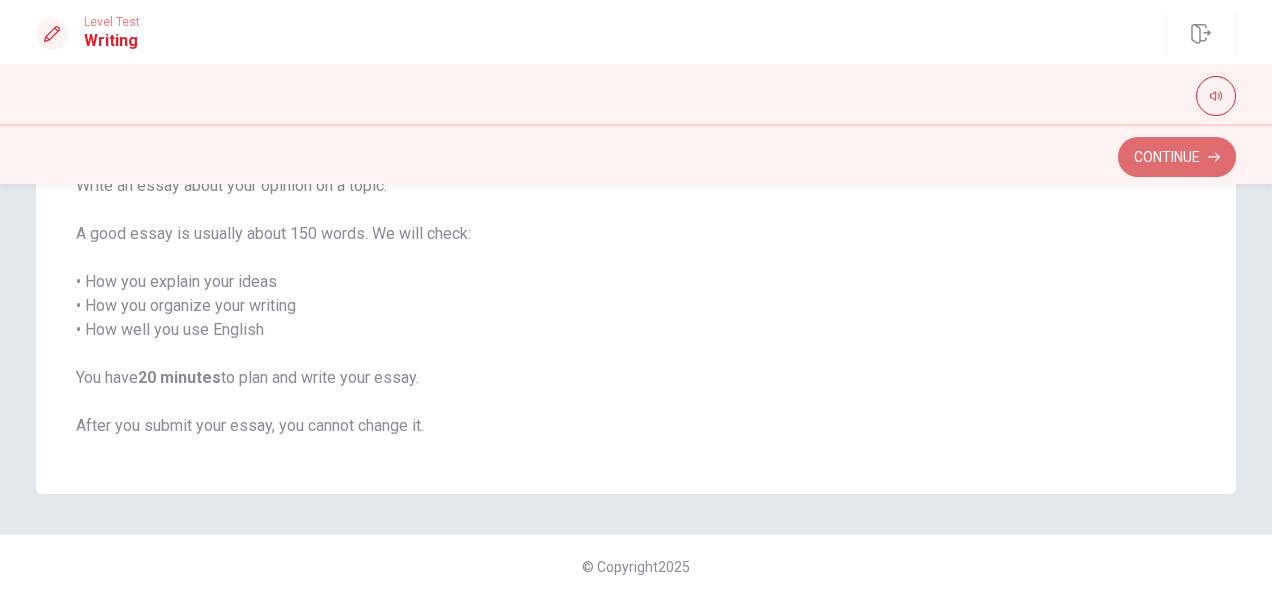 click on "Continue" at bounding box center (1177, 157) 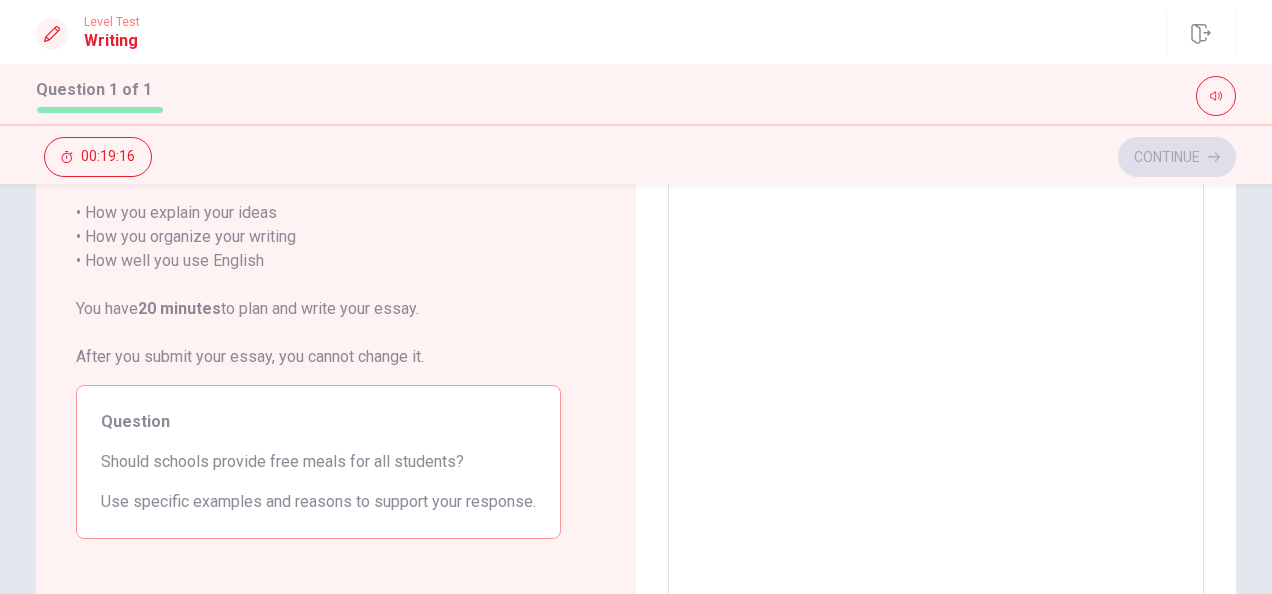 scroll, scrollTop: 204, scrollLeft: 0, axis: vertical 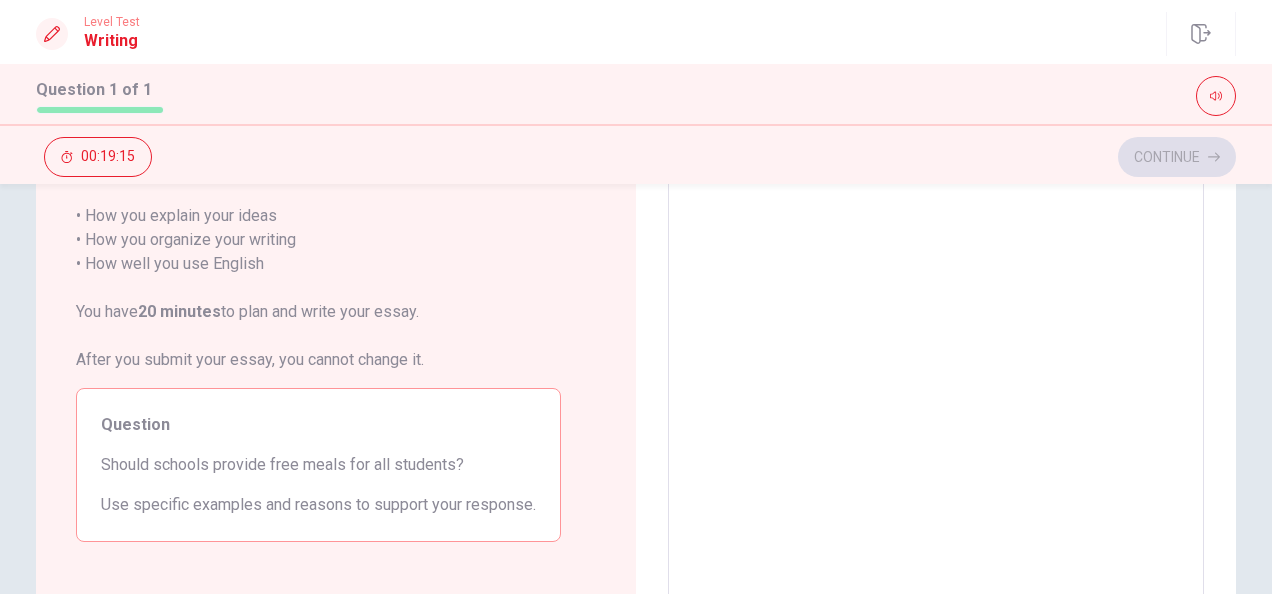 click at bounding box center [936, 367] 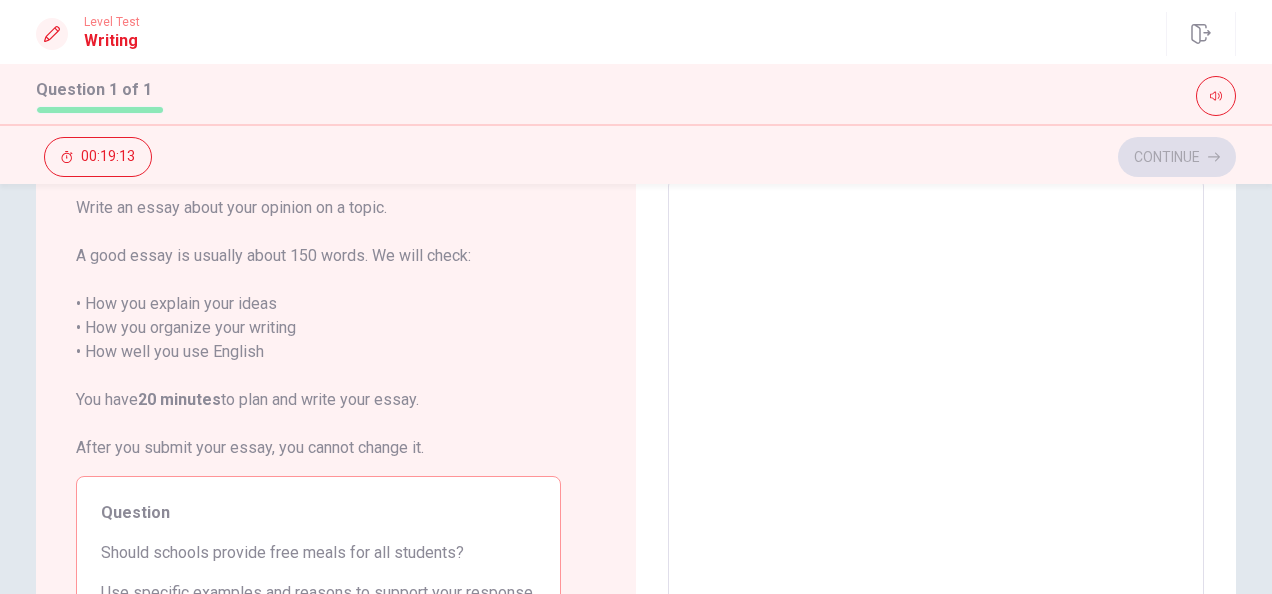 scroll, scrollTop: 119, scrollLeft: 0, axis: vertical 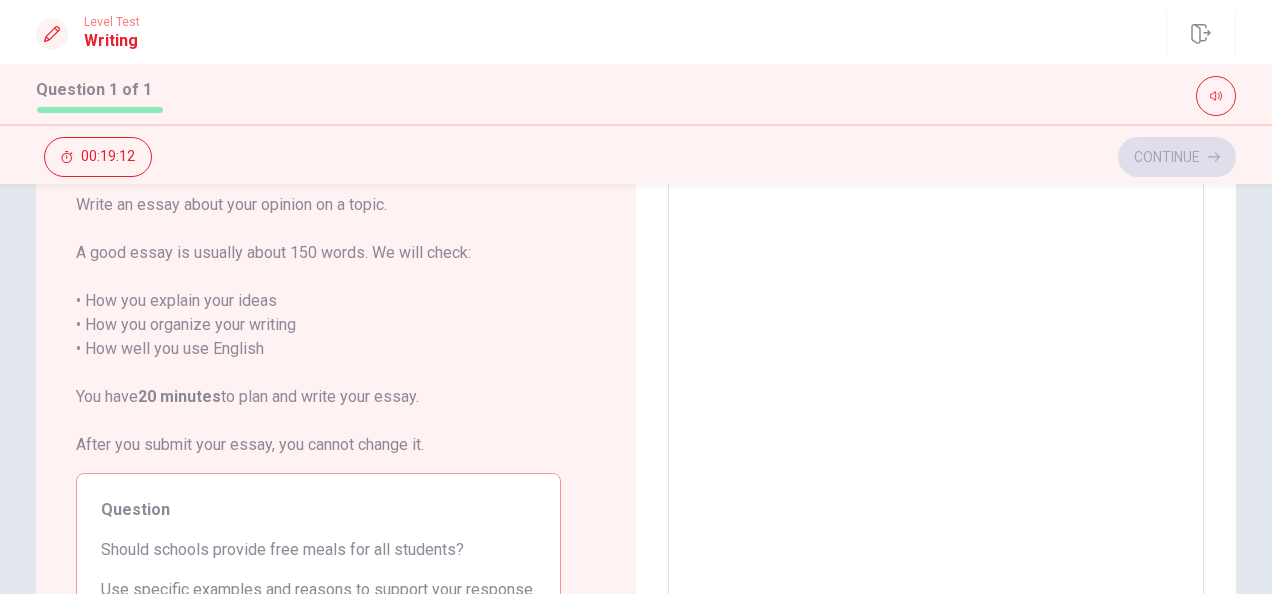 type on "I" 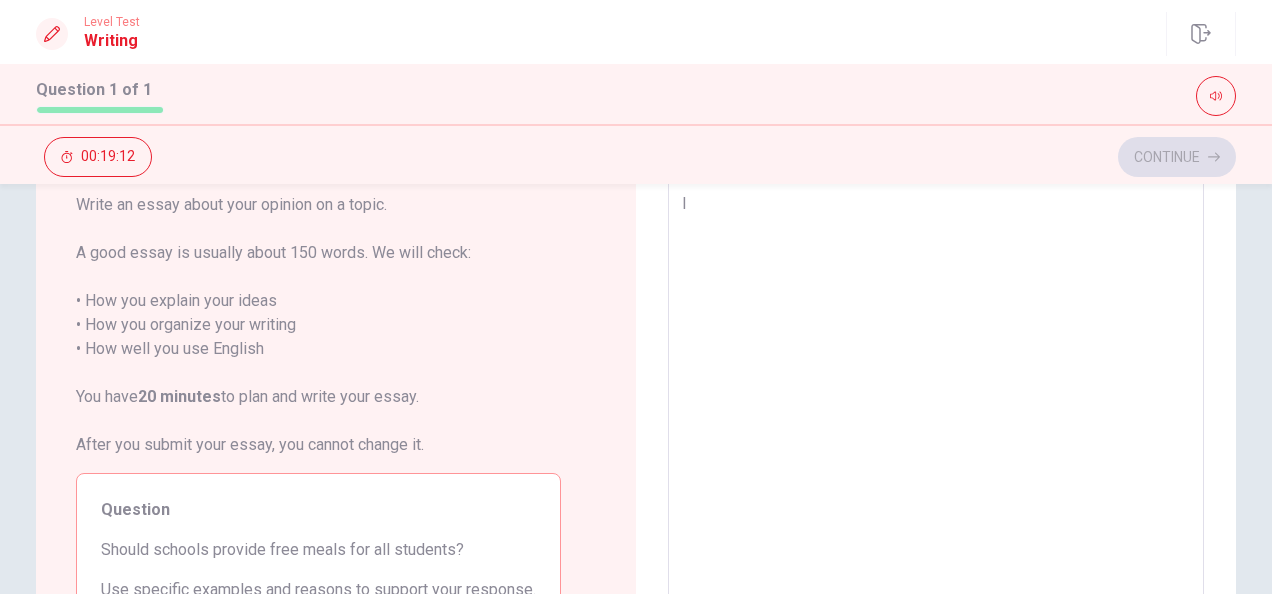 type on "x" 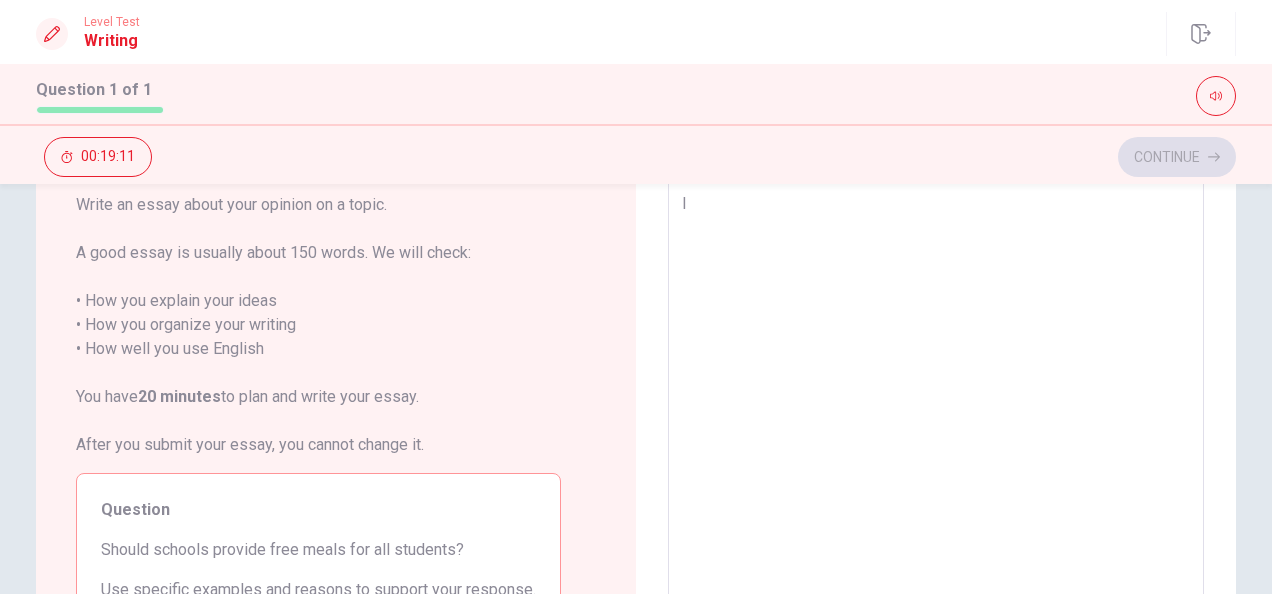type on "I" 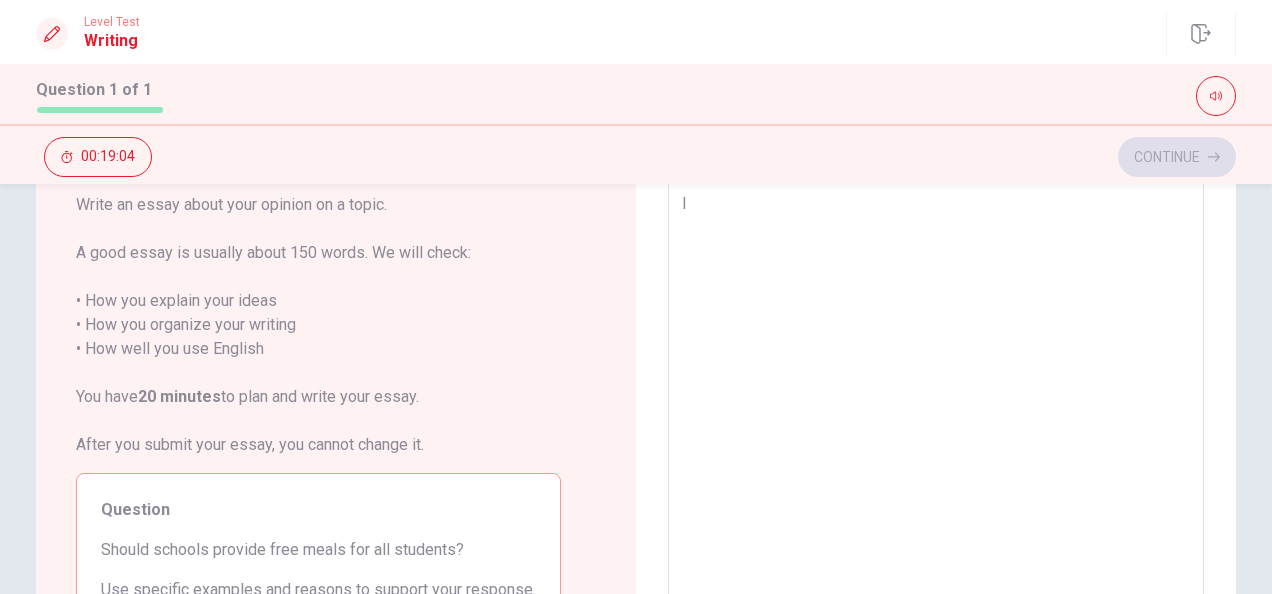 type on "x" 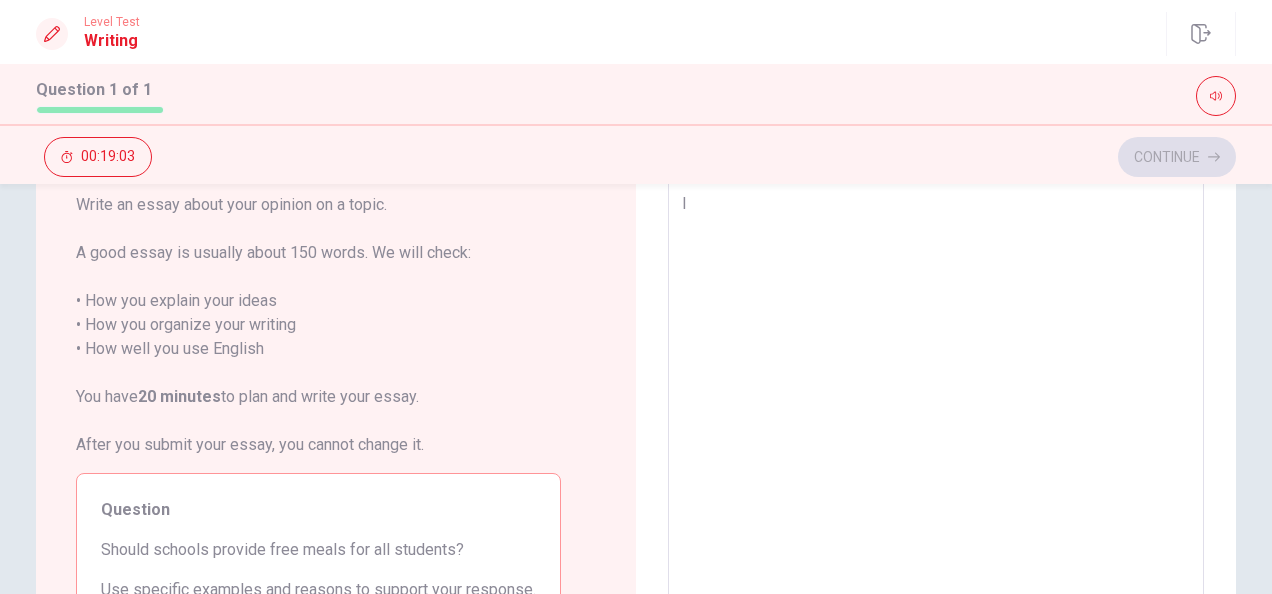 type on "I t" 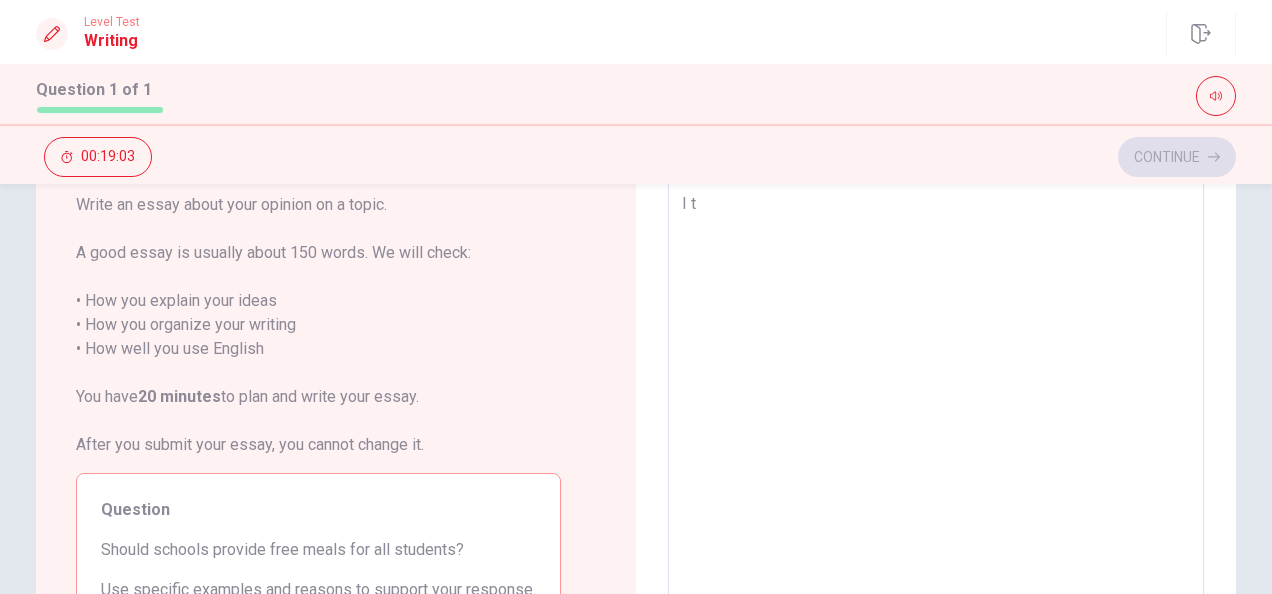 type on "x" 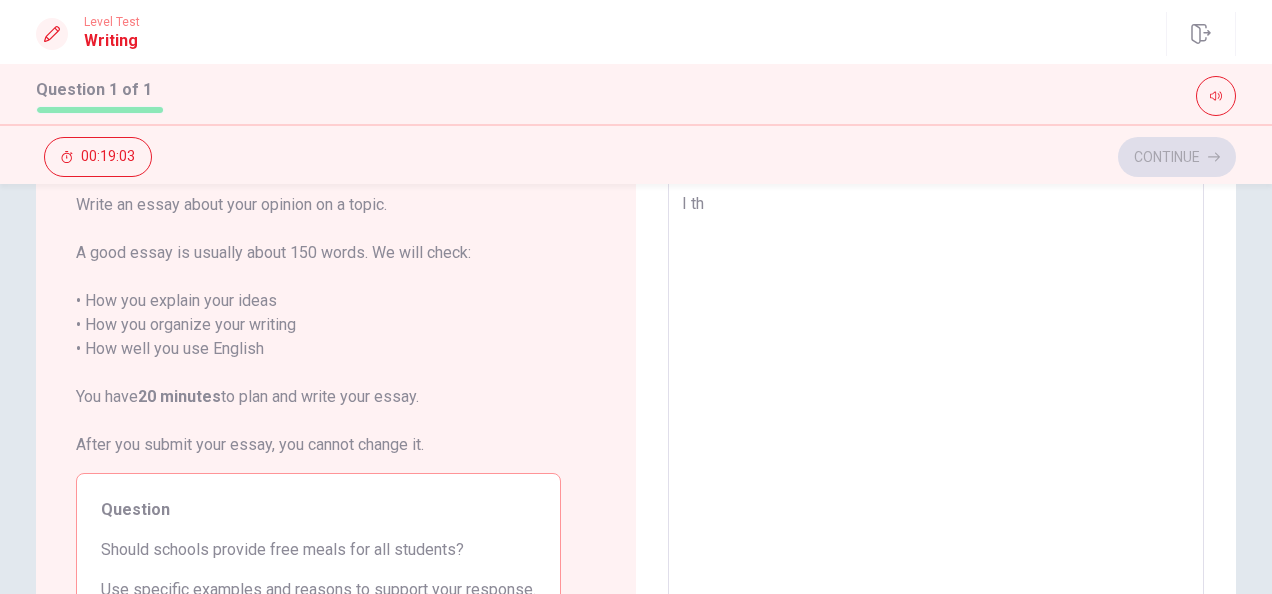 type on "I thi" 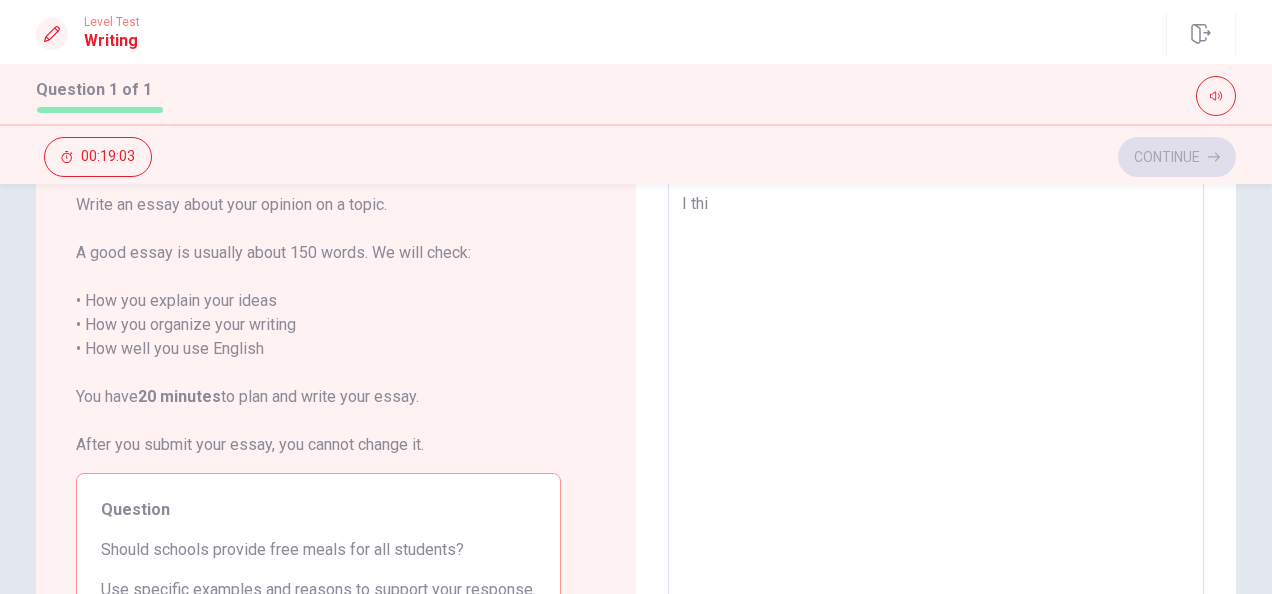 type on "x" 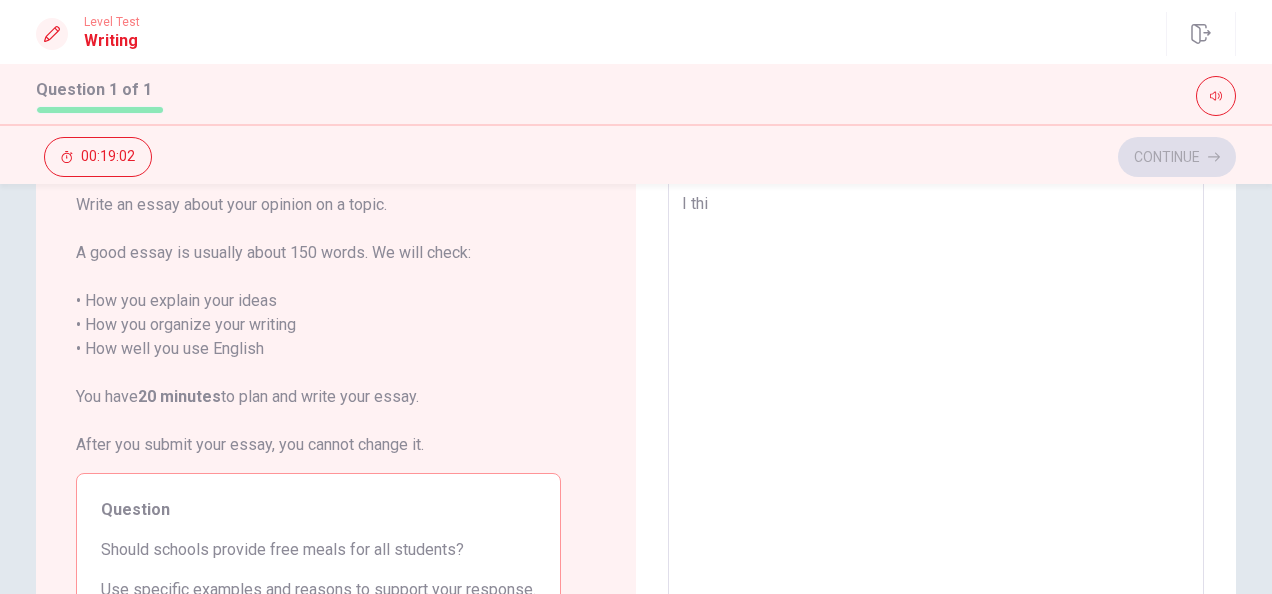 type on "I thin" 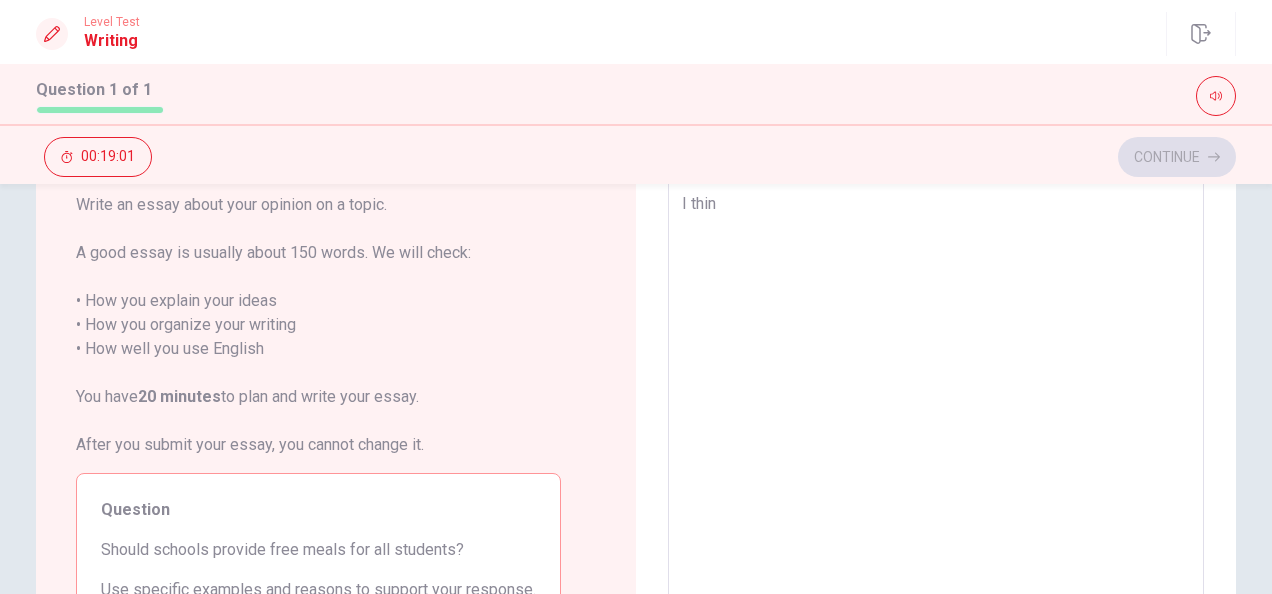 type on "x" 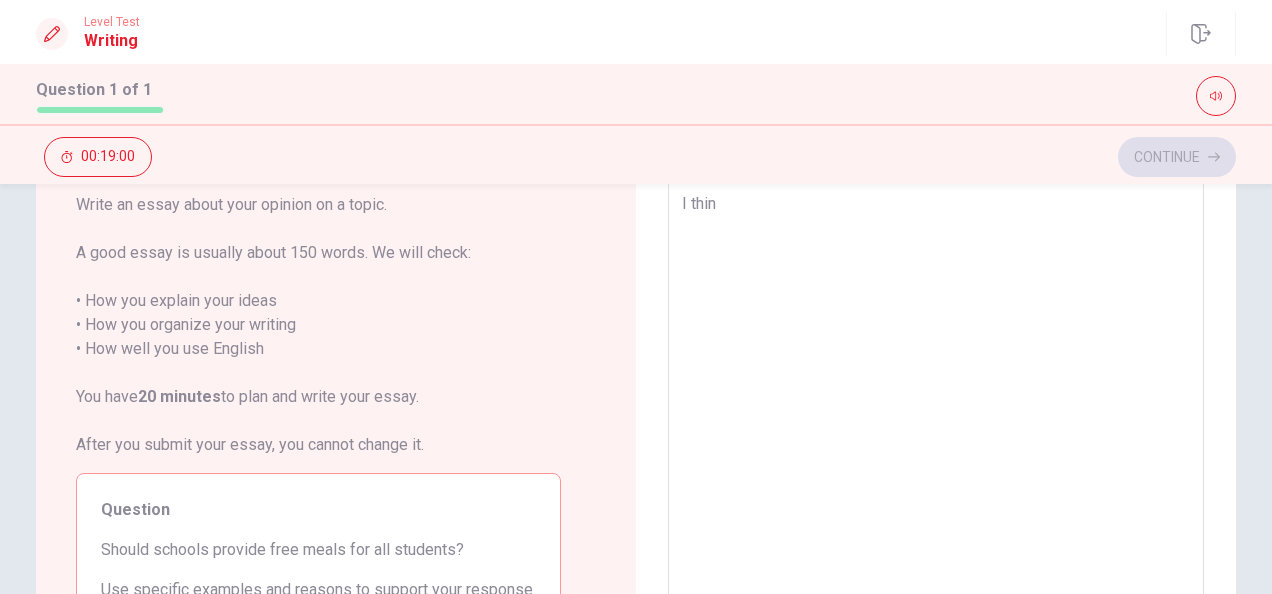 type on "I think" 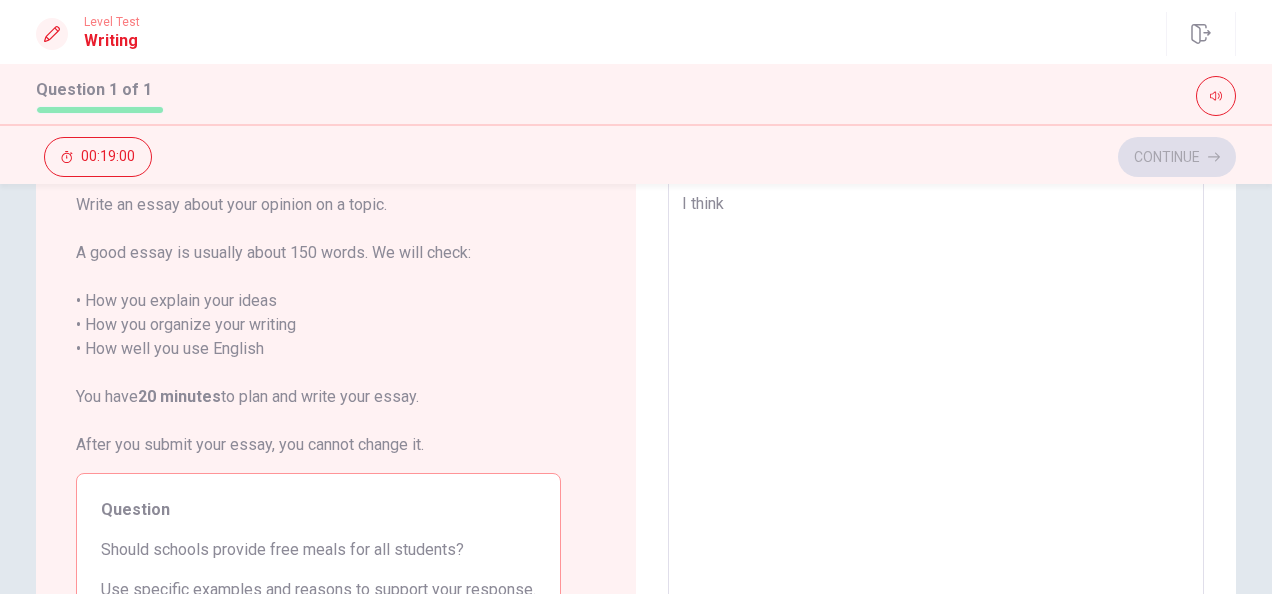type on "x" 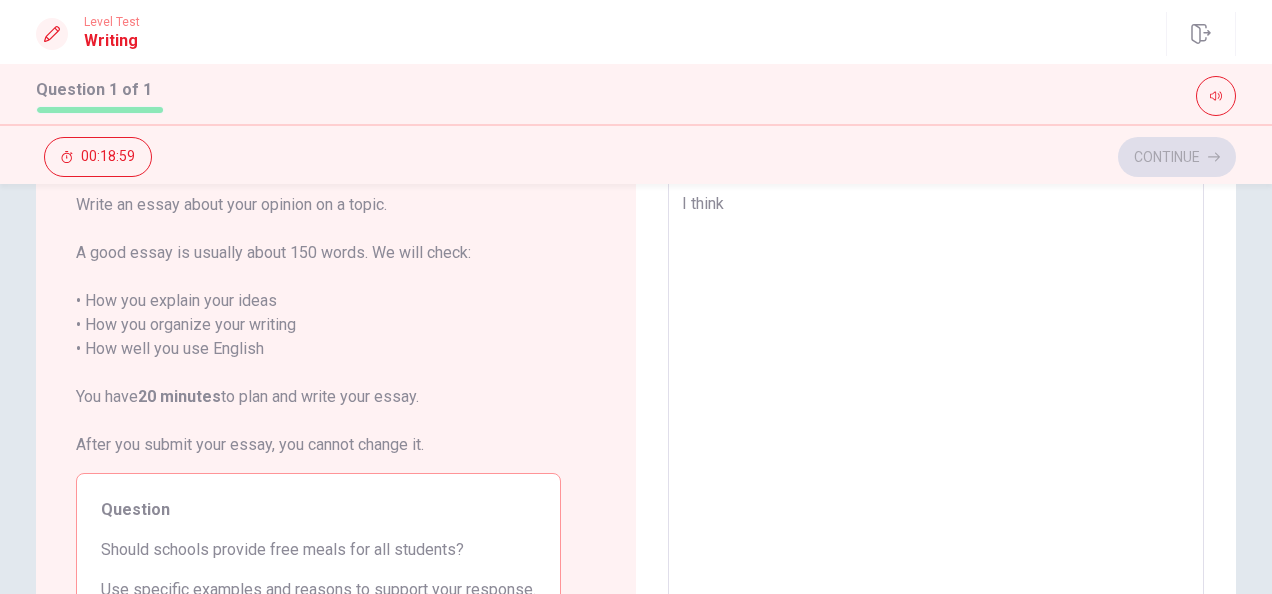 type on "I think" 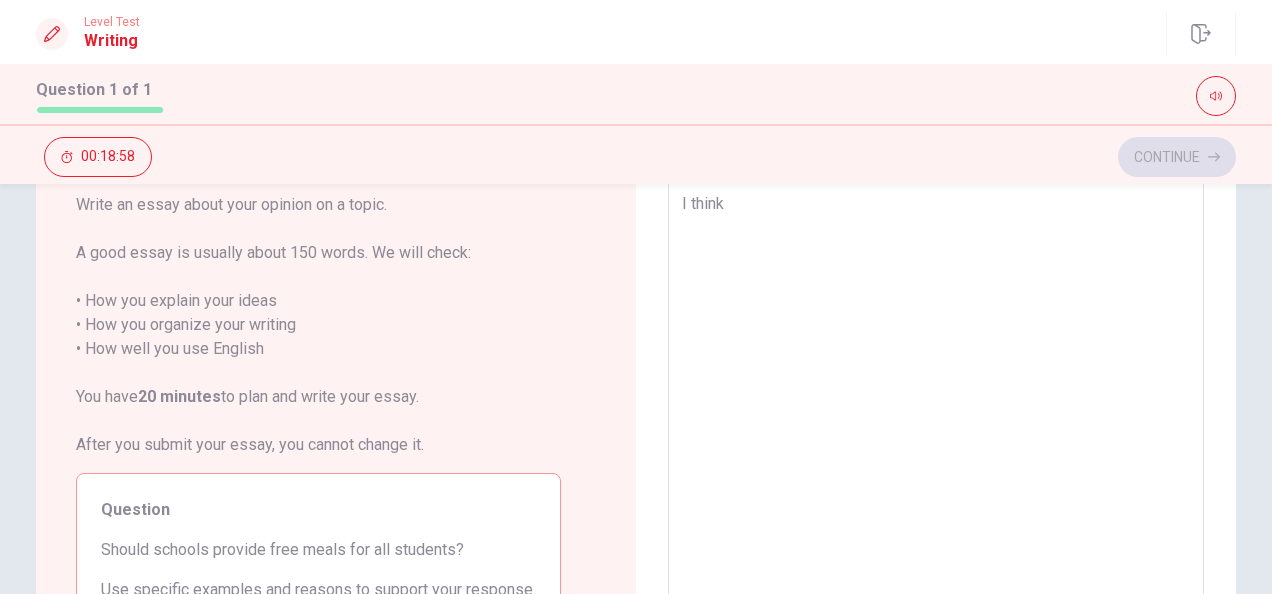 type on "I think t" 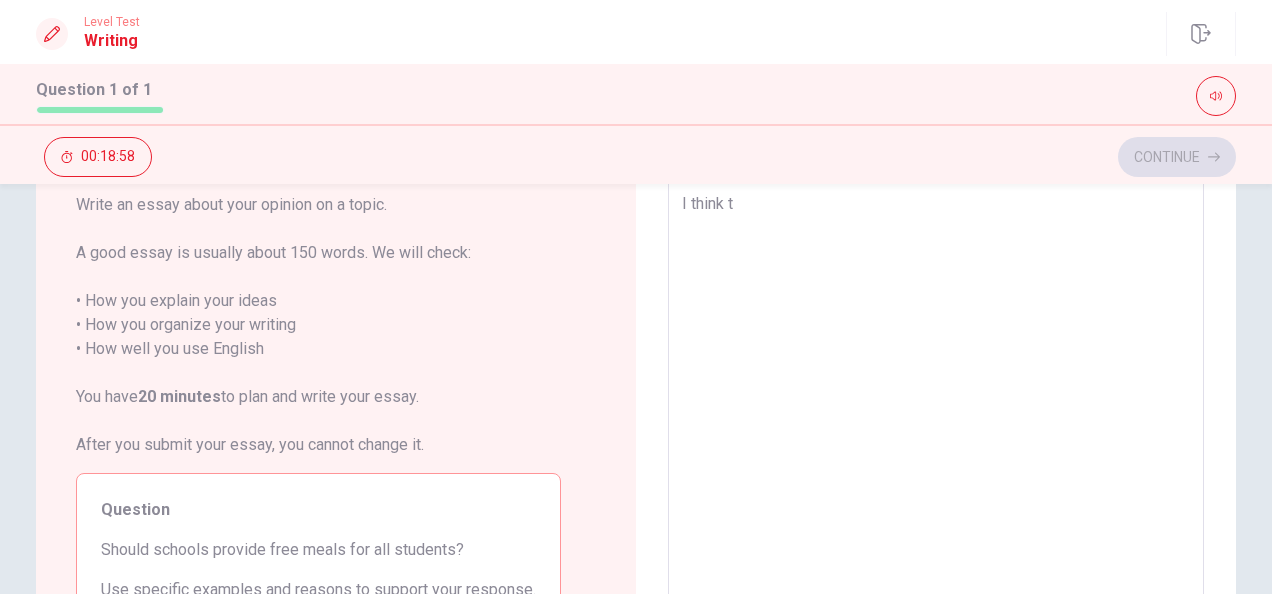 type on "x" 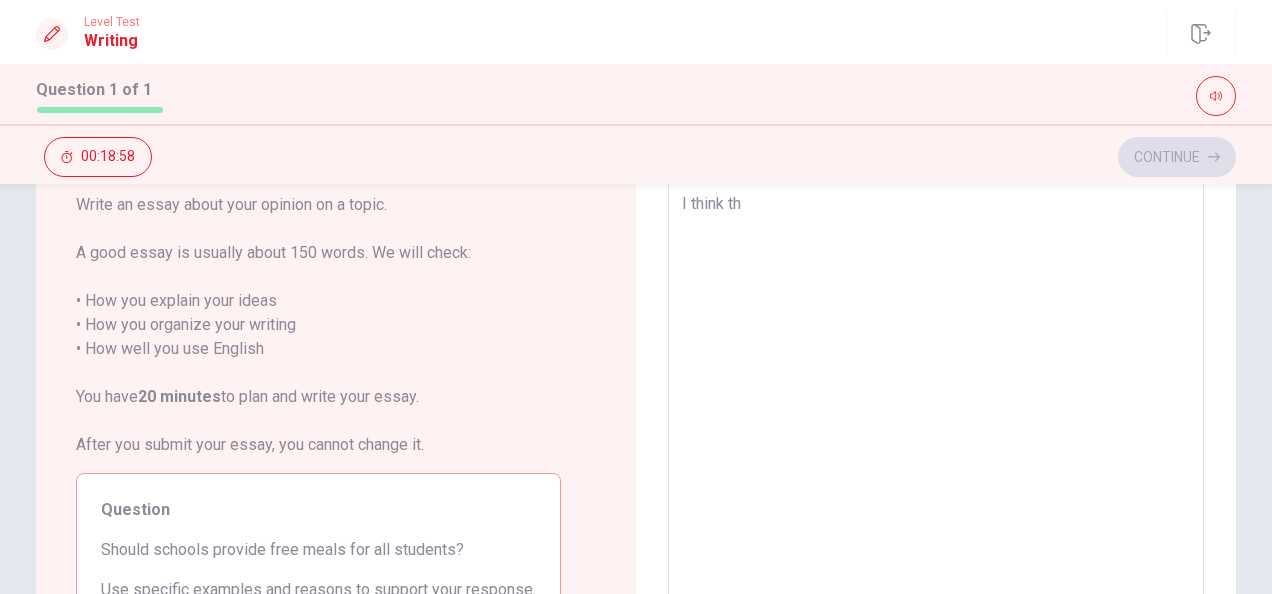 type on "x" 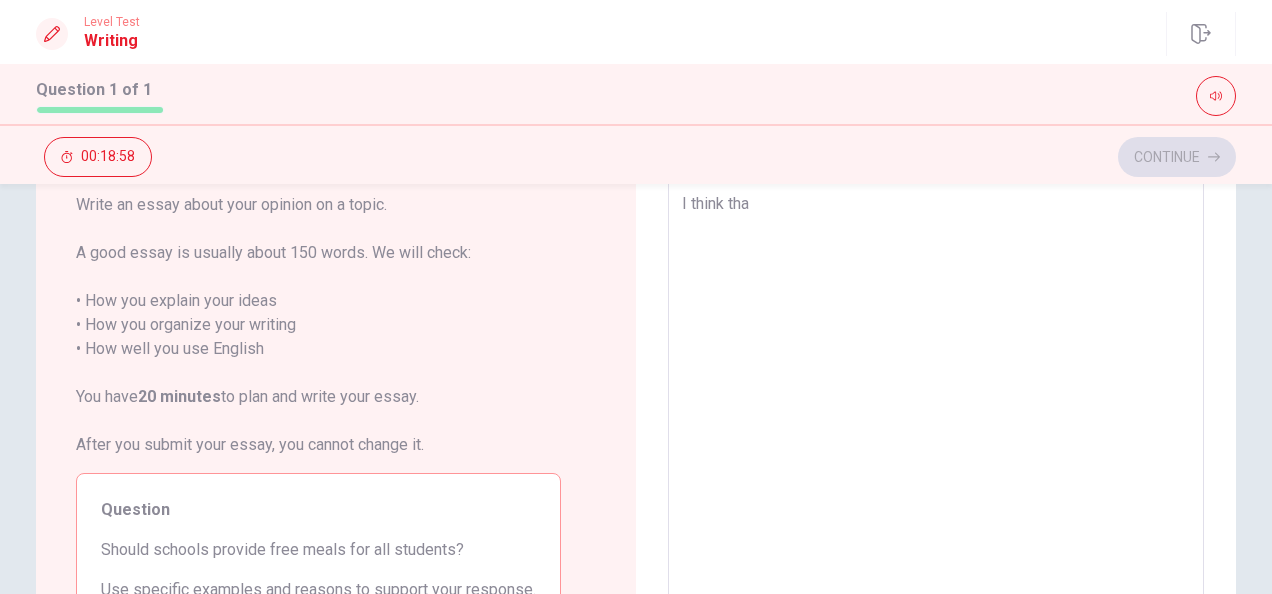 type on "x" 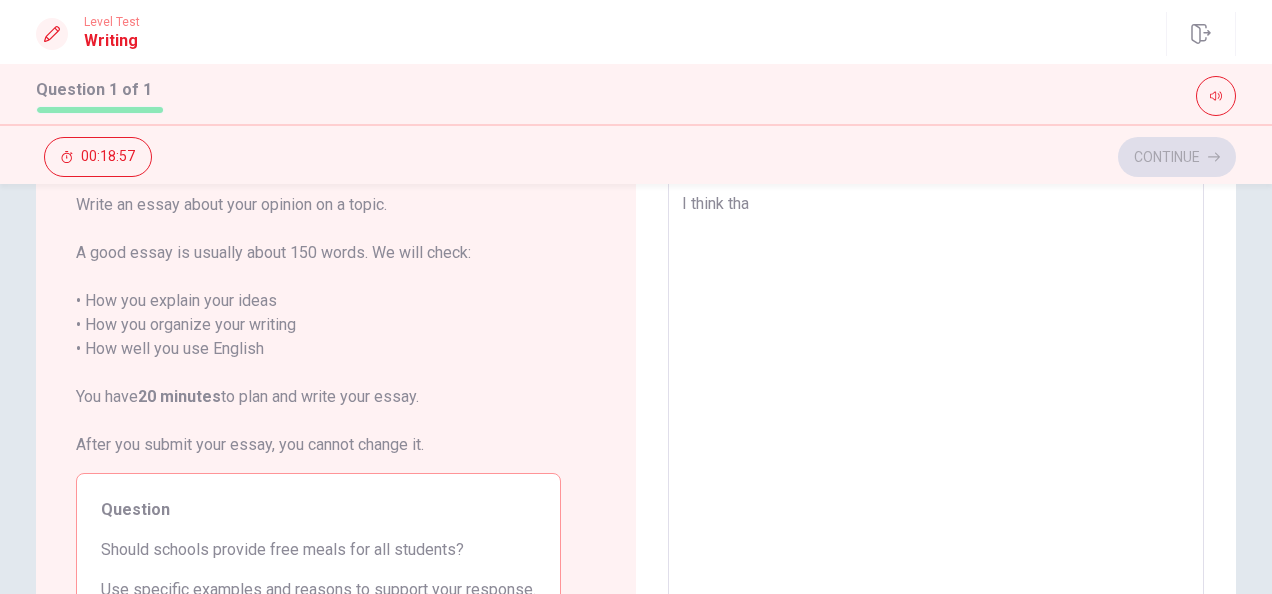 type on "I think that" 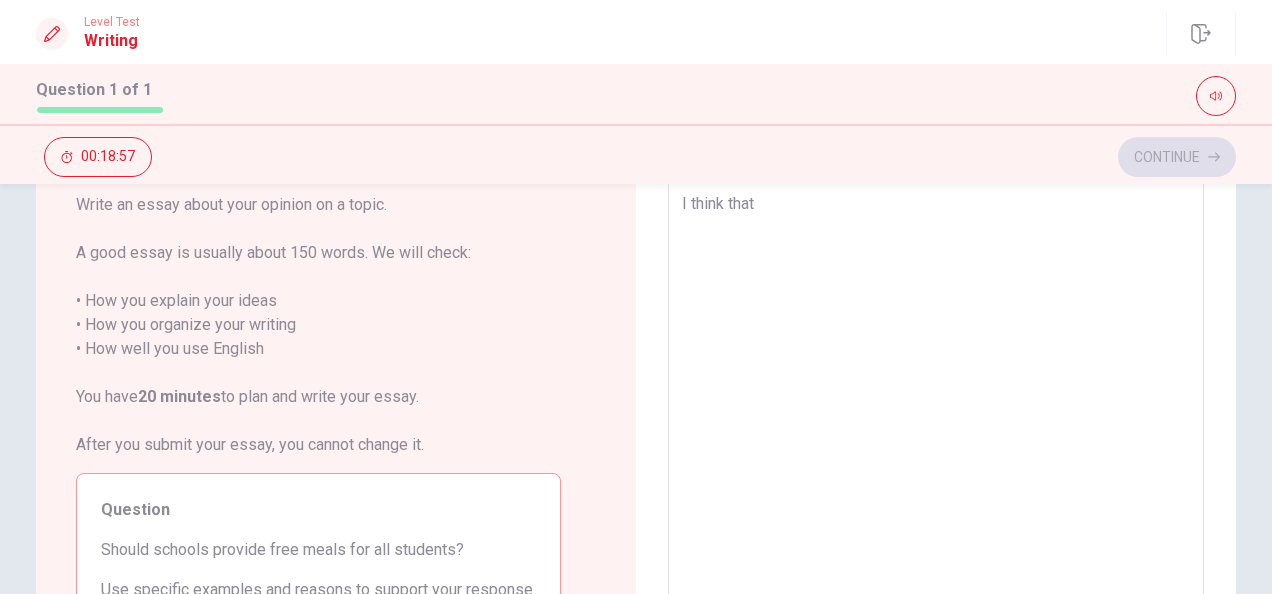 type on "x" 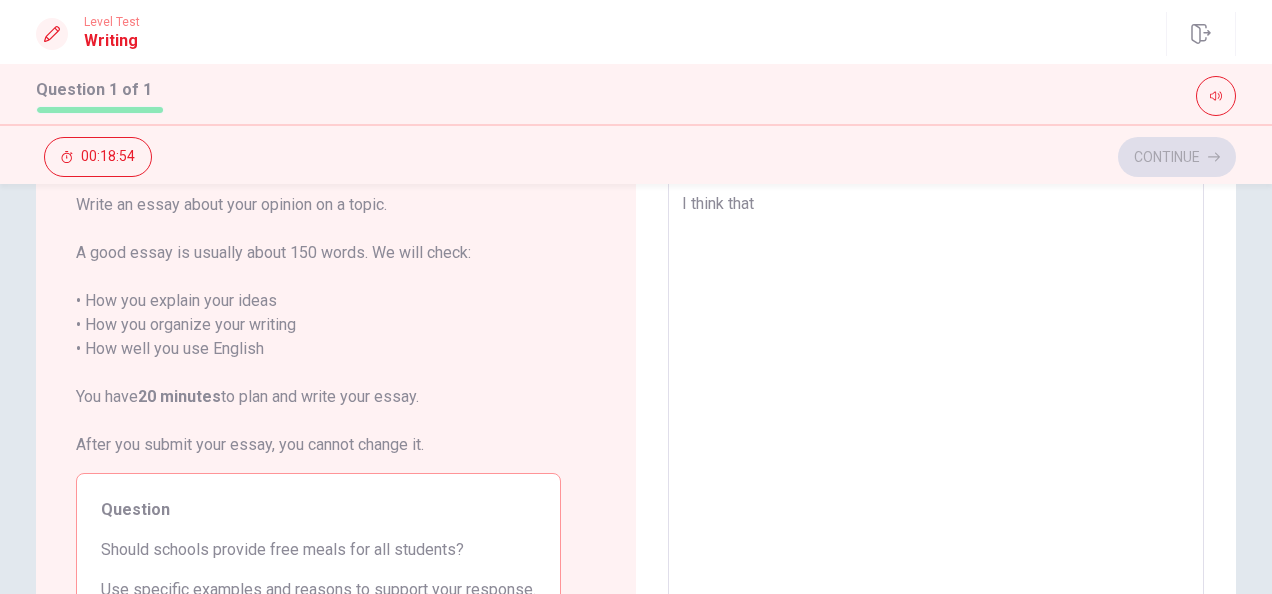 type on "x" 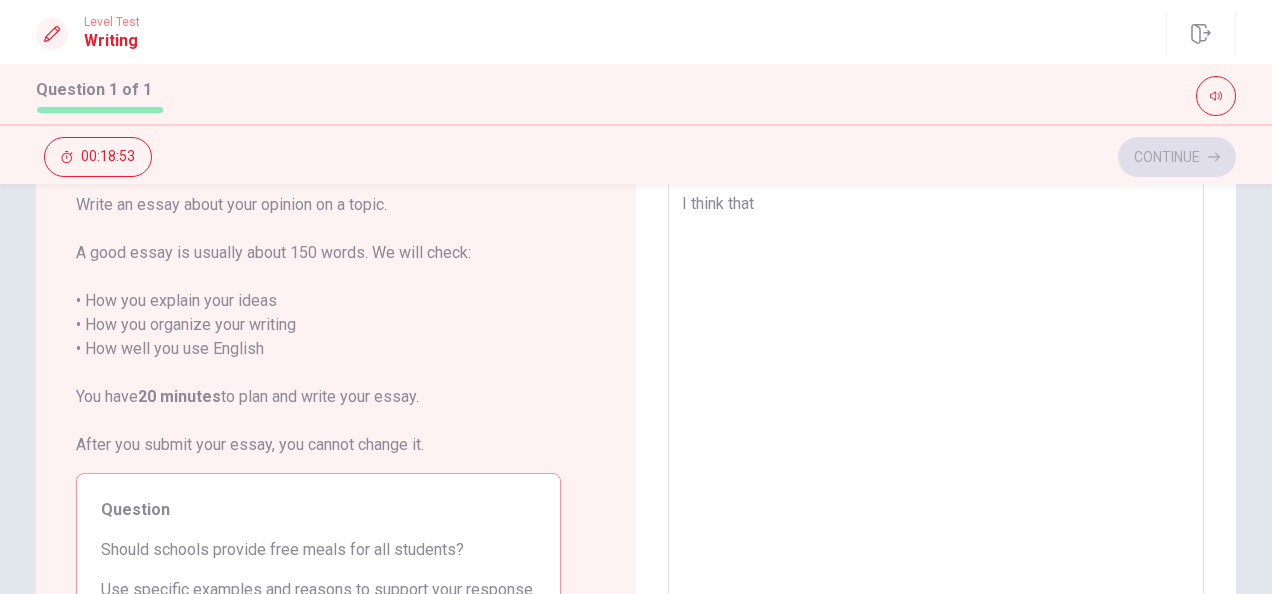 type on "I think that s" 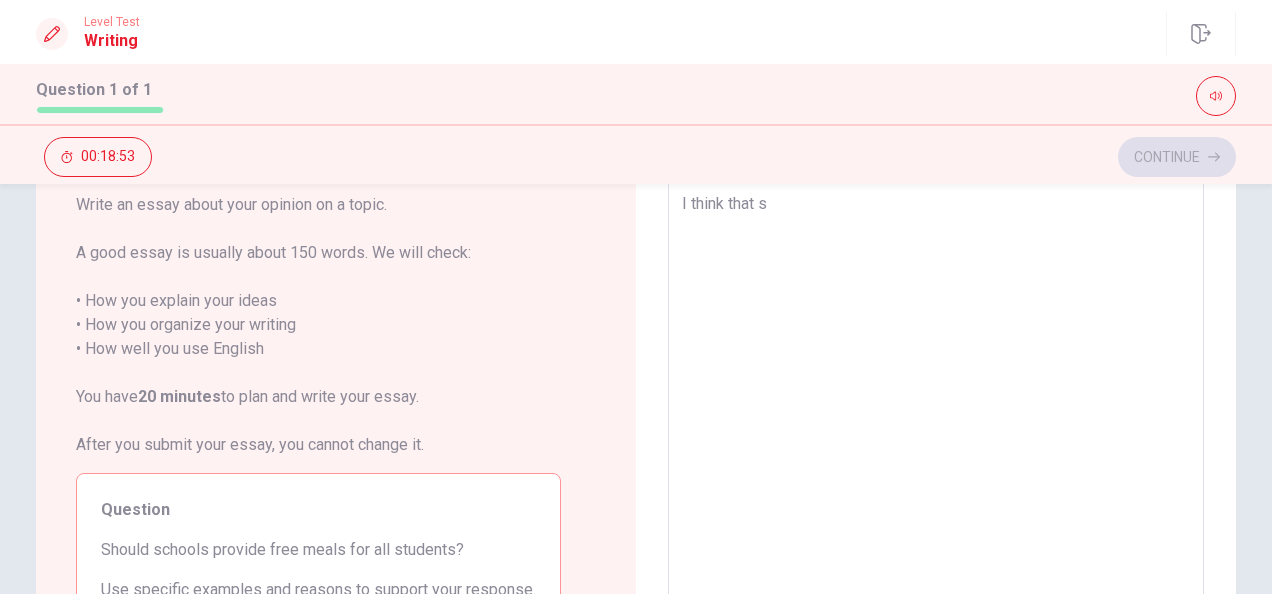 type on "x" 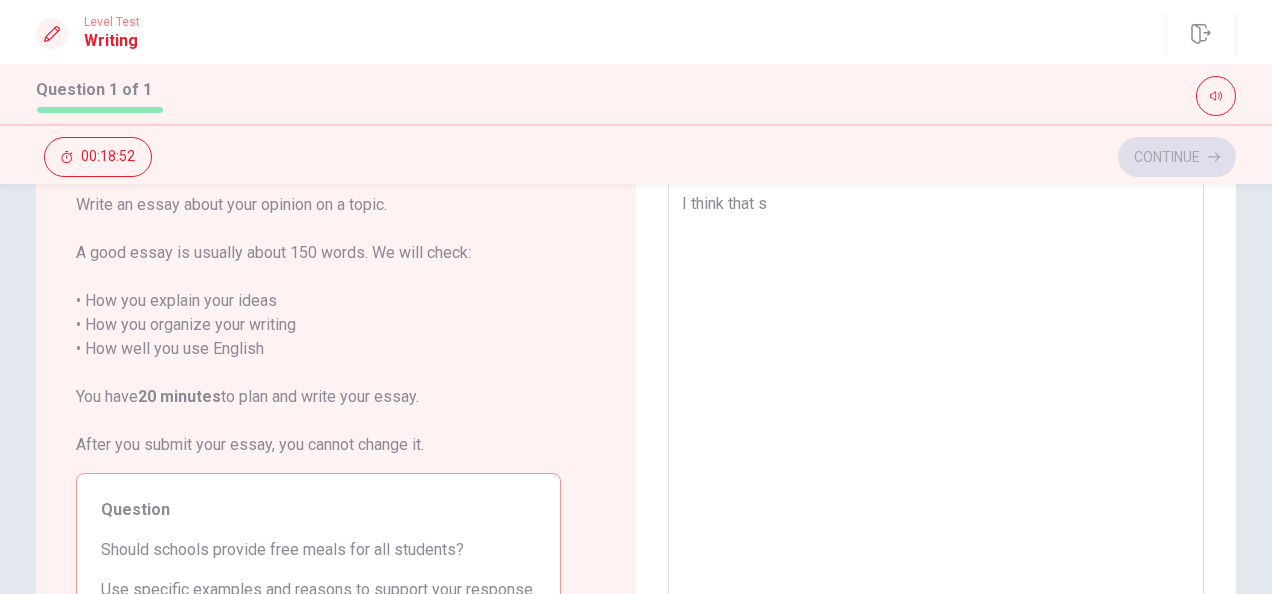 type on "I think that sc" 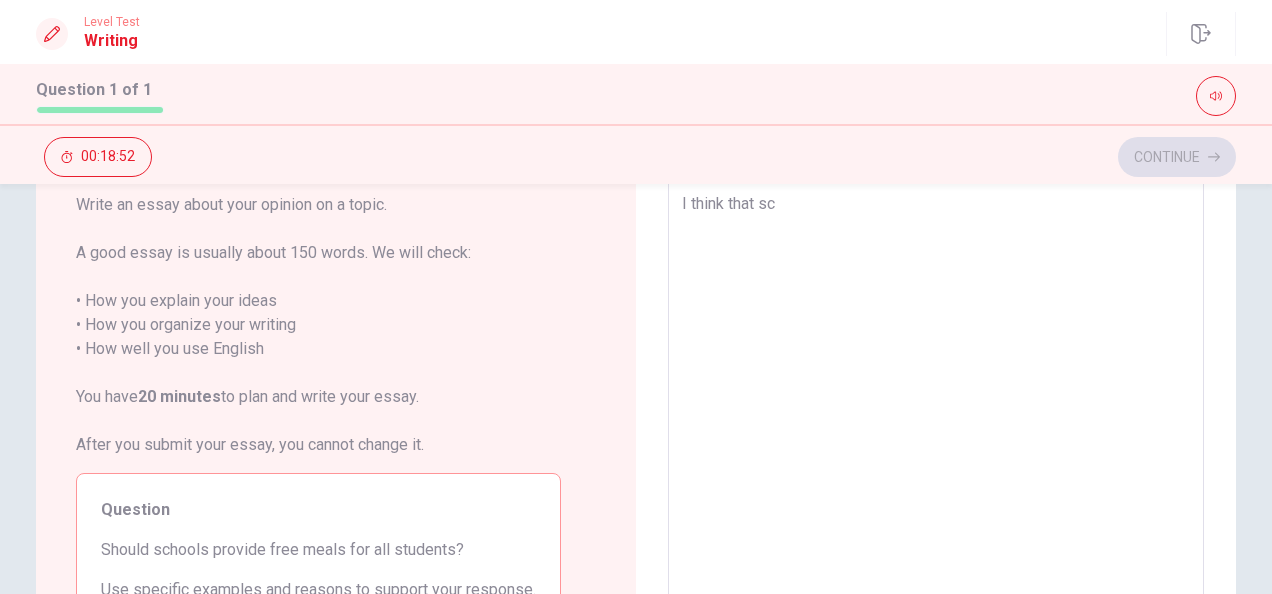 type on "x" 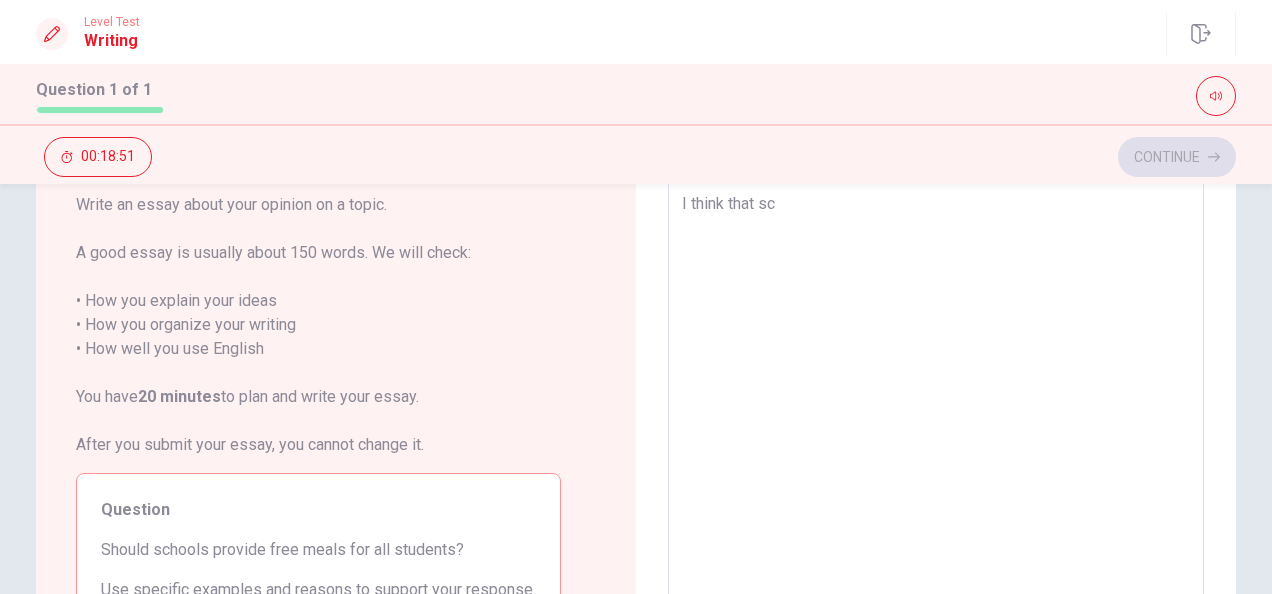 type on "I think that sch" 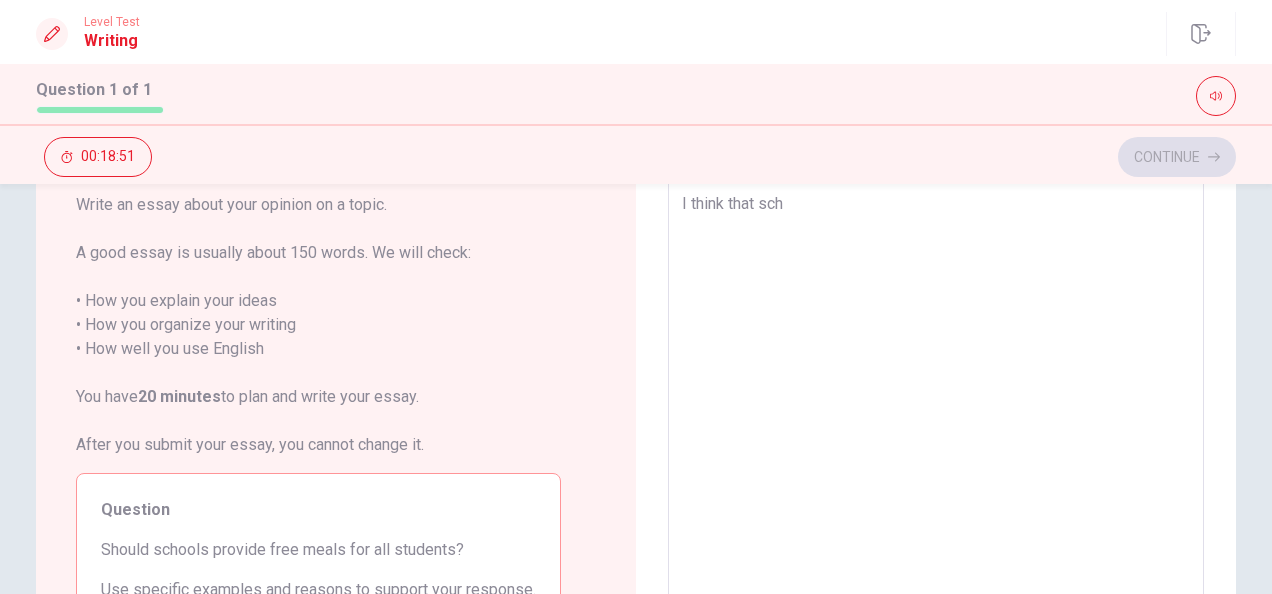 type on "x" 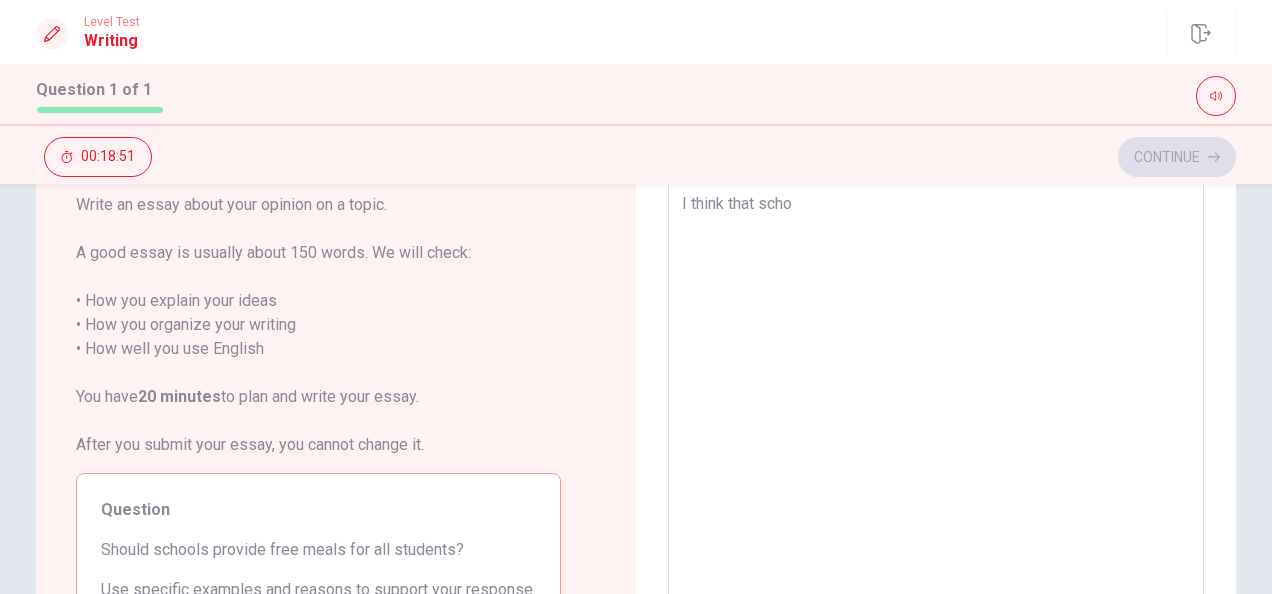type on "x" 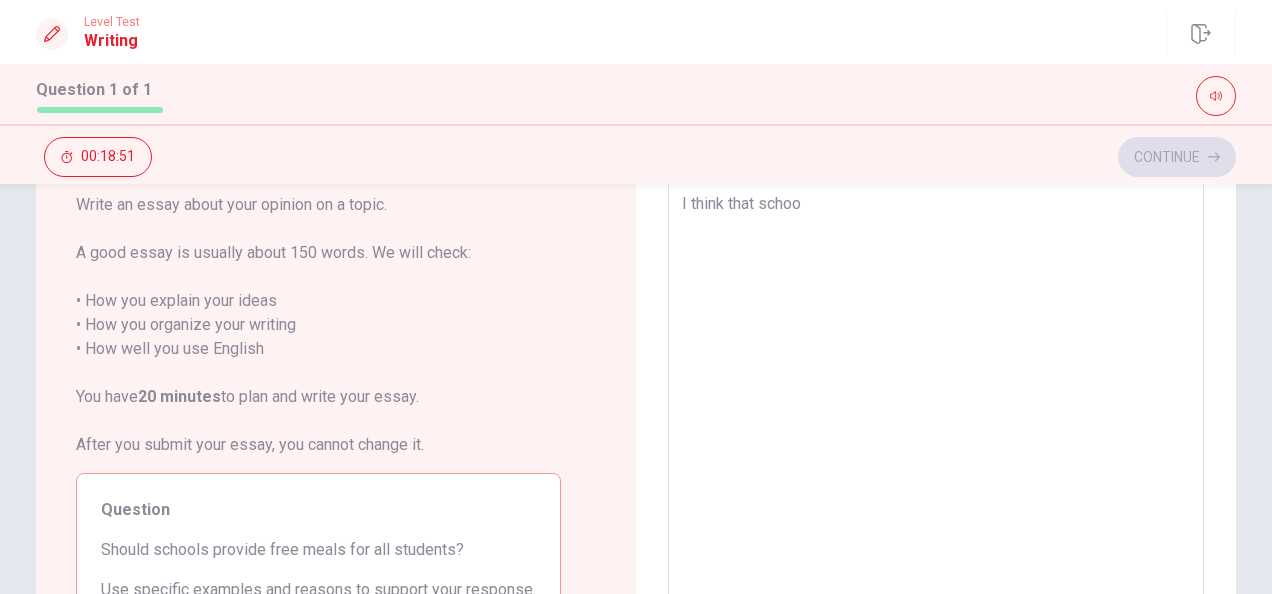 type on "x" 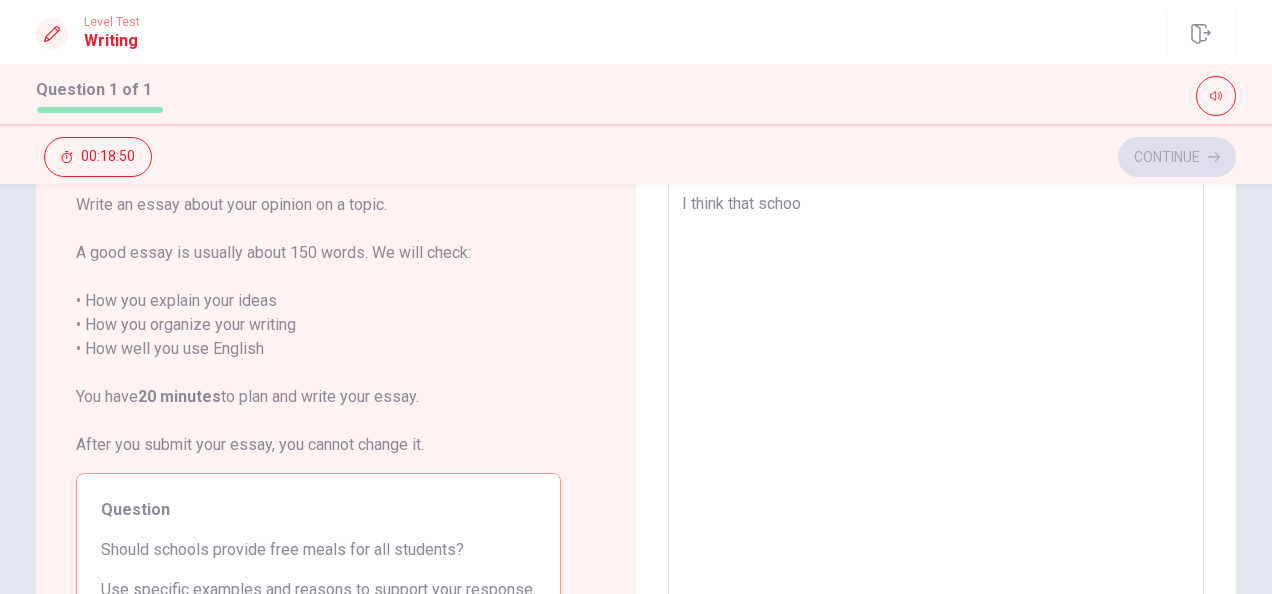 type on "I think that school" 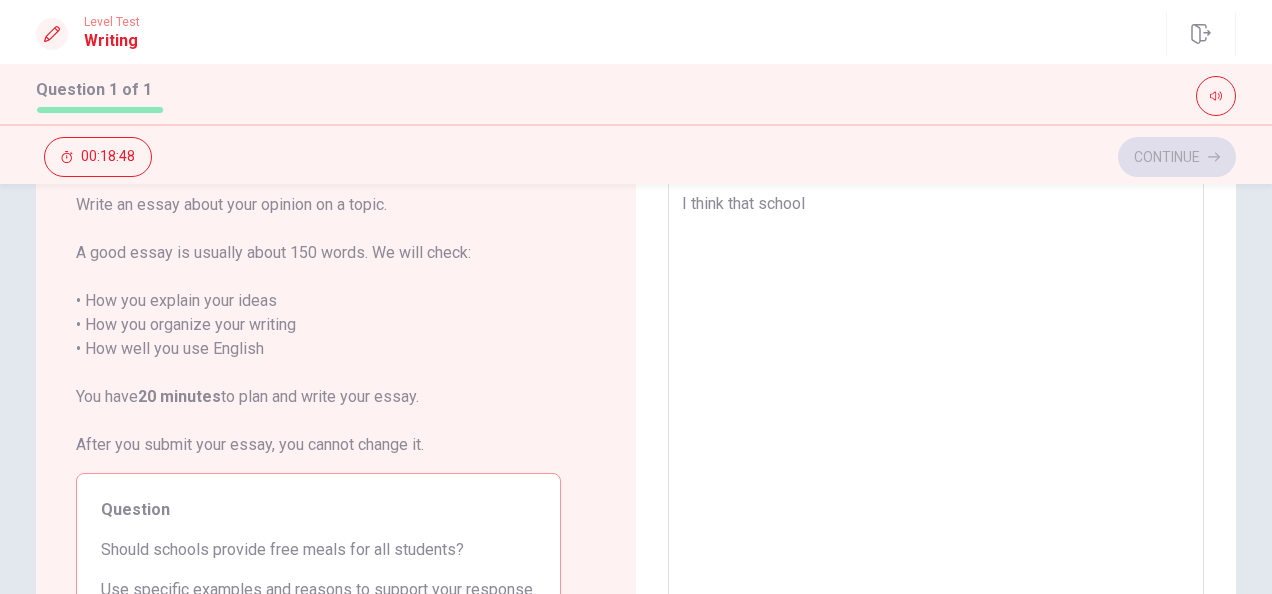 type on "x" 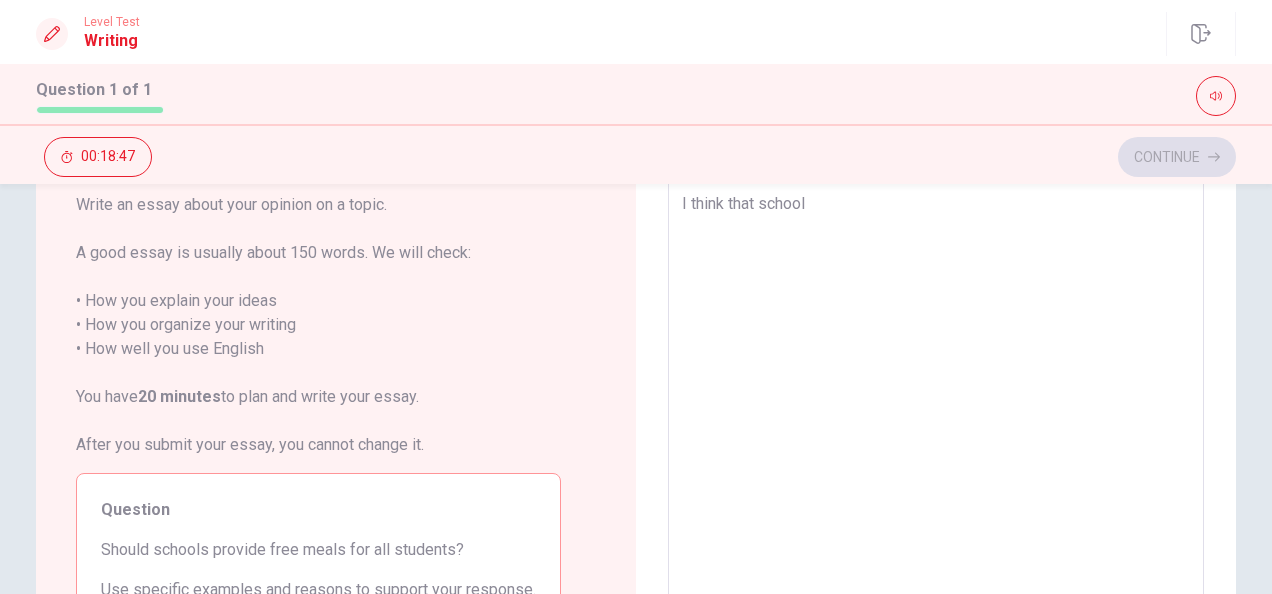 type on "I think that schools" 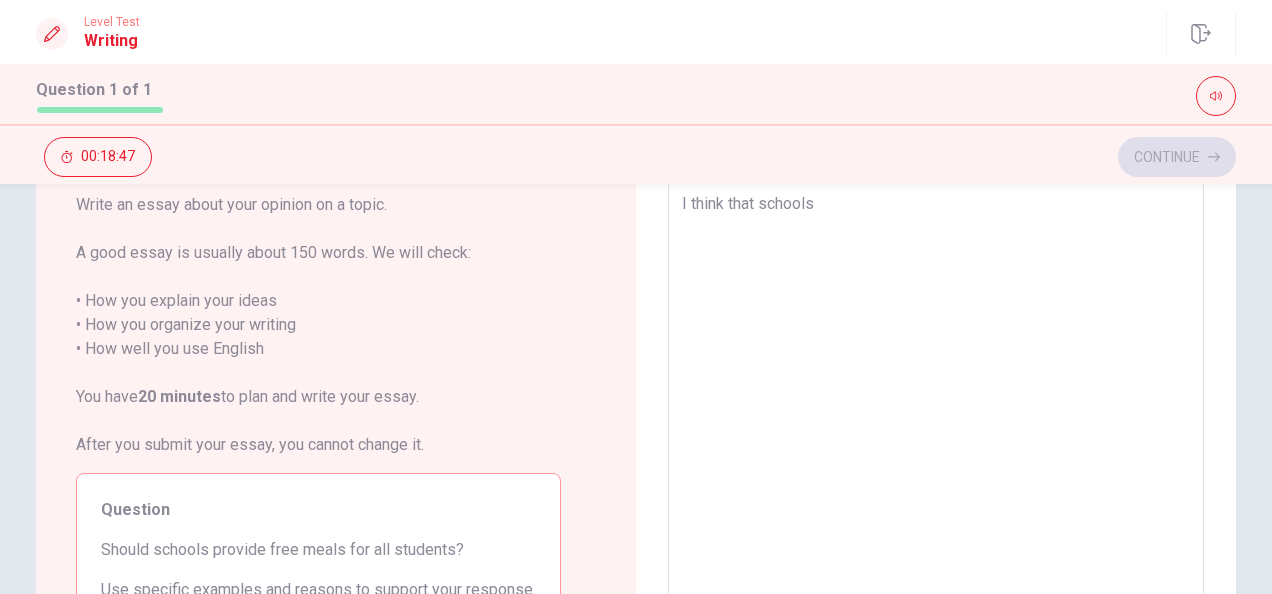 type on "x" 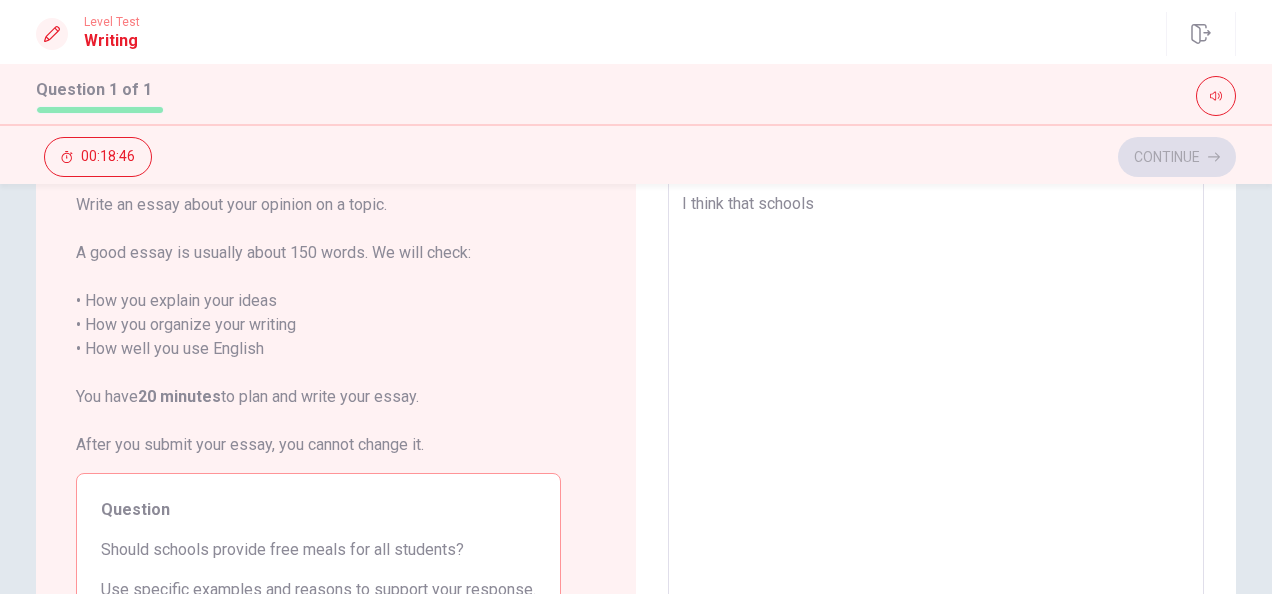 type on "I think that schools p" 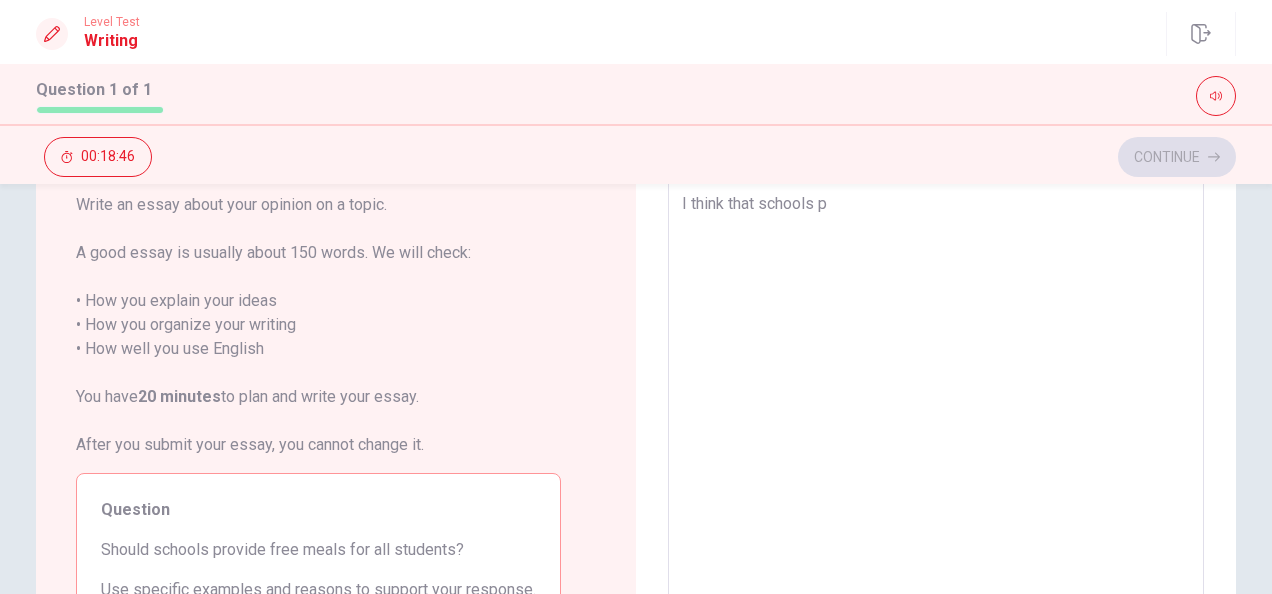 type on "x" 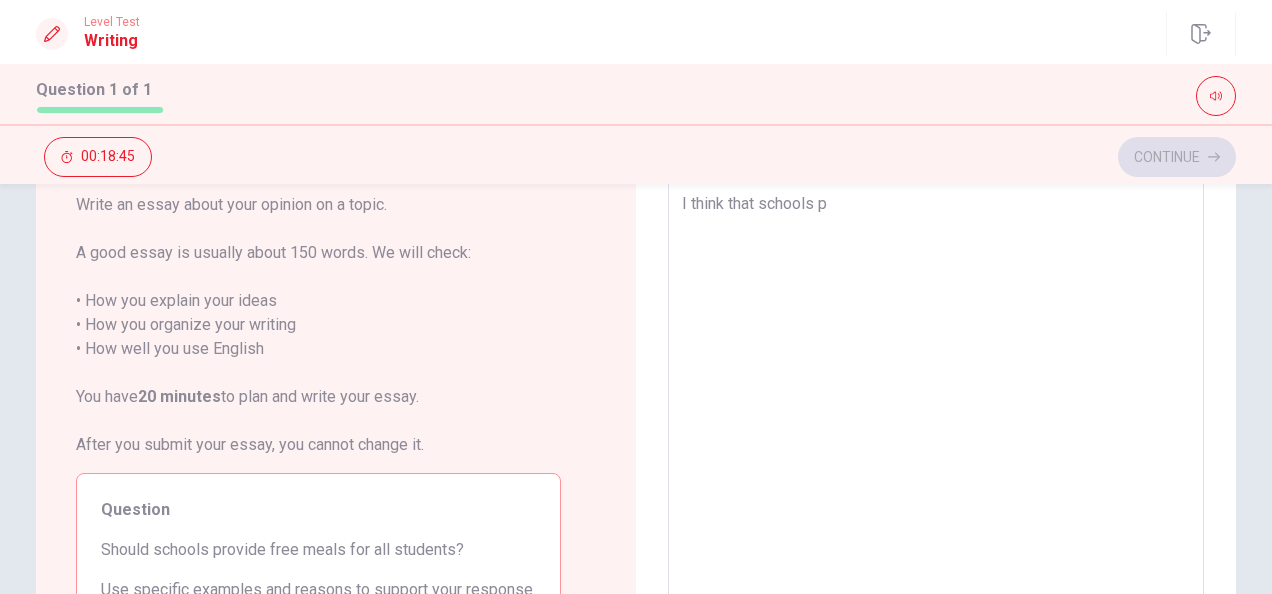 type on "I think that schools pr" 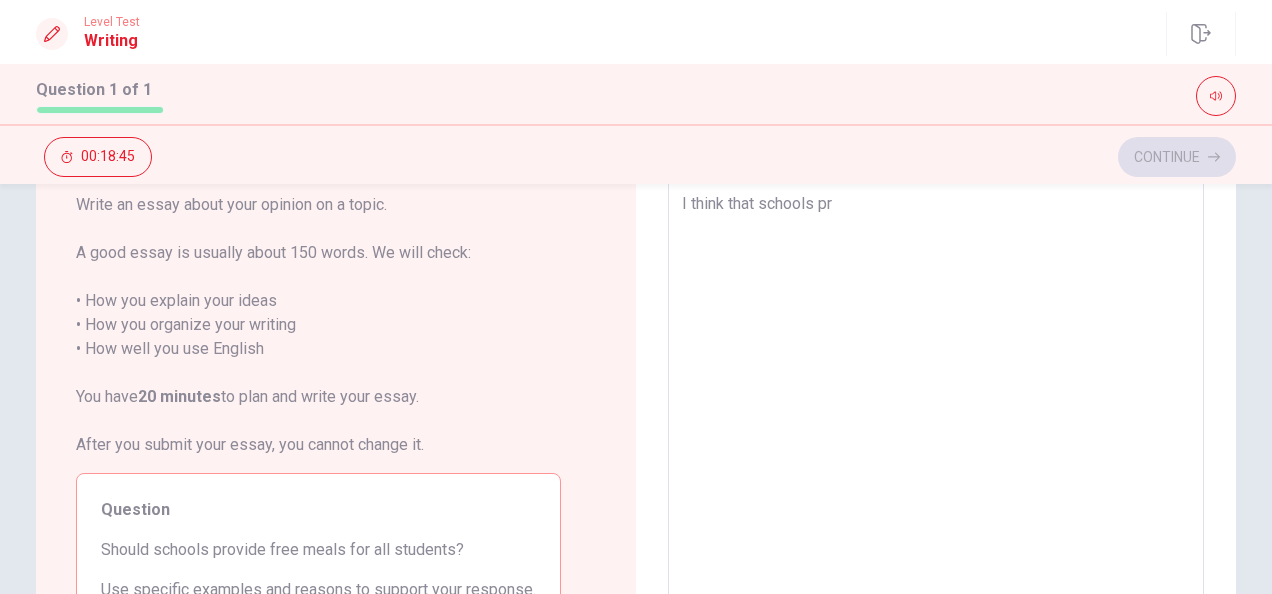 type on "x" 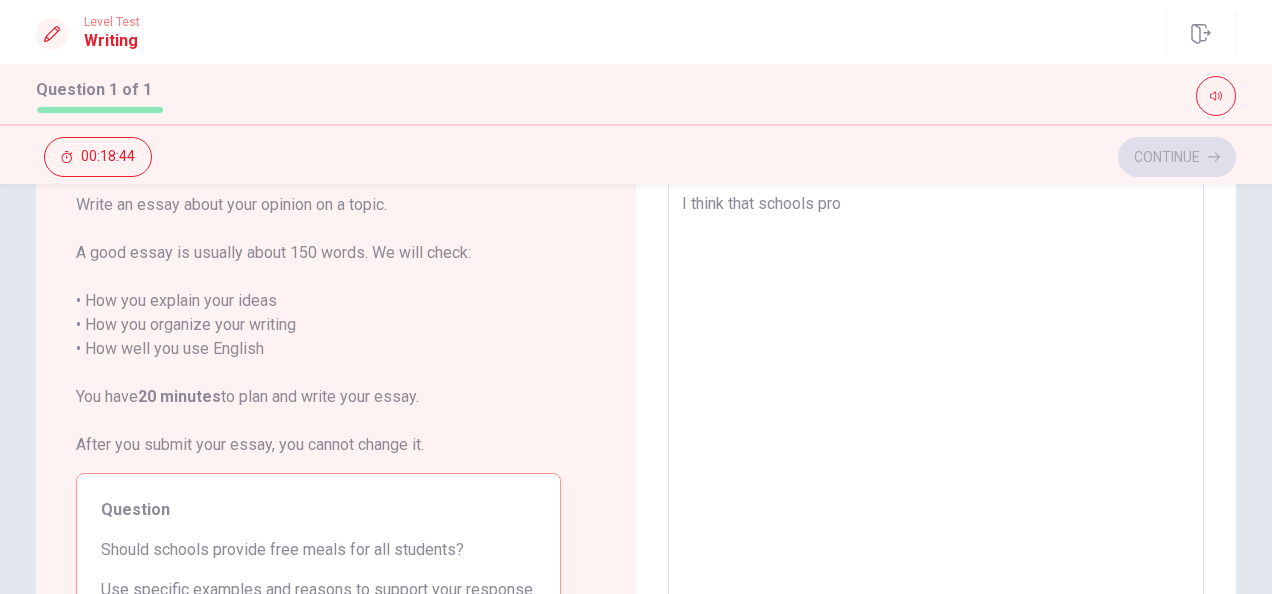 type on "x" 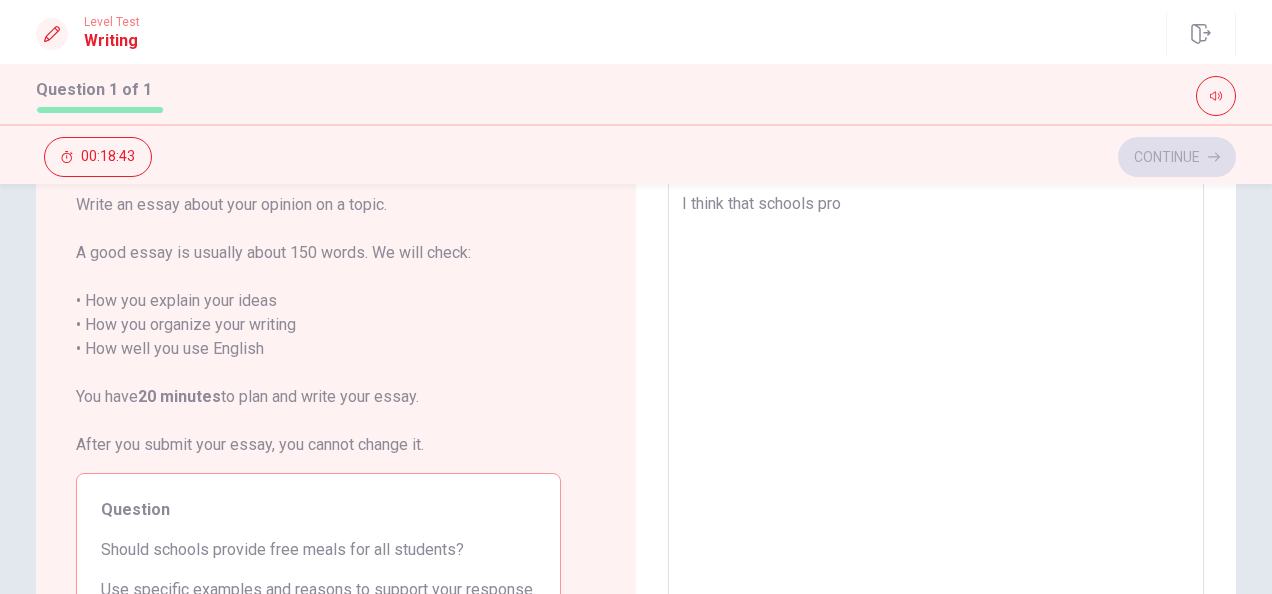 type on "I think that schools prov" 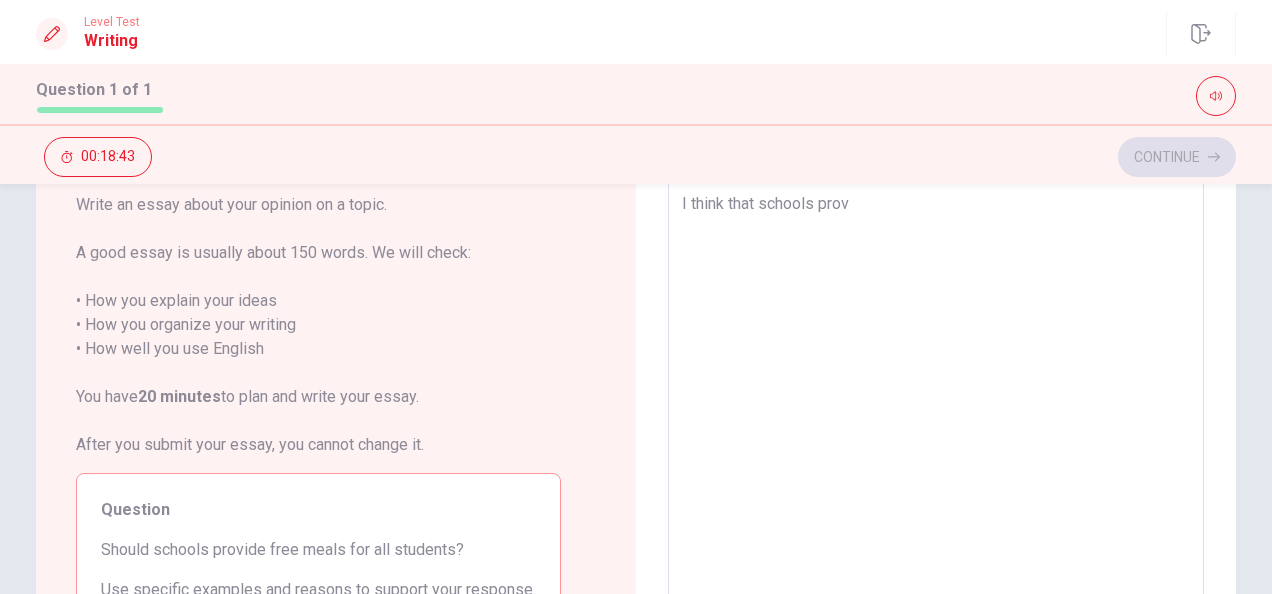 type on "x" 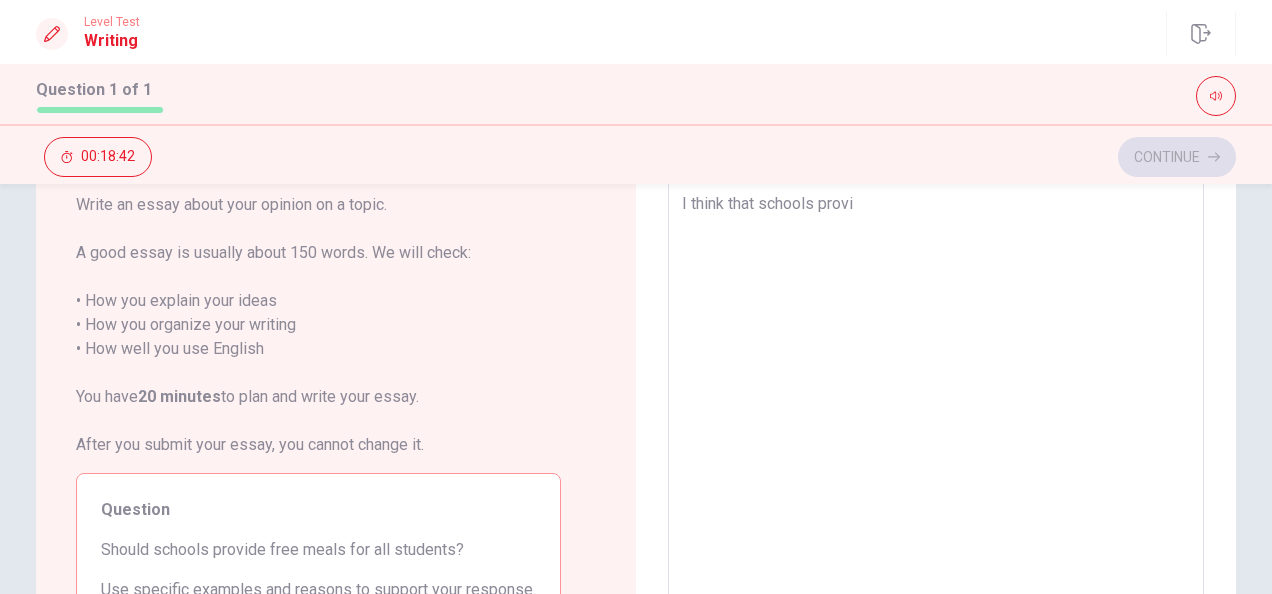 type on "x" 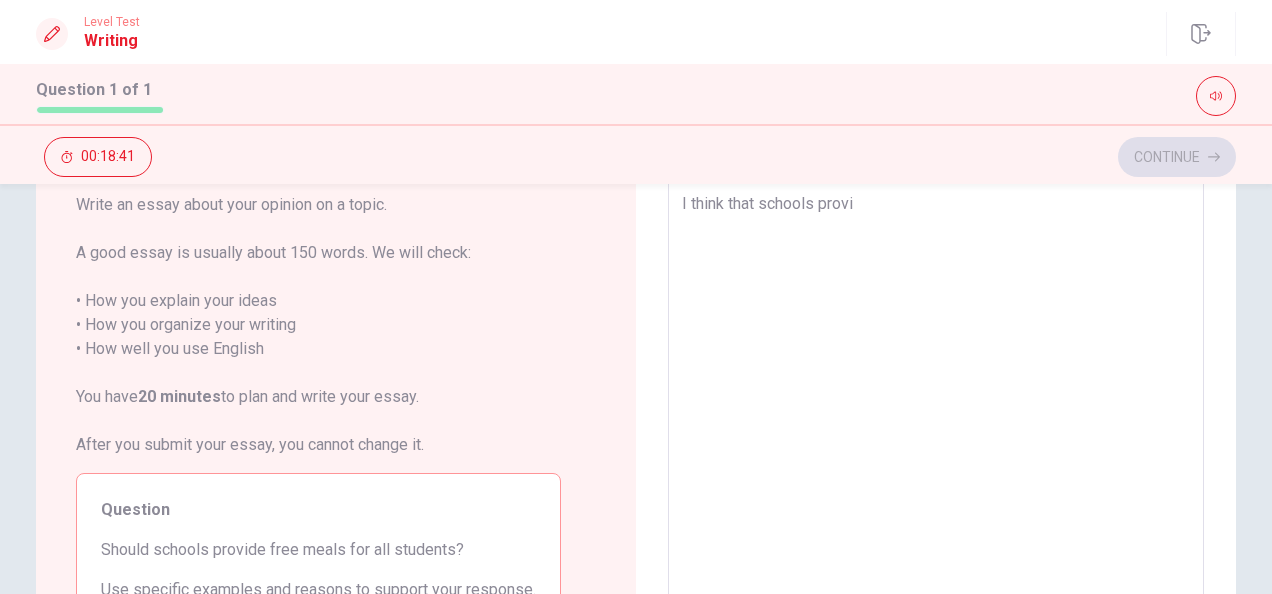 type on "I think that schools provid" 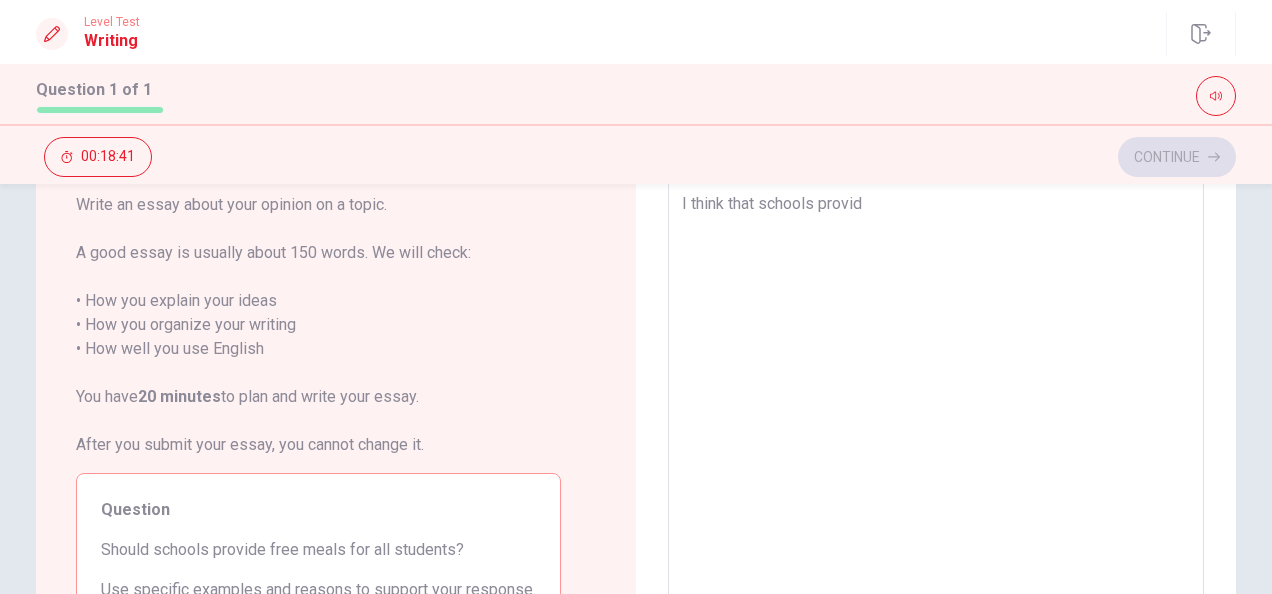 type on "x" 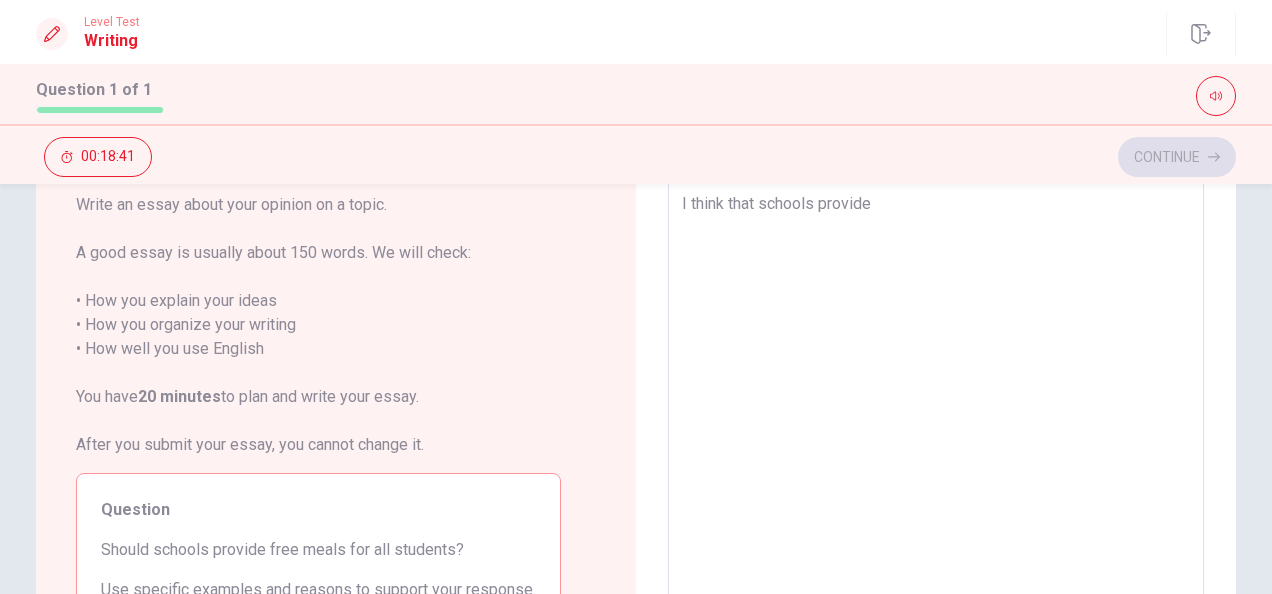 type on "x" 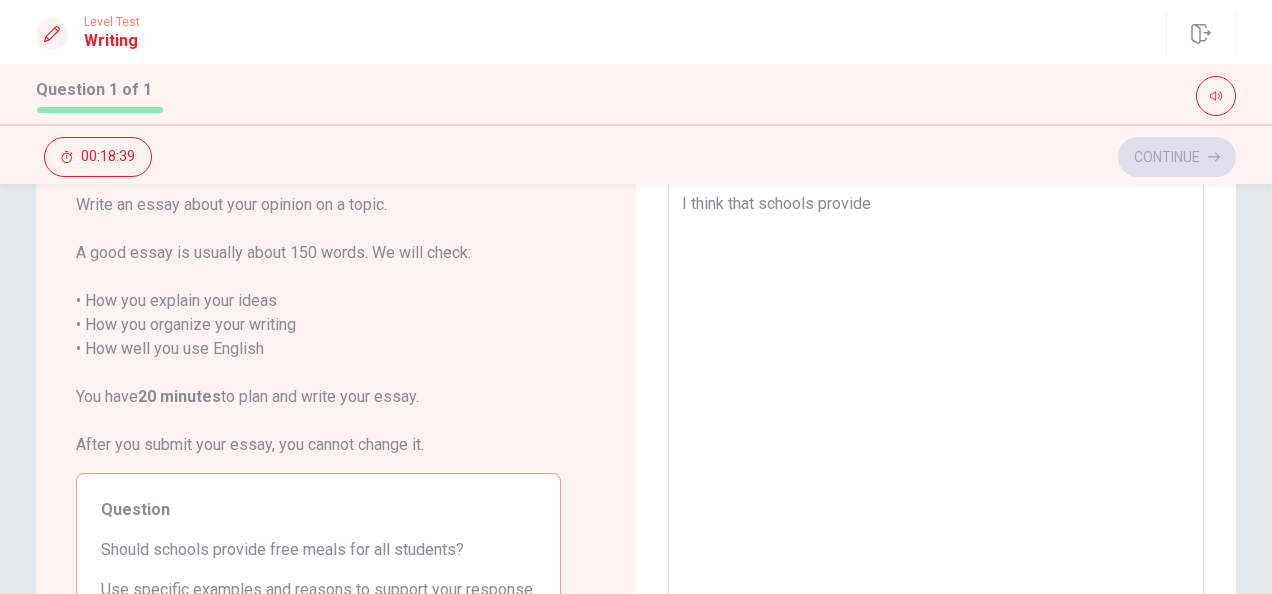 type on "x" 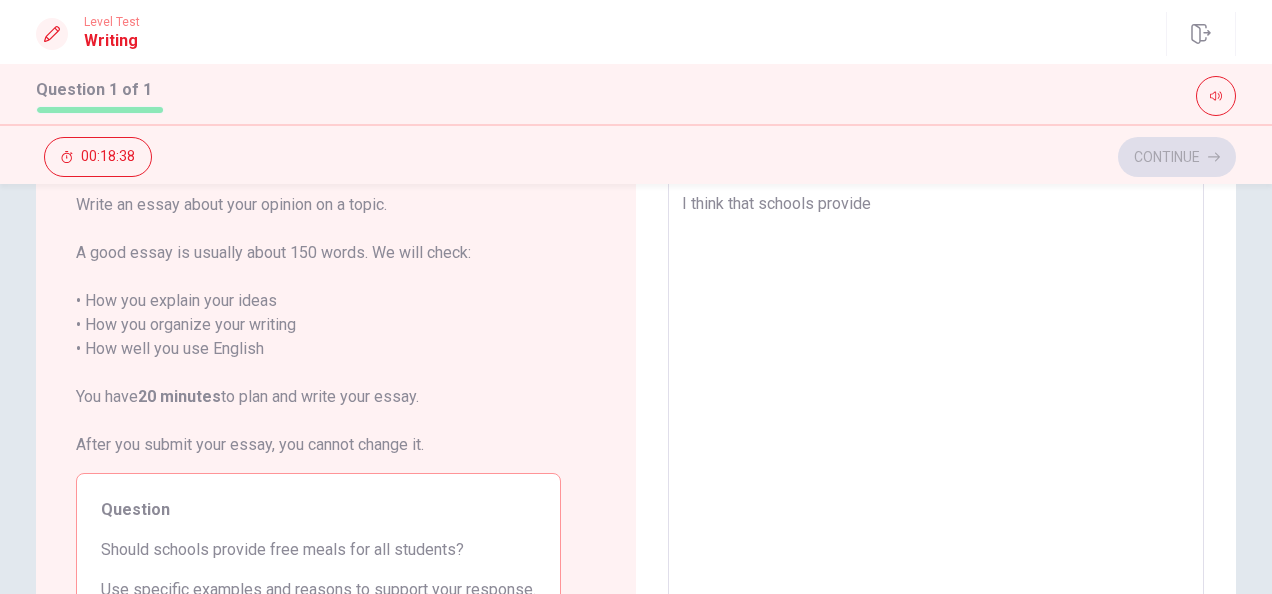 type on "I think that schools provide f" 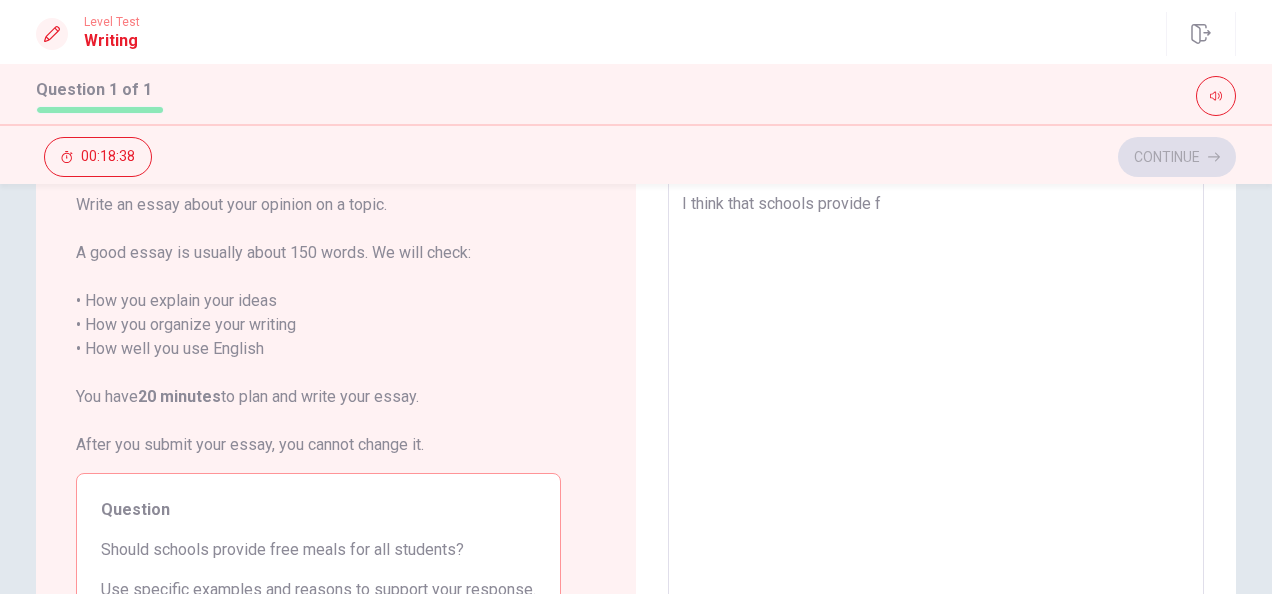 type on "x" 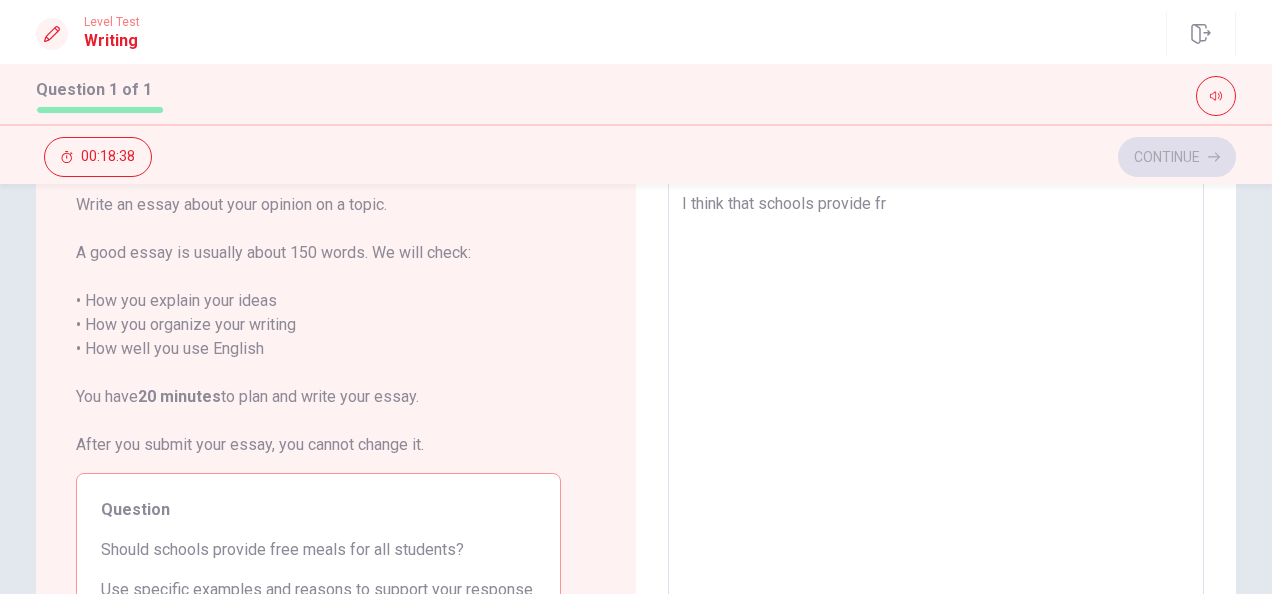 type on "x" 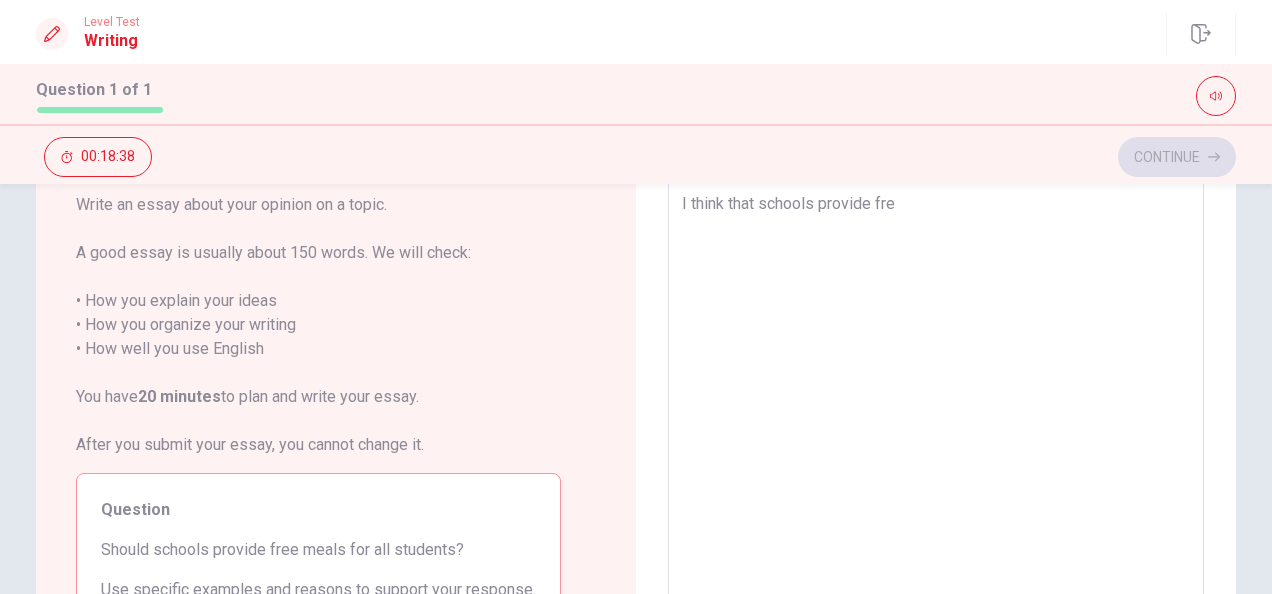 type on "x" 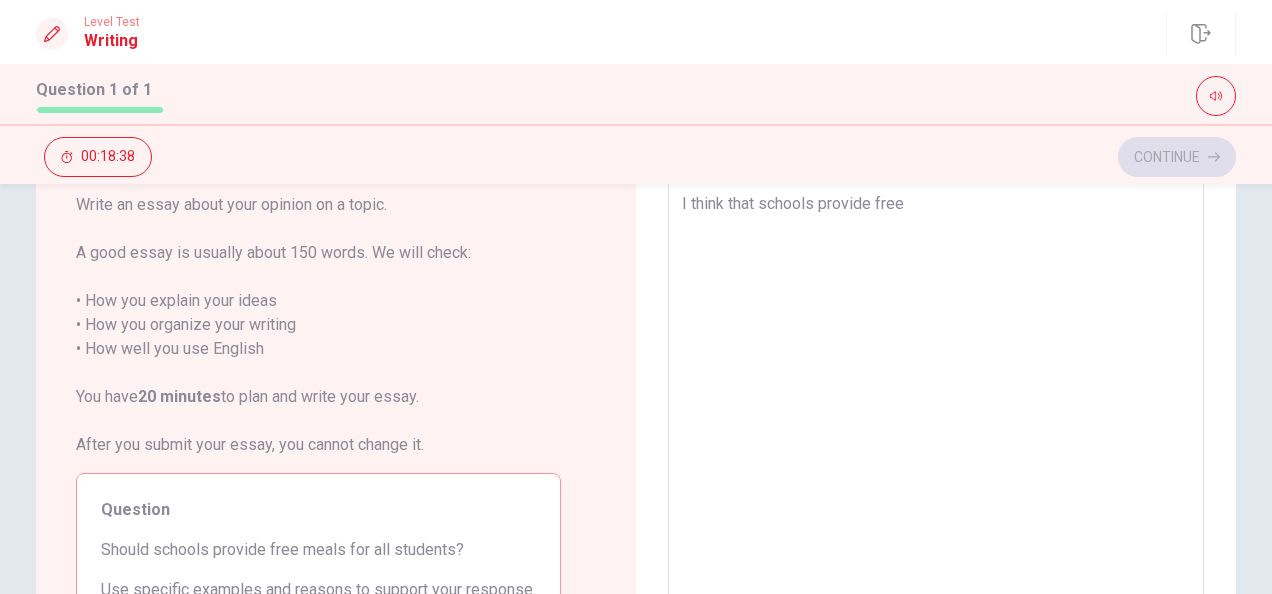 type on "x" 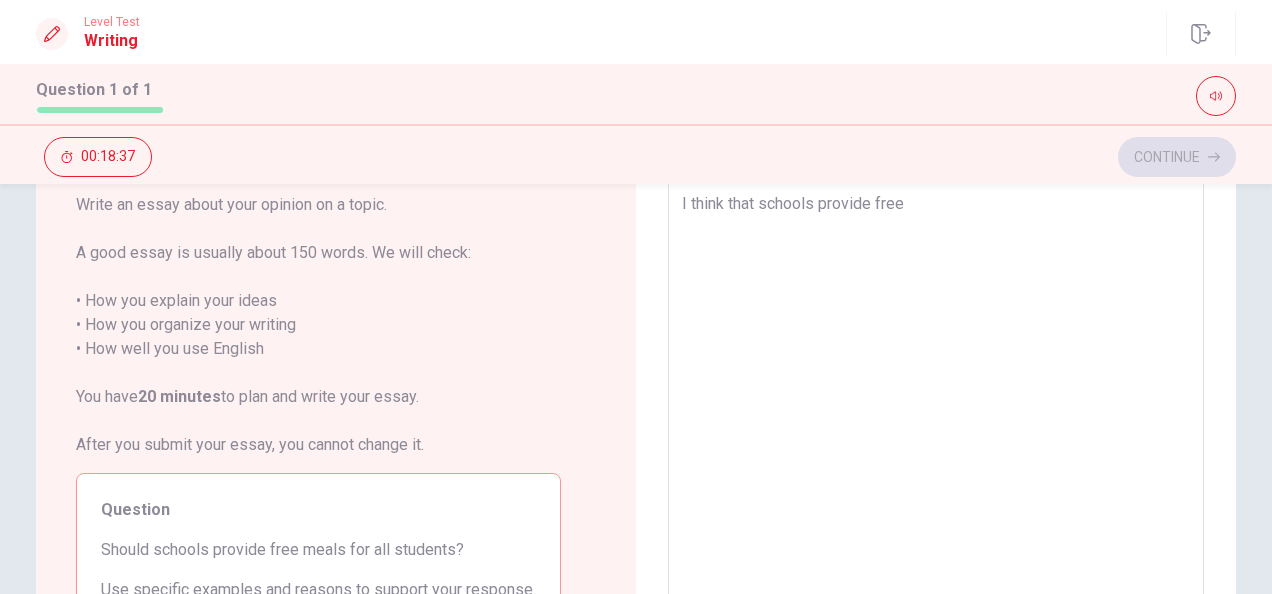 type on "I think that schools provide free" 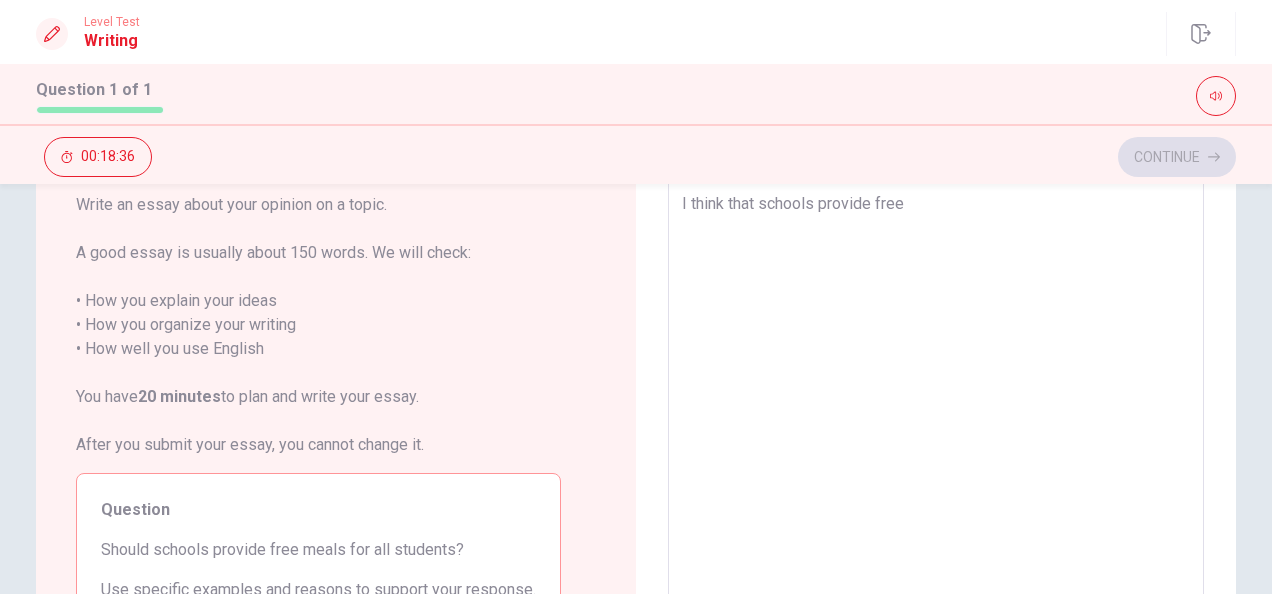 type on "I think that schools provide free m" 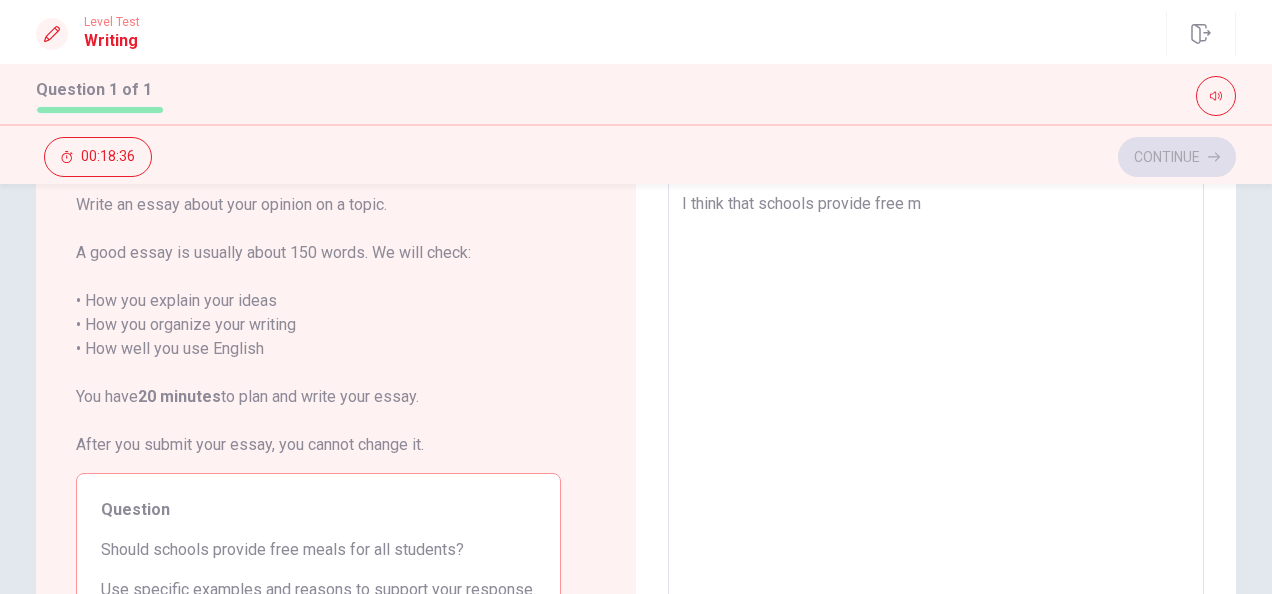 type on "x" 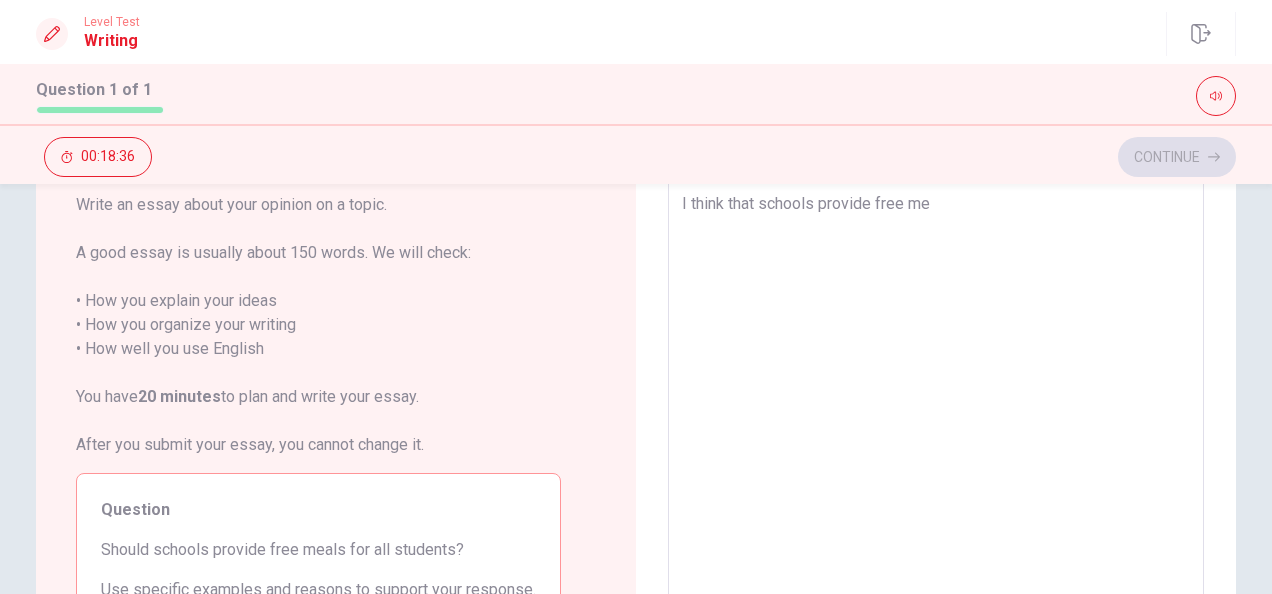 type on "x" 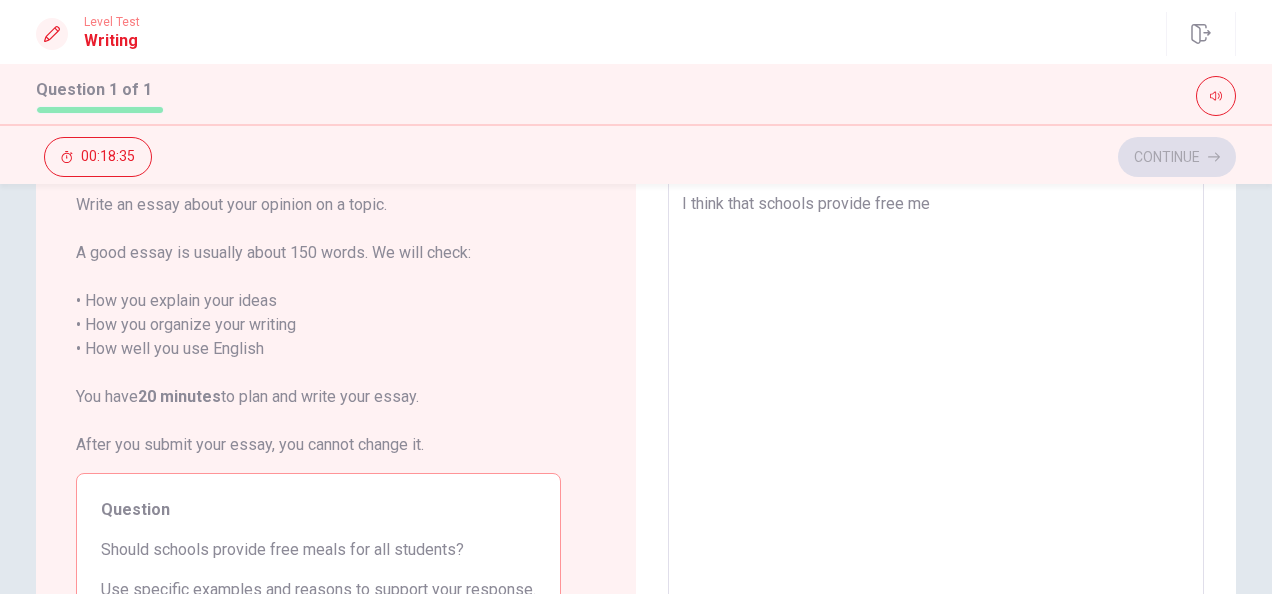 type on "I think that schools provide free mea" 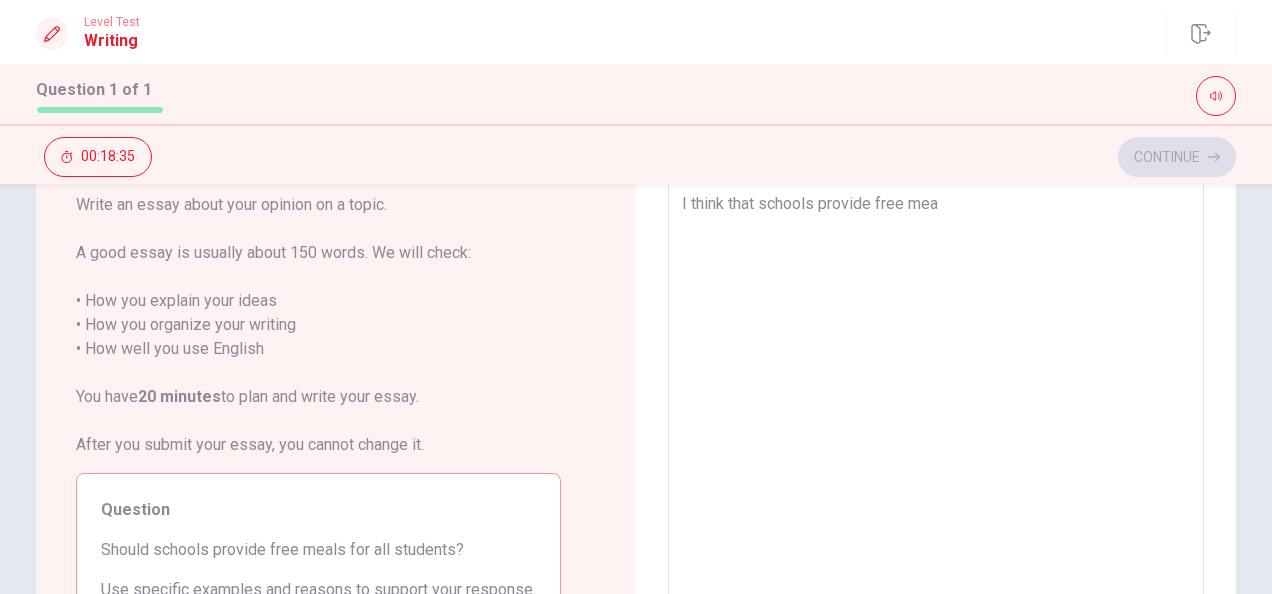 type on "x" 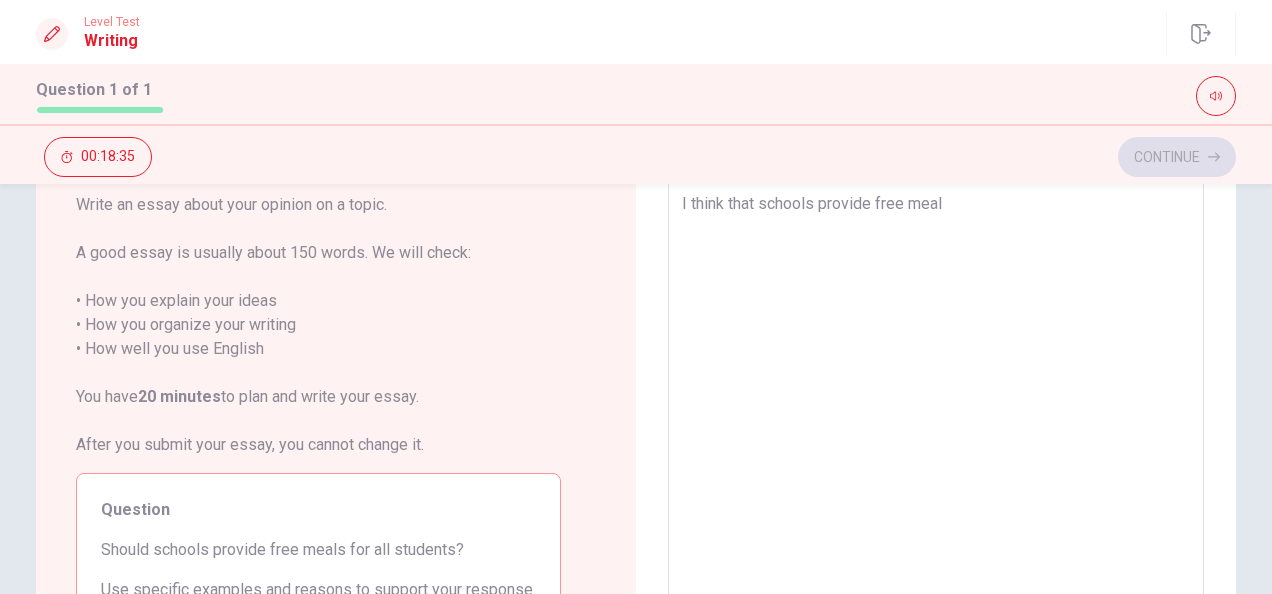 type on "x" 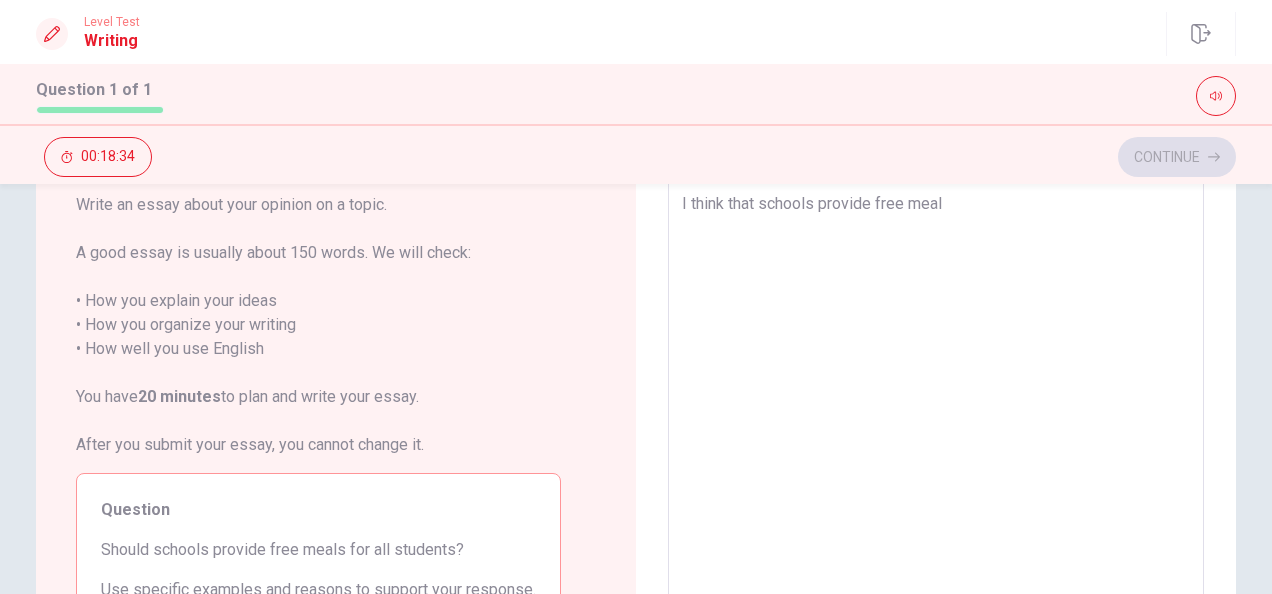 type on "I think that schools provide free meals" 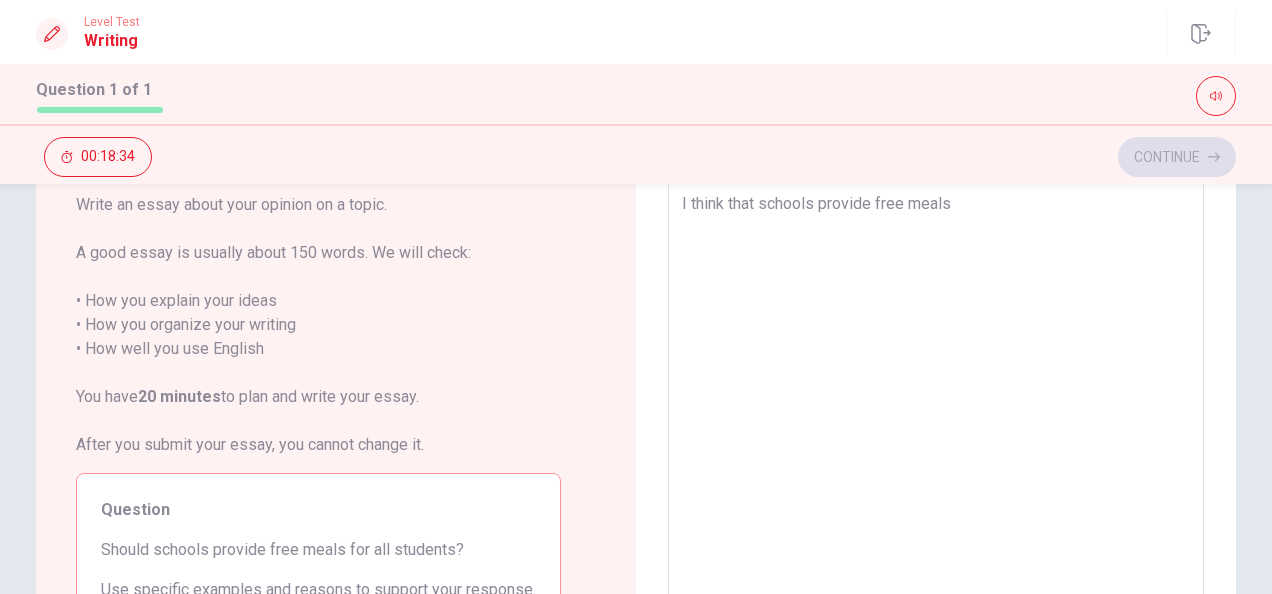 type on "x" 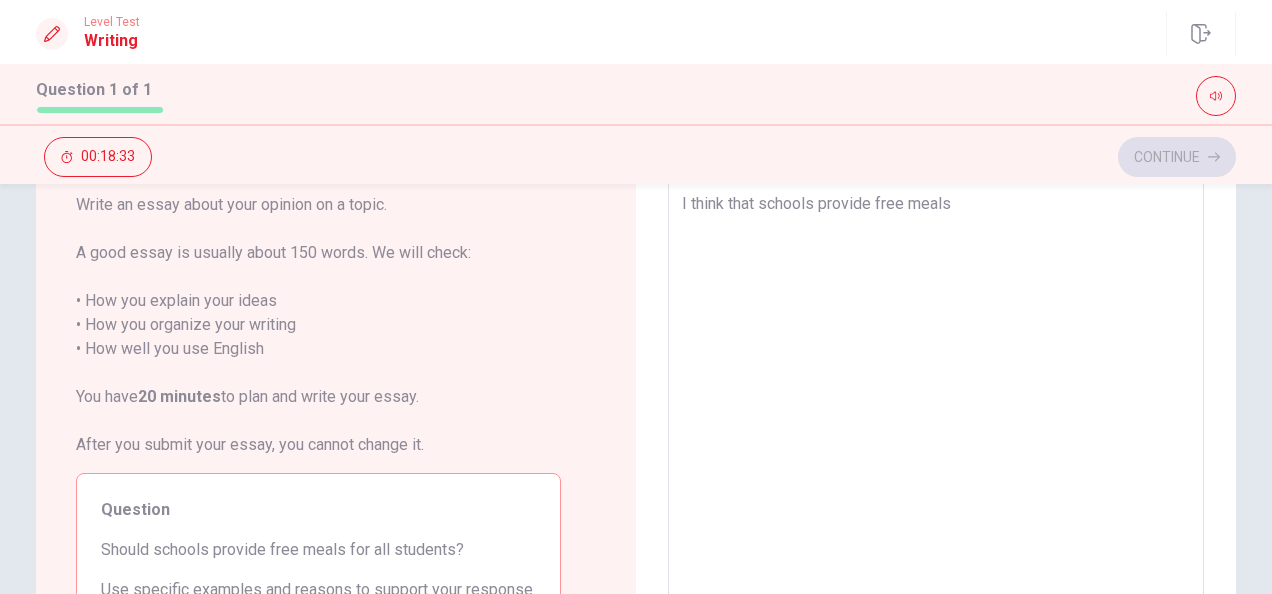 type on "I think that schools provide free meals" 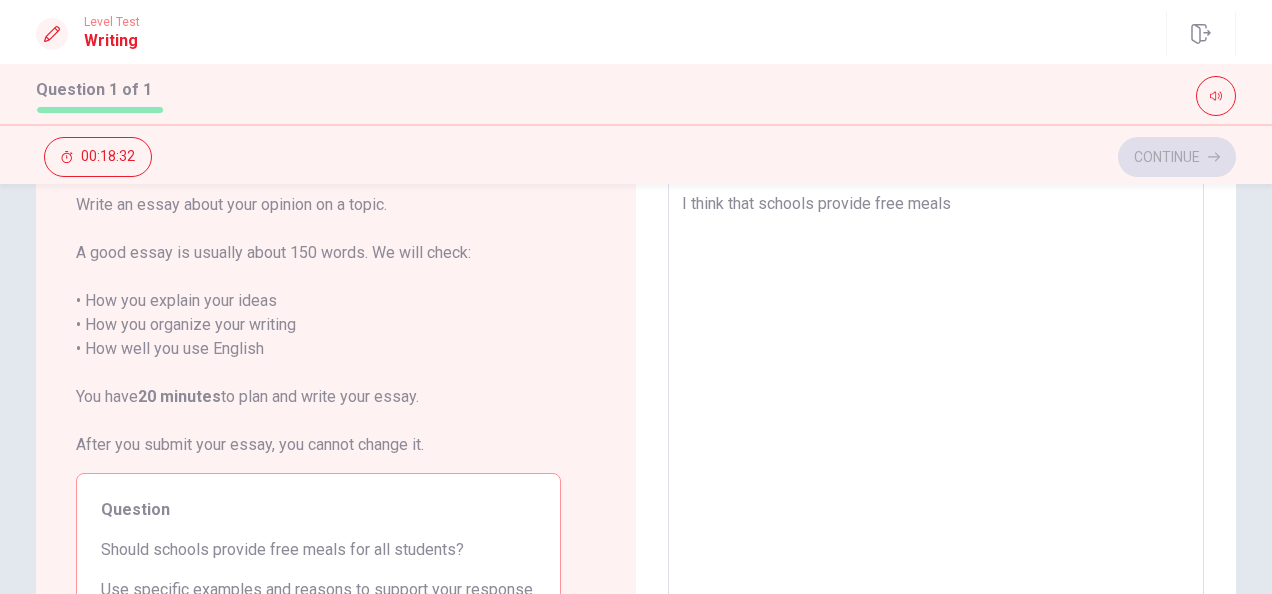 type on "x" 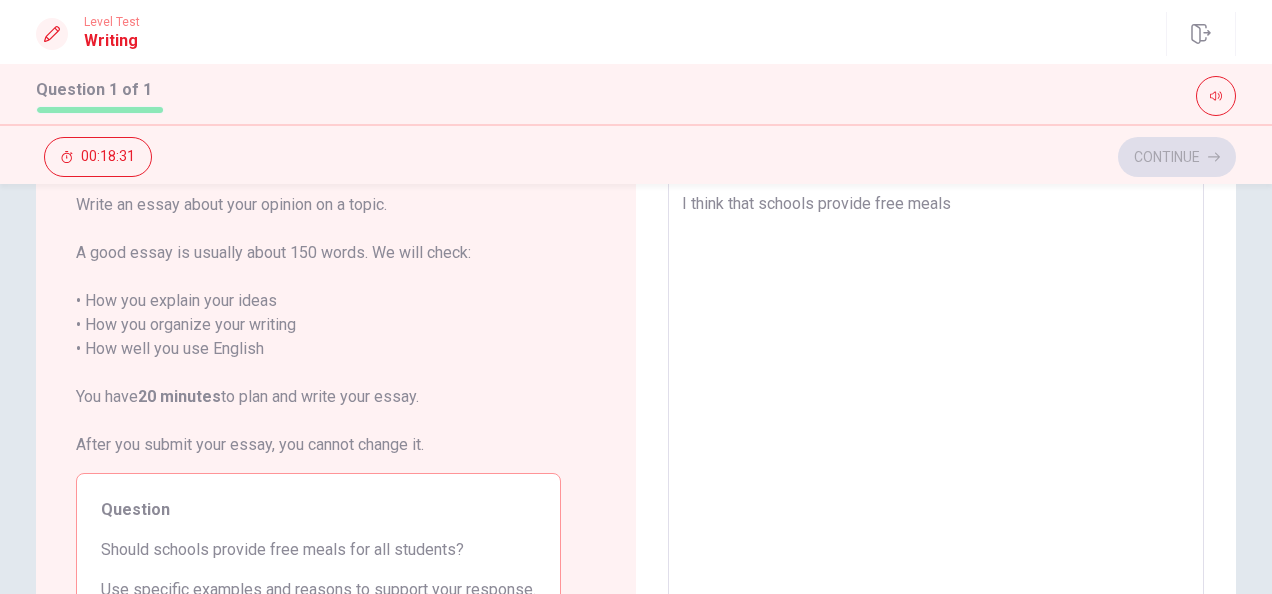 type on "I think that schools provide free meals f" 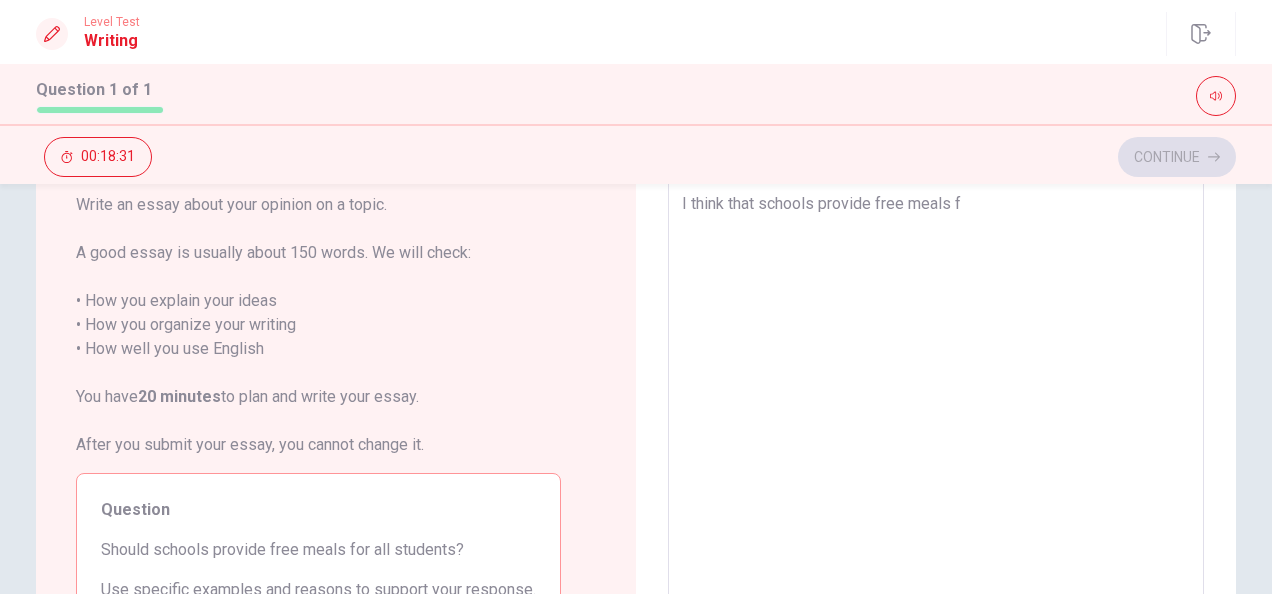 type on "x" 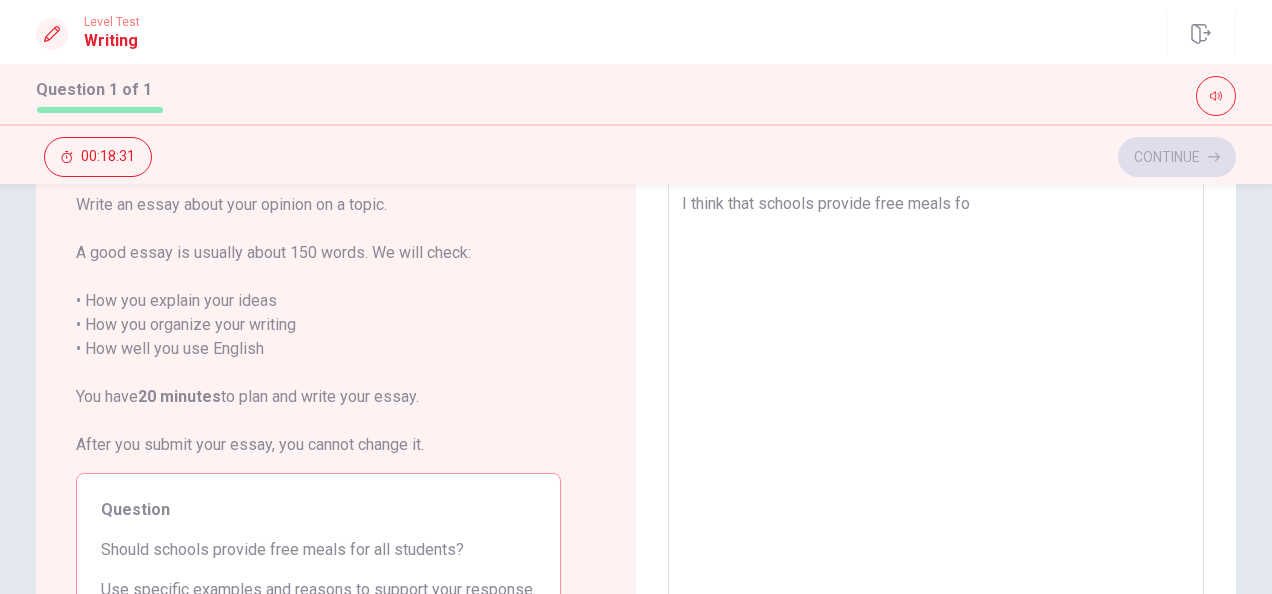type on "x" 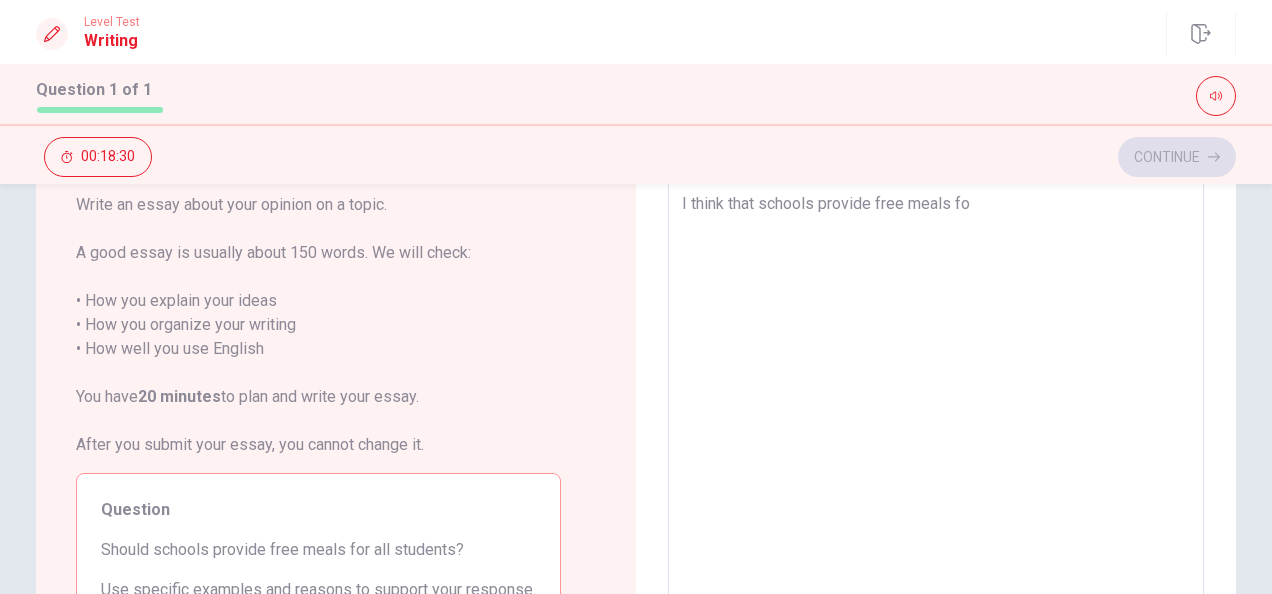 type on "I think that schools provide free meals for" 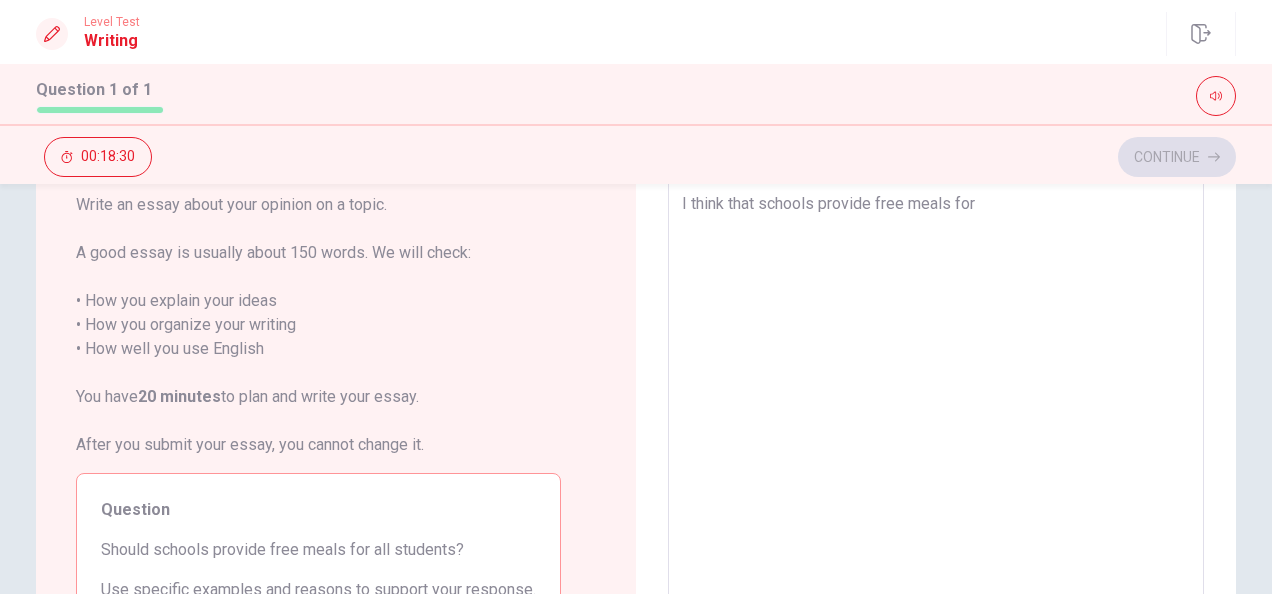 type on "x" 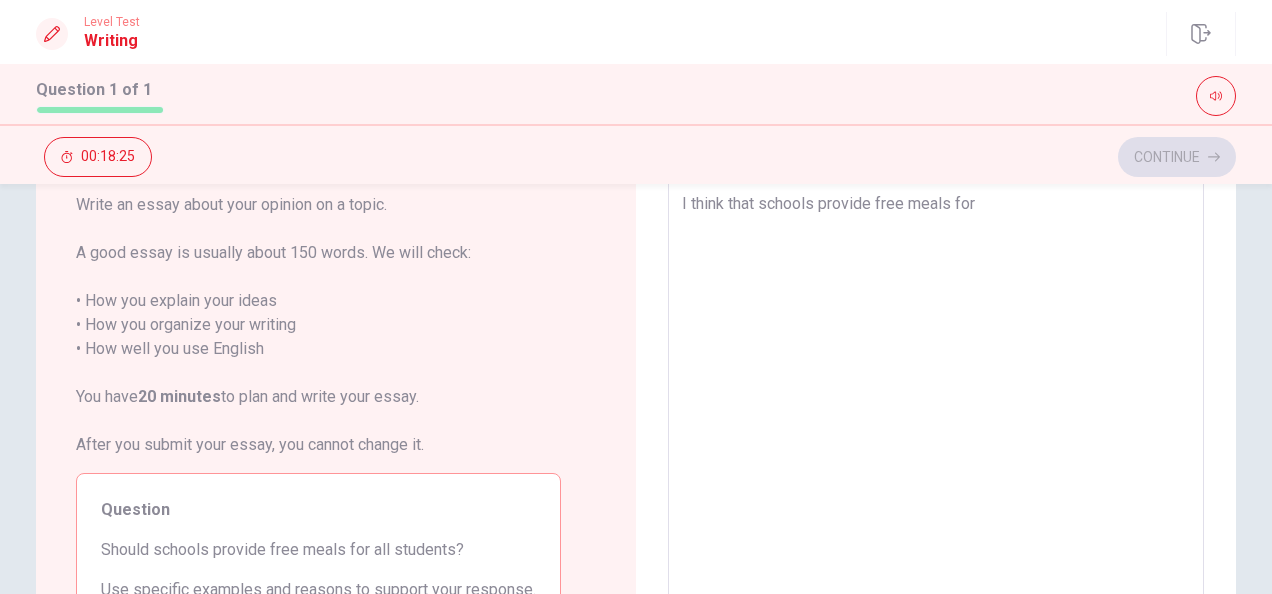 click on "I think that schools provide free meals for" at bounding box center (936, 452) 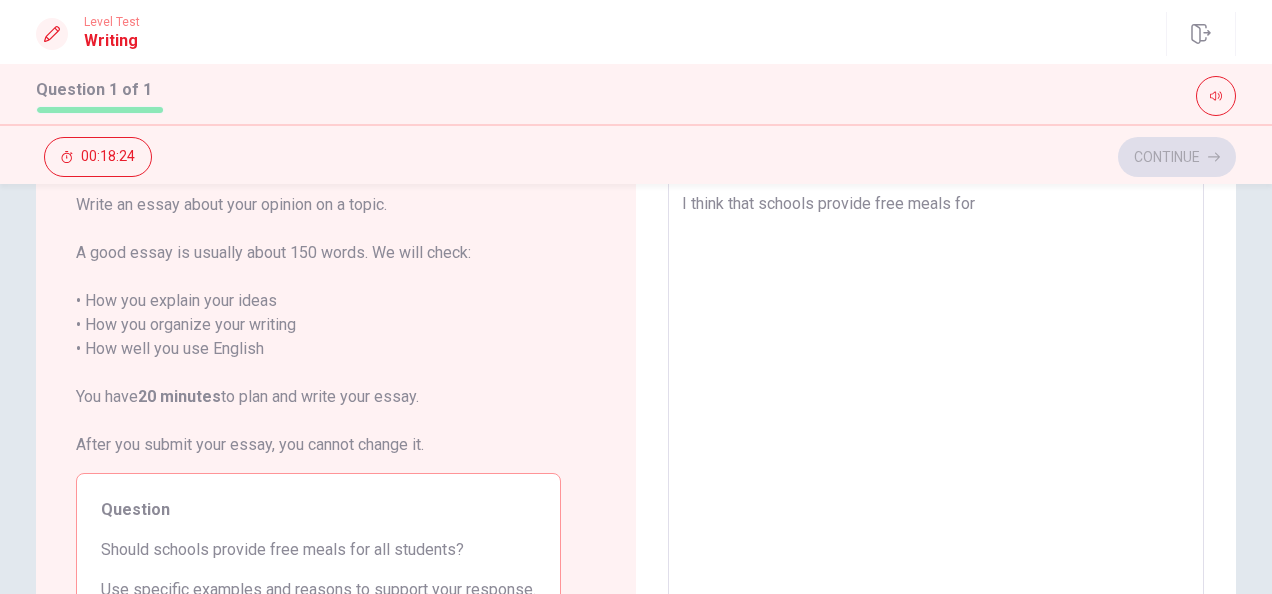 type on "I think that schools  provide free meals for" 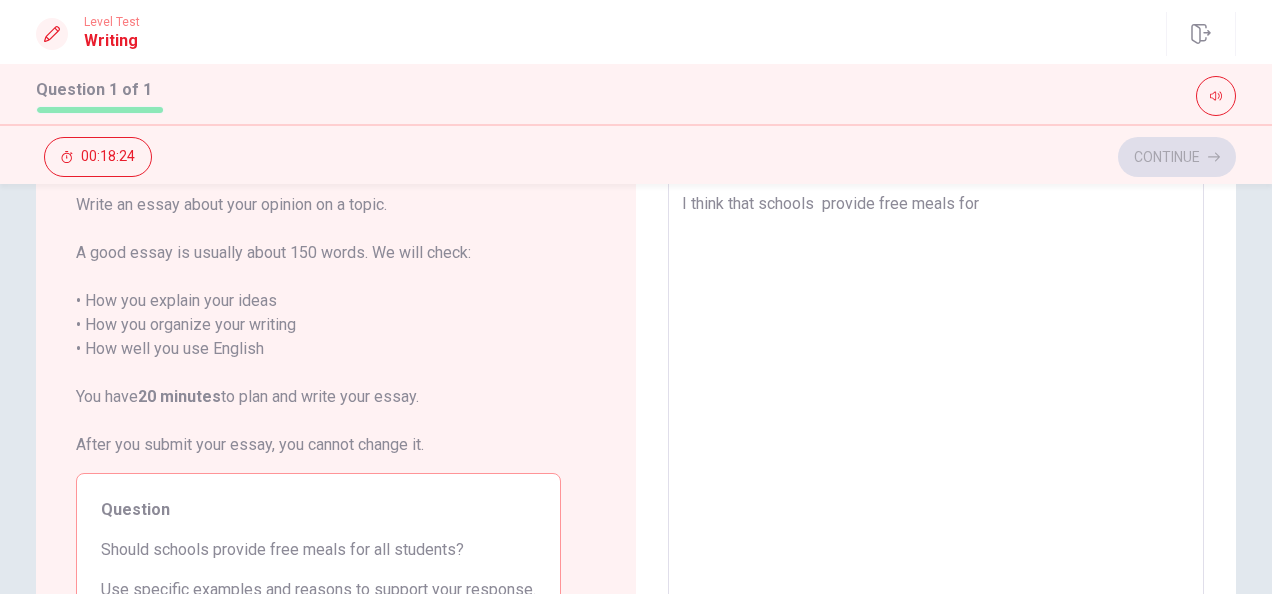 type on "x" 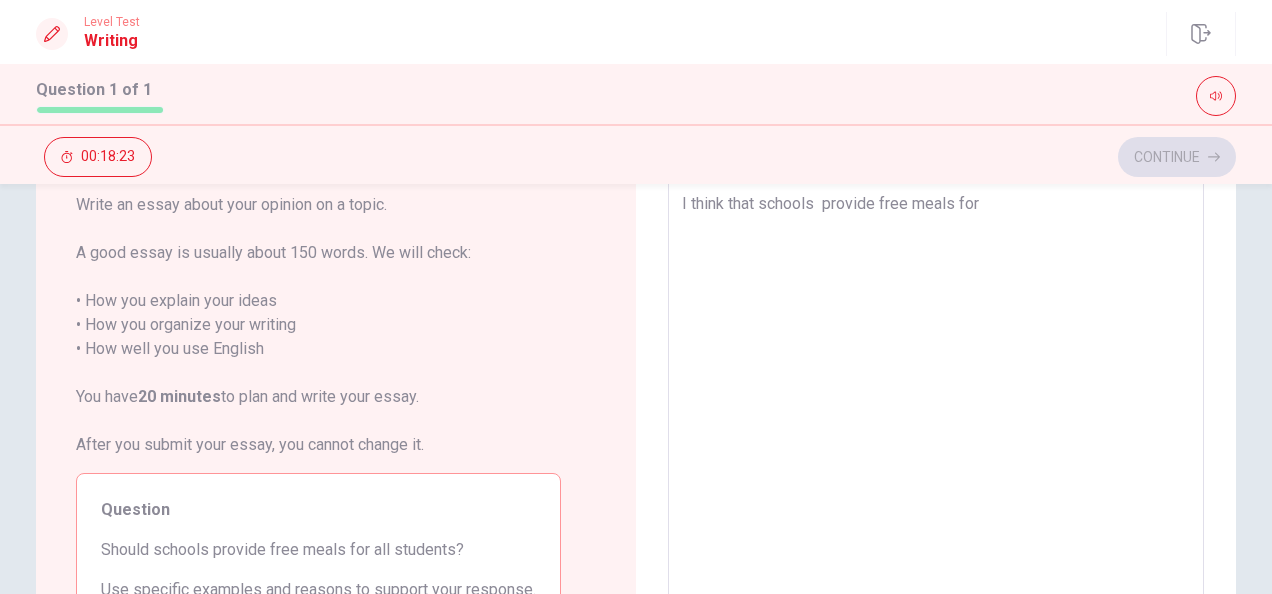 type on "I think that schools s provide free meals for" 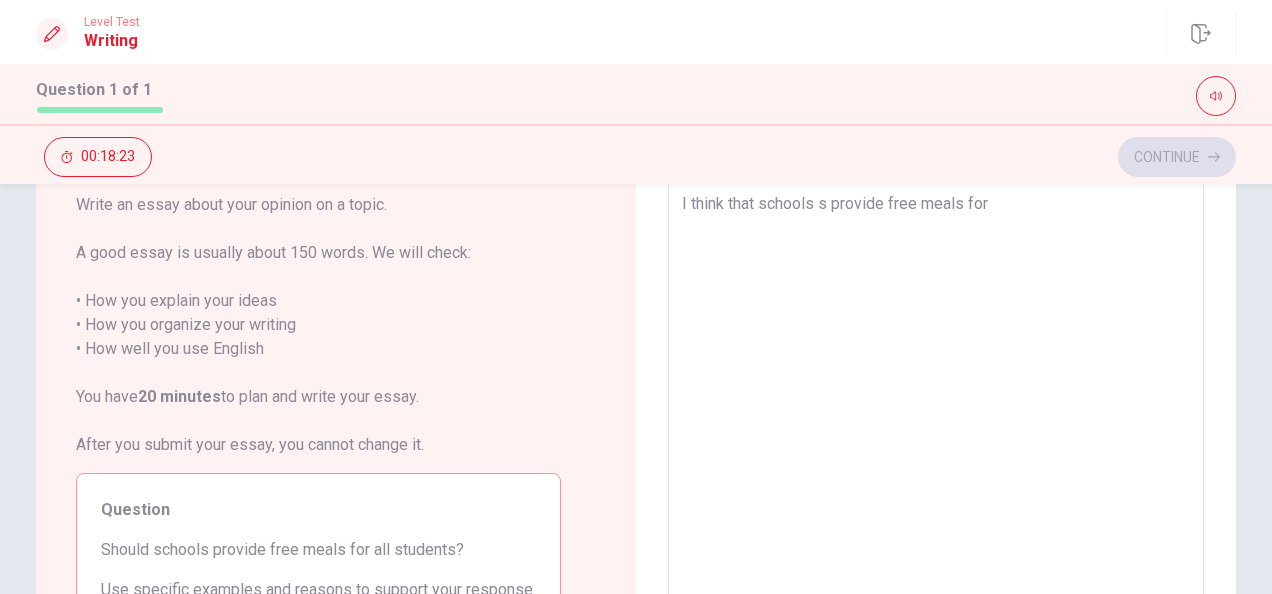 type on "x" 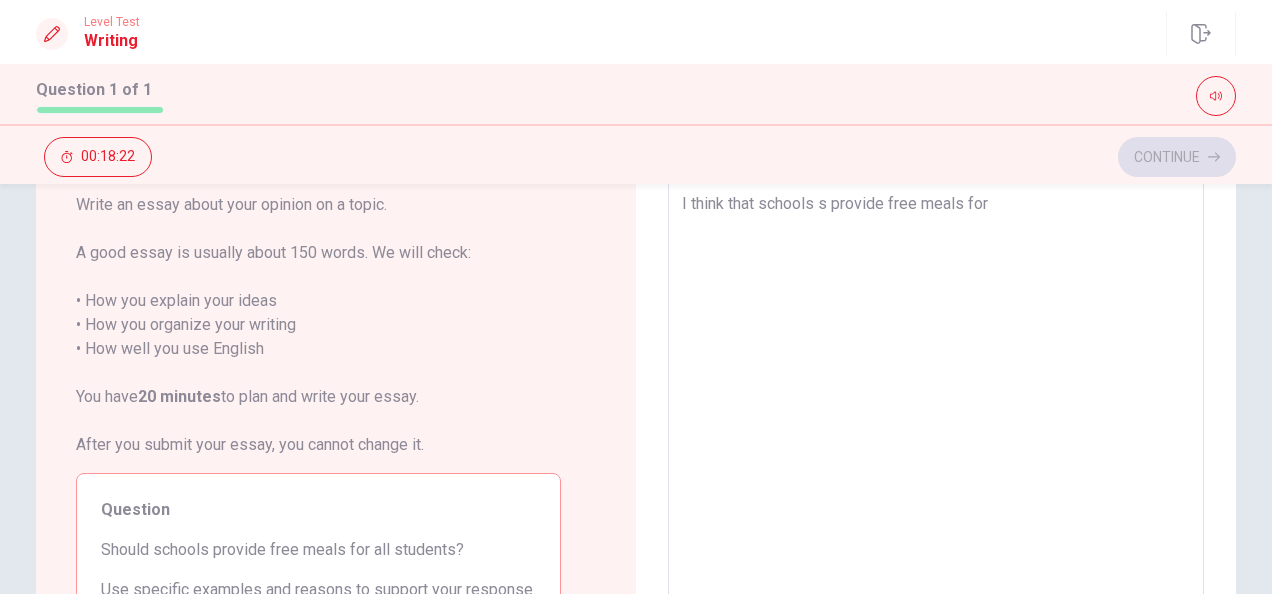 type on "I think that schools sh provide free meals for" 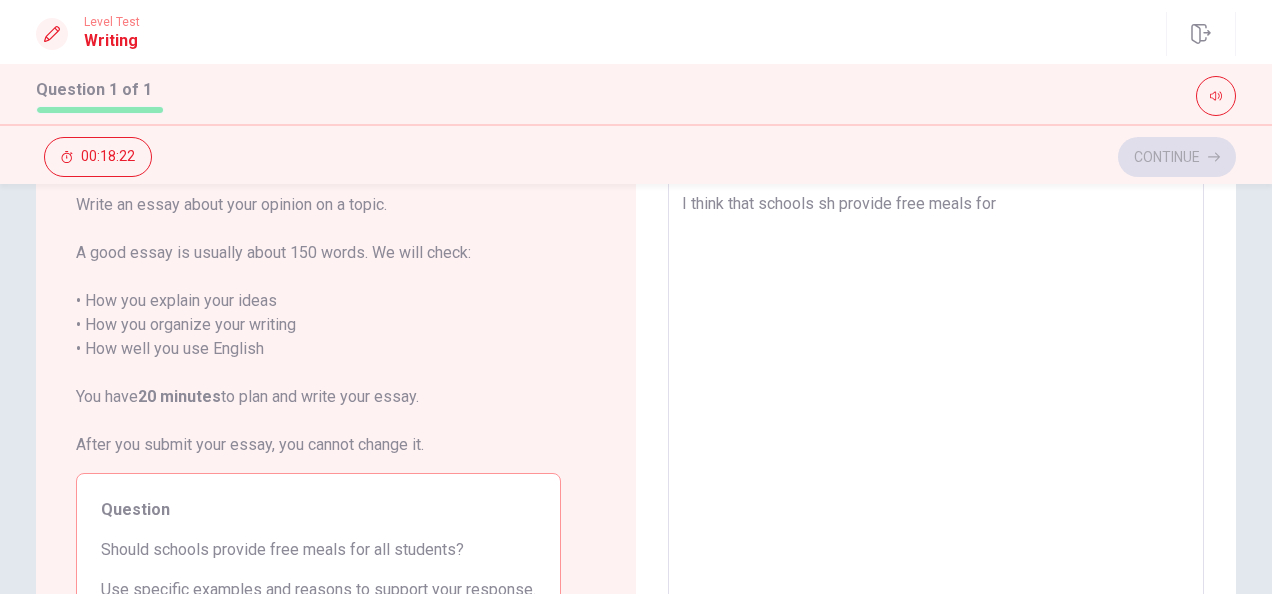 type on "x" 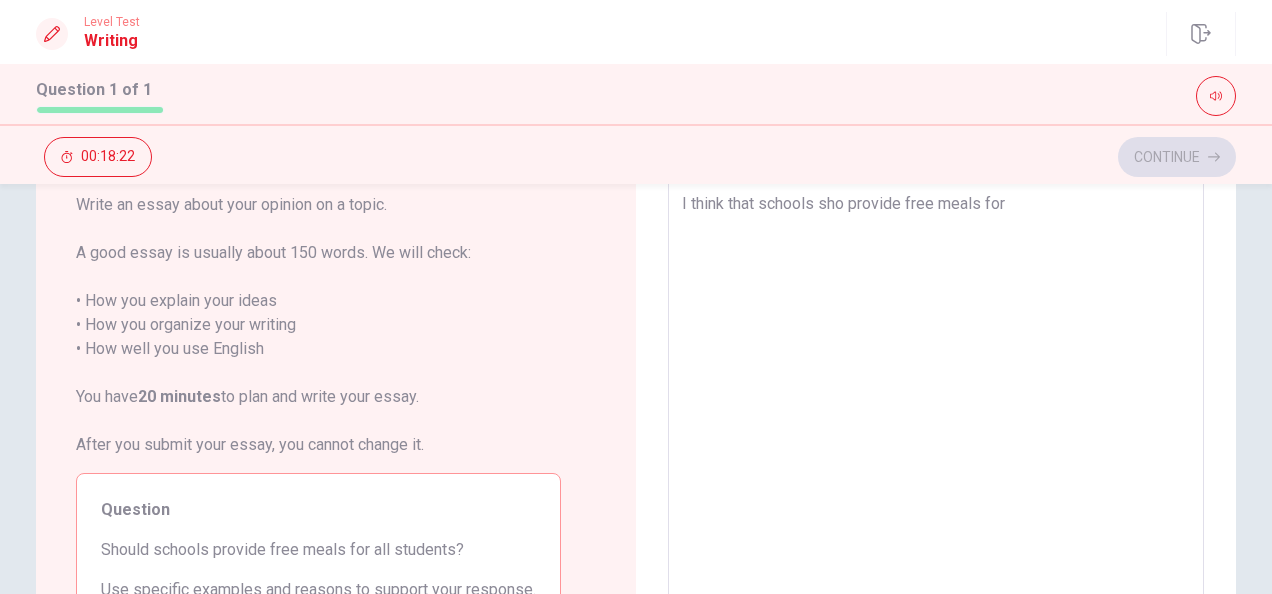 type on "x" 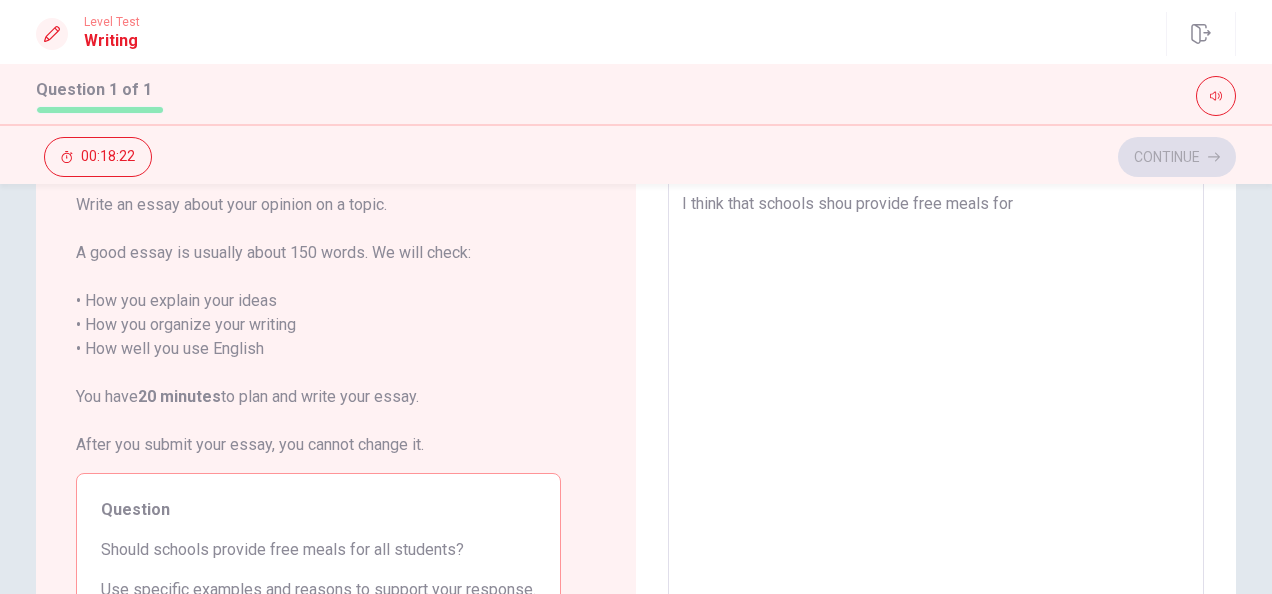 type on "x" 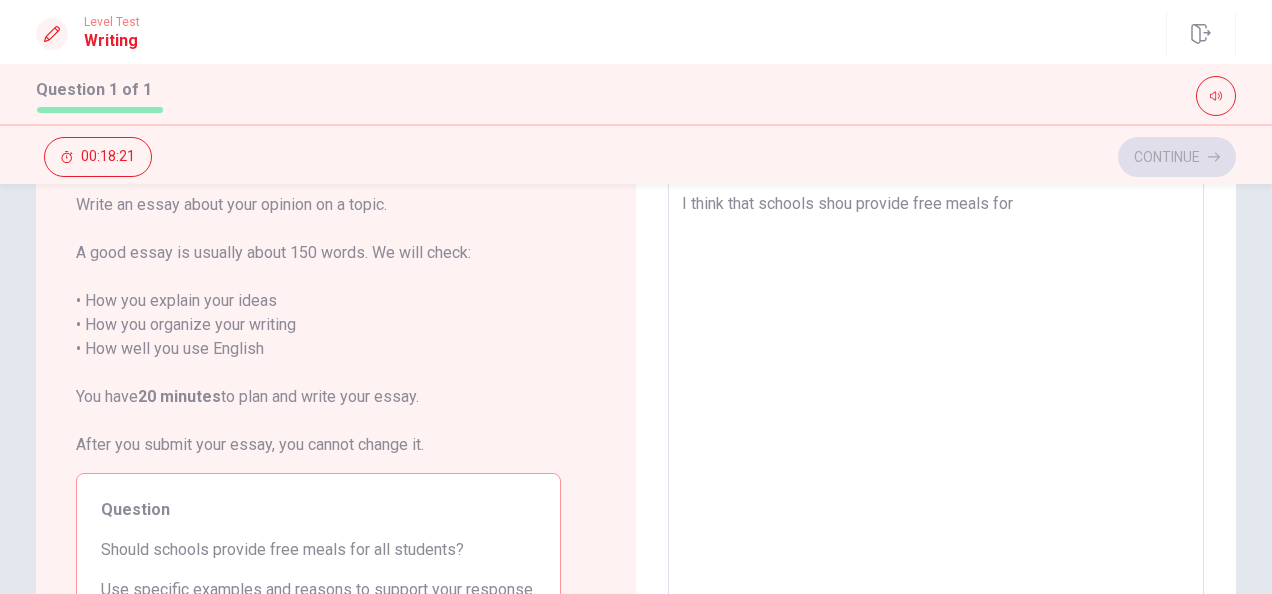 type on "I think that schools shoul provide free meals for" 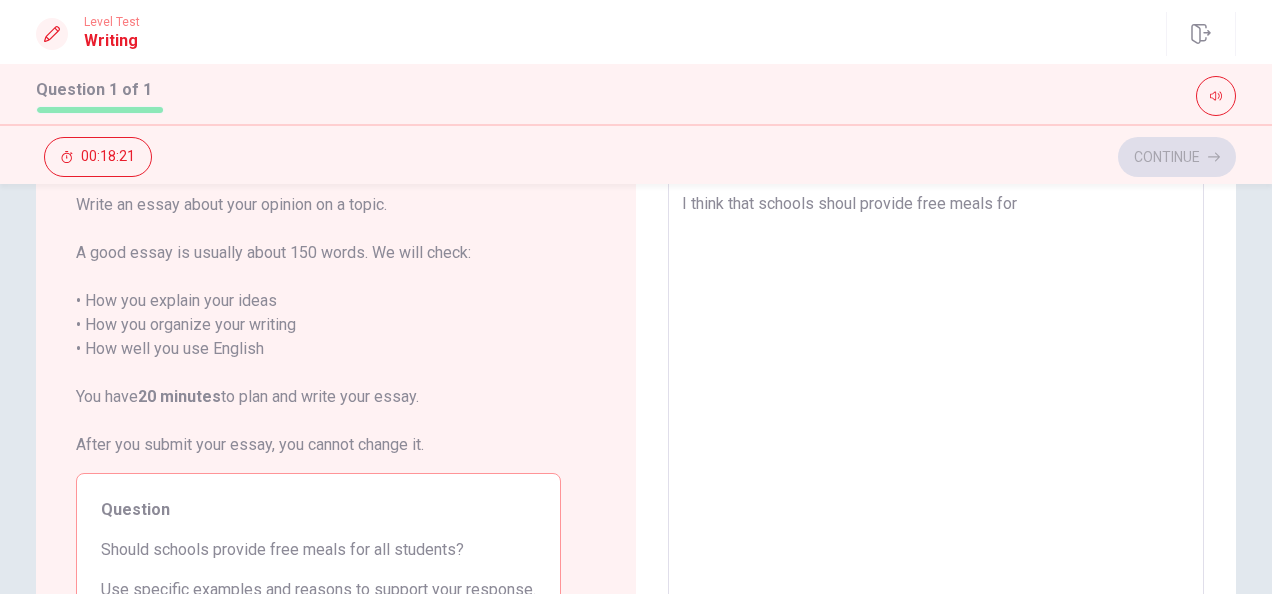 type on "x" 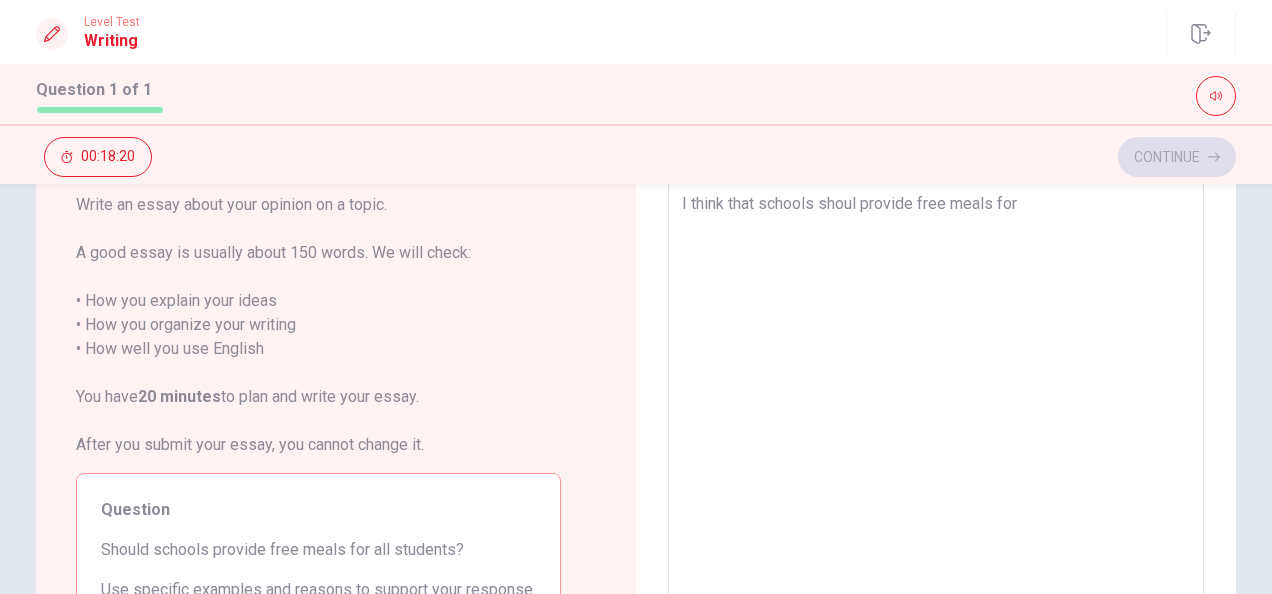 type on "I think that schools should provide free meals for" 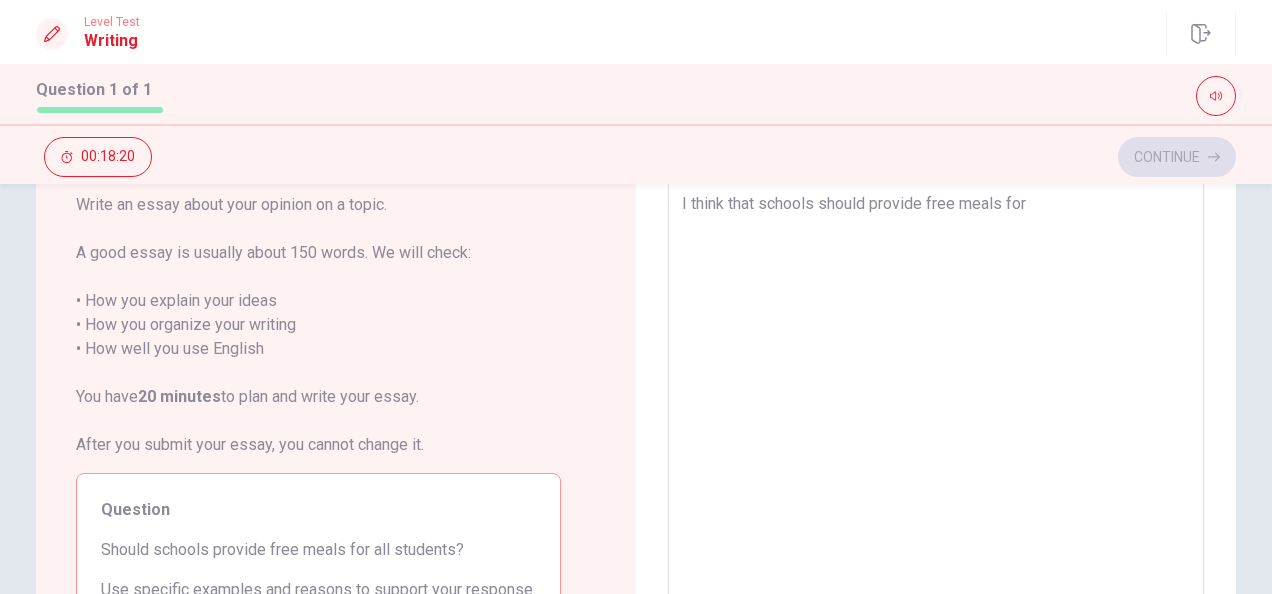 type on "x" 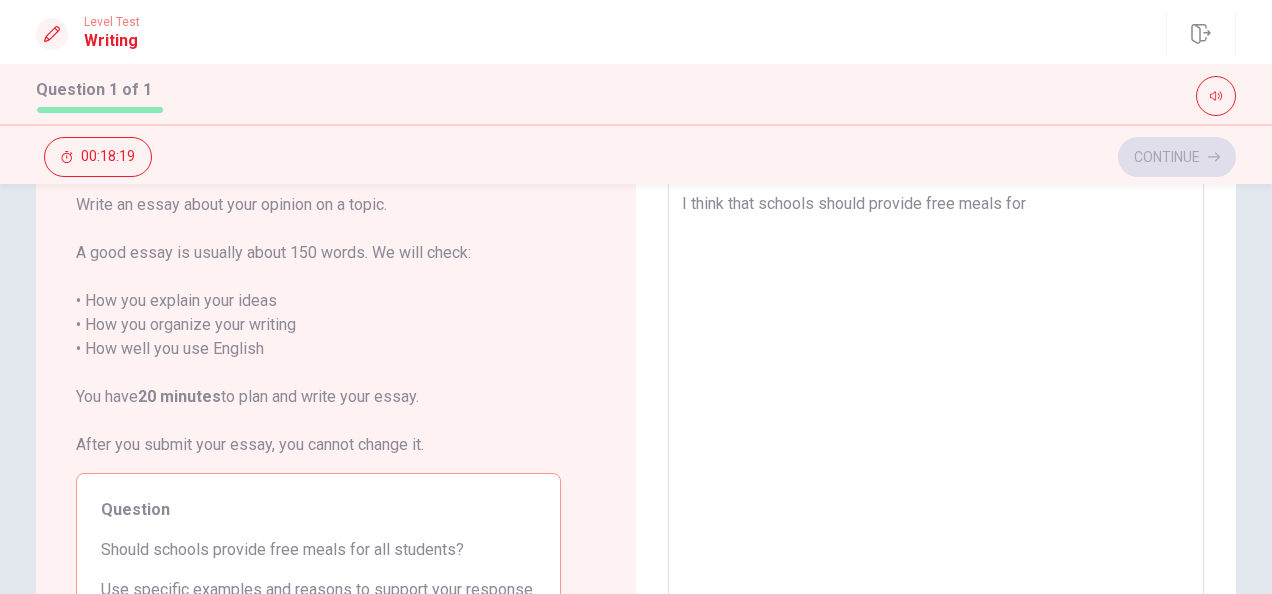 type on "I think that schools should  provide free meals for" 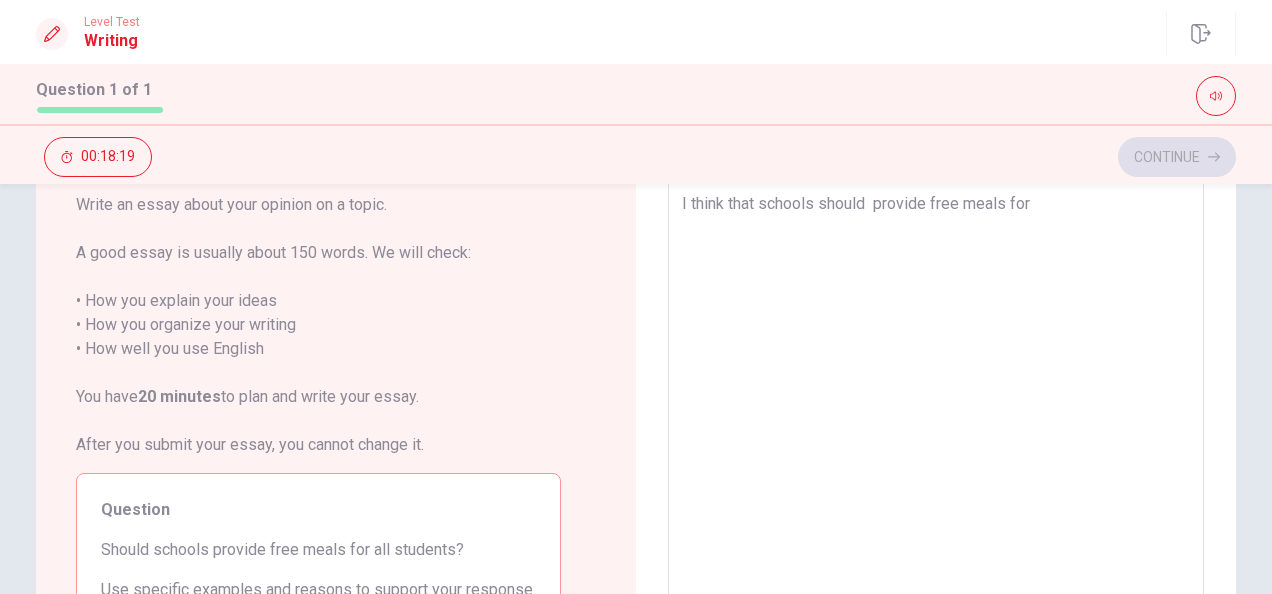 type on "x" 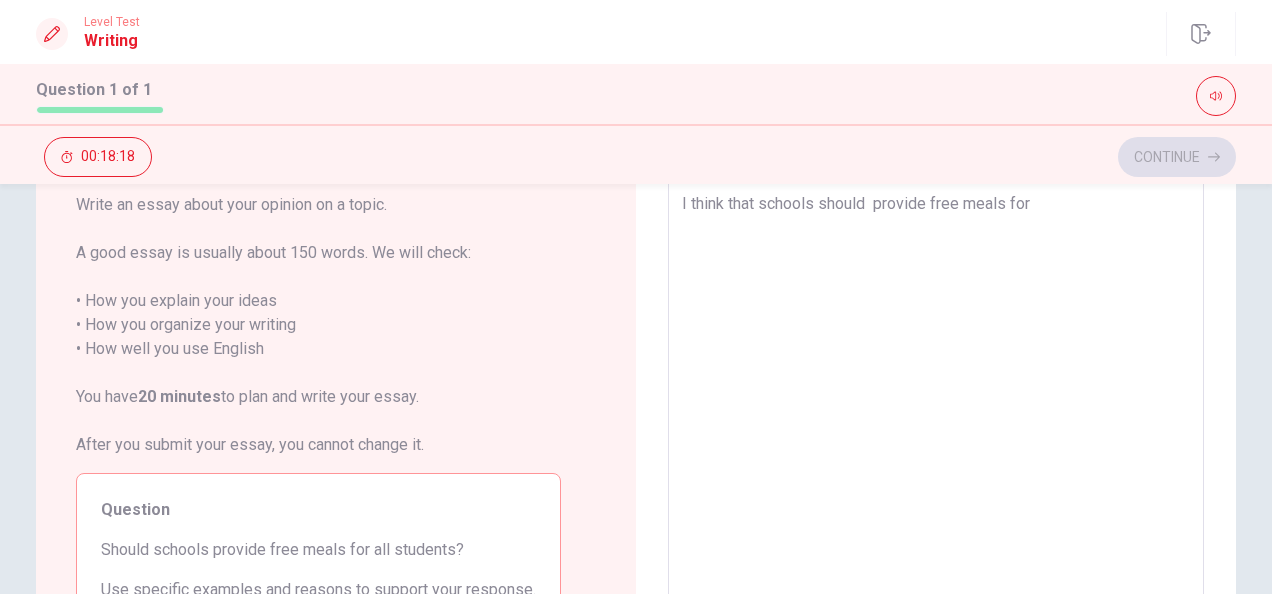 type on "I think that schools should n provide free meals for" 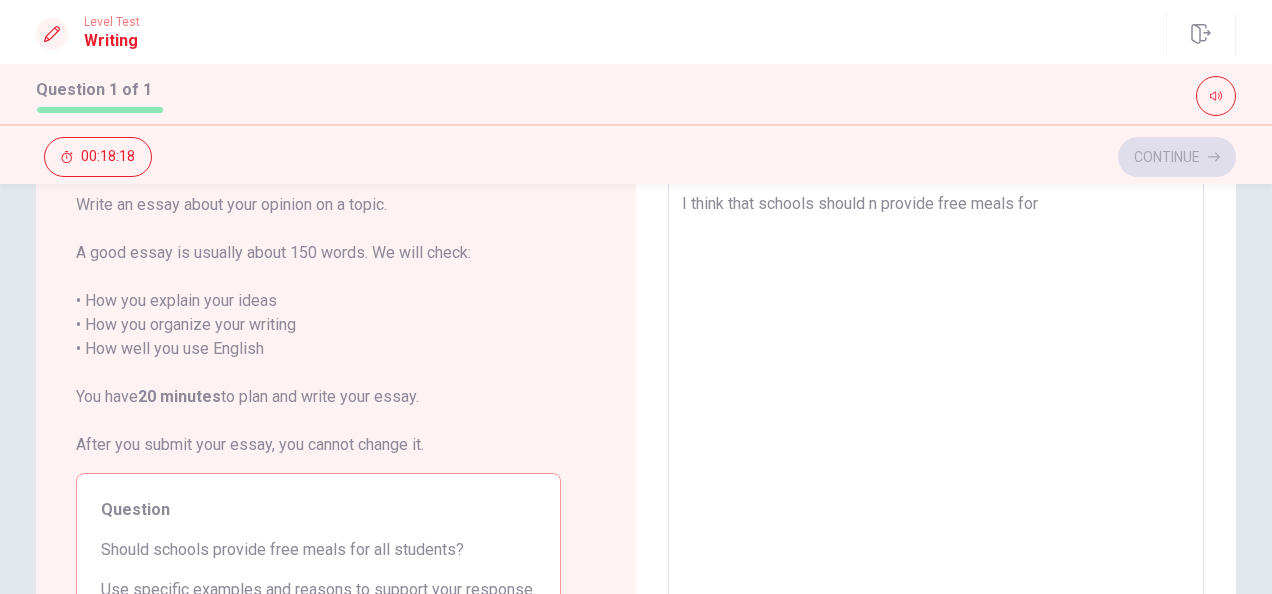 type on "x" 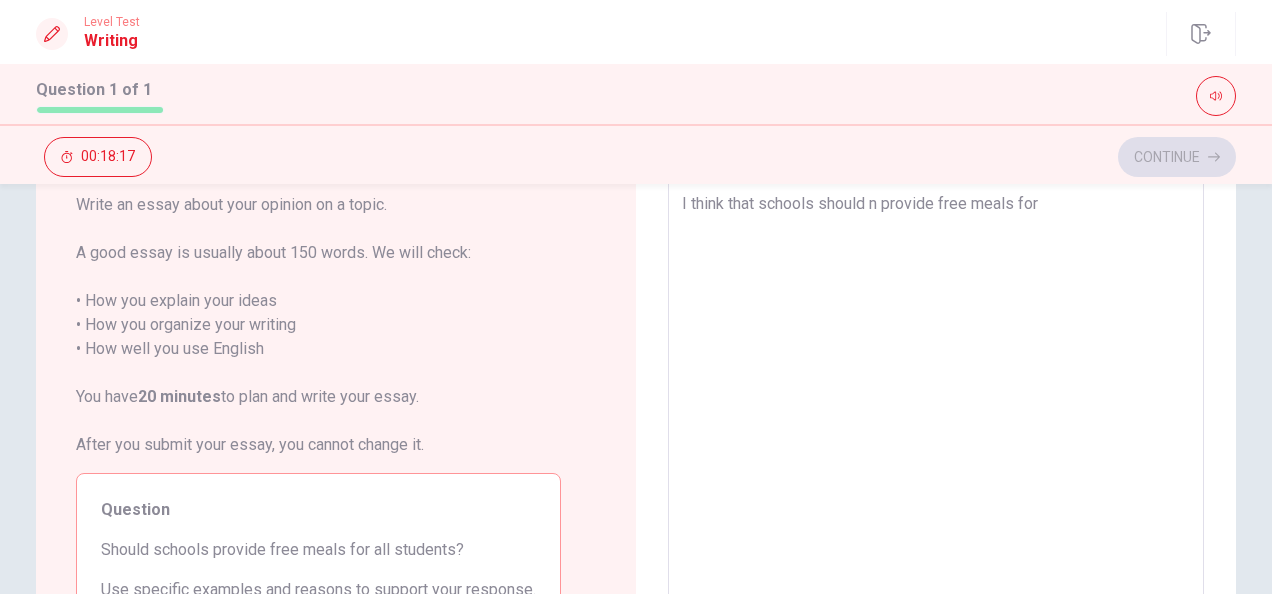 type on "I think that schools should no provide free meals for" 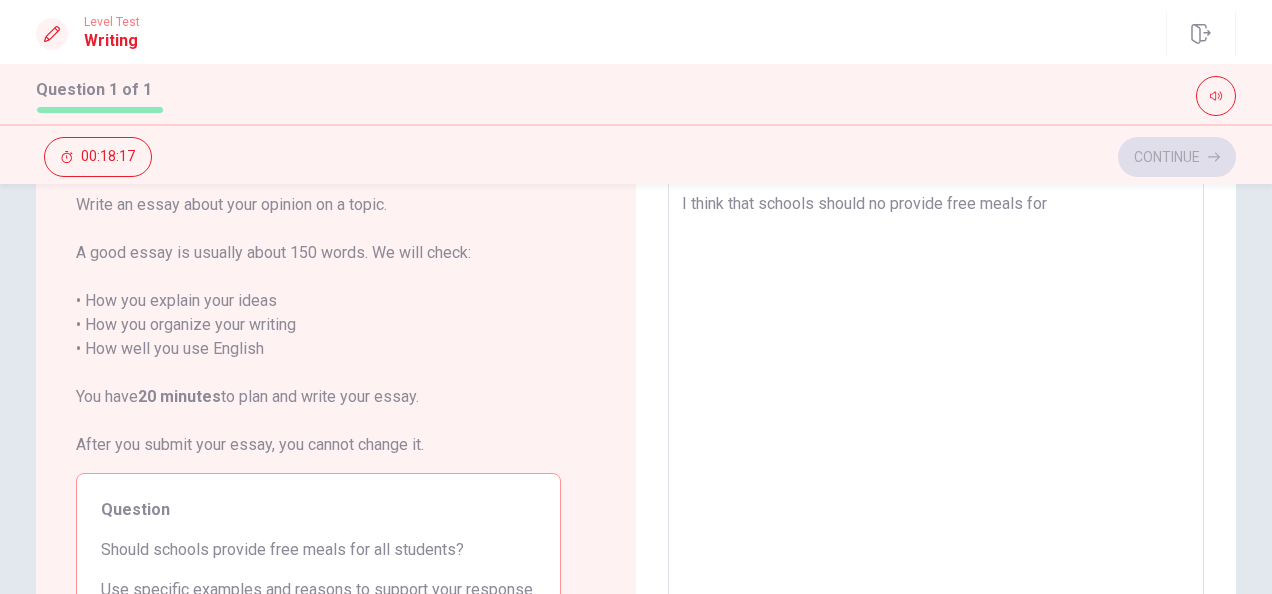 type on "x" 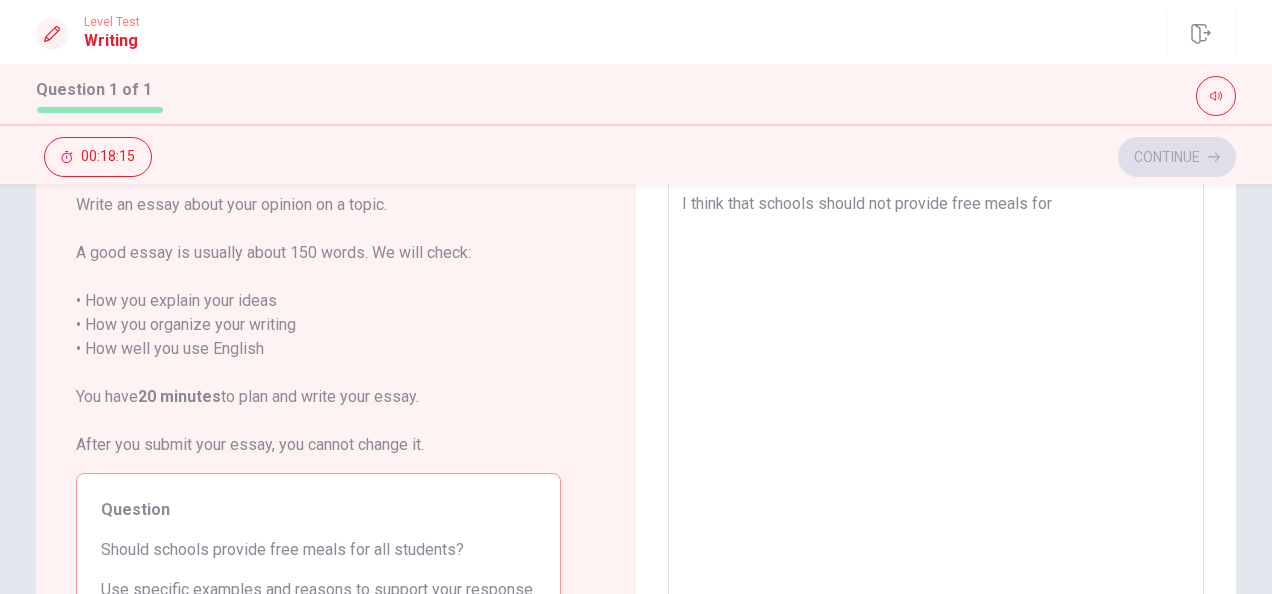 click on "I think that schools should not provide free meals for" at bounding box center [936, 452] 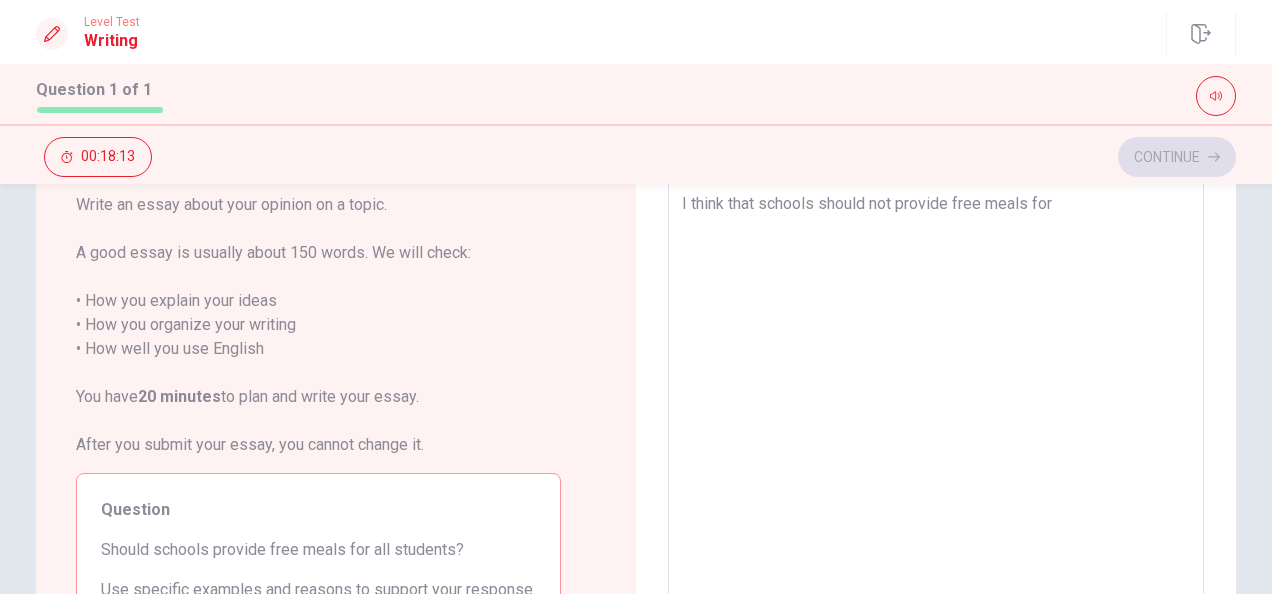 type on "x" 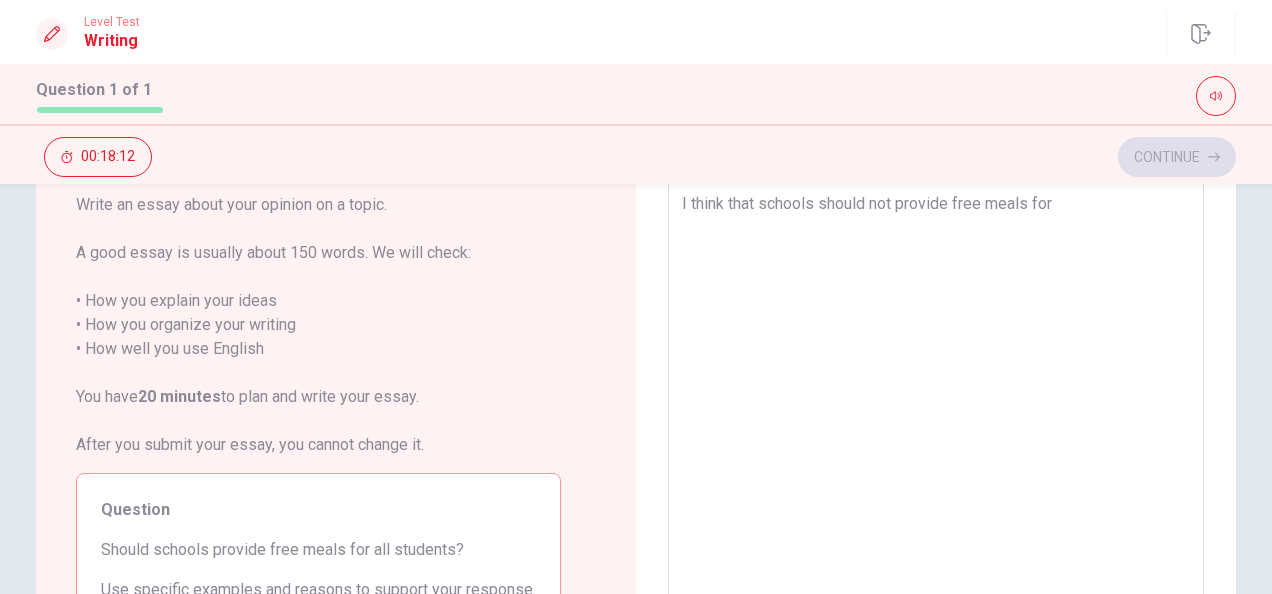 type on "I think that schools should not provide free meals for A" 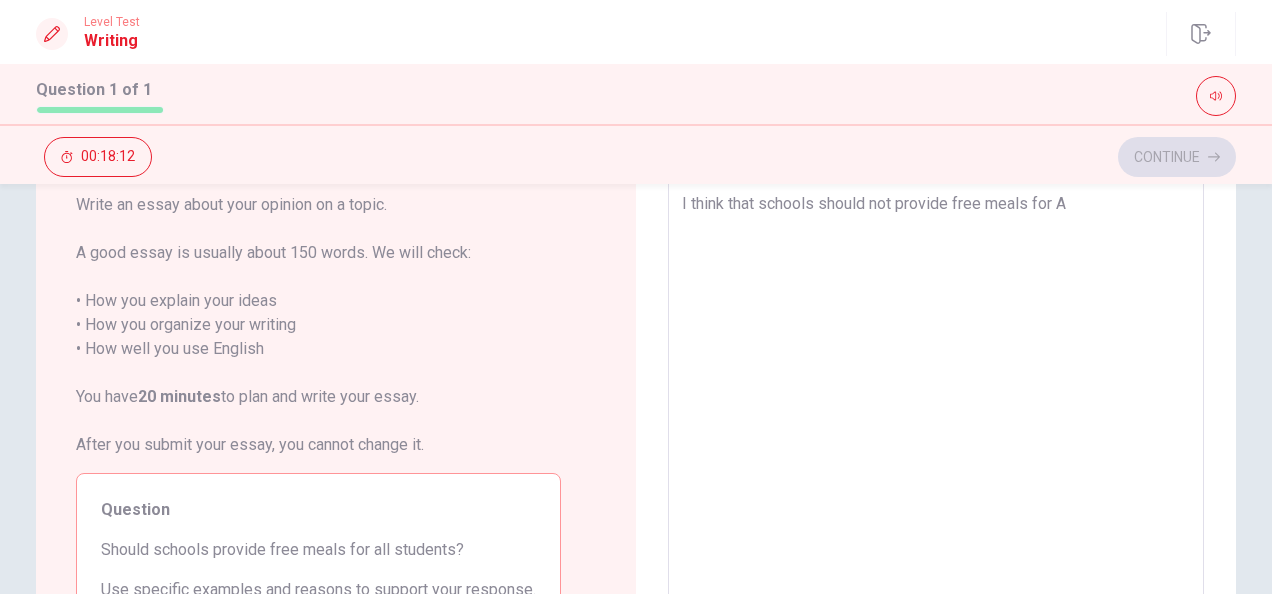 type on "x" 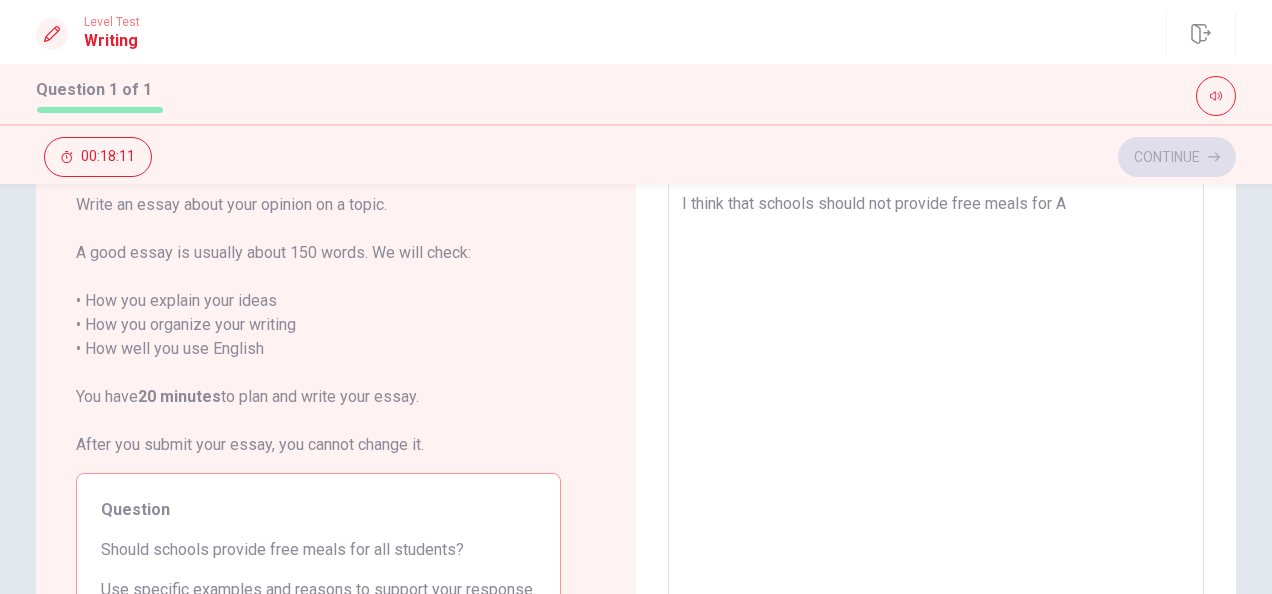 type on "I think that schools should not provide free meals for Al" 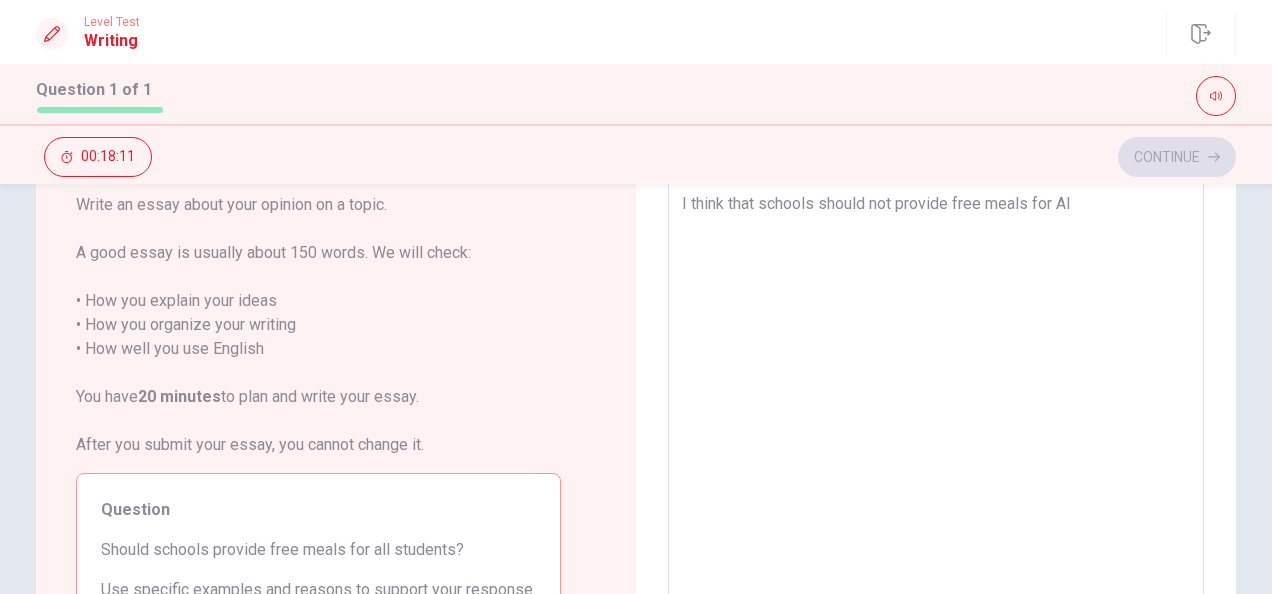 type on "x" 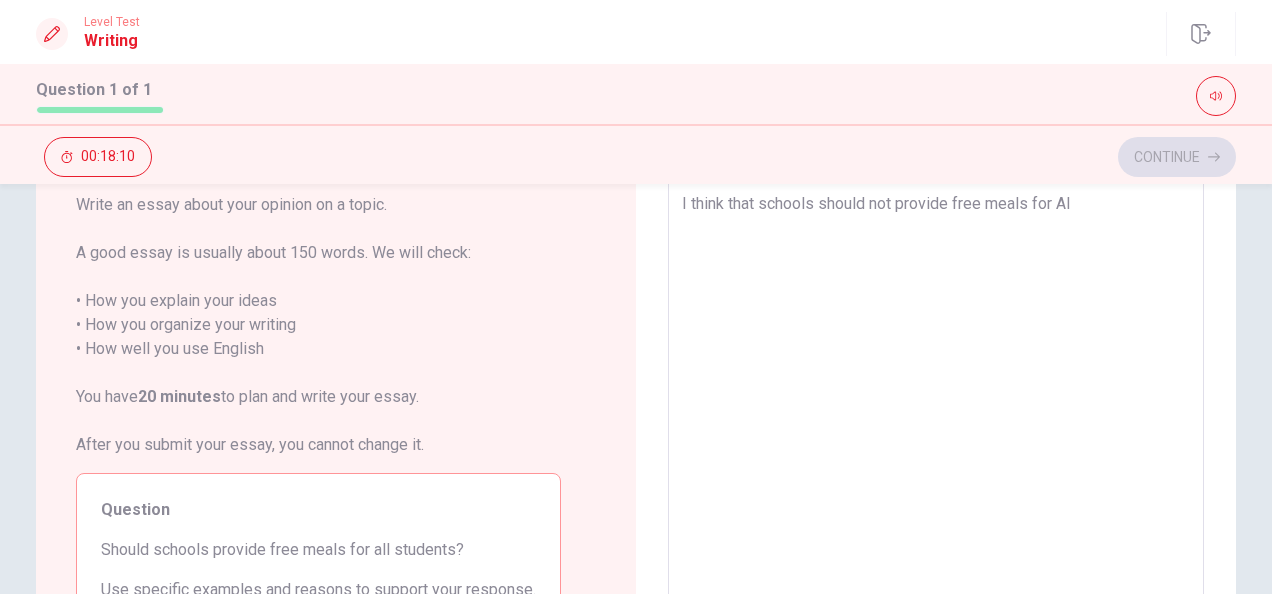 type on "I think that schools should not provide free meals for A" 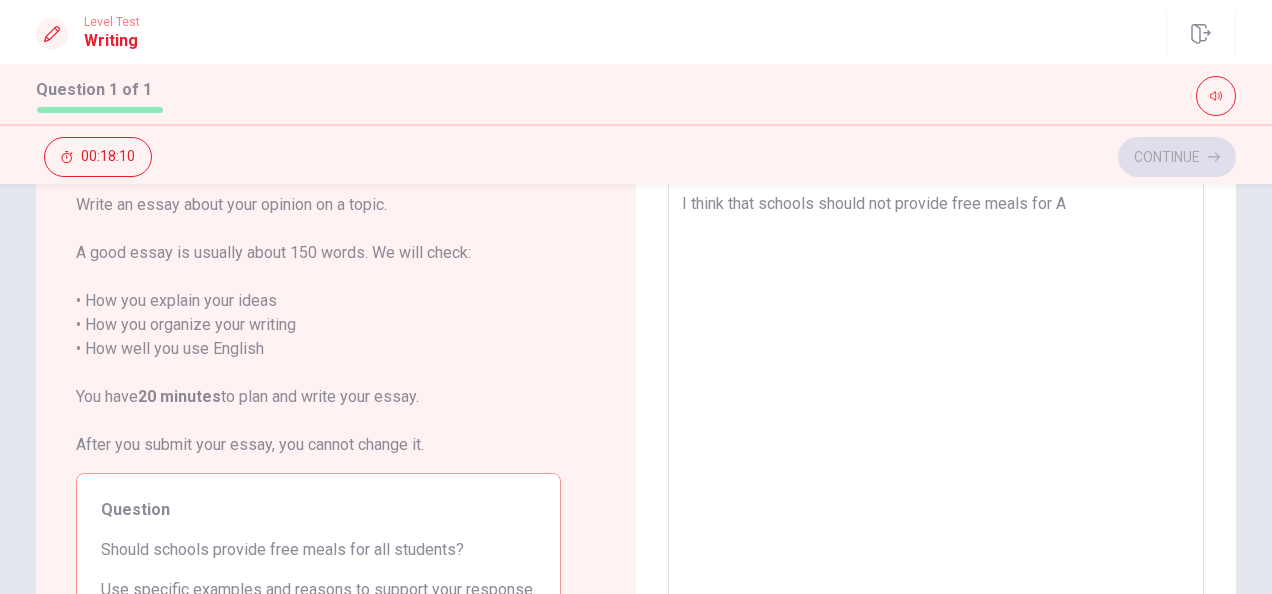 type on "x" 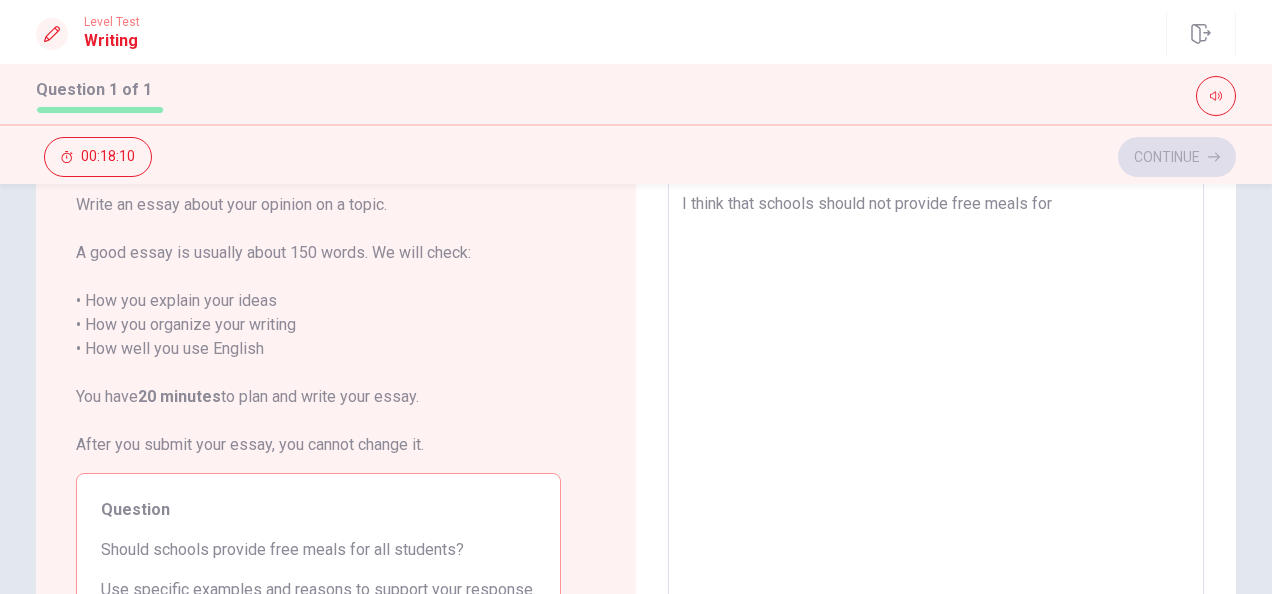 type on "x" 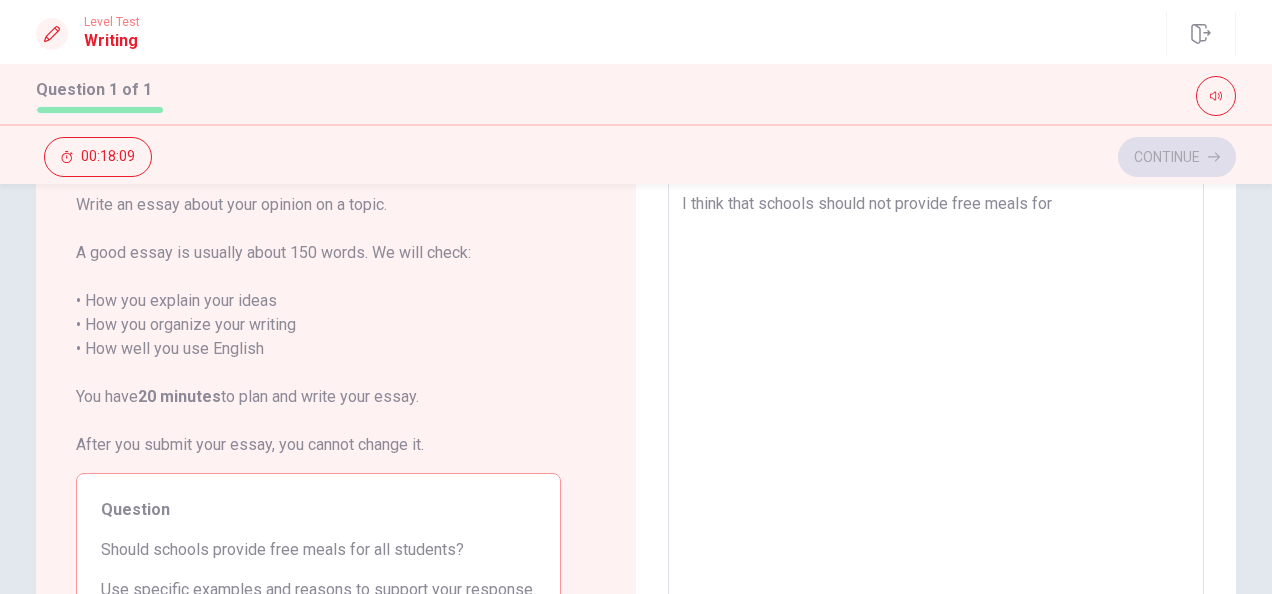 type on "I think that schools should not provide free meals for" 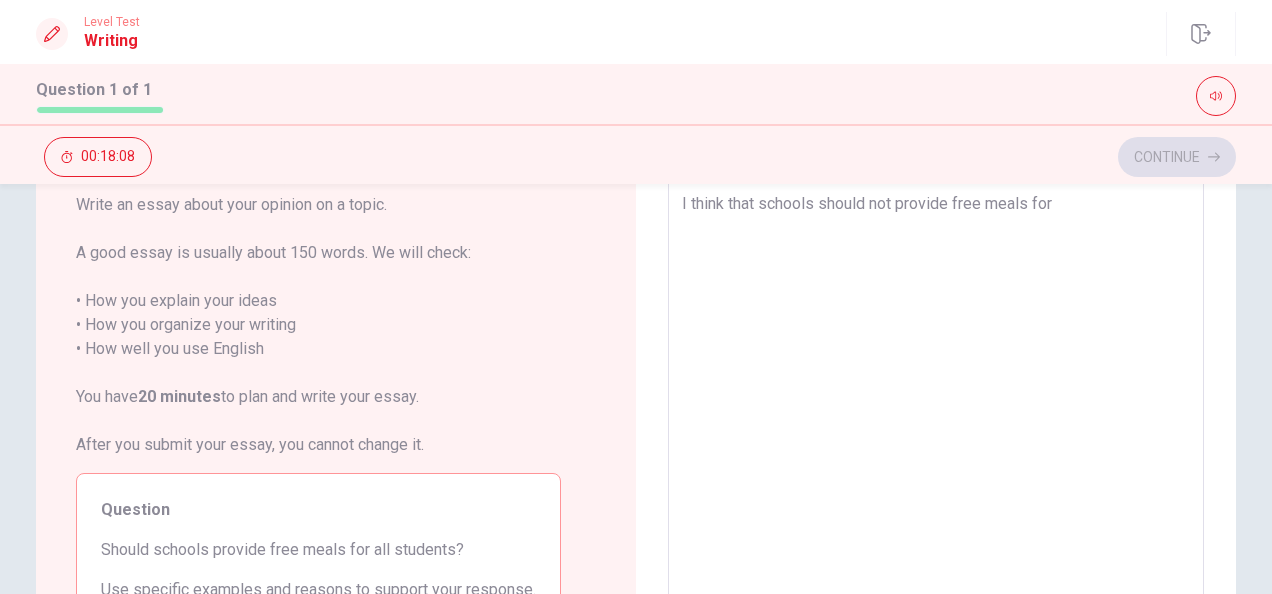 type on "I think that schools should not provide free meals for A" 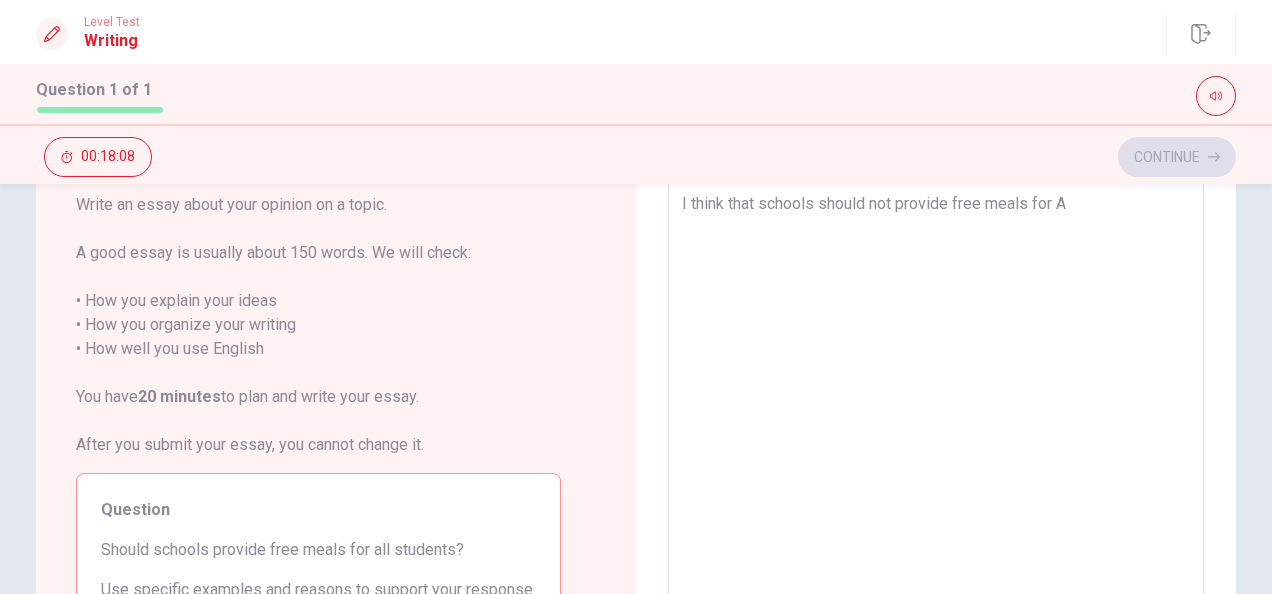 type on "x" 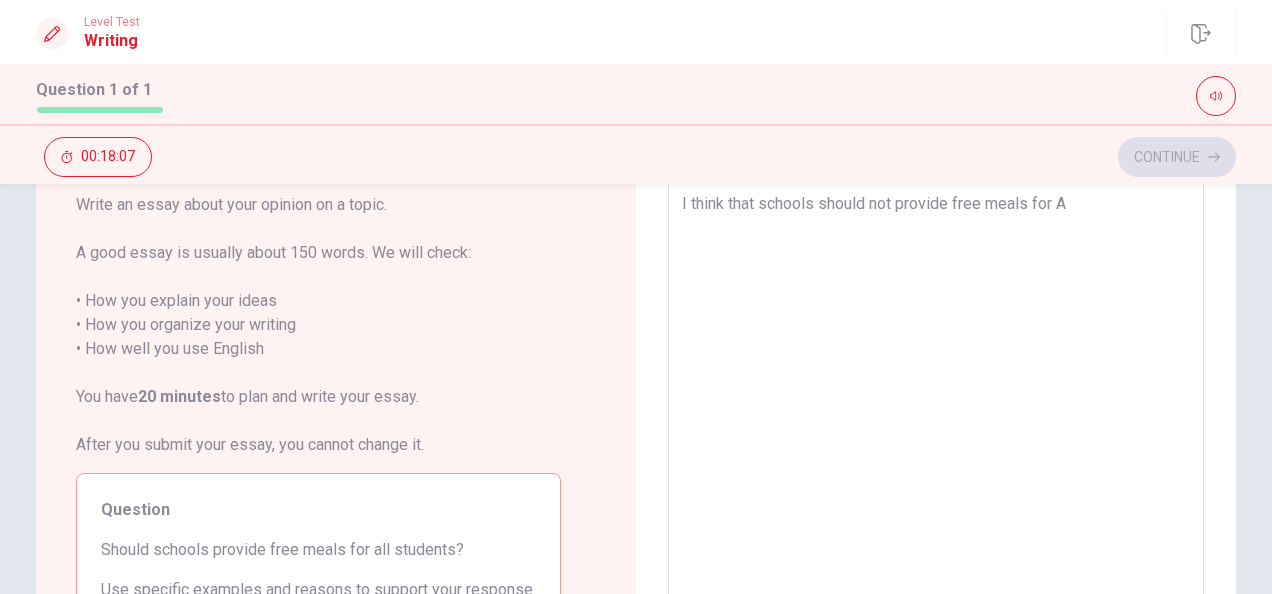 type on "I think that schools should not provide free meals for" 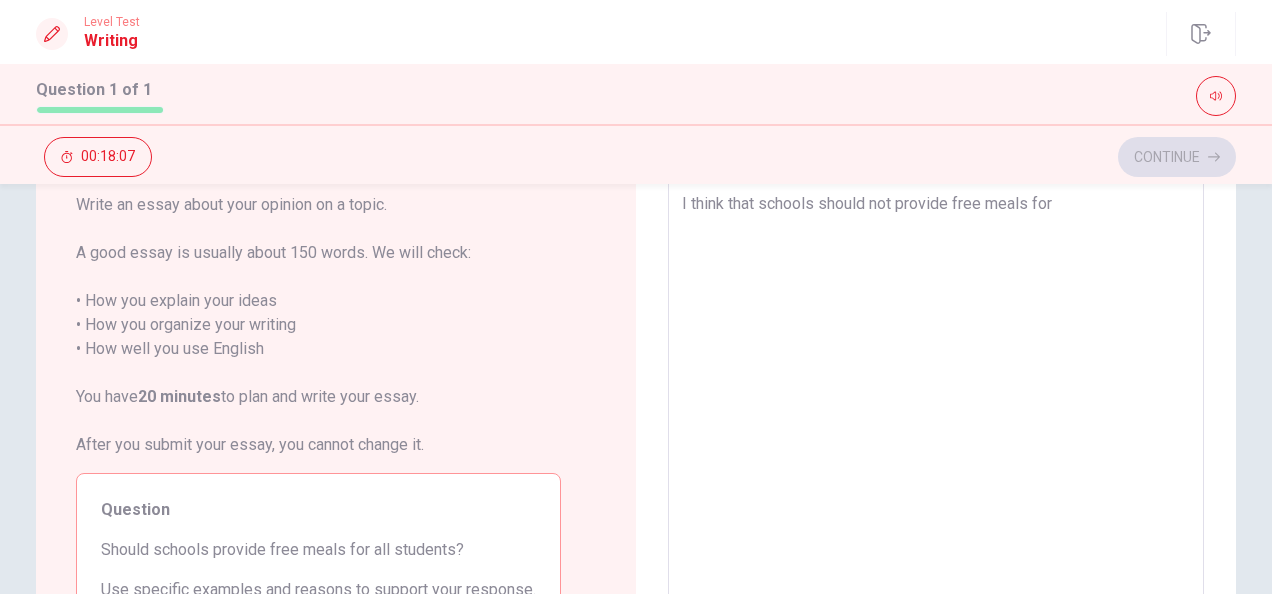 type on "x" 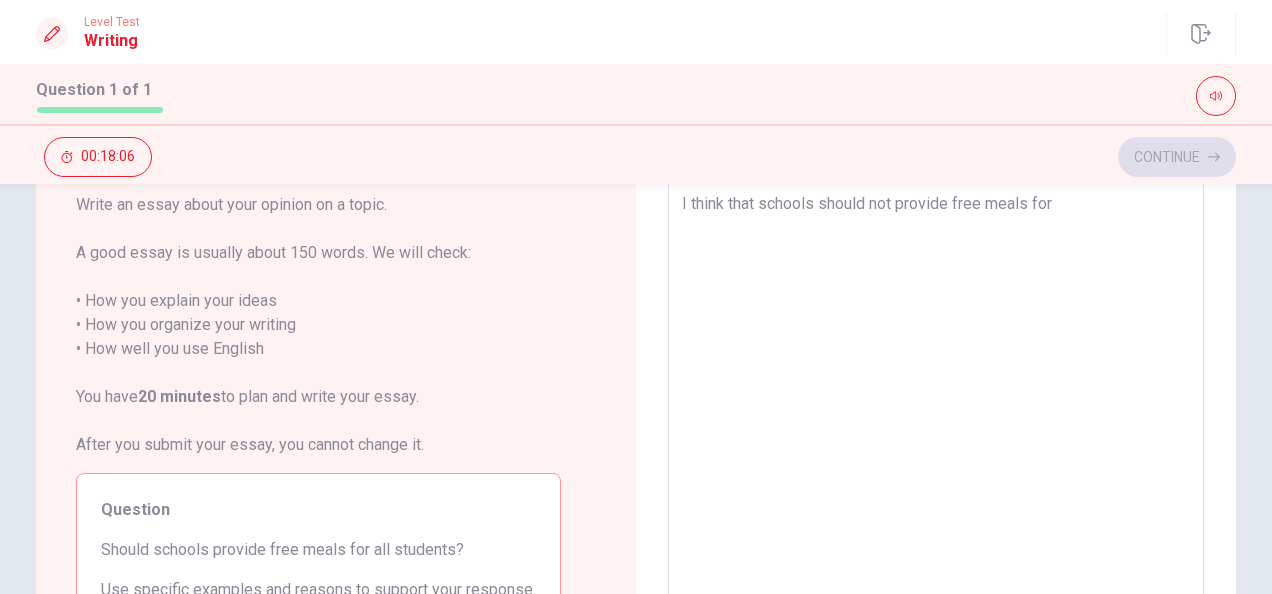 type on "I think that schools should not provide free meals for a" 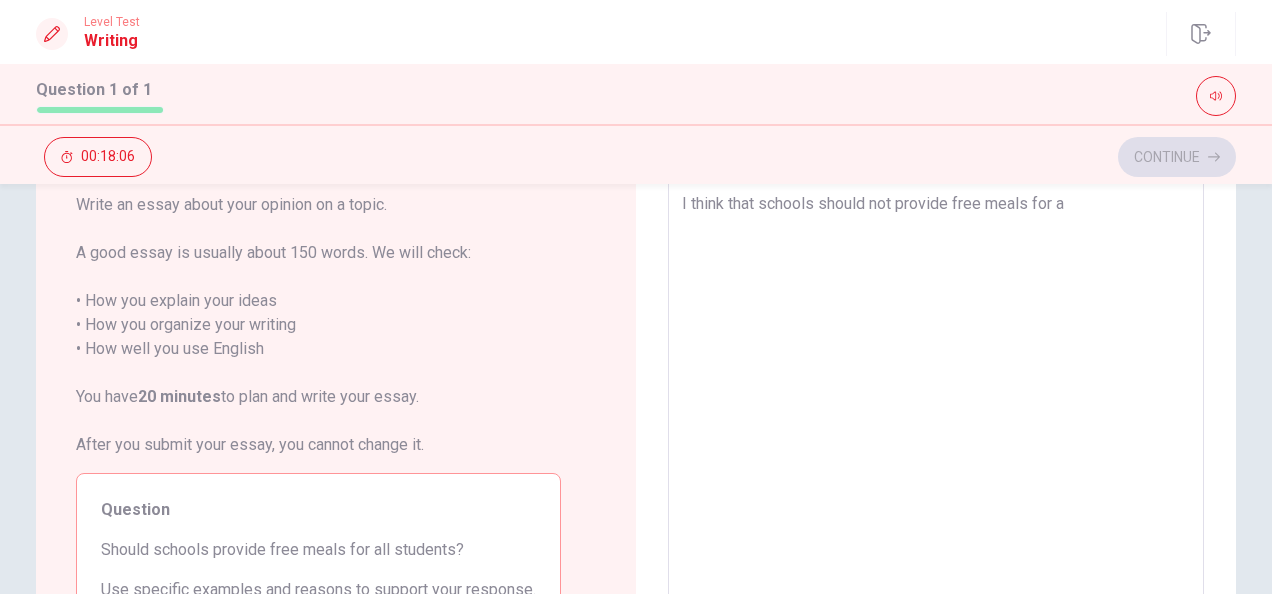 type on "x" 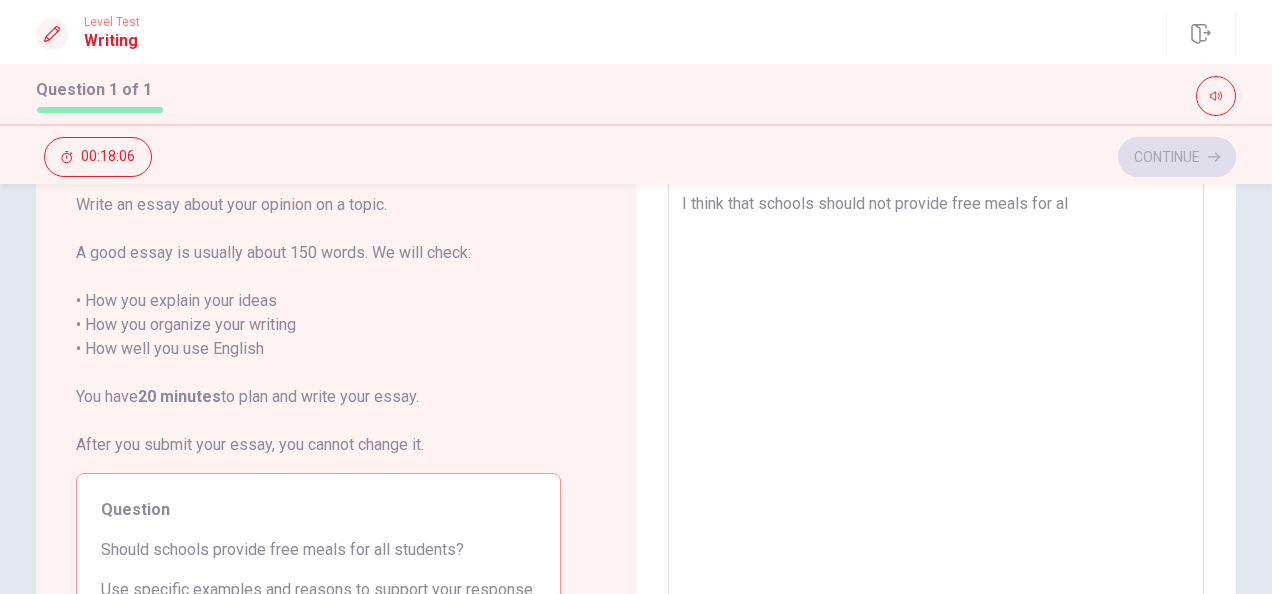 type on "x" 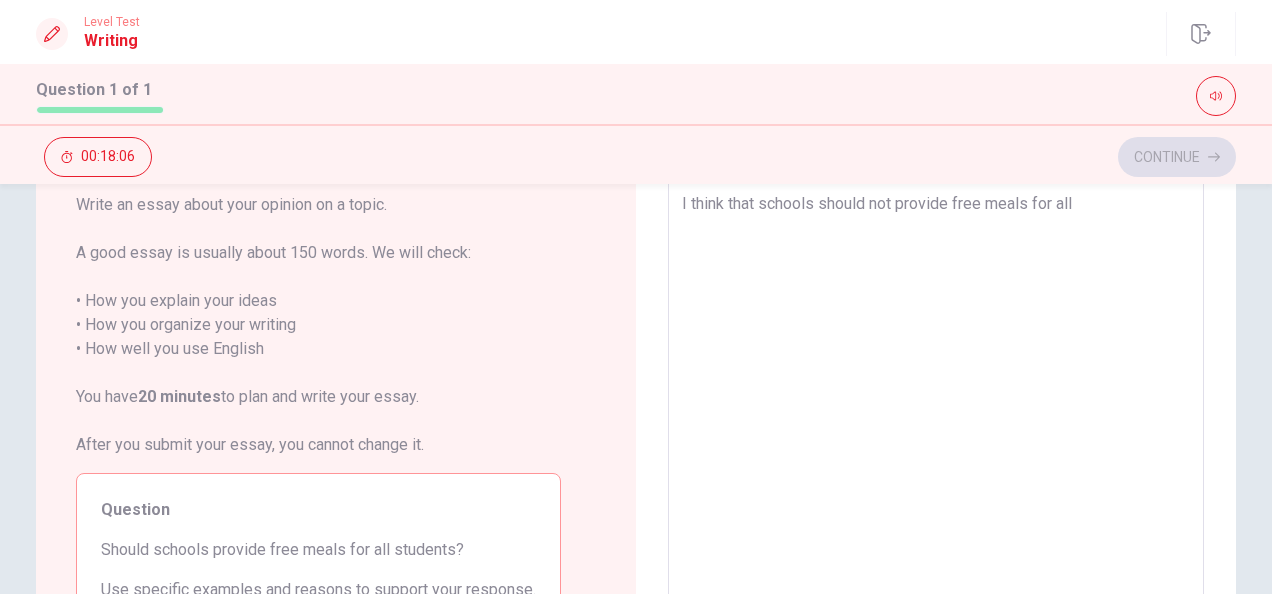 type on "x" 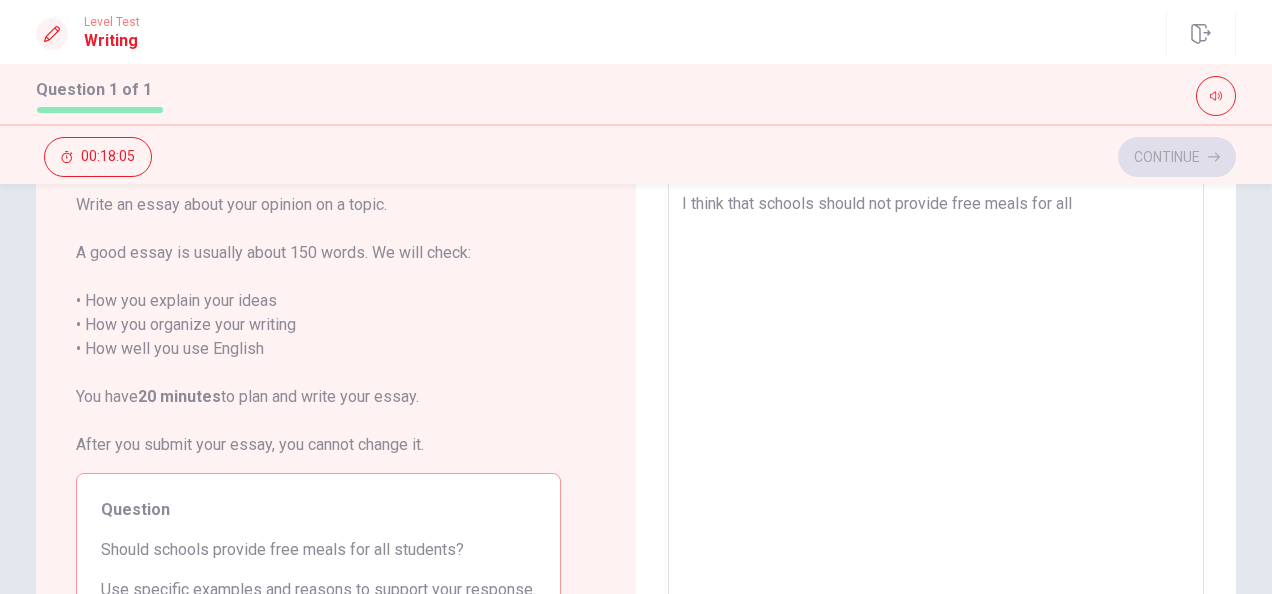 type on "I think that schools should not provide free meals for all" 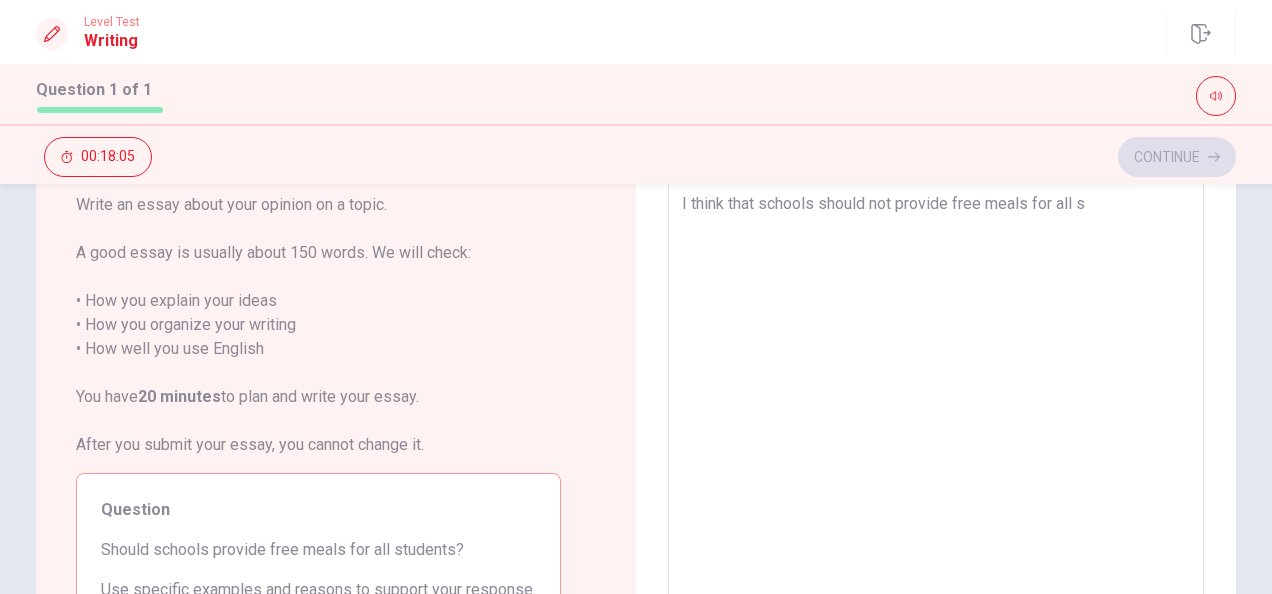 type on "x" 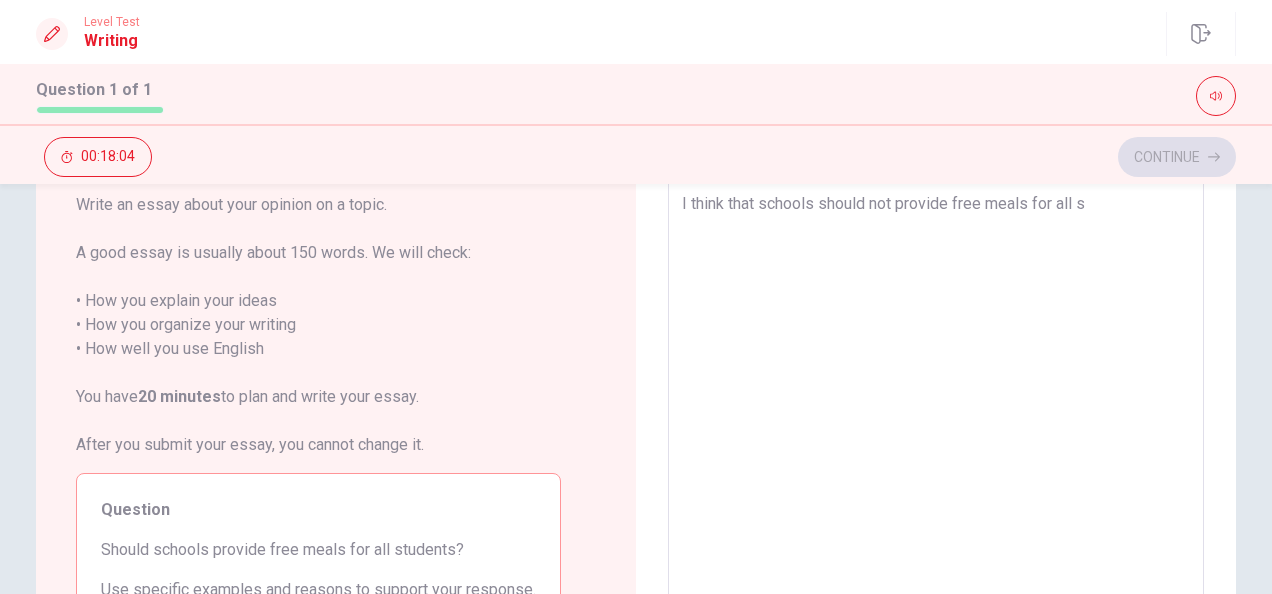 type on "I think that schools should not provide free meals for all st" 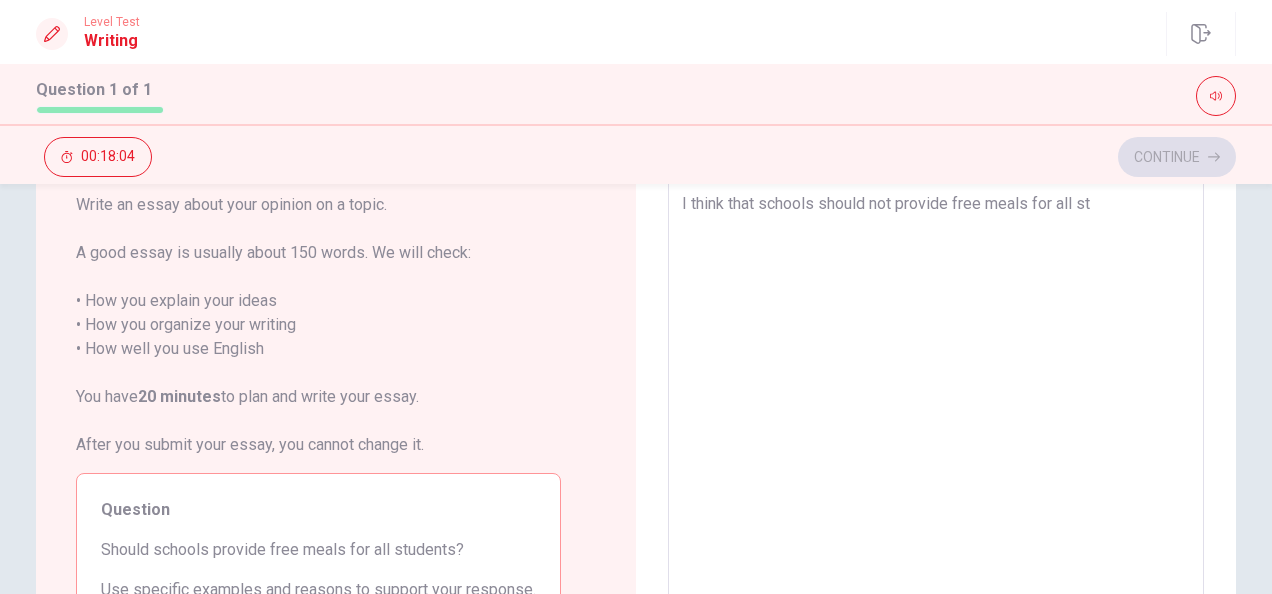 type on "x" 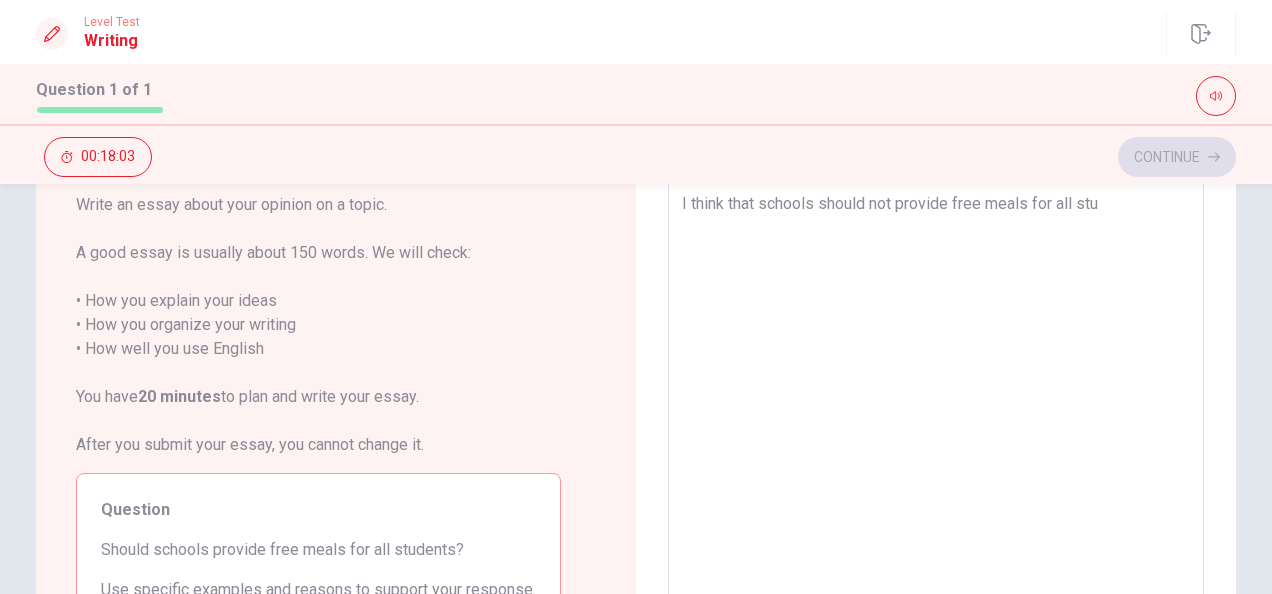 type on "x" 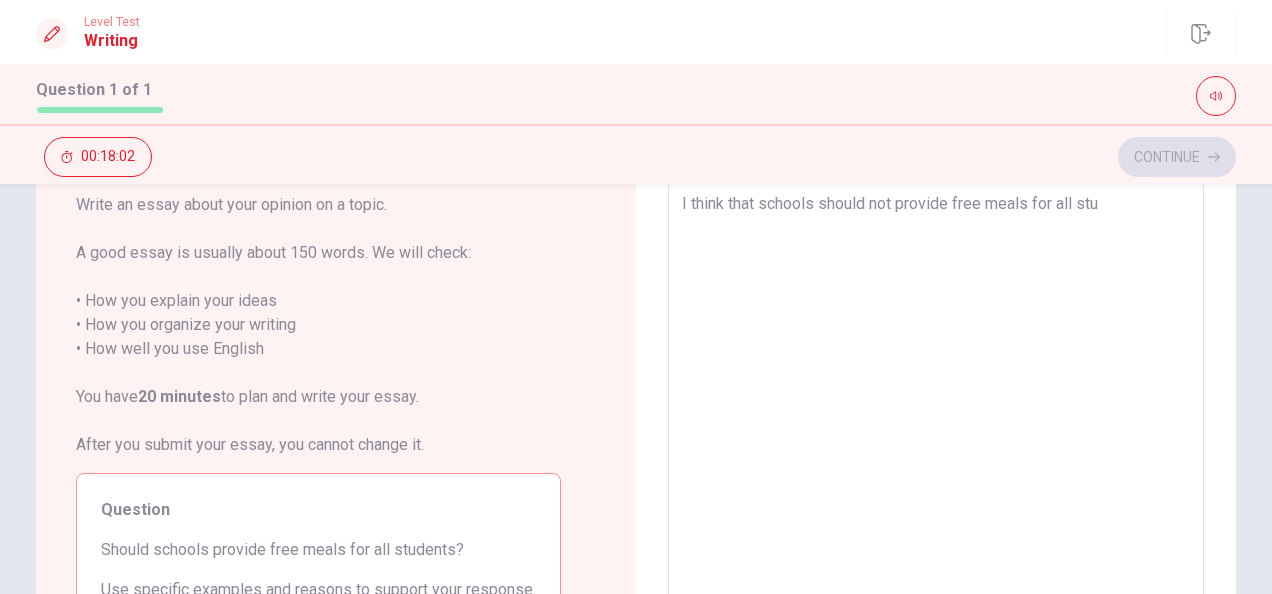 type on "I think that schools should not provide free meals for all stud" 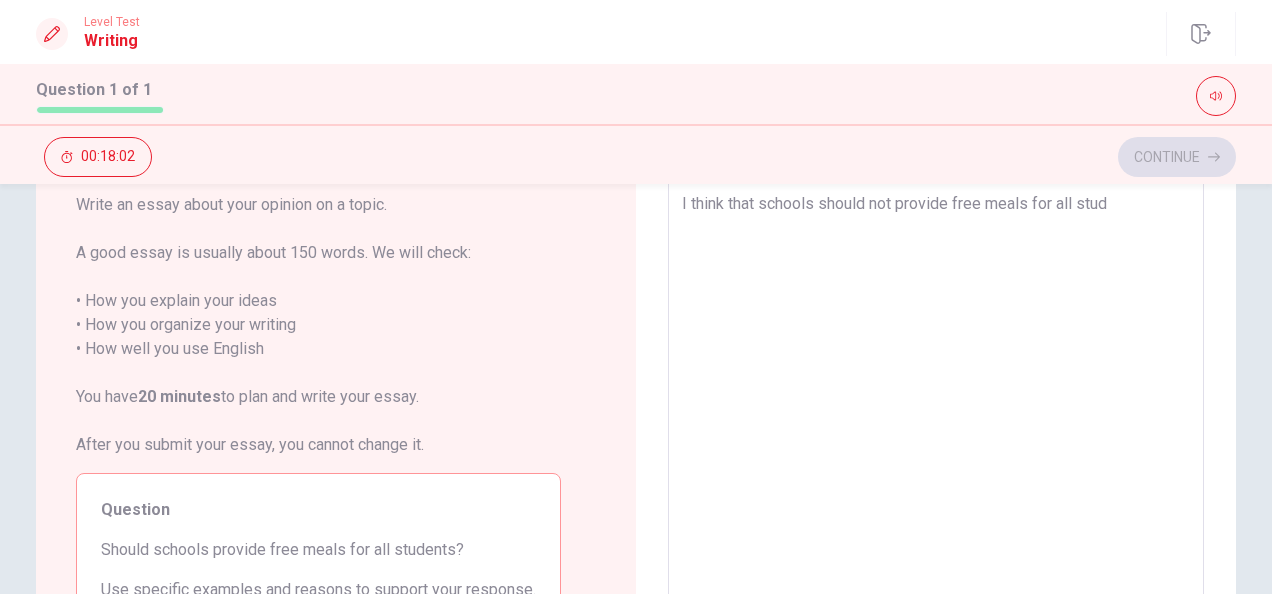 type on "x" 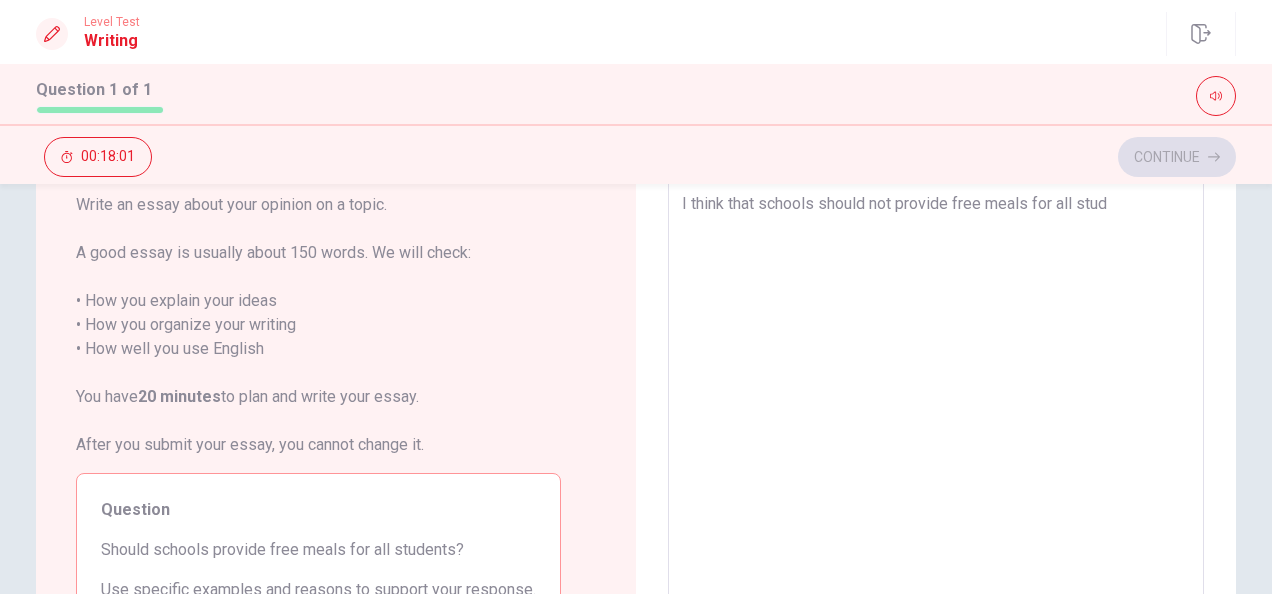 type on "I think that schools should not provide free meals for all stude" 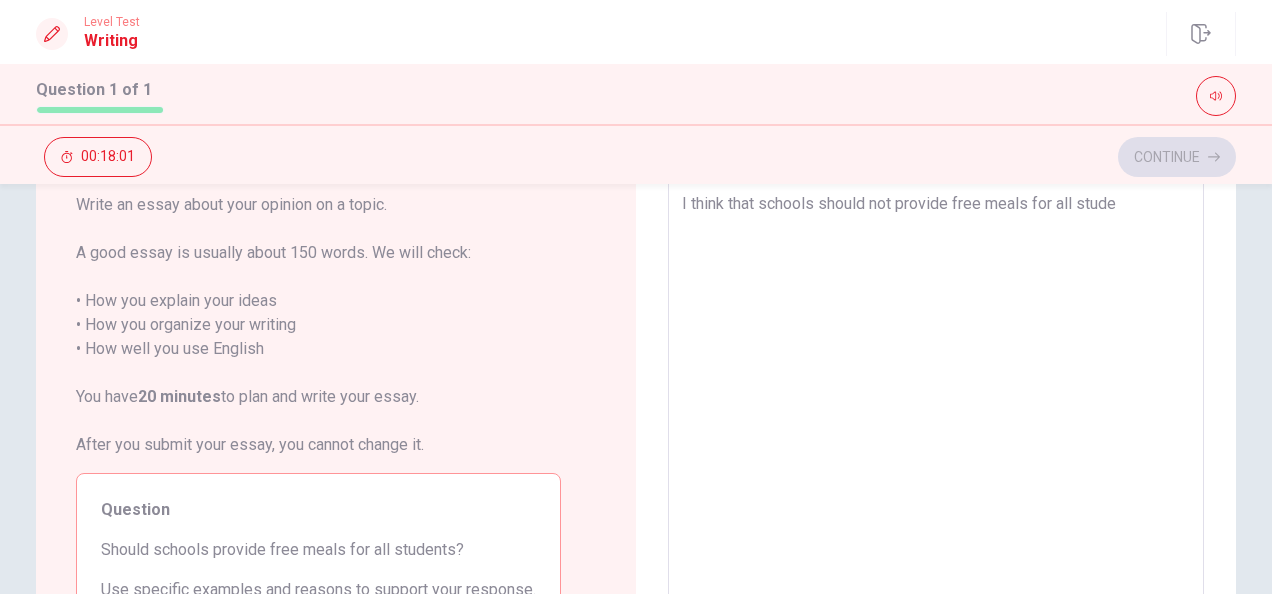 type on "x" 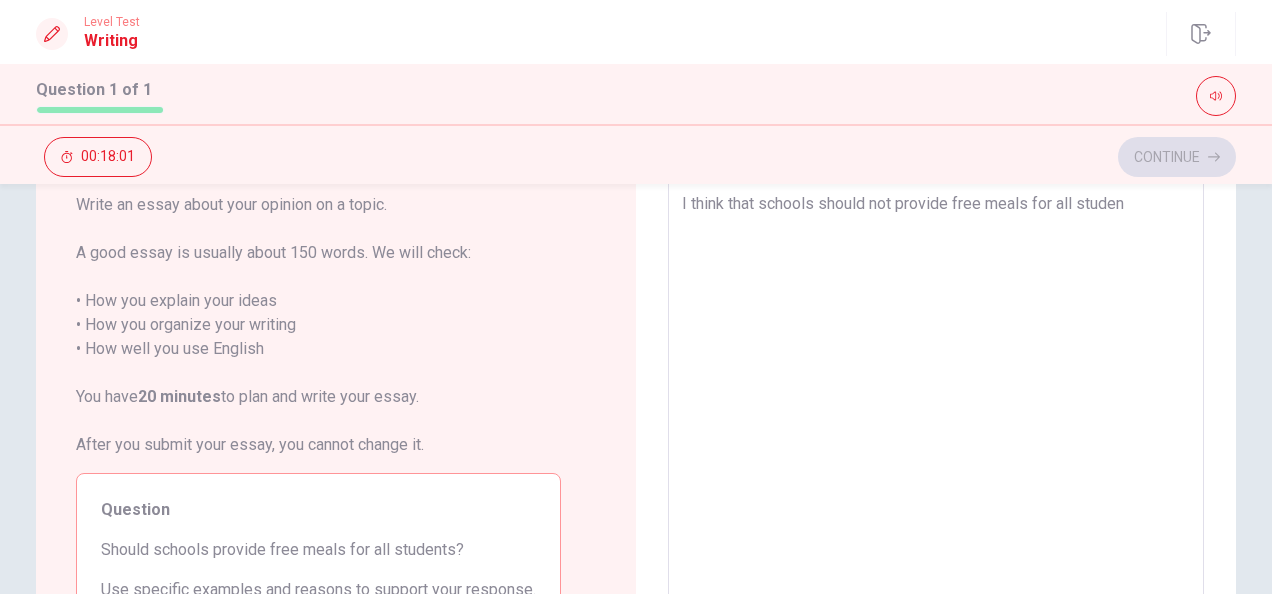 type on "x" 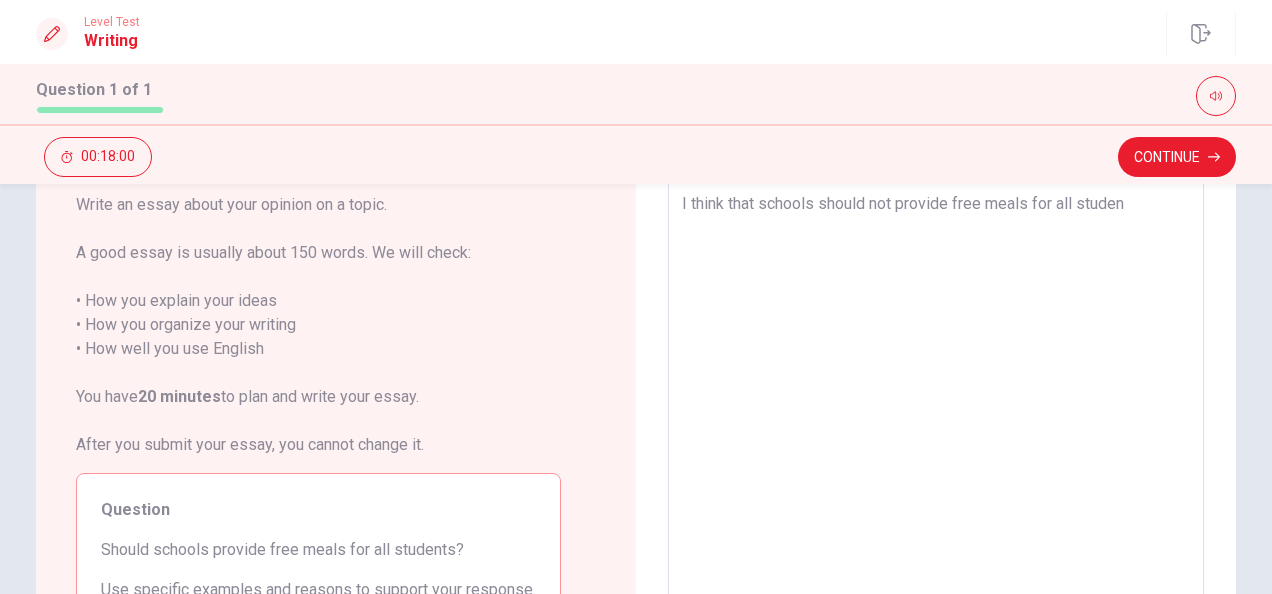 type on "I think that schools should not provide free meals for all student" 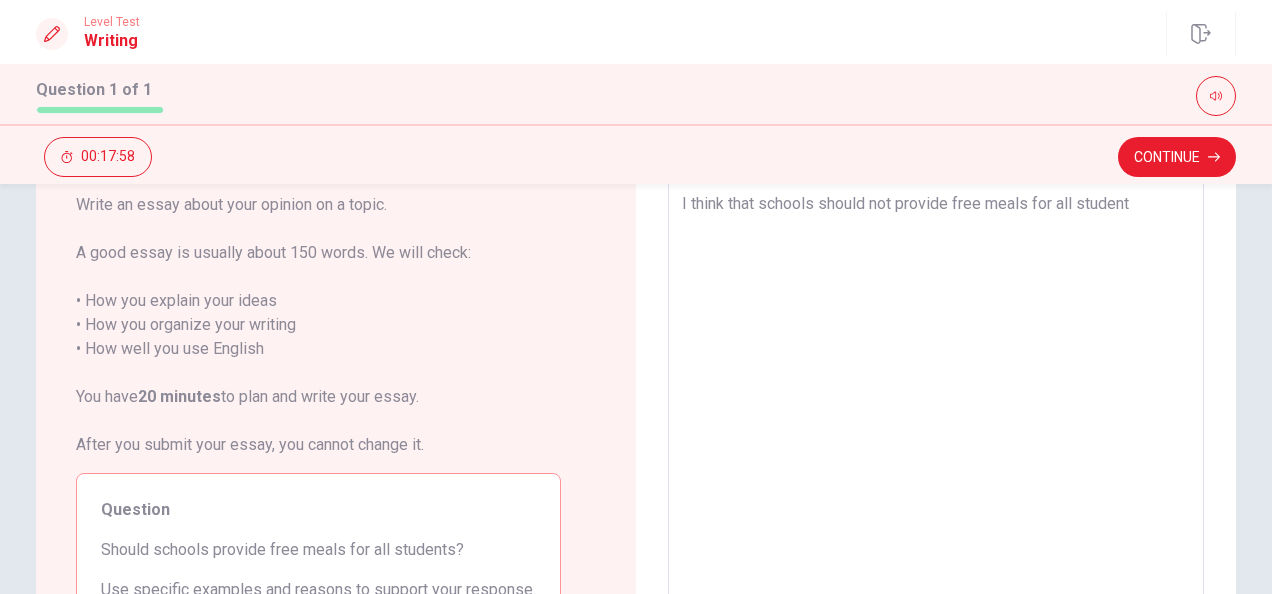 type on "x" 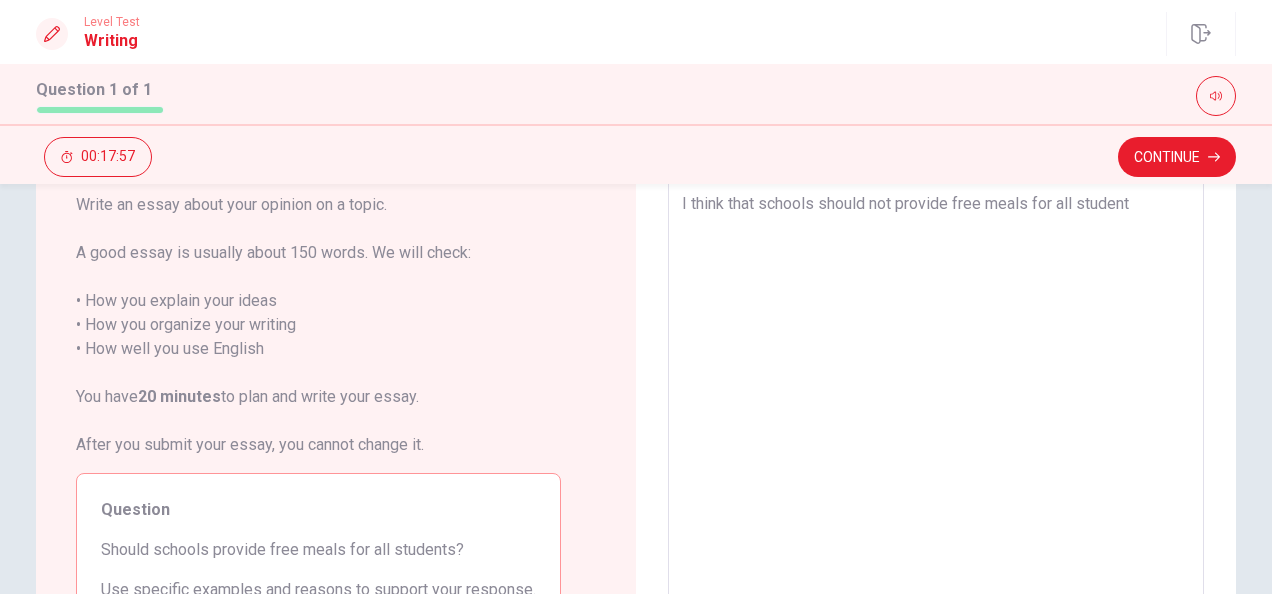 type on "I think that schools should not provide free meals for all students" 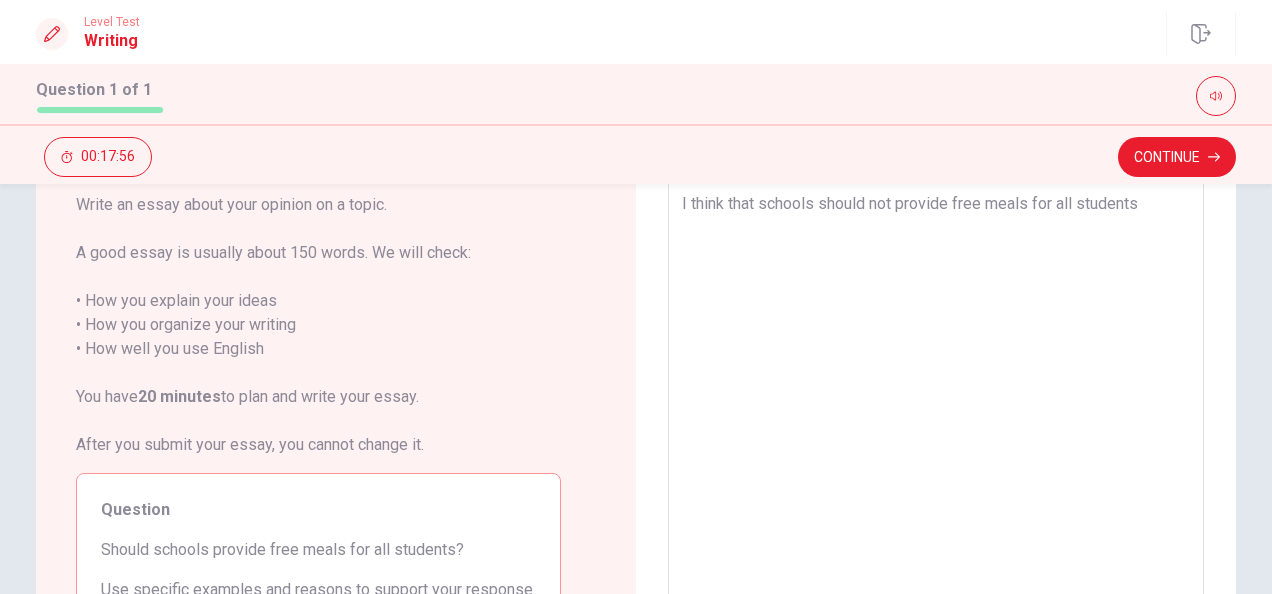 type on "x" 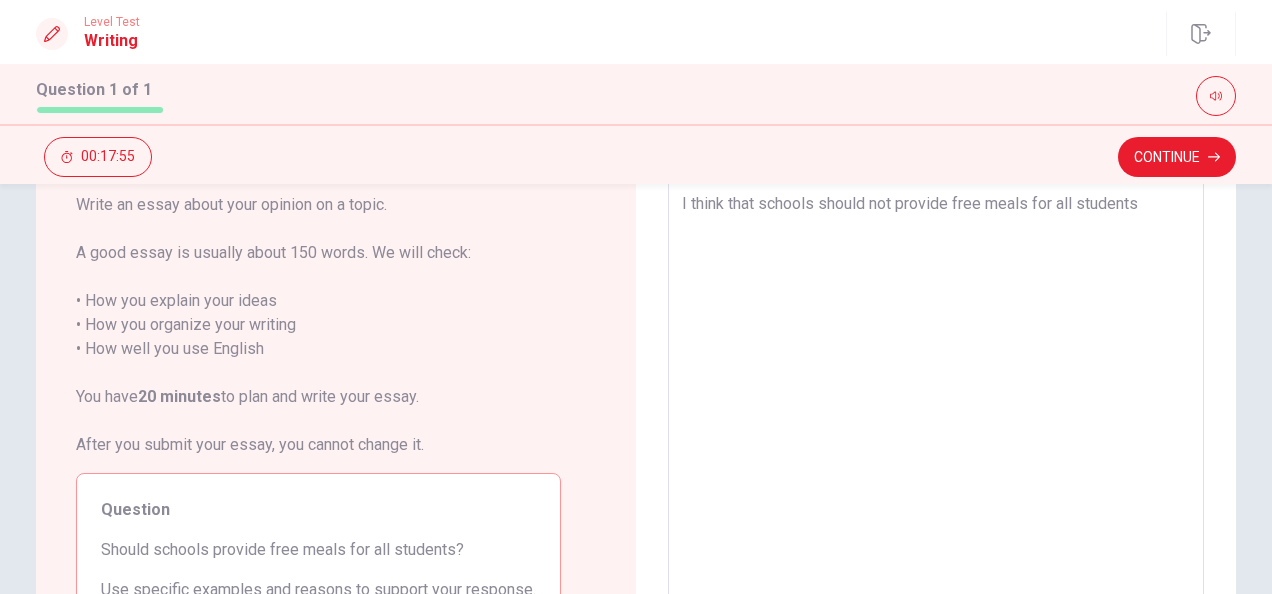 type on "I think that schools should not provide free meals for all students." 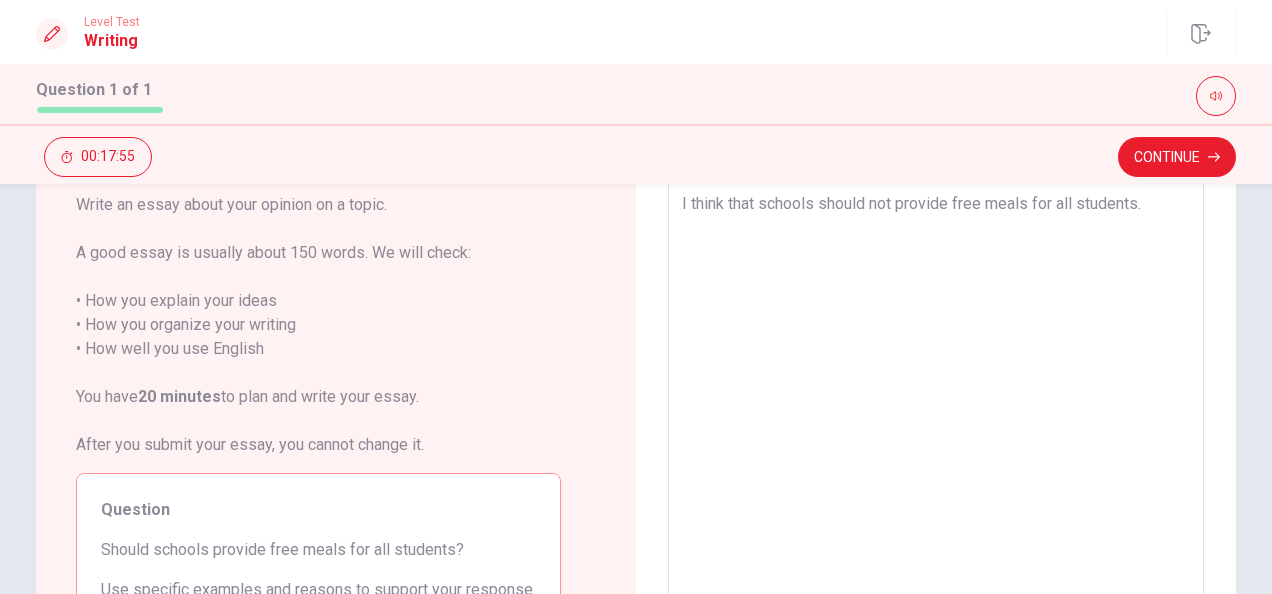 type on "x" 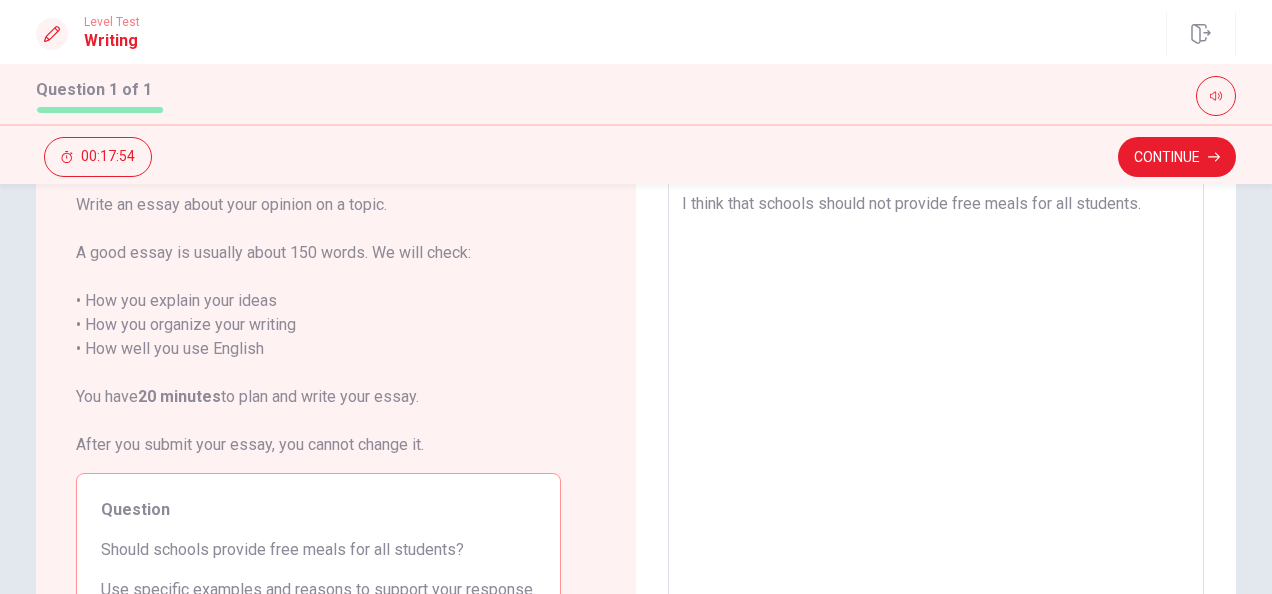 type on "I think that schools should not provide free meals for all students." 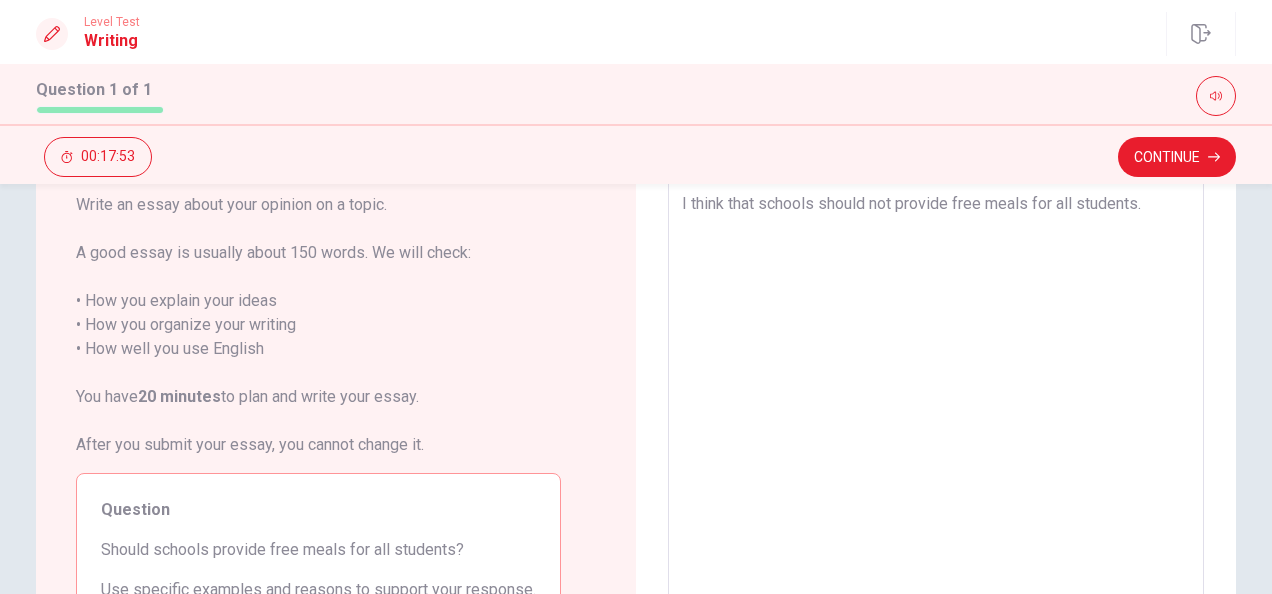 type on "x" 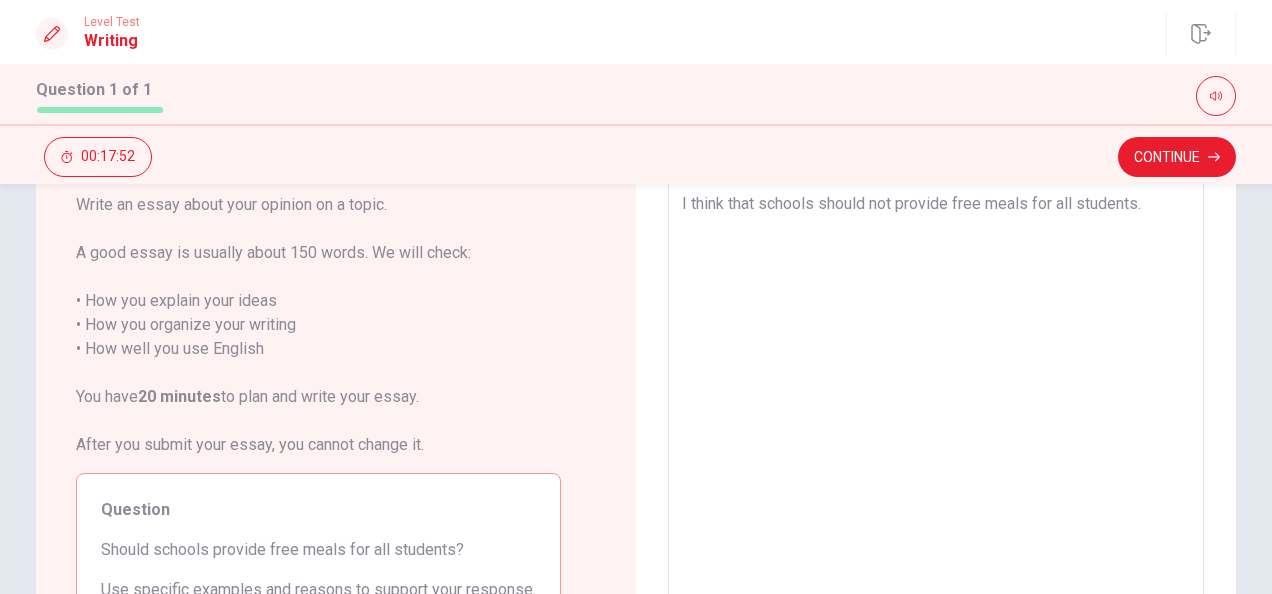 type on "I think that schools should not provide free meals for all students. I" 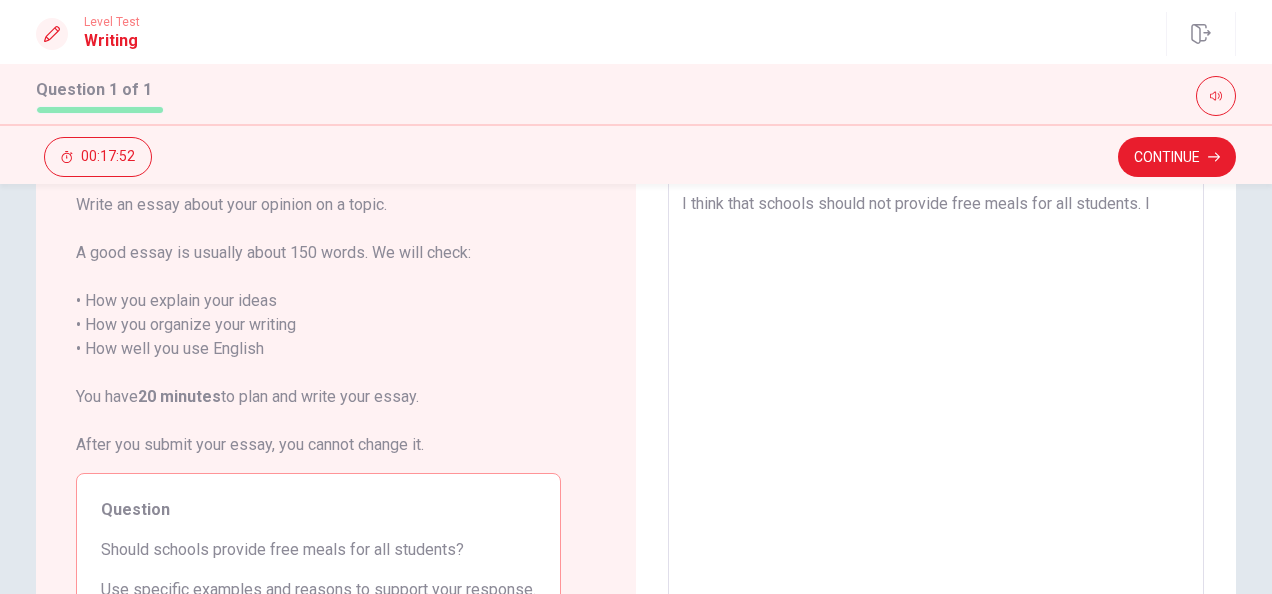 type on "x" 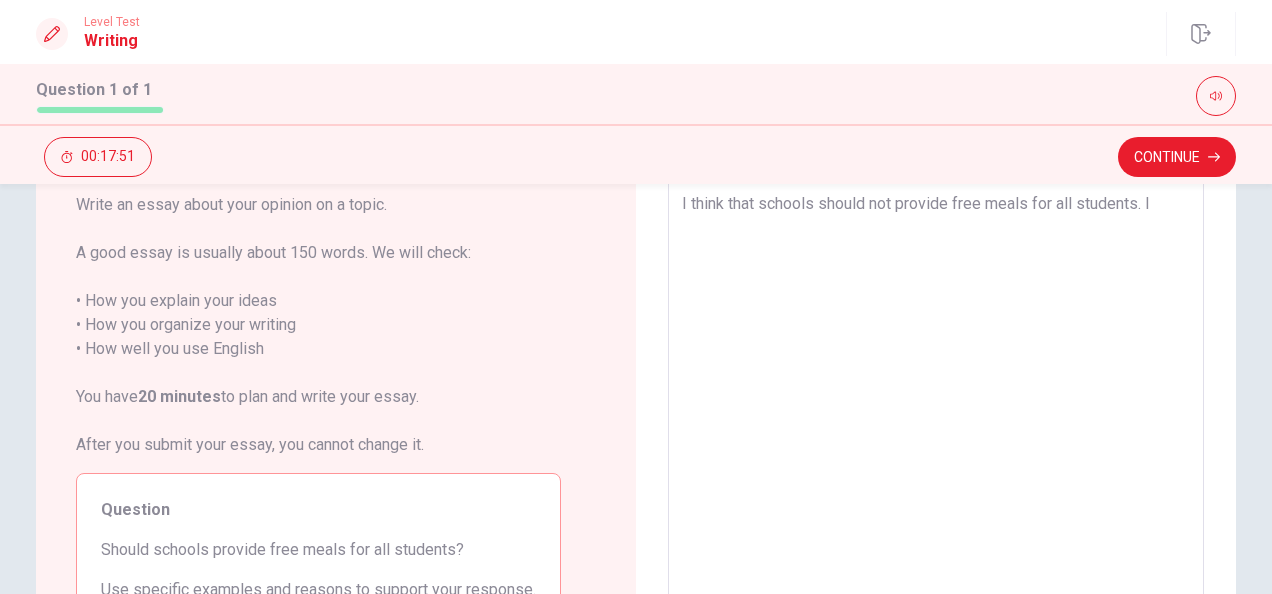 type on "I think that schools should not provide free meals for all students. I" 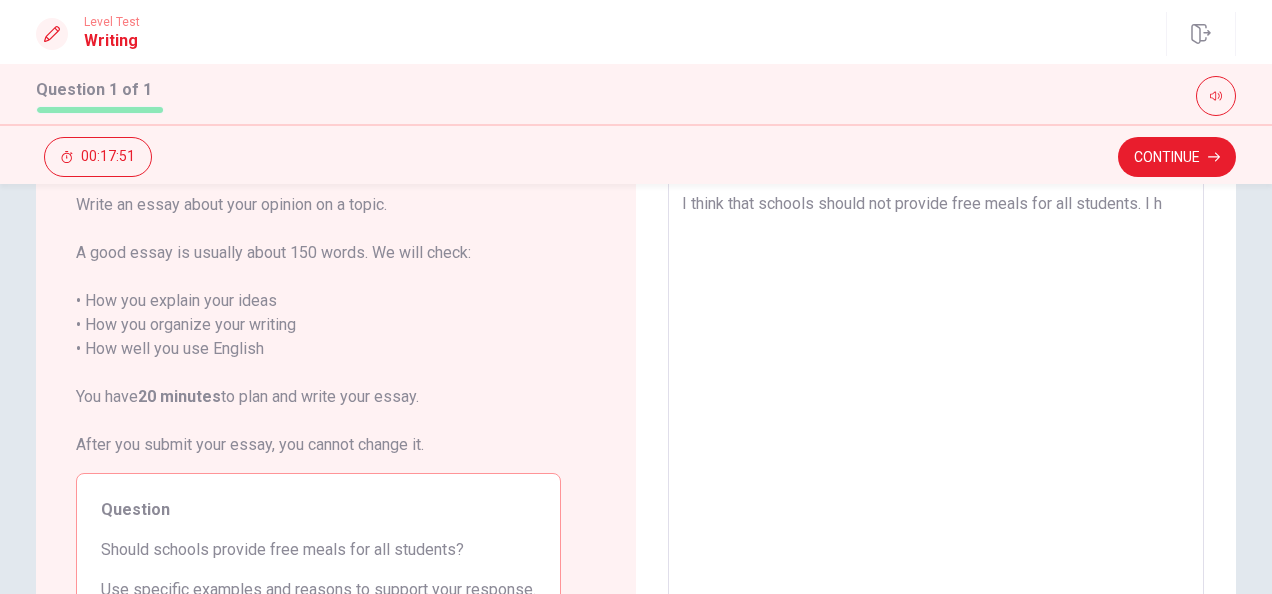 type on "x" 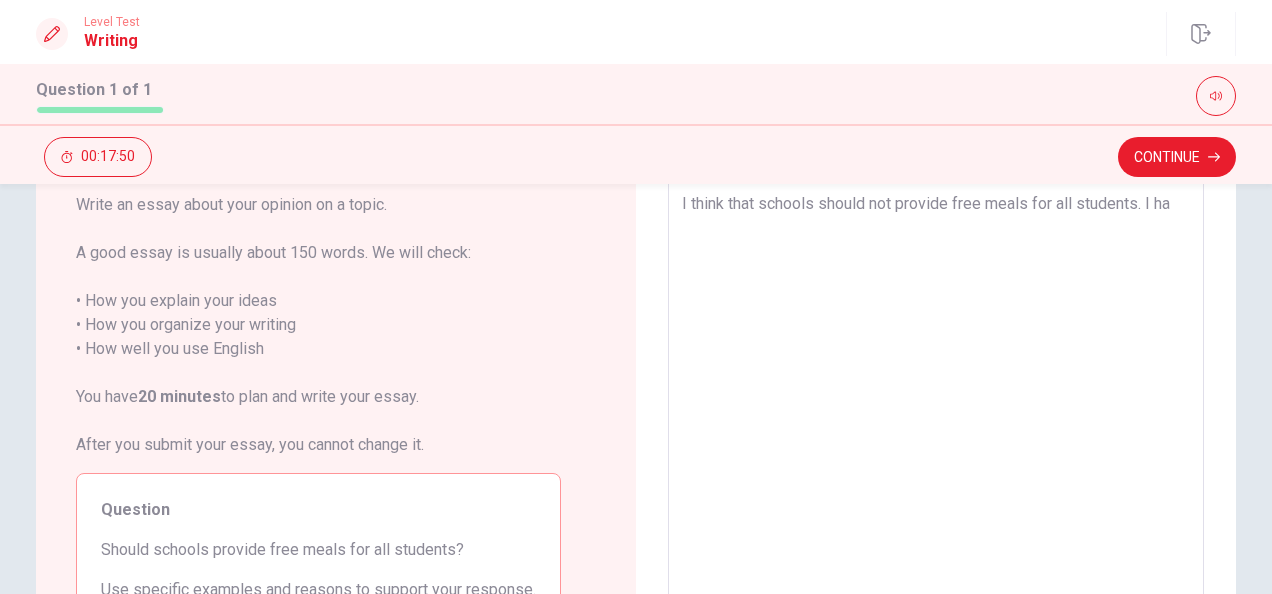 type on "x" 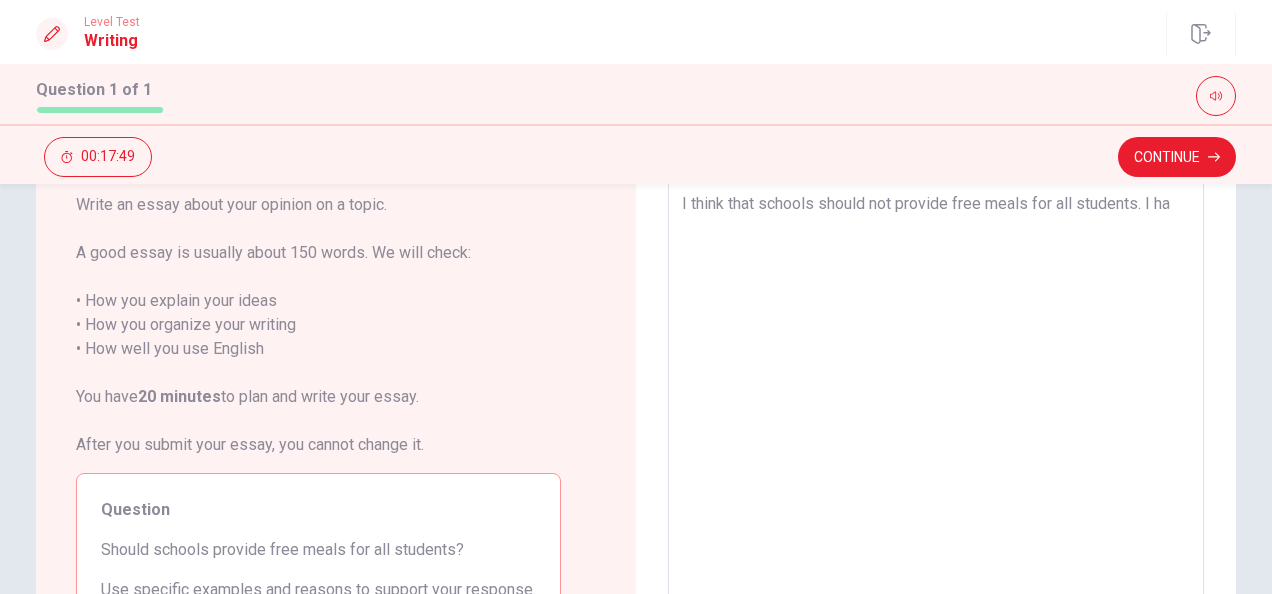 type on "I think that schools should not provide free meals for all students. I hav" 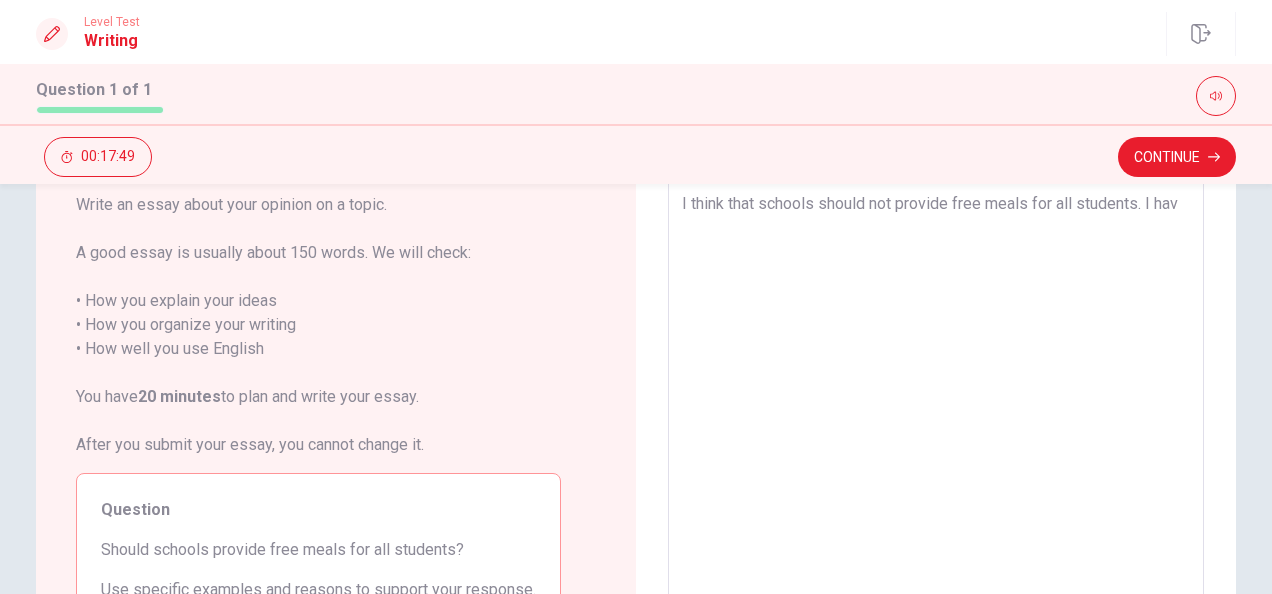 type on "x" 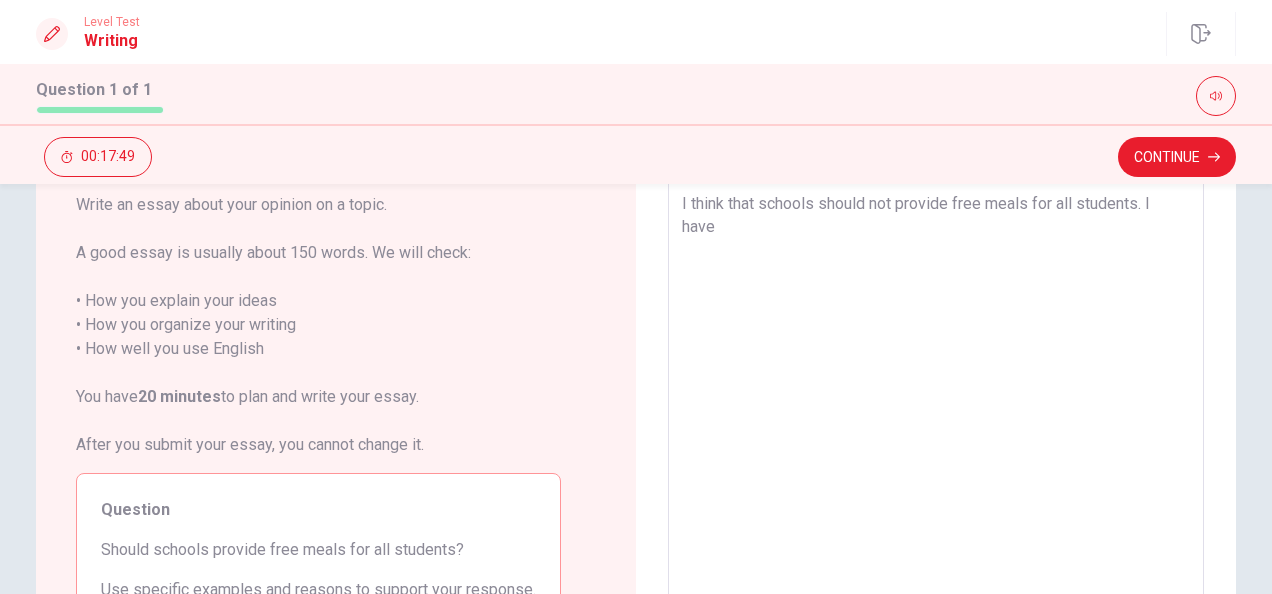 type on "x" 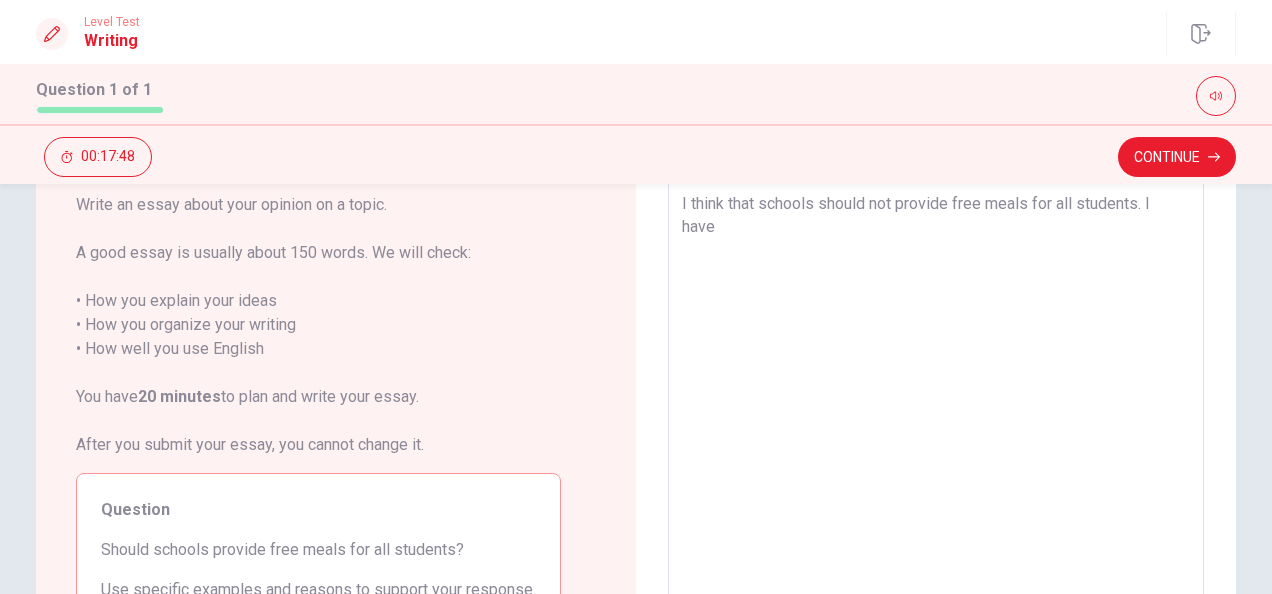 type on "I think that schools should not provide free meals for all students. I have" 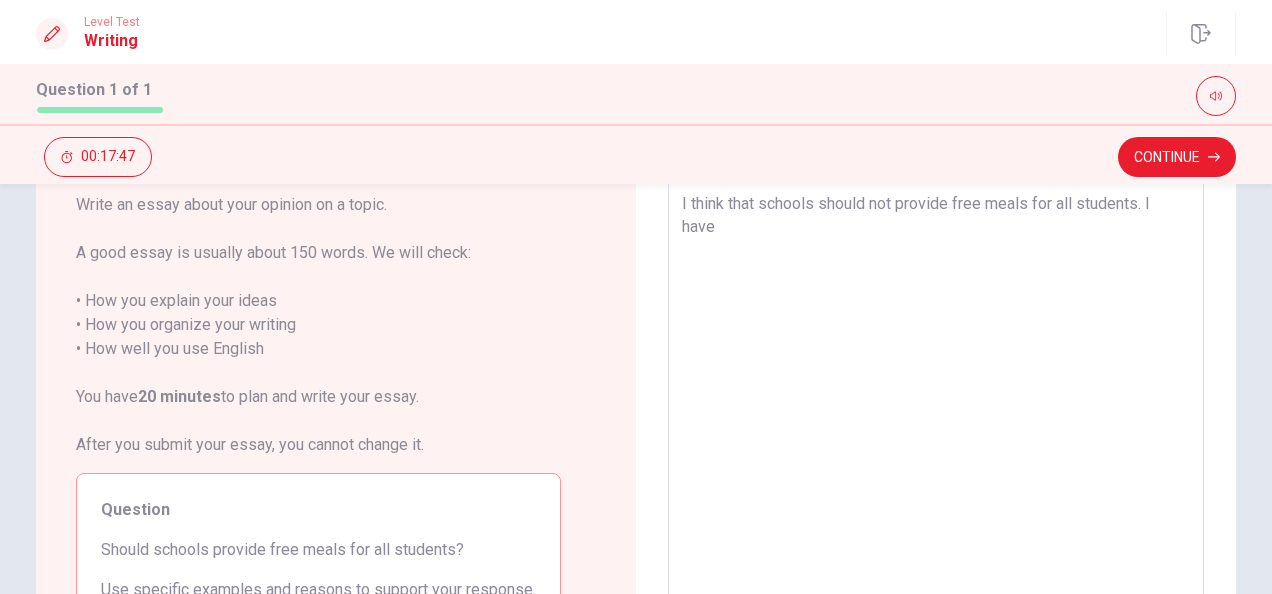 type on "x" 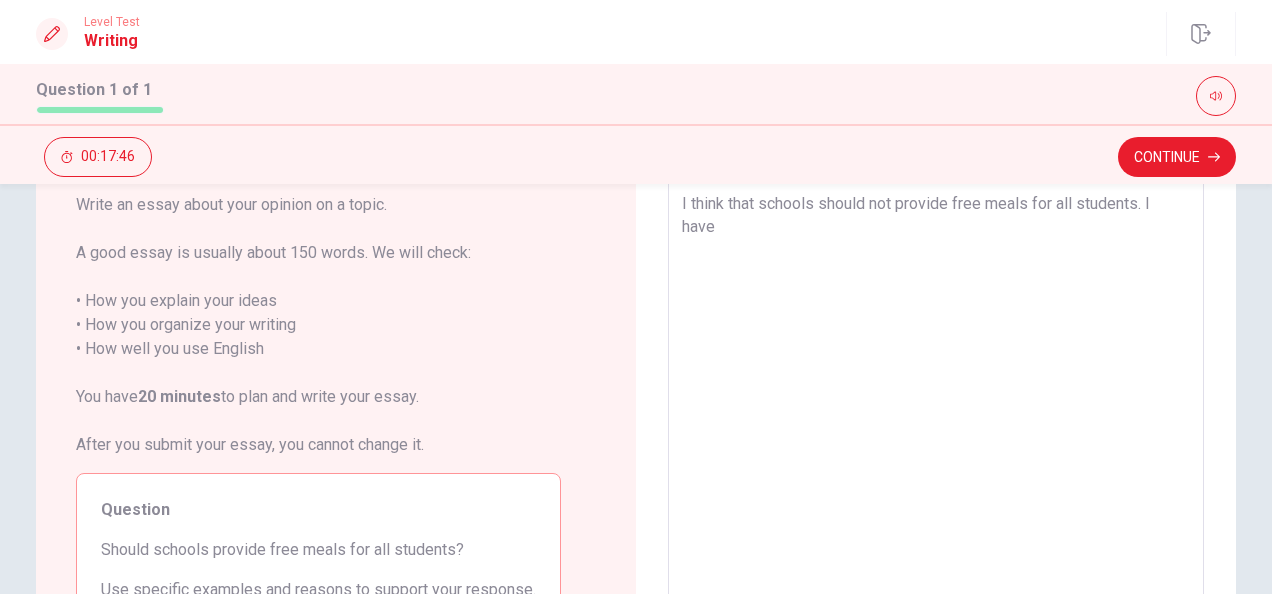 type on "I think that schools should not provide free meals for all students. I have t" 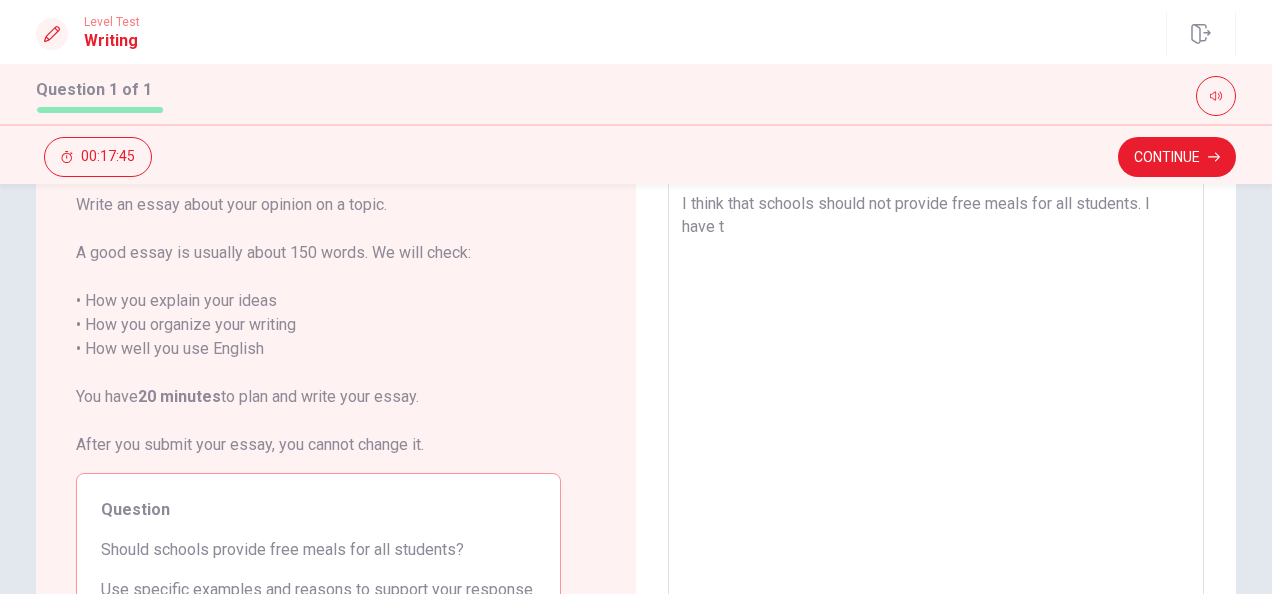 type on "x" 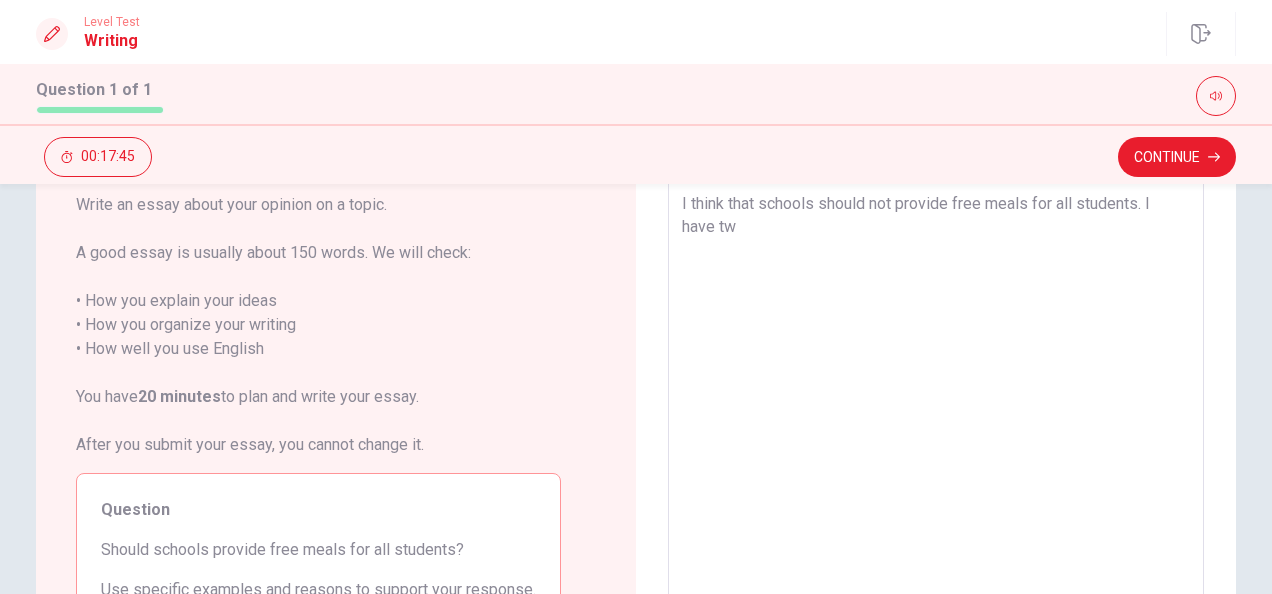 type on "x" 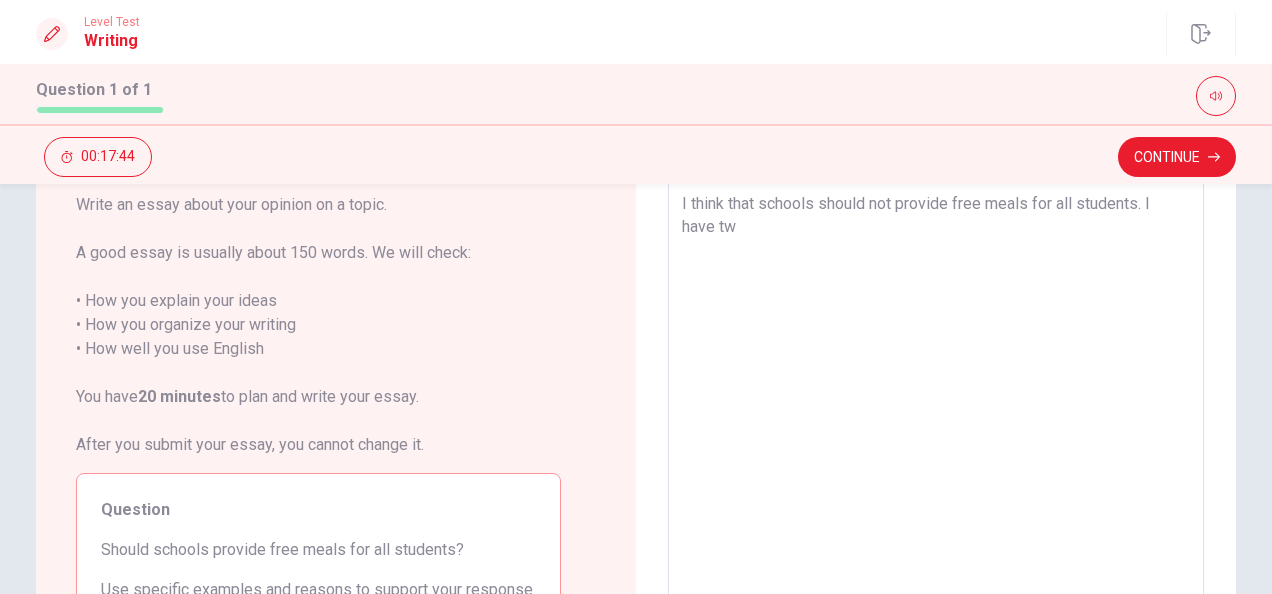 type on "I think that schools should not provide free meals for all students. I have two" 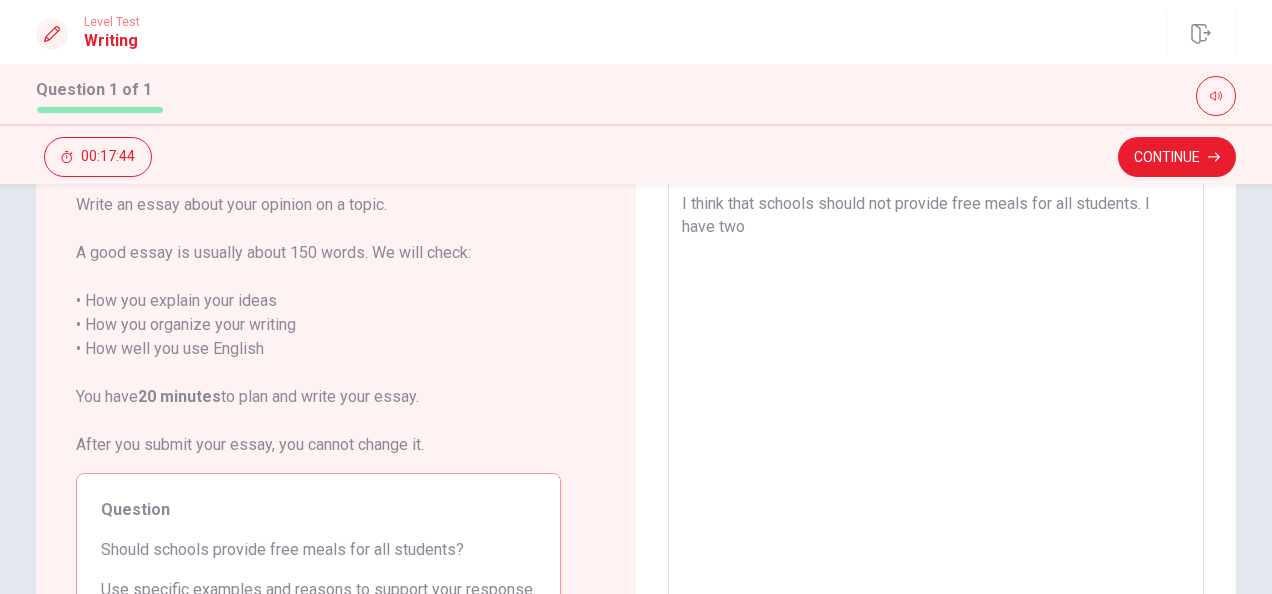 type on "x" 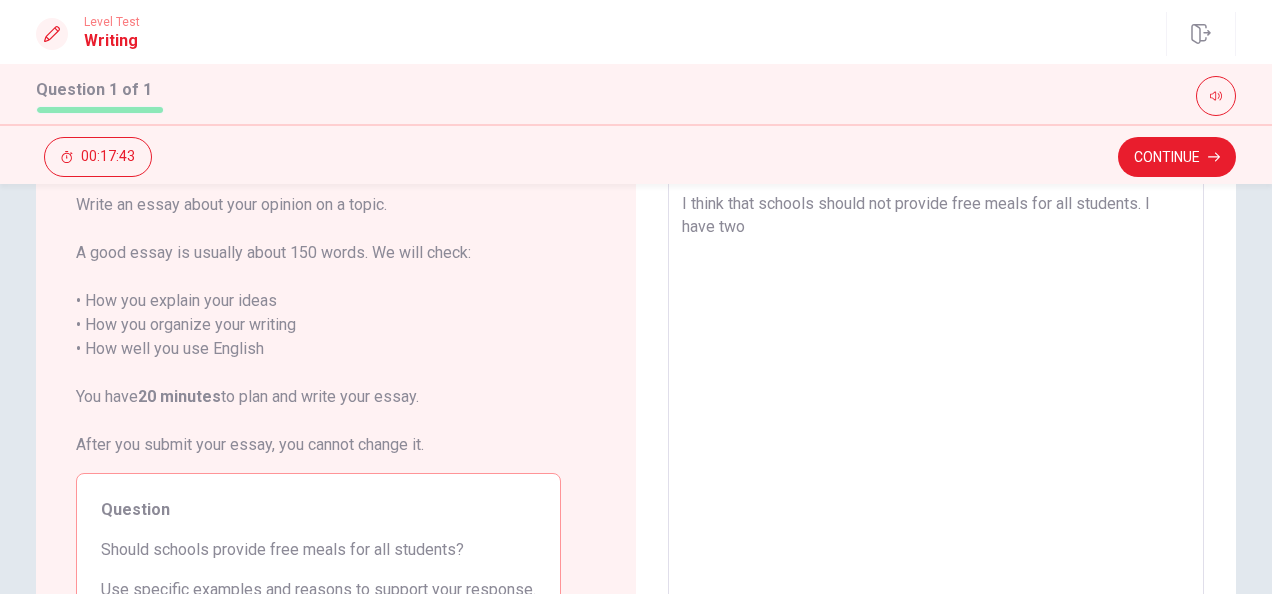 type on "I think that schools should not provide free meals for all students. I have two" 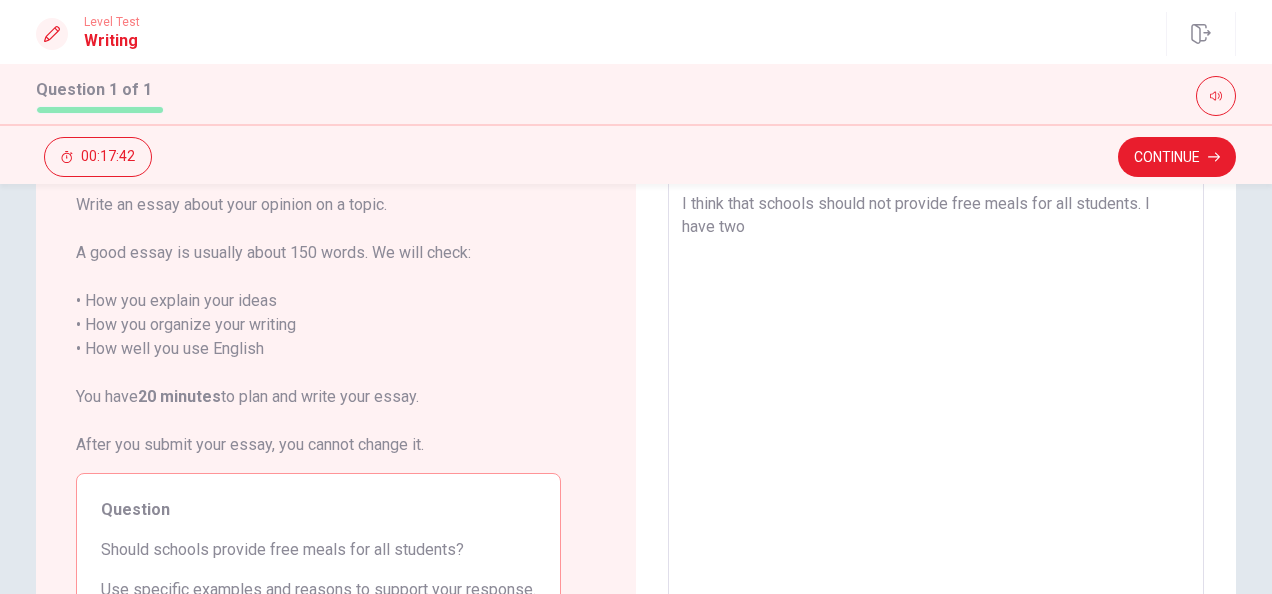 type on "I think that schools should not provide free meals for all students. I have two r" 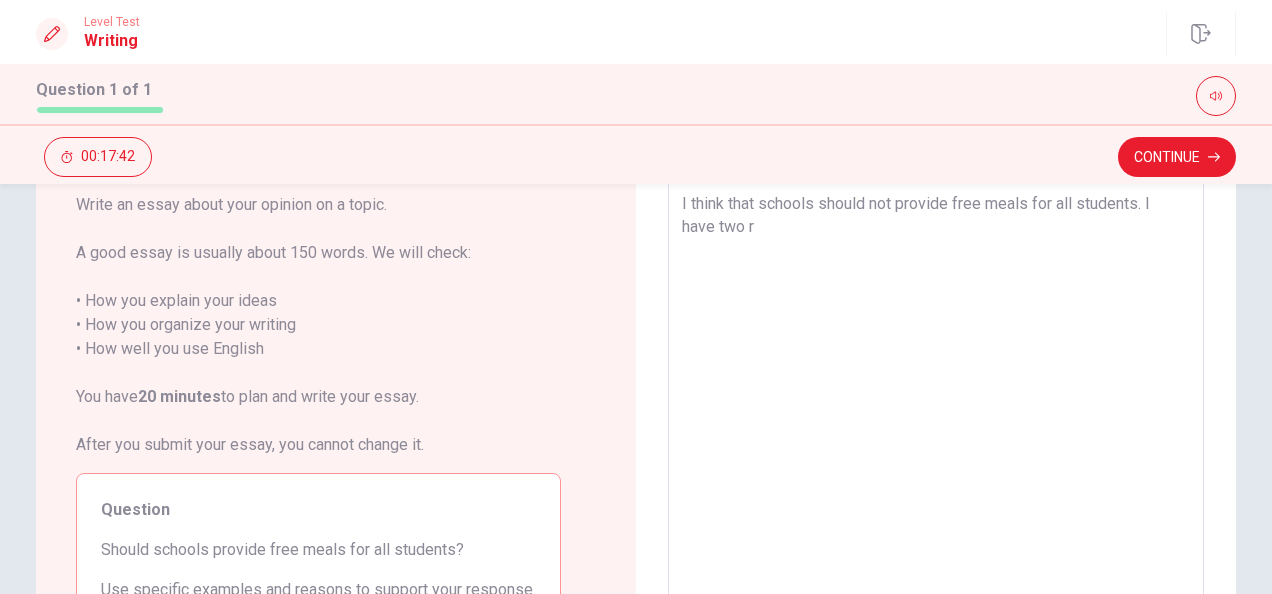 type on "x" 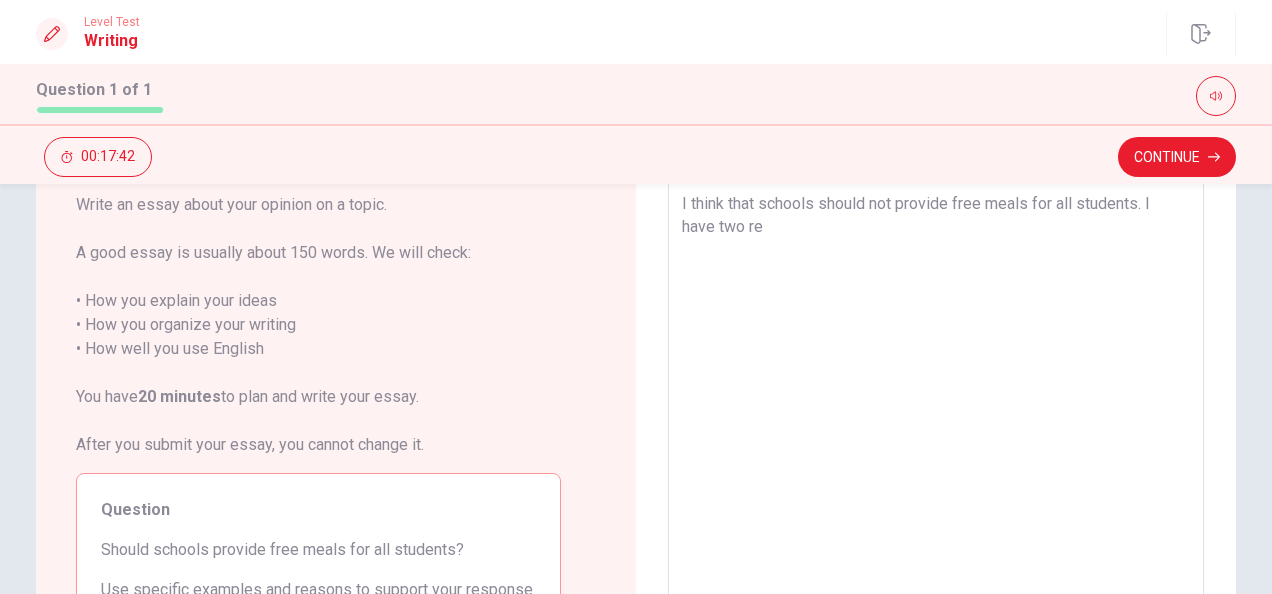type on "x" 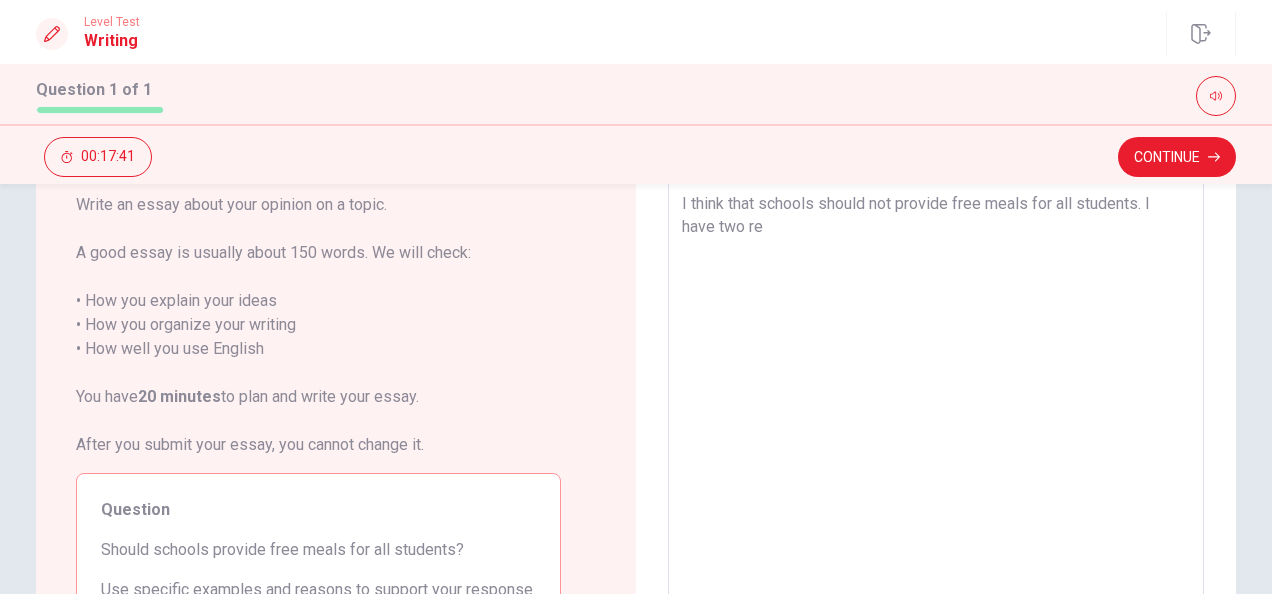 type on "I think that schools should not provide free meals for all students. I have two rea" 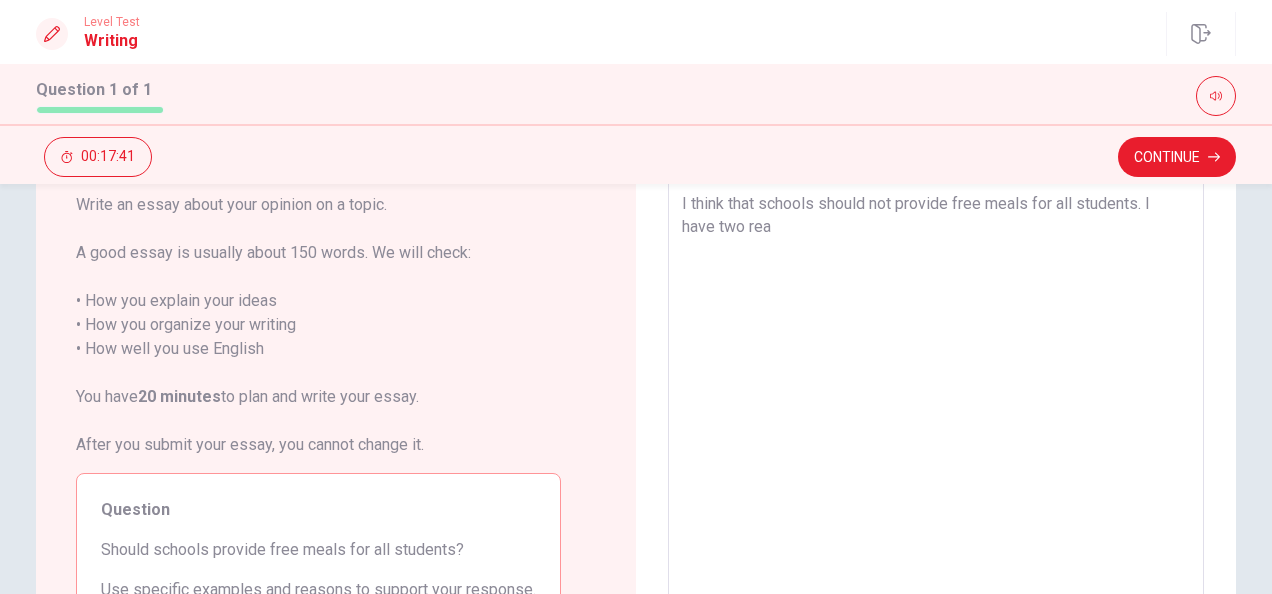 type on "x" 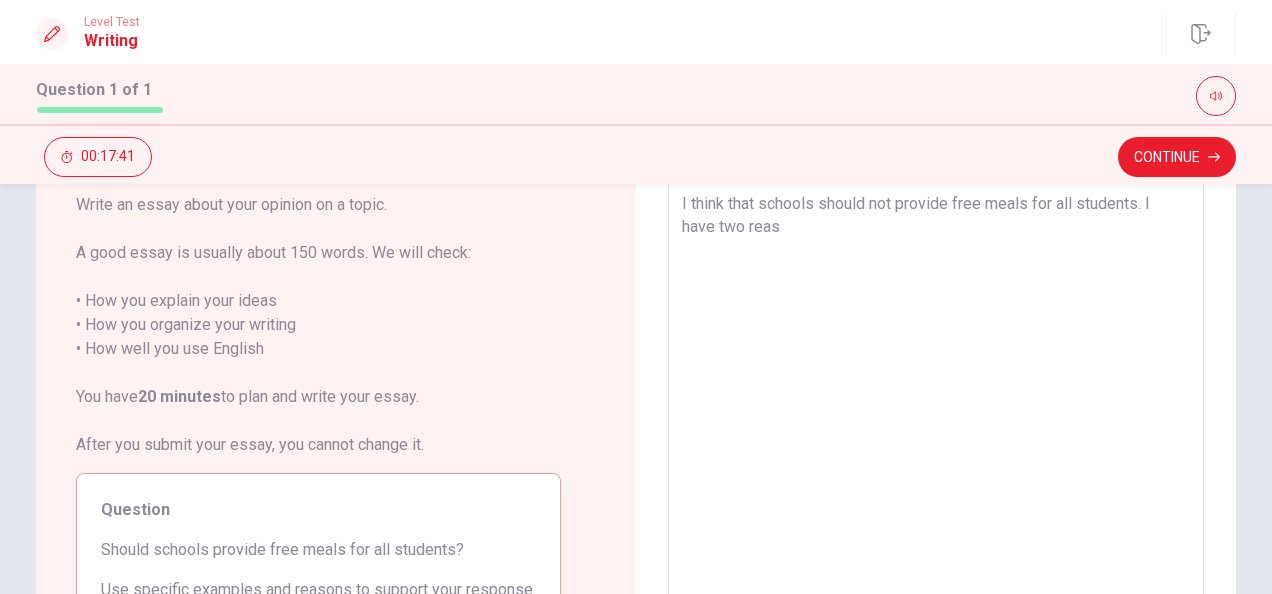 type on "x" 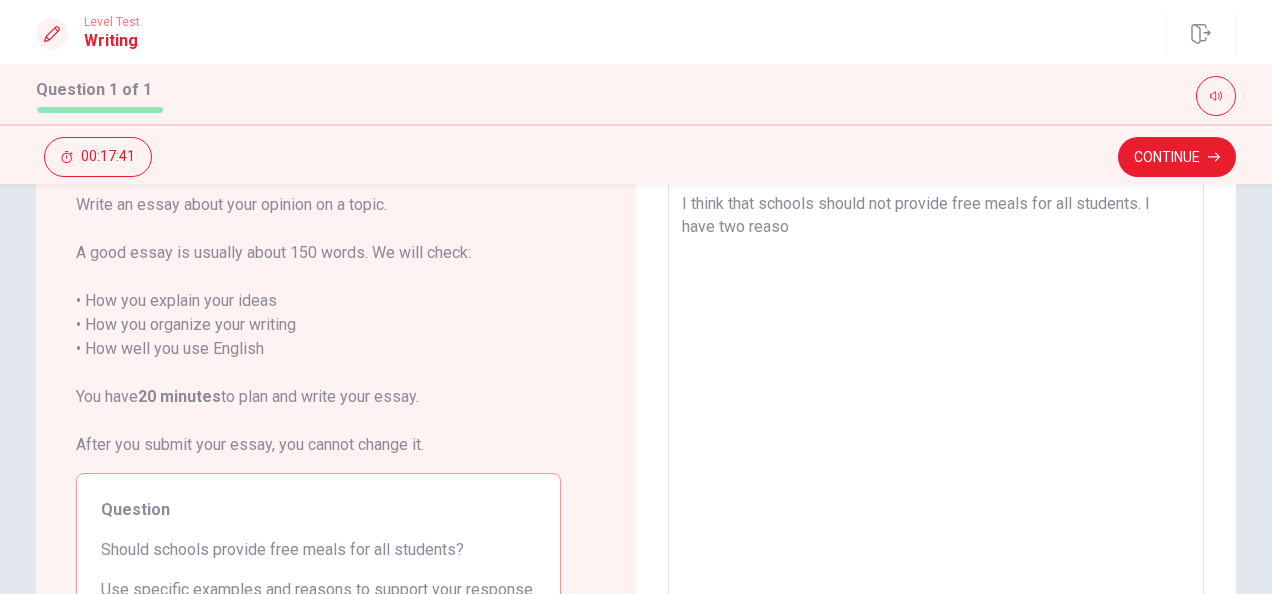 type on "x" 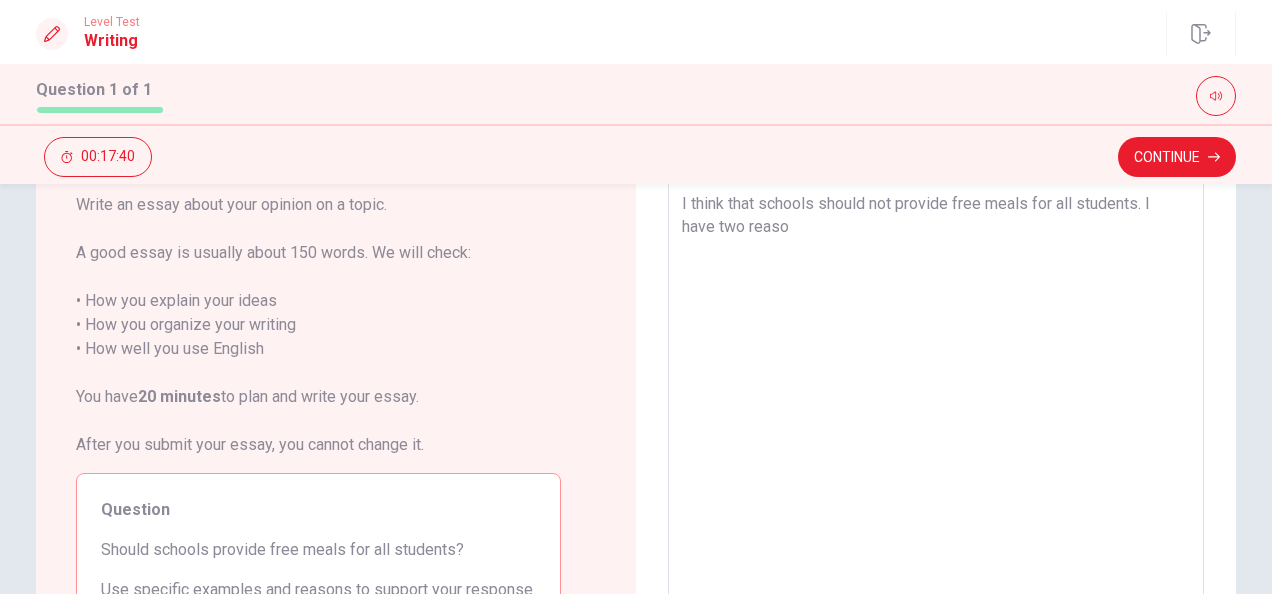 type on "I think that schools should not provide free meals for all students. I have two reason" 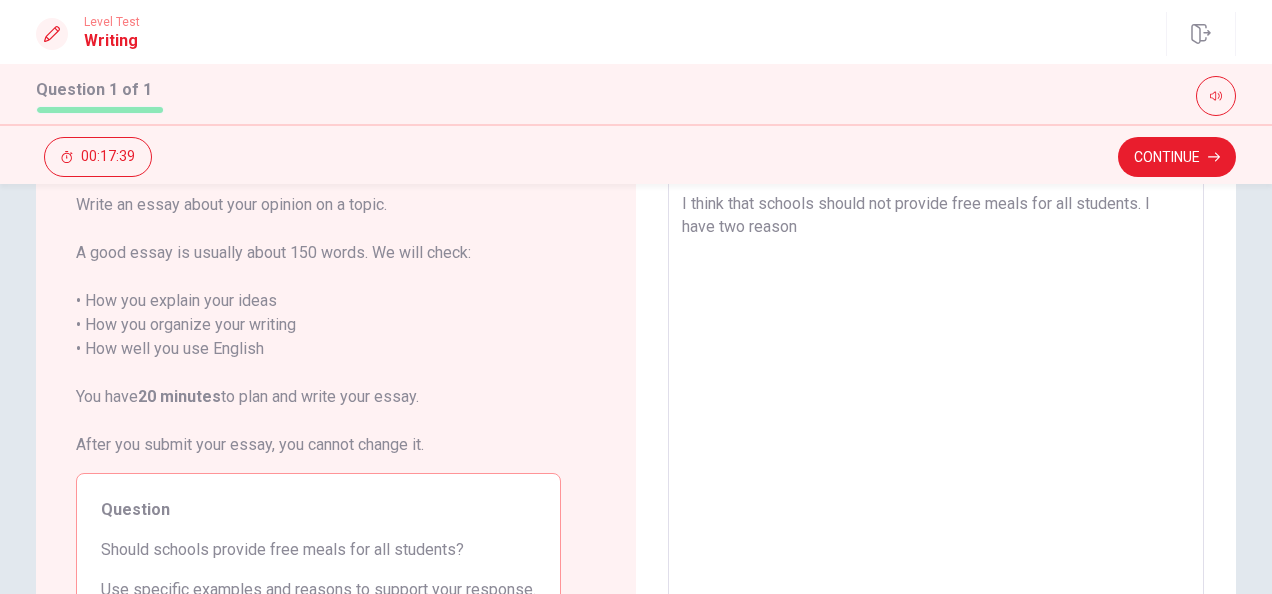type on "x" 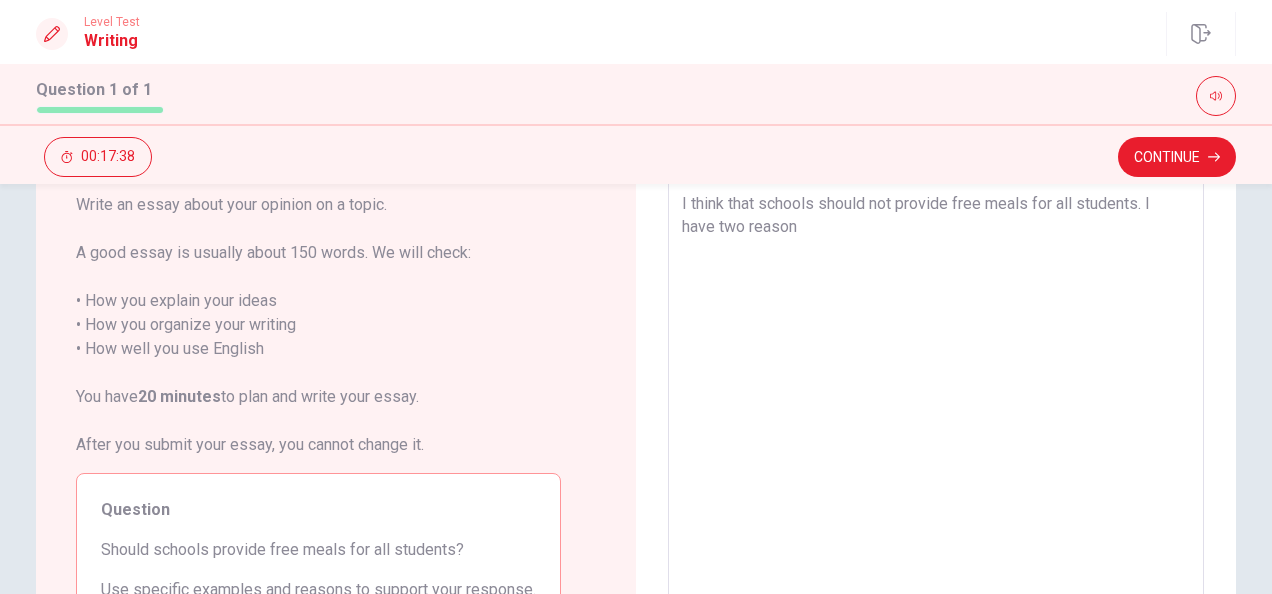 type on "I think that schools should not provide free meals for all students. I have two reason." 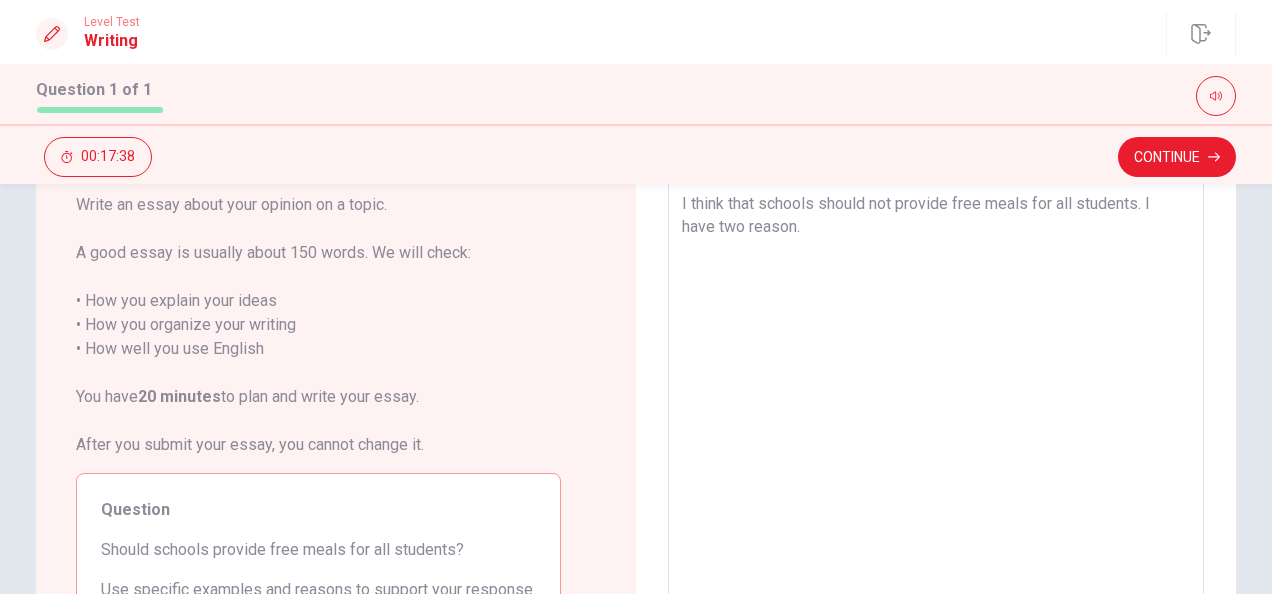 type on "x" 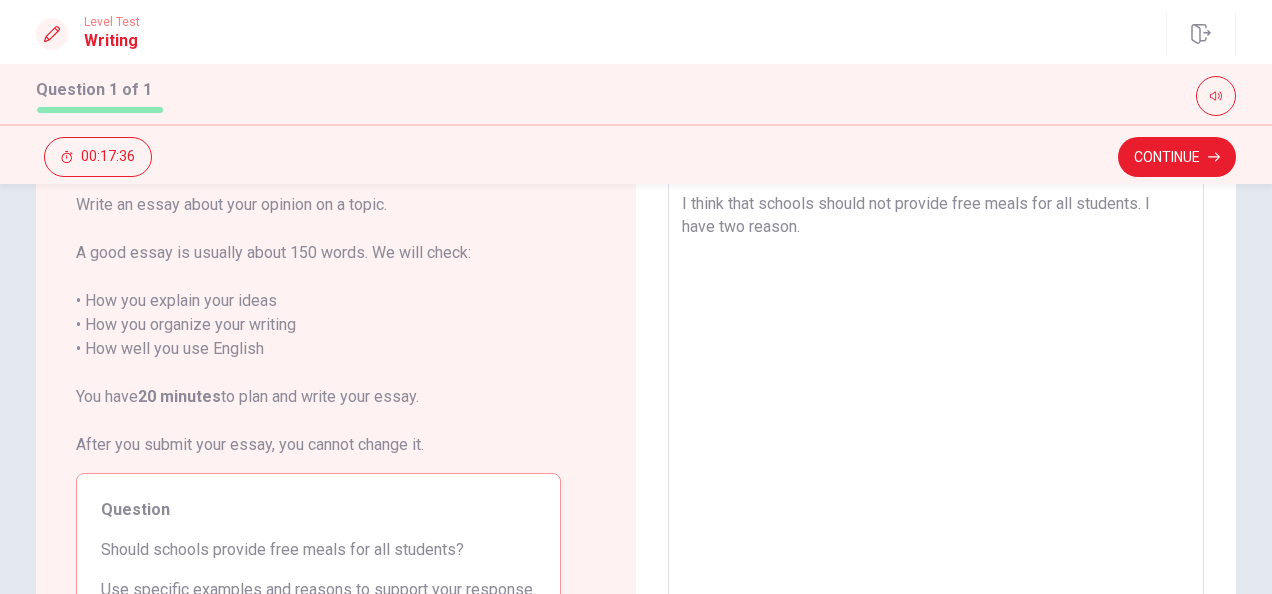 type on "x" 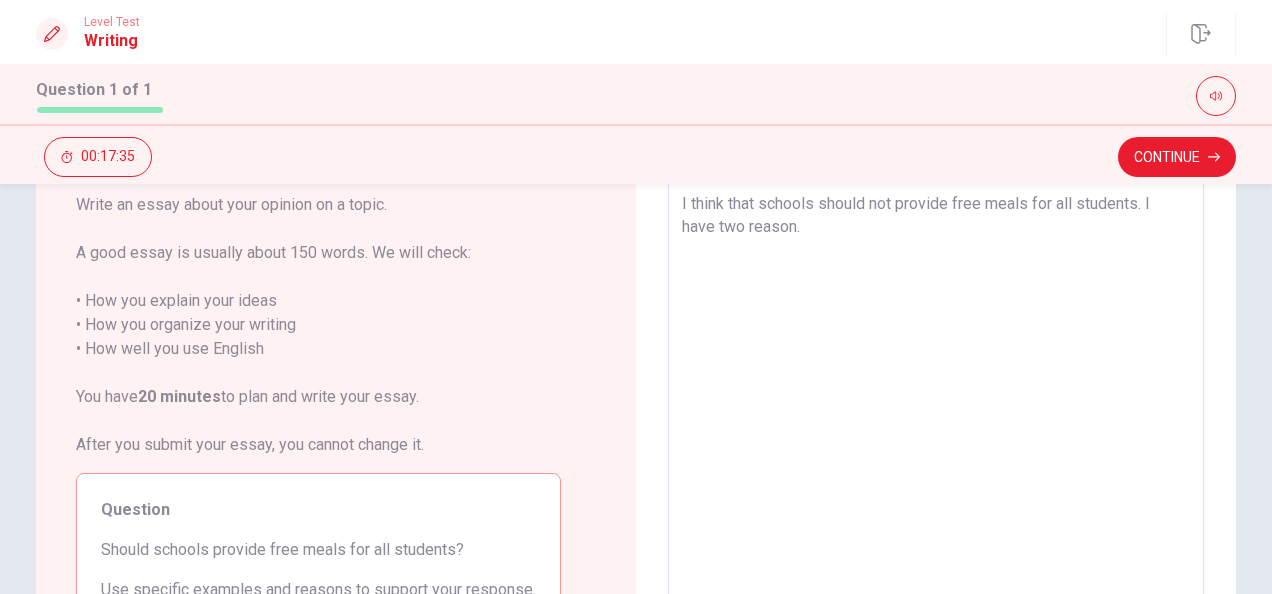 type on "I think that schools should not provide free meals for all students. I have two reason. F" 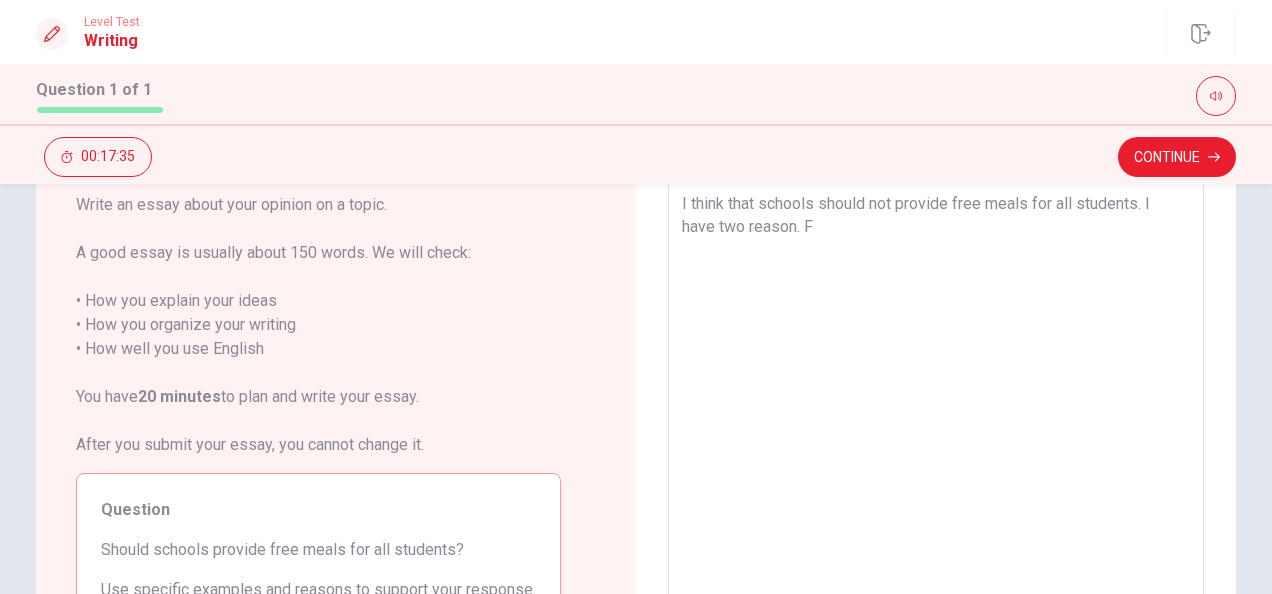 type on "x" 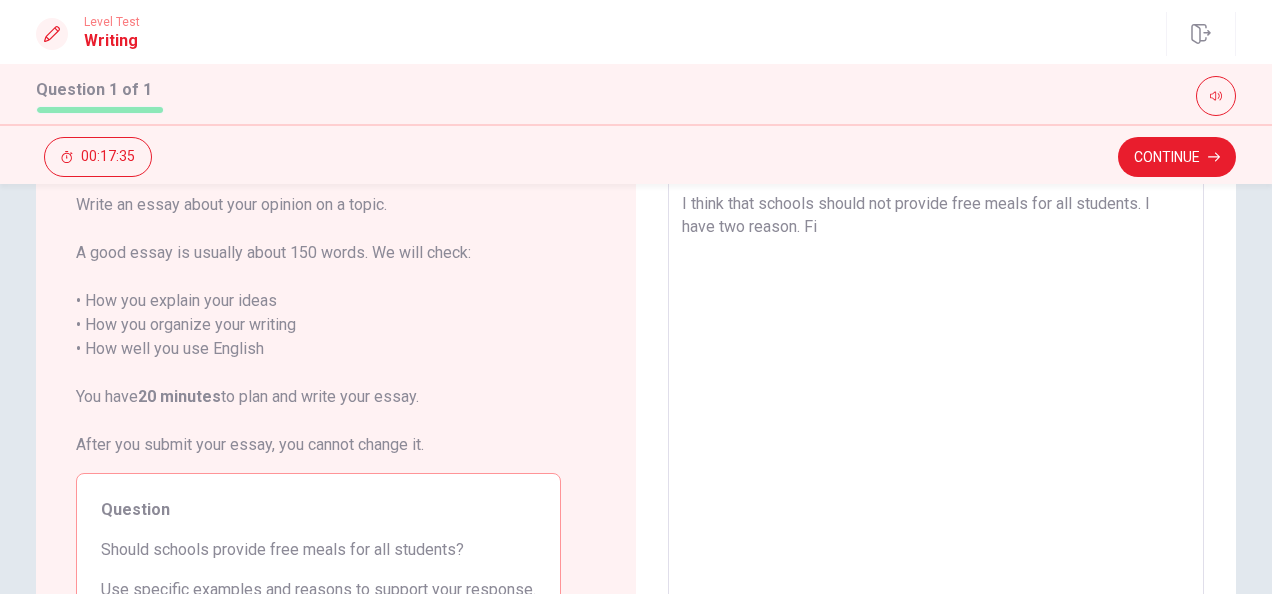 type on "x" 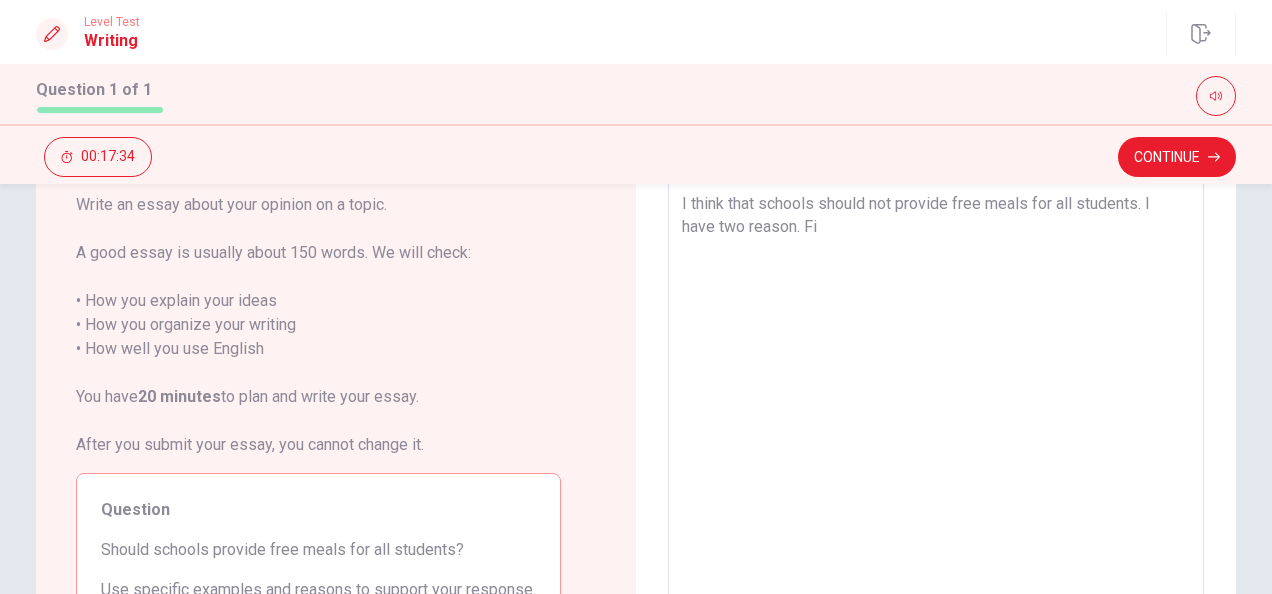 type on "I think that schools should not provide free meals for all students. I have two reason. Fir" 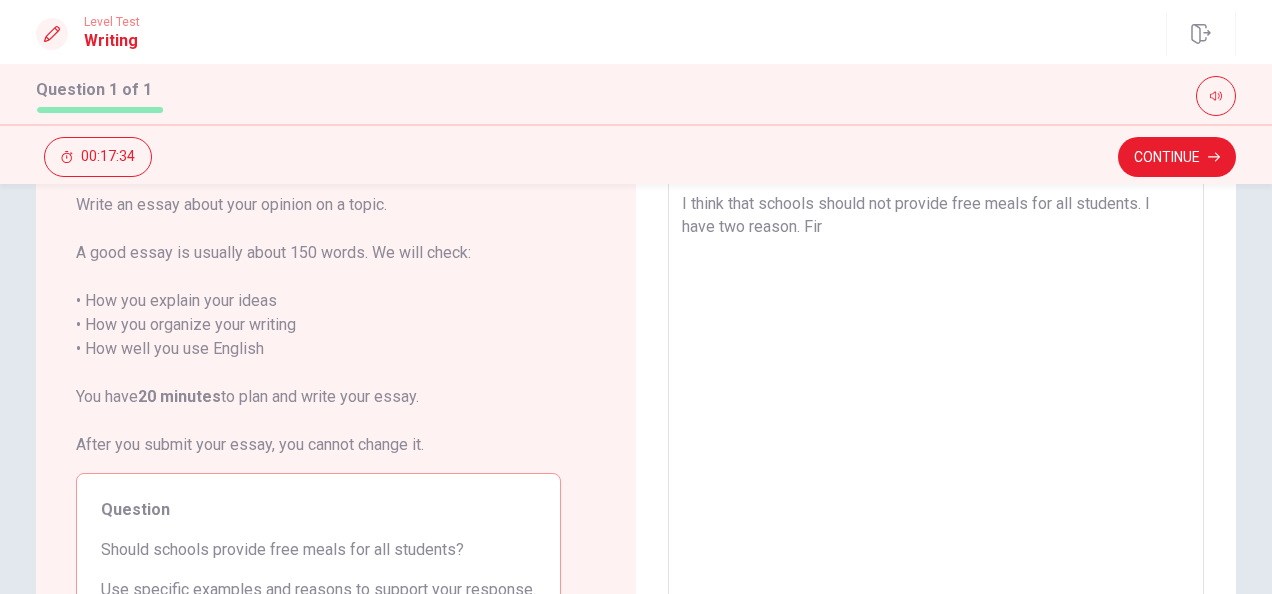 type on "x" 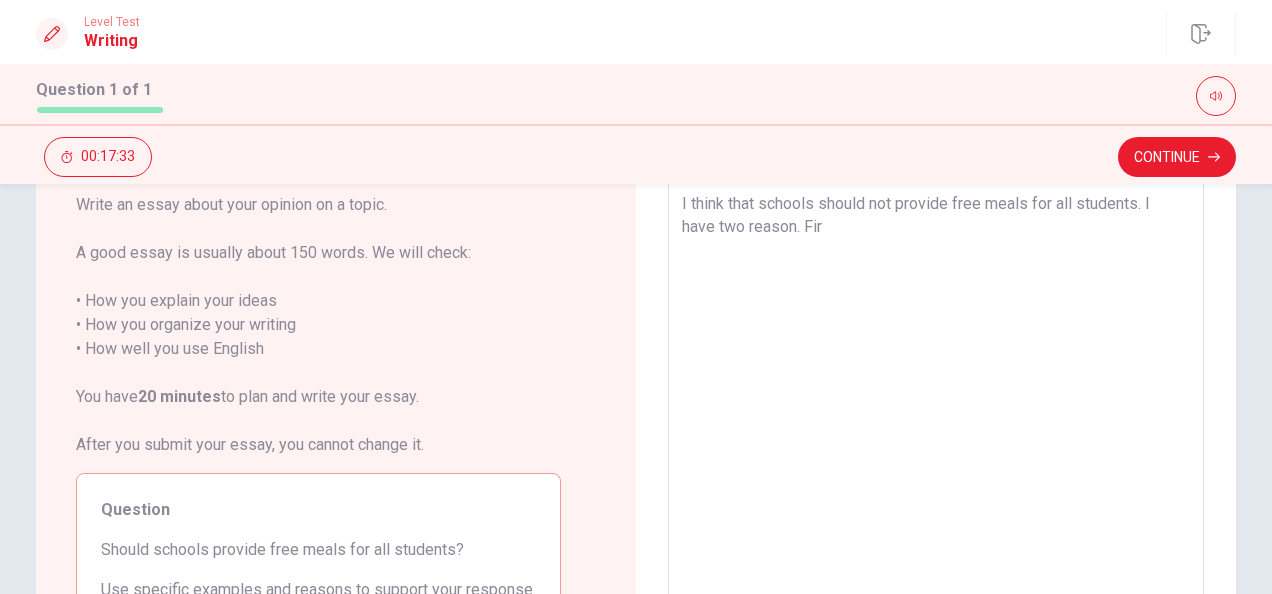 type on "I think that schools should not provide free meals for all students. I have two reason. Firs" 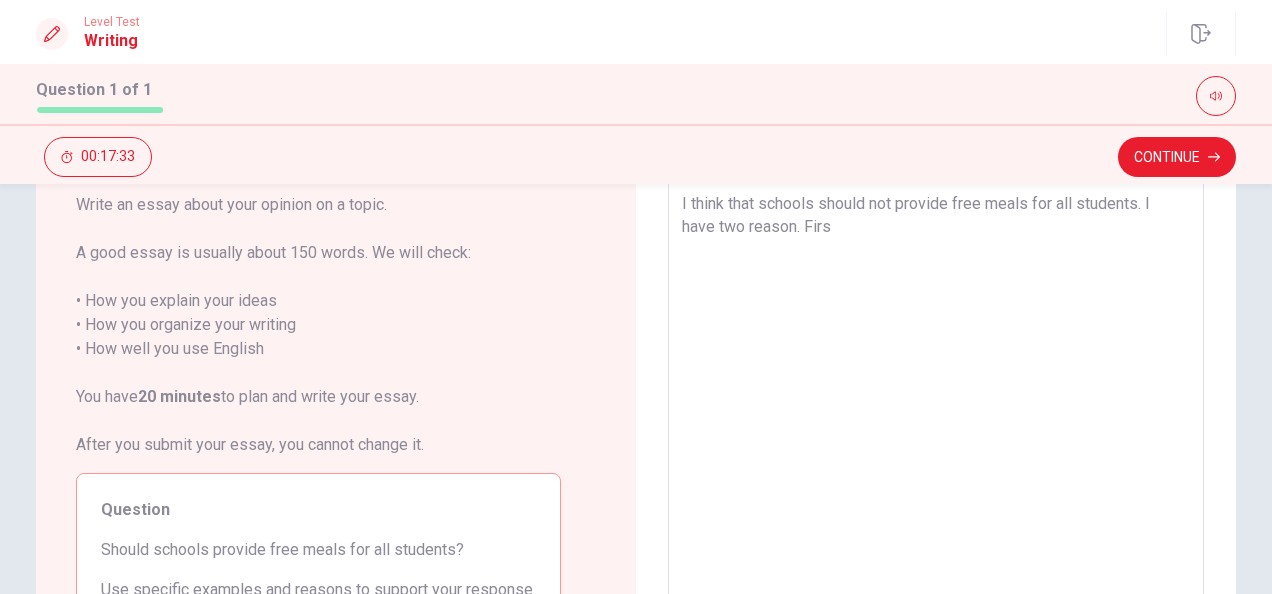 type on "x" 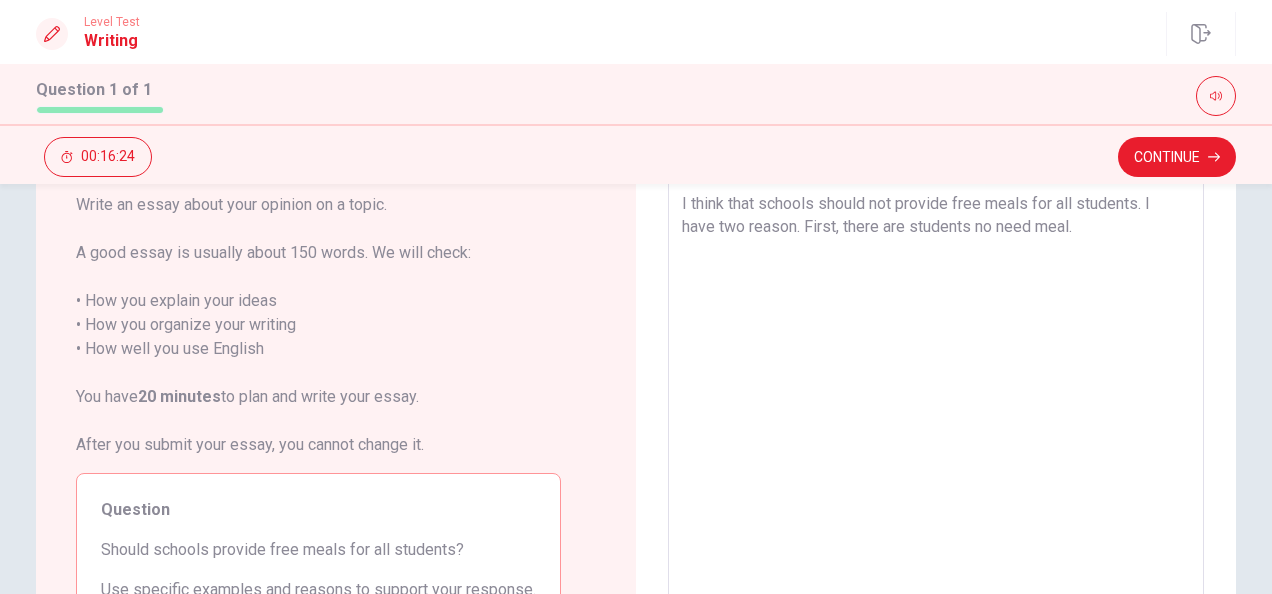 click on "I think that schools should not provide free meals for all students. I have two reason. First, there are students no need meal." at bounding box center (936, 452) 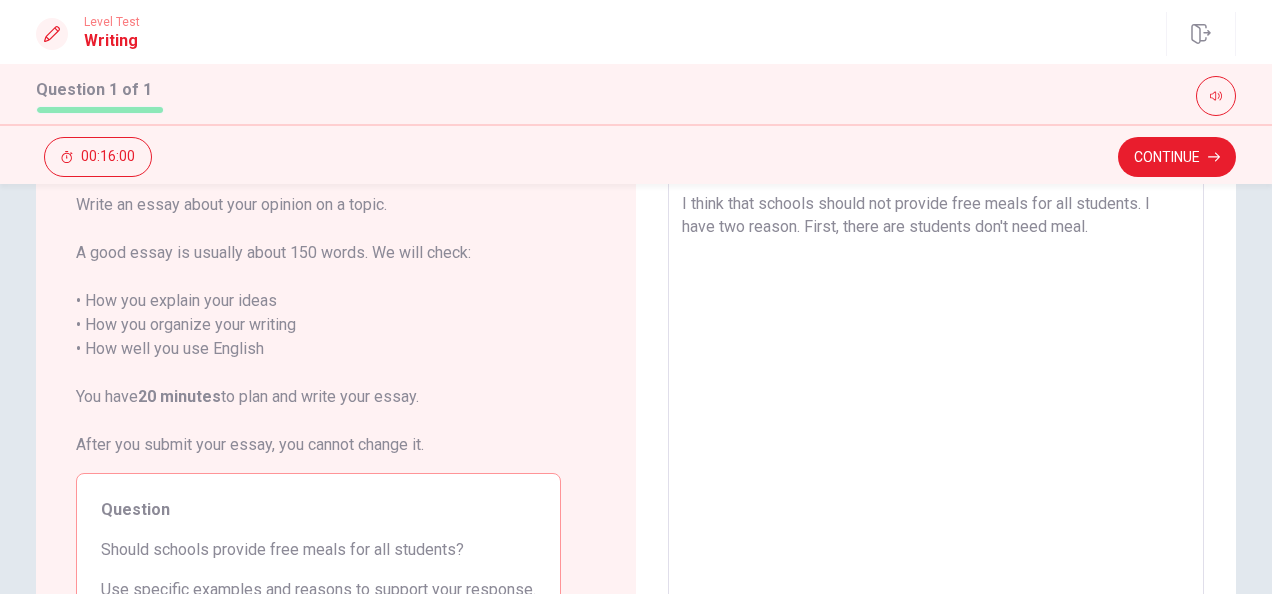 click on "I think that schools should not provide free meals for all students. I have two reason. First, there are students don't need meal." at bounding box center (936, 452) 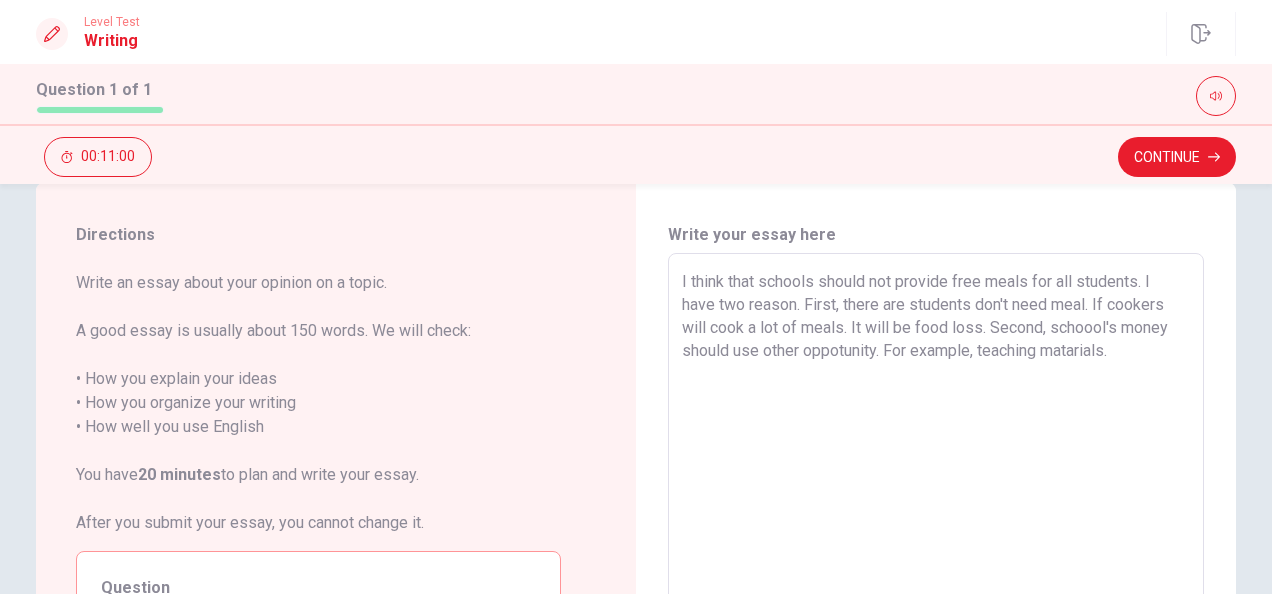 scroll, scrollTop: 58, scrollLeft: 0, axis: vertical 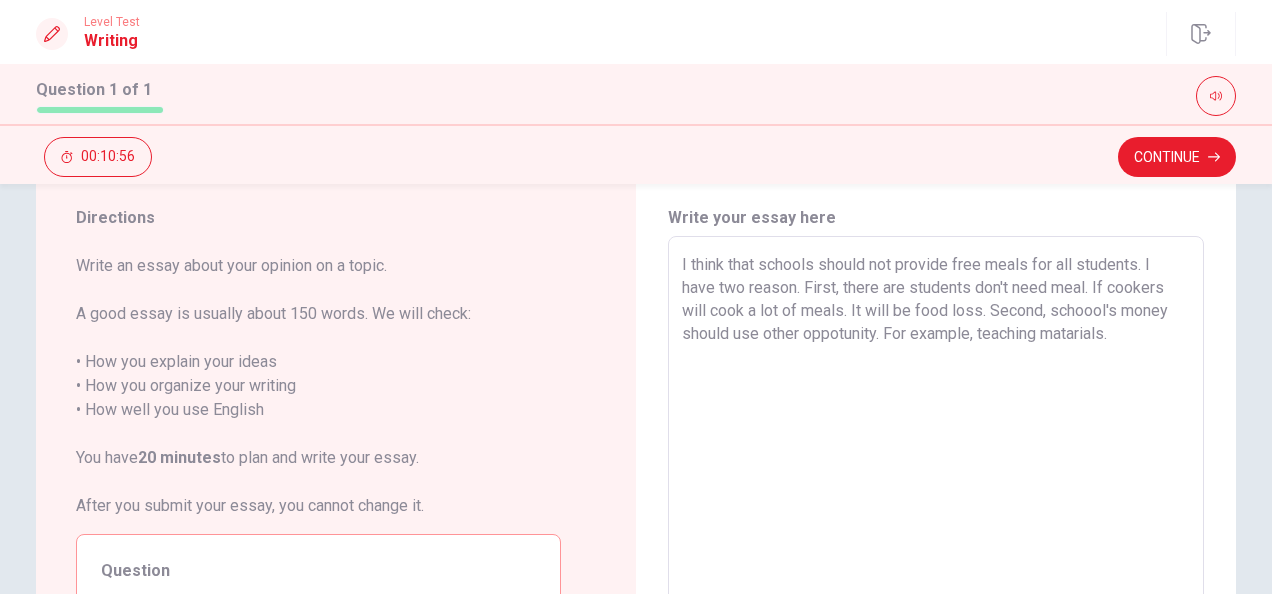 click on "I think that schools should not provide free meals for all students. I have two reason. First, there are students don't need meal. If cookers will cook a lot of meals. It will be food loss. Second, schoool's money should use other oppotunity. For example, teaching matarials." at bounding box center (936, 513) 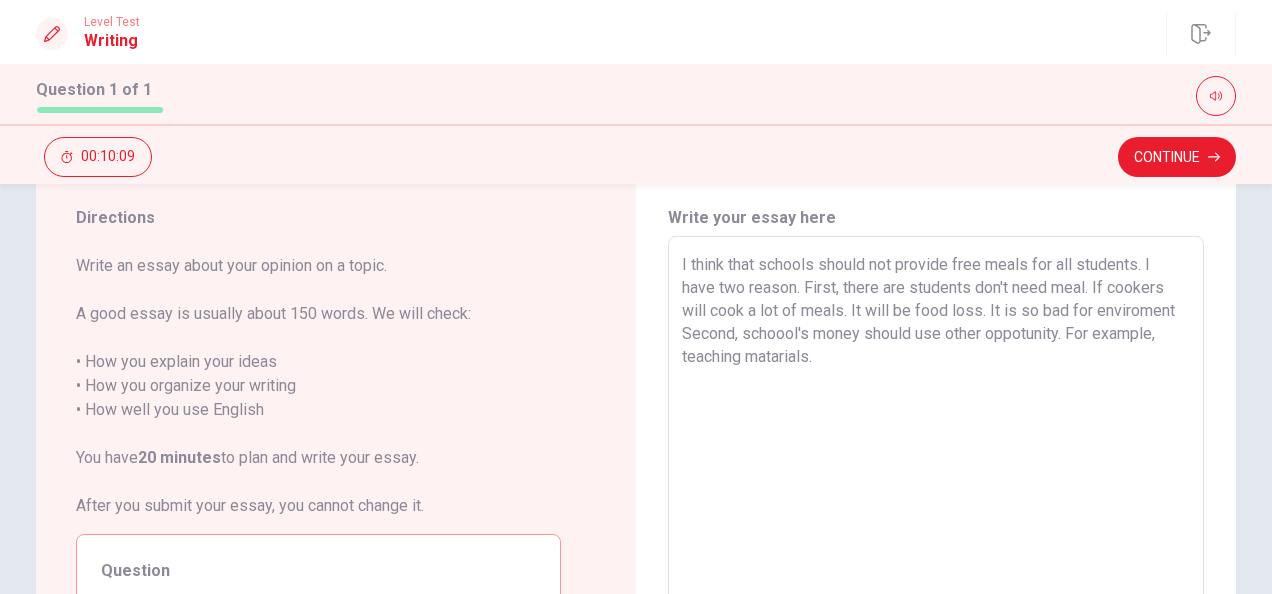 click on "I think that schools should not provide free meals for all students. I have two reason. First, there are students don't need meal. If cookers will cook a lot of meals. It will be food loss. It is so bad for enviroment Second, schoool's money should use other oppotunity. For example, teaching matarials." at bounding box center [936, 513] 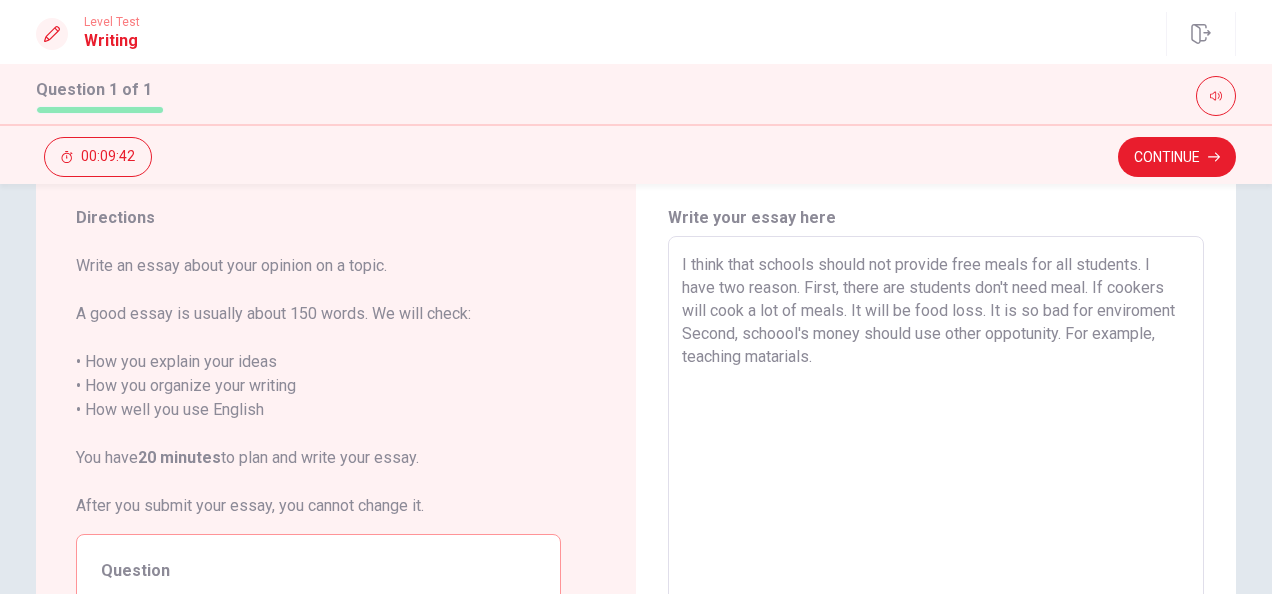 click on "I think that schools should not provide free meals for all students. I have two reason. First, there are students don't need meal. If cookers will cook a lot of meals. It will be food loss. It is so bad for enviroment Second, schoool's money should use other oppotunity. For example, teaching matarials." at bounding box center (936, 513) 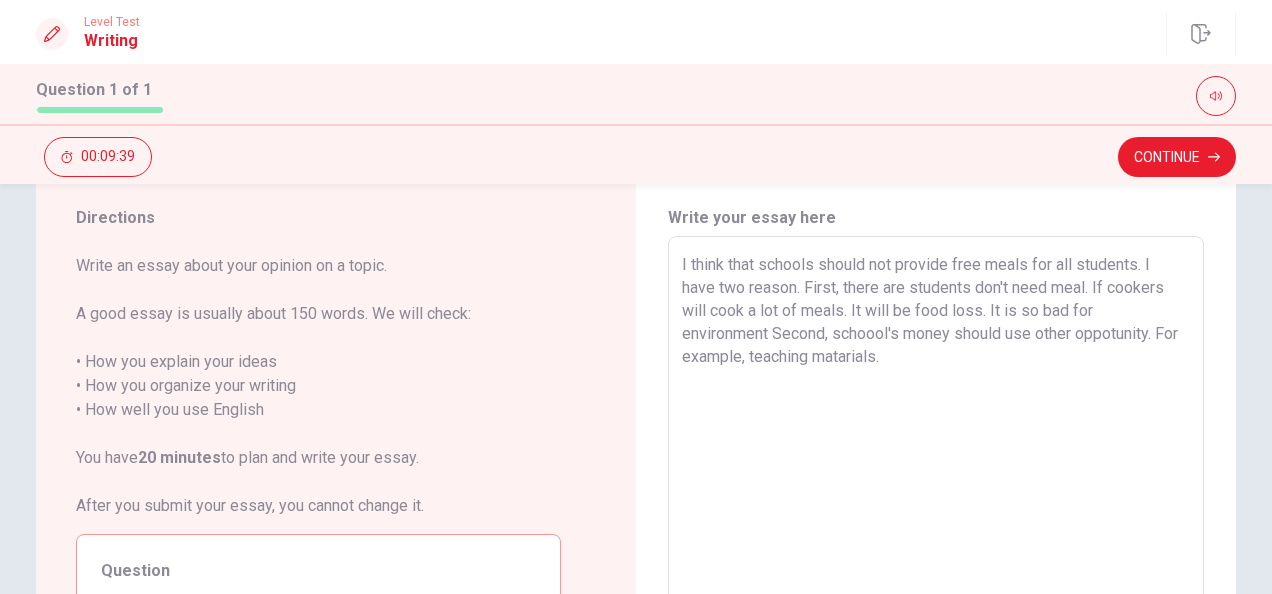 click on "I think that schools should not provide free meals for all students. I have two reason. First, there are students don't need meal. If cookers will cook a lot of meals. It will be food loss. It is so bad for environment Second, schoool's money should use other oppotunity. For example, teaching matarials." at bounding box center (936, 513) 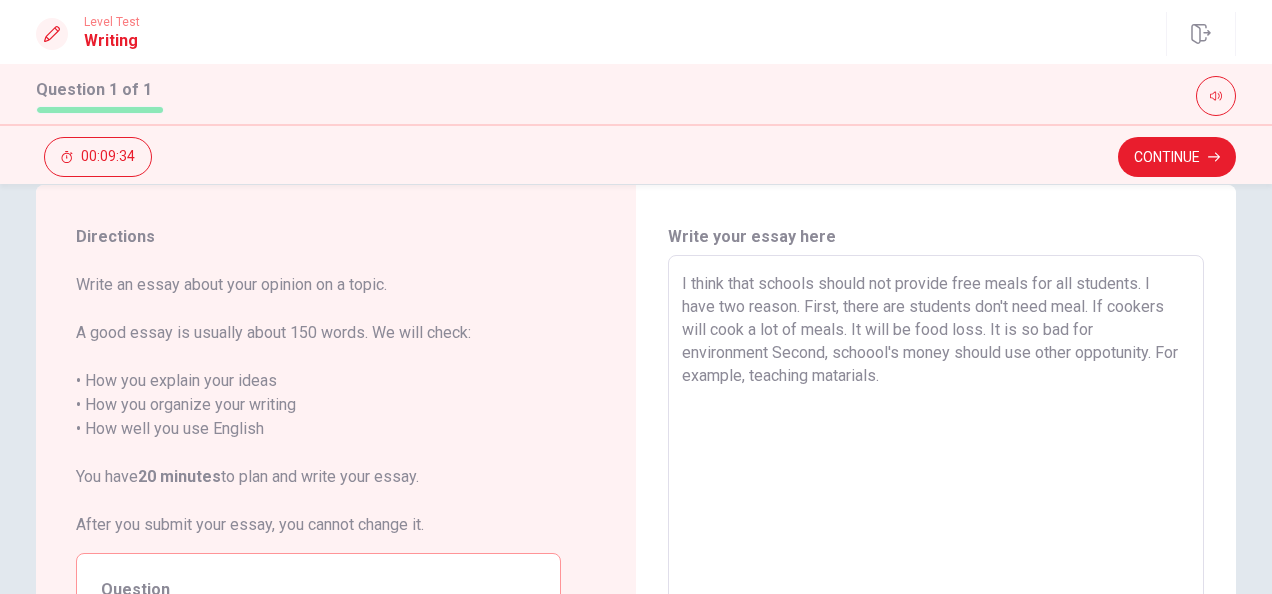 scroll, scrollTop: 25, scrollLeft: 0, axis: vertical 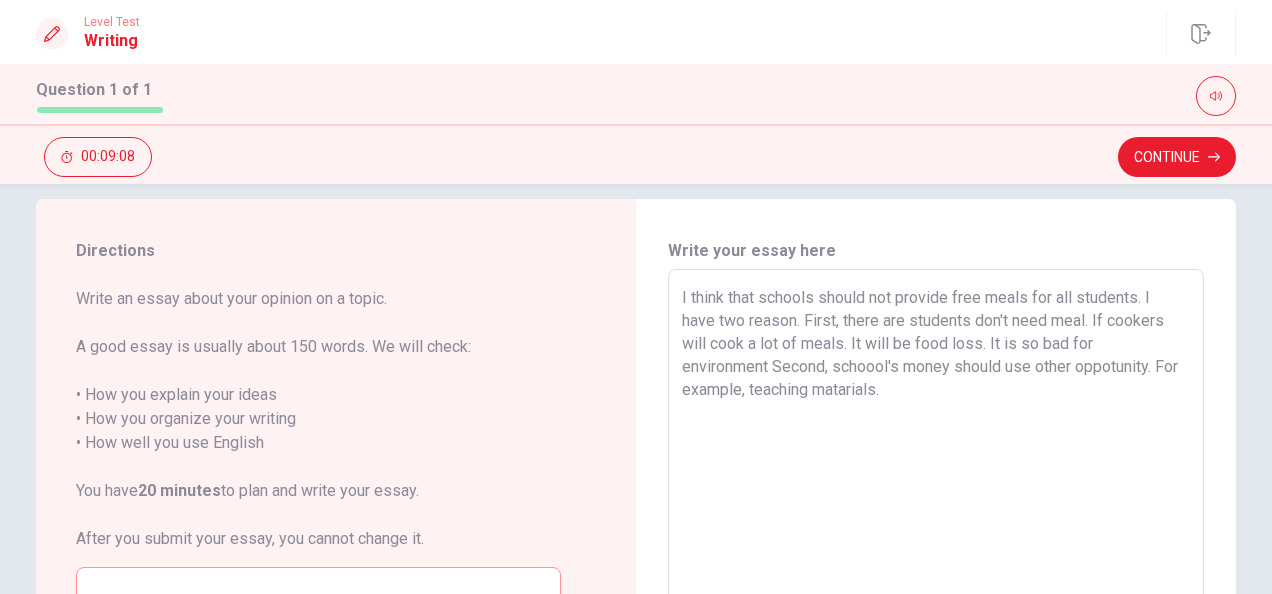 click on "I think that schools should not provide free meals for all students. I have two reason. First, there are students don't need meal. If cookers will cook a lot of meals. It will be food loss. It is so bad for environment Second, schoool's money should use other oppotunity. For example, teaching matarials." at bounding box center (936, 546) 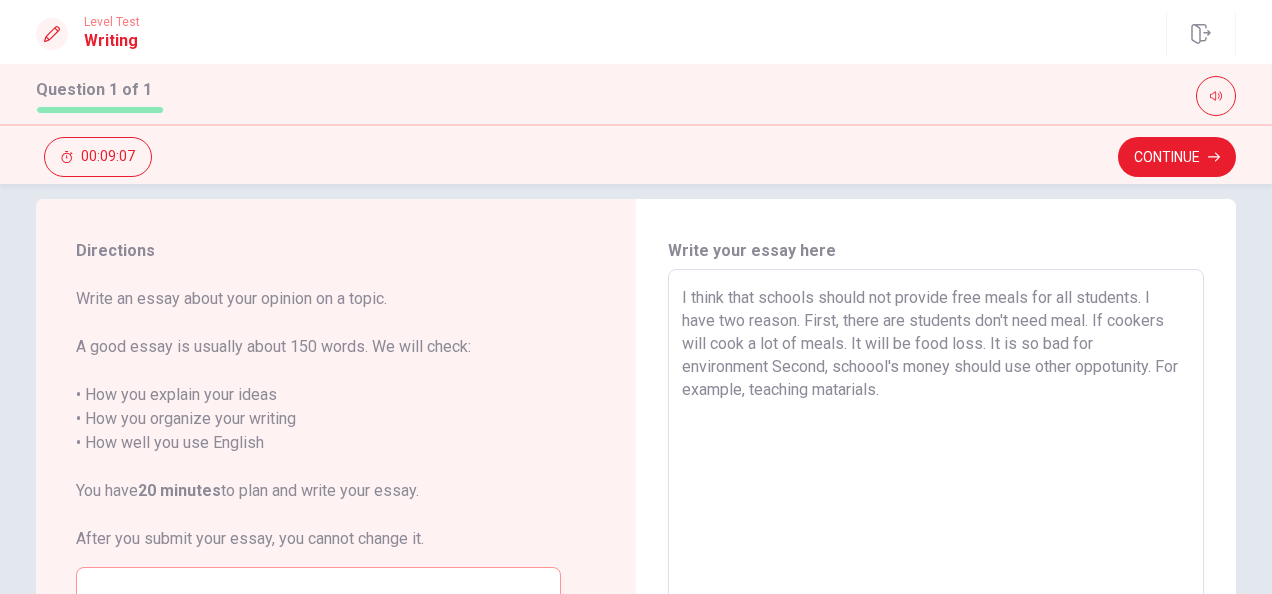 click on "I think that schools should not provide free meals for all students. I have two reason. First, there are students don't need meal. If cookers will cook a lot of meals. It will be food loss. It is so bad for environment Second, schoool's money should use other oppotunity. For example, teaching matarials." at bounding box center [936, 546] 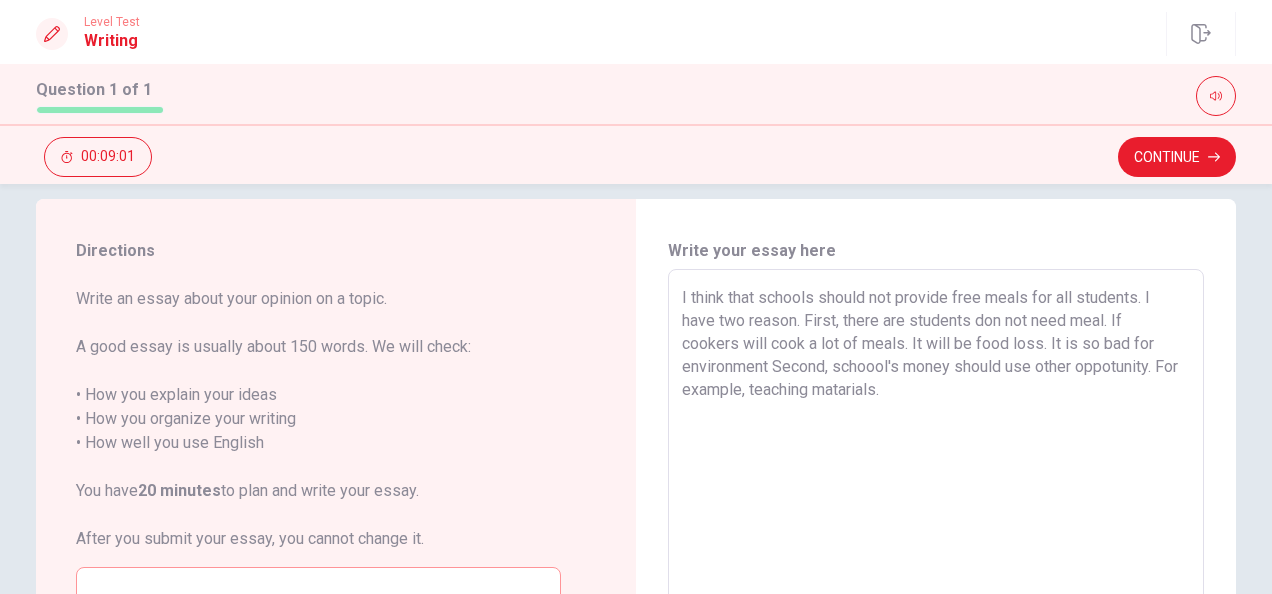 click on "I think that schools should not provide free meals for all students. I have two reason. First, there are students don not need meal. If cookers will cook a lot of meals. It will be food loss. It is so bad for environment Second, schoool's money should use other oppotunity. For example, teaching matarials." at bounding box center (936, 546) 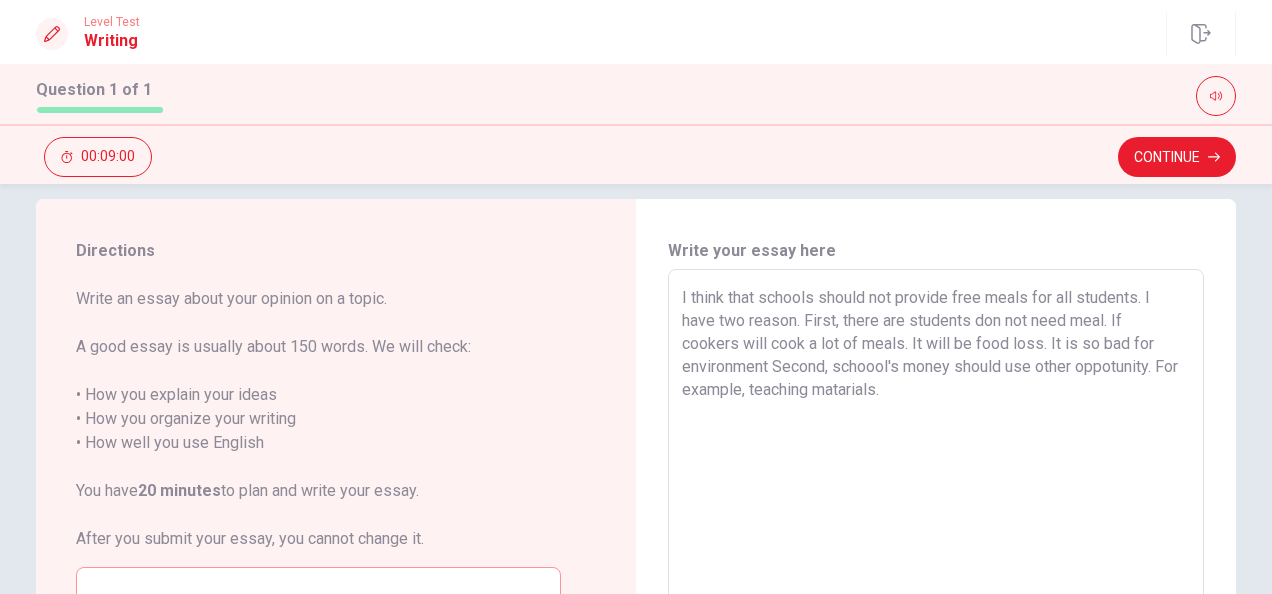 click on "I think that schools should not provide free meals for all students. I have two reason. First, there are students don not need meal. If cookers will cook a lot of meals. It will be food loss. It is so bad for environment Second, schoool's money should use other oppotunity. For example, teaching matarials." at bounding box center [936, 546] 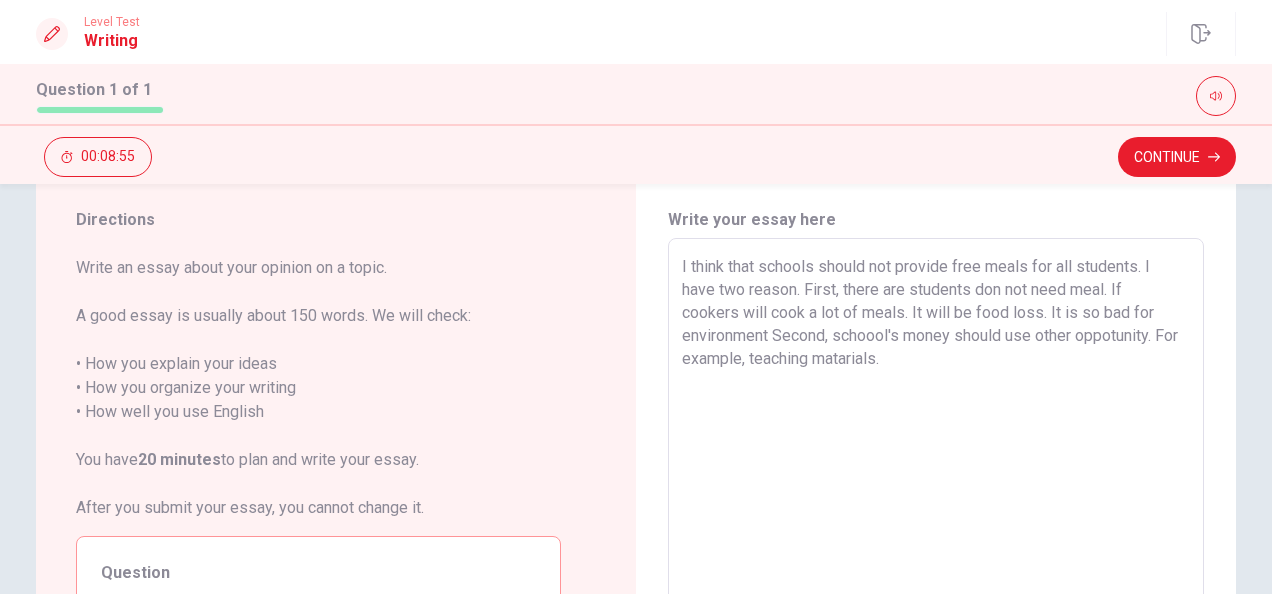 scroll, scrollTop: 0, scrollLeft: 0, axis: both 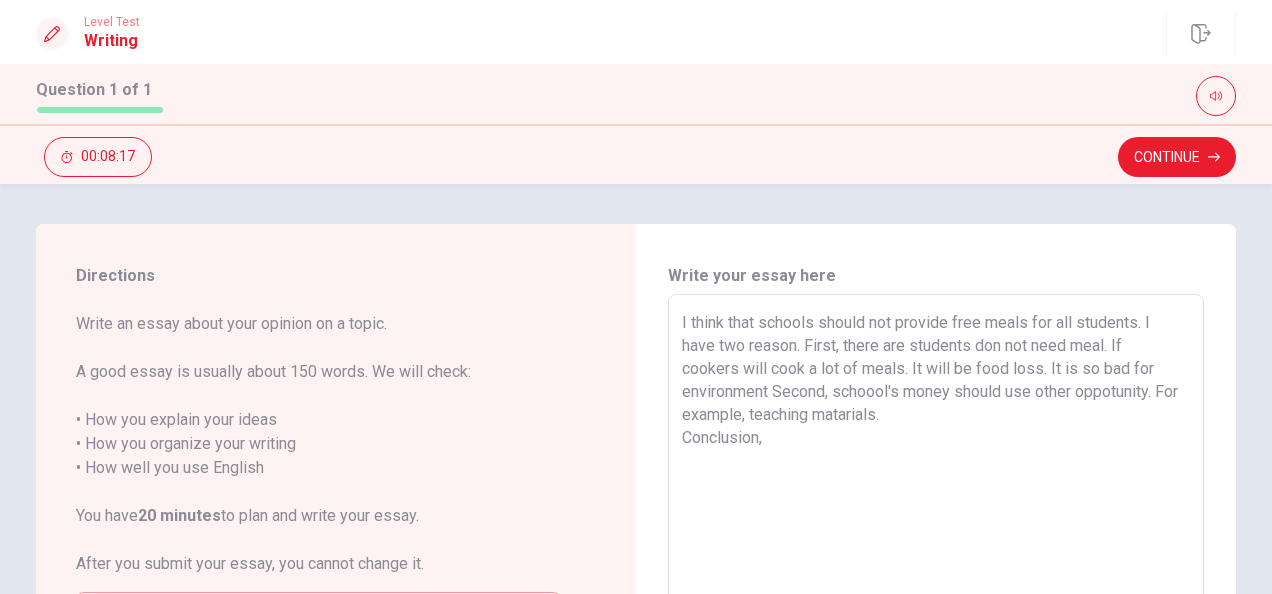 click on "I think that schools should not provide free meals for all students. I have two reason. First, there are students don not need meal. If cookers will cook a lot of meals. It will be food loss. It is so bad for environment Second, schoool's money should use other oppotunity. For example, teaching matarials.
Conclusion,
x ​" at bounding box center [936, 570] 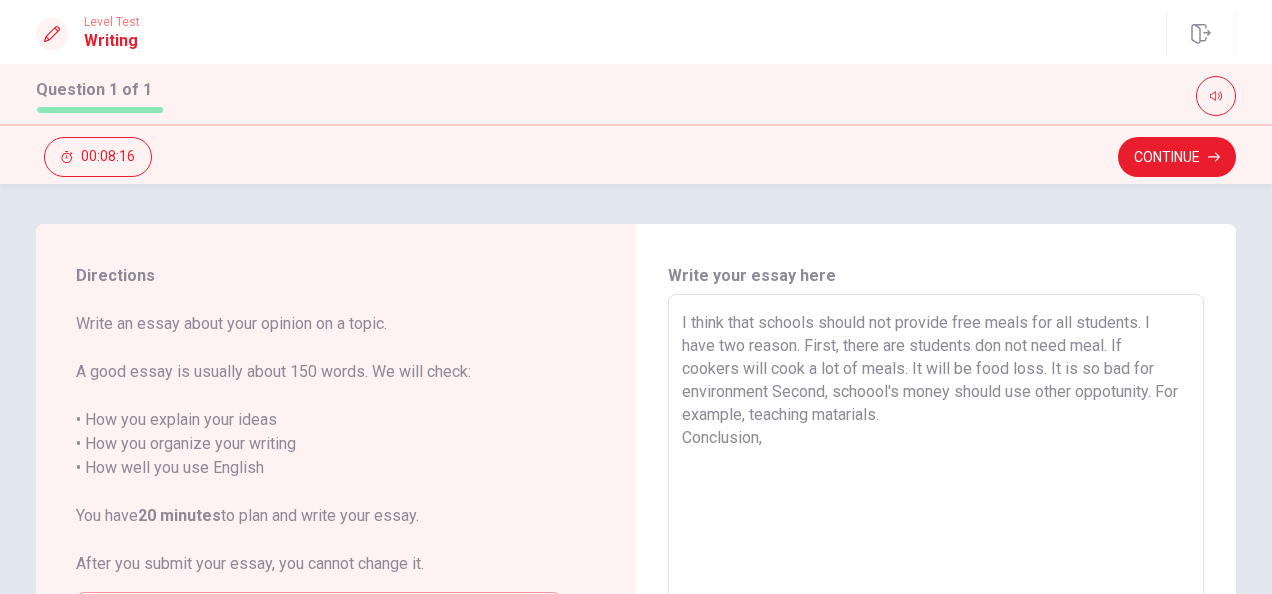 click on "I think that schools should not provide free meals for all students. I have two reason. First, there are students don not need meal. If cookers will cook a lot of meals. It will be food loss. It is so bad for environment Second, schoool's money should use other oppotunity. For example, teaching matarials.
Conclusion,
x ​" at bounding box center (936, 570) 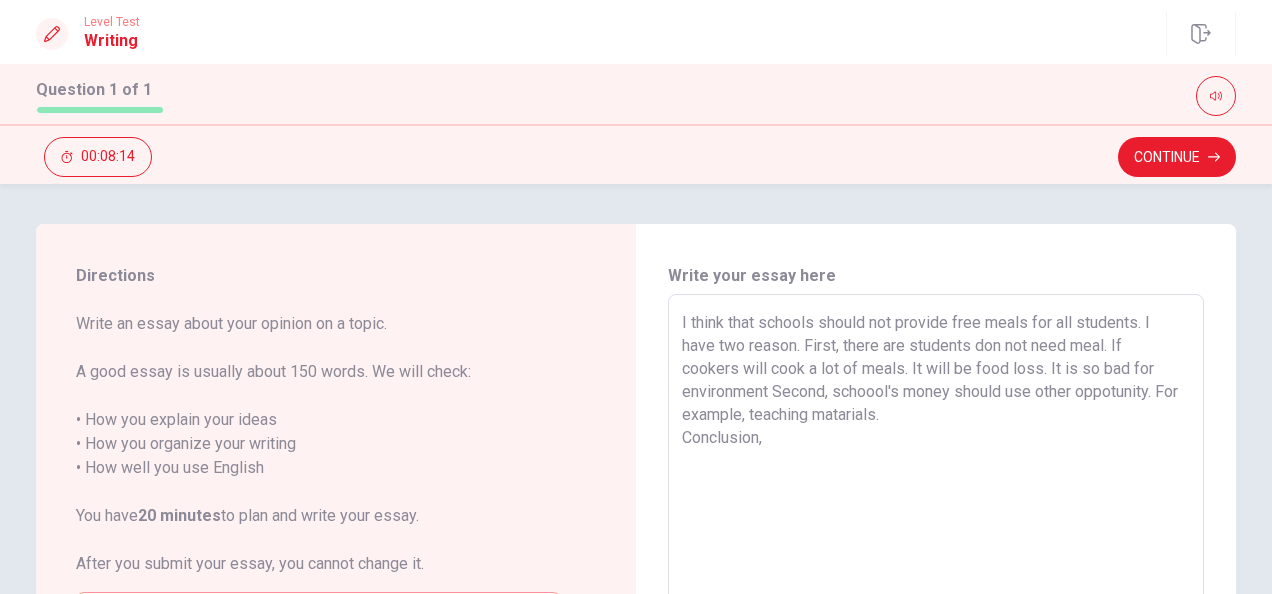 drag, startPoint x: 676, startPoint y: 322, endPoint x: 720, endPoint y: 303, distance: 47.92703 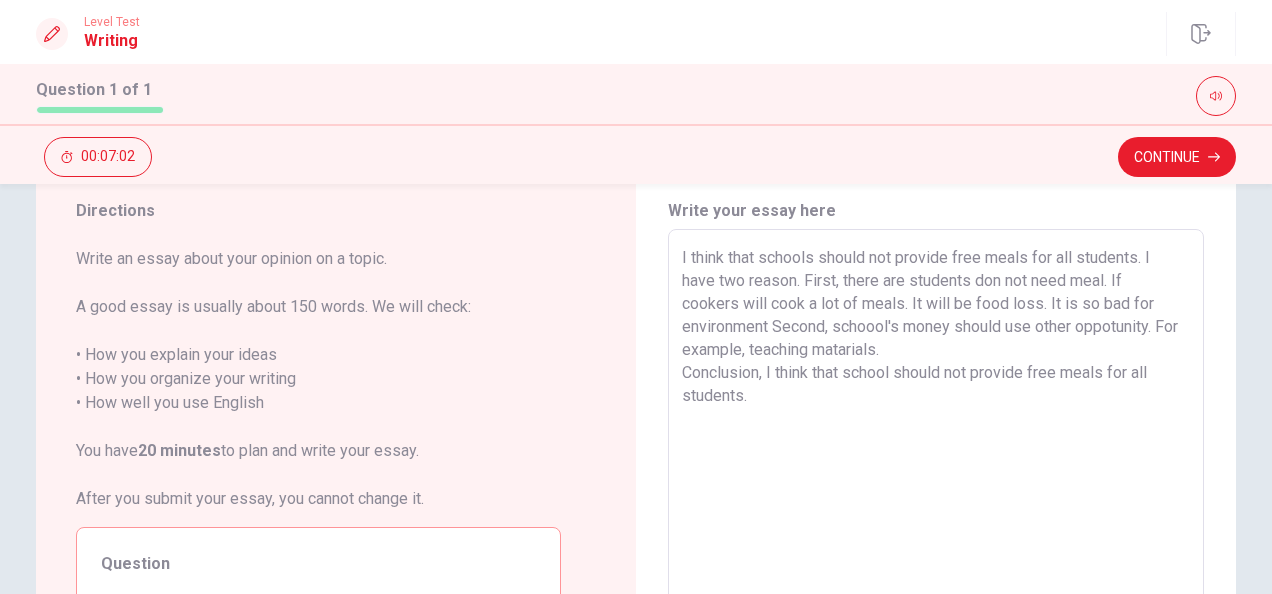 scroll, scrollTop: 64, scrollLeft: 0, axis: vertical 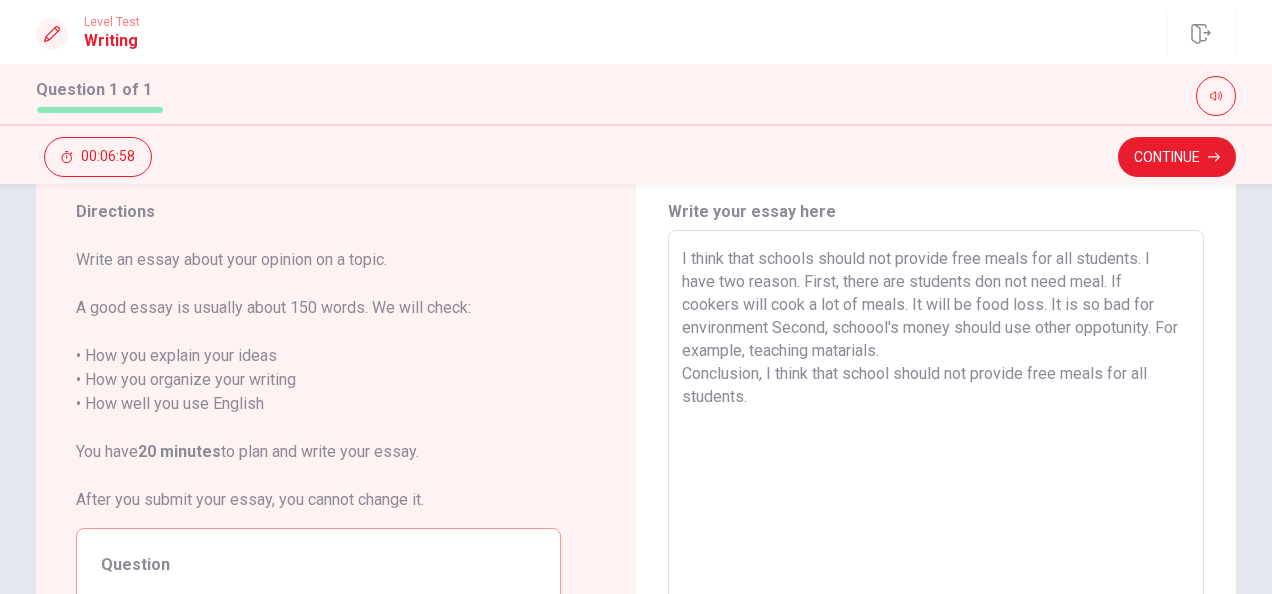 click on "I think that schools should not provide free meals for all students. I have two reason. First, there are students don not need meal. If cookers will cook a lot of meals. It will be food loss. It is so bad for environment Second, schoool's money should use other oppotunity. For example, teaching matarials.
Conclusion, I think that school should not provide free meals for all students." at bounding box center [936, 507] 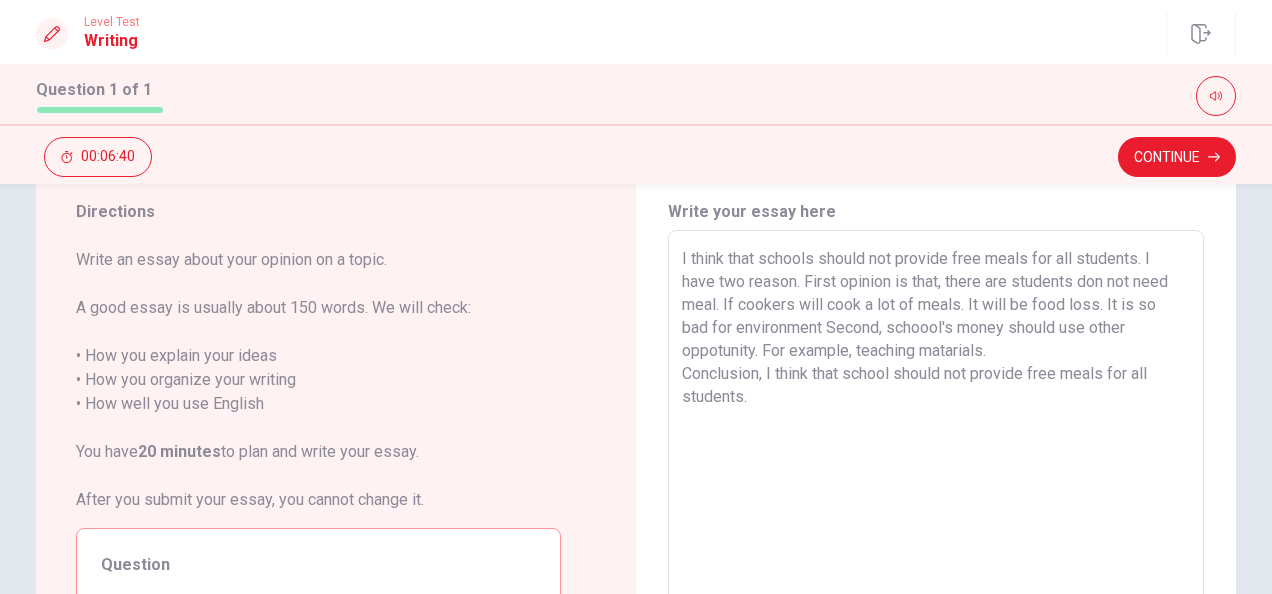 click on "I think that schools should not provide free meals for all students. I have two reason. First opinion is that, there are students don not need meal. If cookers will cook a lot of meals. It will be food loss. It is so bad for environment Second, schoool's money should use other oppotunity. For example, teaching matarials.
Conclusion, I think that school should not provide free meals for all students." at bounding box center [936, 507] 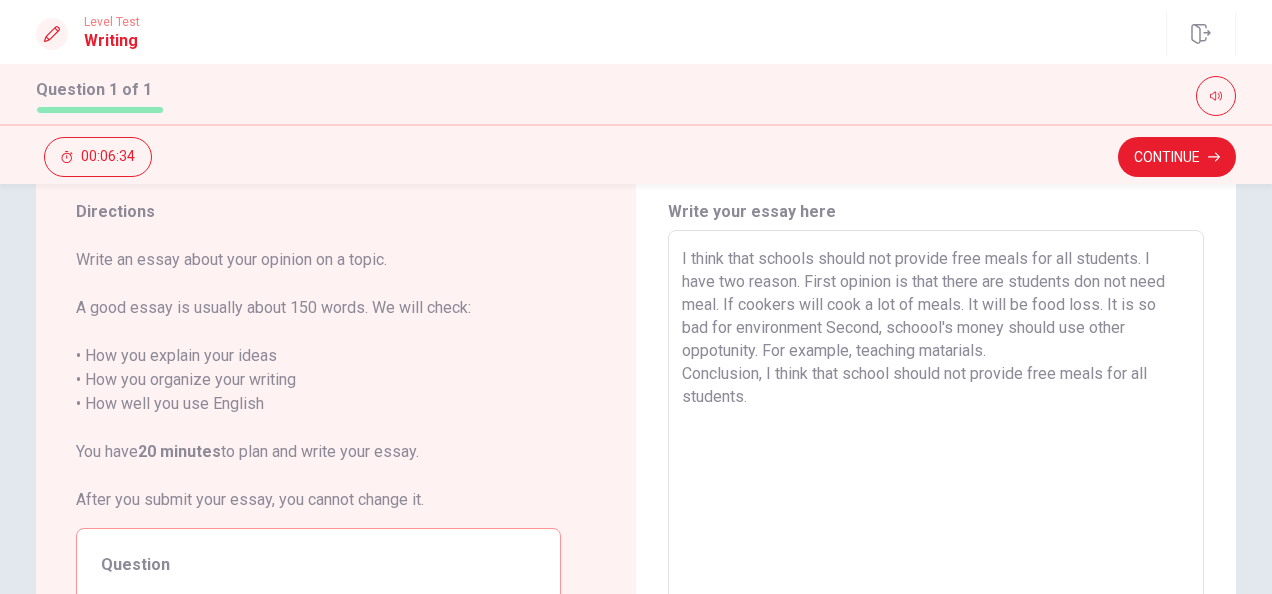 click on "I think that schools should not provide free meals for all students. I have two reason. First opinion is that there are students don not need meal. If cookers will cook a lot of meals. It will be food loss. It is so bad for environment Second, schoool's money should use other oppotunity. For example, teaching matarials.
Conclusion, I think that school should not provide free meals for all students." at bounding box center (936, 507) 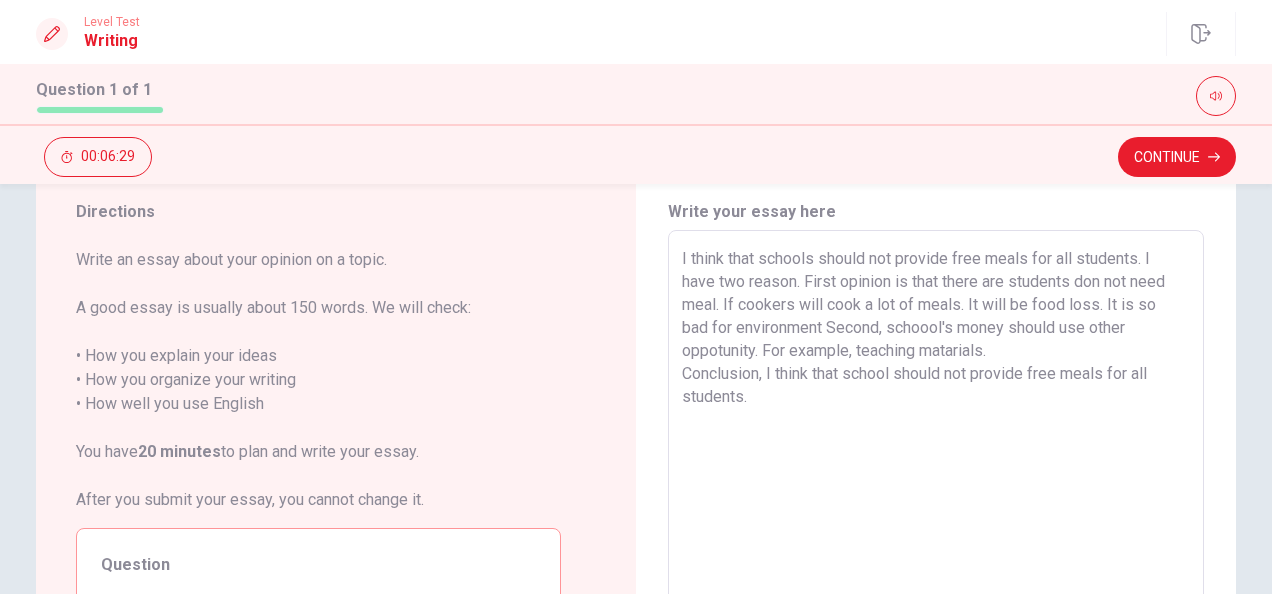 click on "I think that schools should not provide free meals for all students. I have two reason. First opinion is that there are students don not need meal. If cookers will cook a lot of meals. It will be food loss. It is so bad for environment Second, schoool's money should use other oppotunity. For example, teaching matarials.
Conclusion, I think that school should not provide free meals for all students." at bounding box center (936, 507) 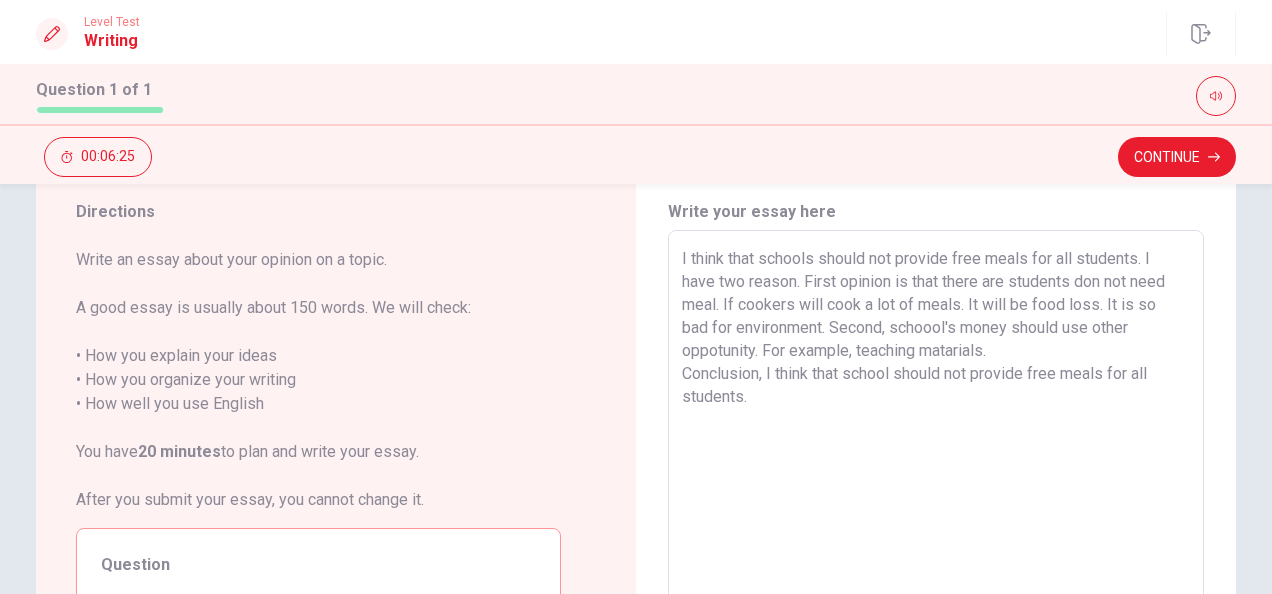 click on "I think that schools should not provide free meals for all students. I have two reason. First opinion is that there are students don not need meal. If cookers will cook a lot of meals. It will be food loss. It is so bad for environment. Second, schoool's money should use other oppotunity. For example, teaching matarials.
Conclusion, I think that school should not provide free meals for all students." at bounding box center (936, 507) 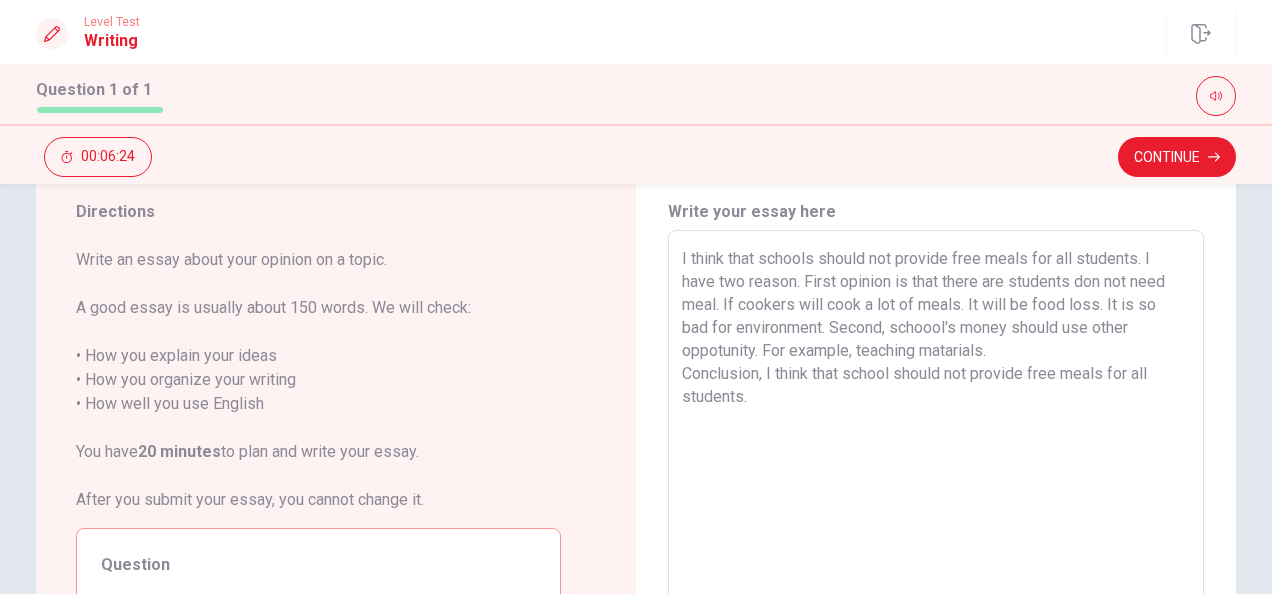 click on "I think that schools should not provide free meals for all students. I have two reason. First opinion is that there are students don not need meal. If cookers will cook a lot of meals. It will be food loss. It is so bad for environment. Second, schoool's money should use other oppotunity. For example, teaching matarials.
Conclusion, I think that school should not provide free meals for all students." at bounding box center (936, 507) 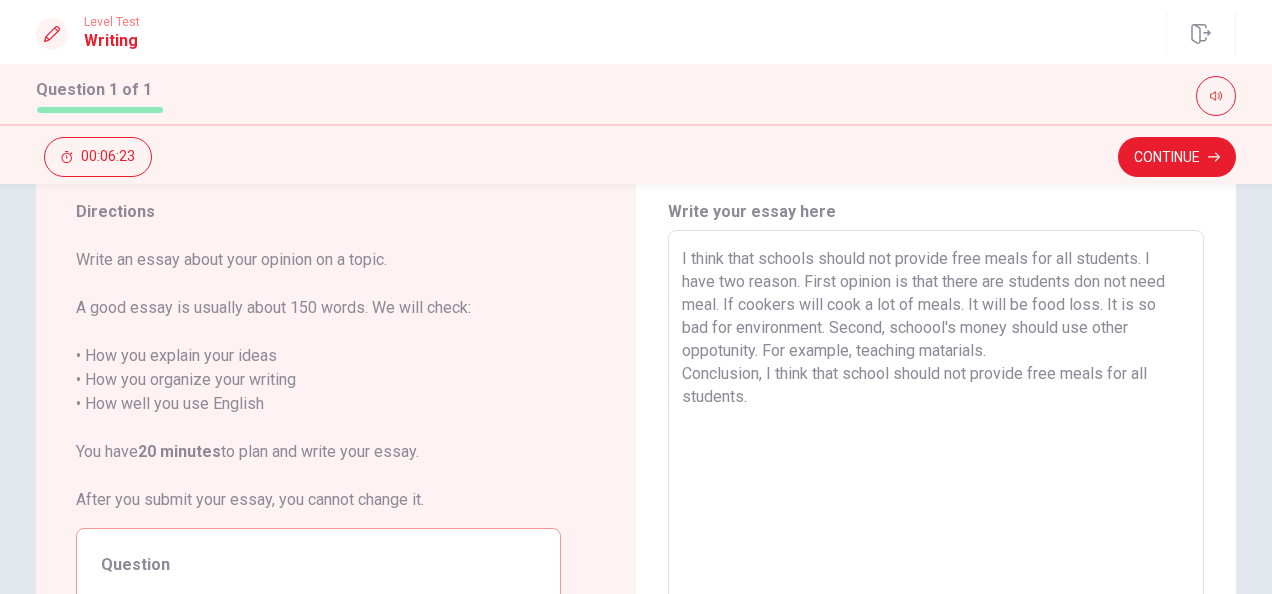 click on "I think that schools should not provide free meals for all students. I have two reason. First opinion is that there are students don not need meal. If cookers will cook a lot of meals. It will be food loss. It is so bad for environment. Second, schoool's money should use other oppotunity. For example, teaching matarials.
Conclusion, I think that school should not provide free meals for all students." at bounding box center (936, 507) 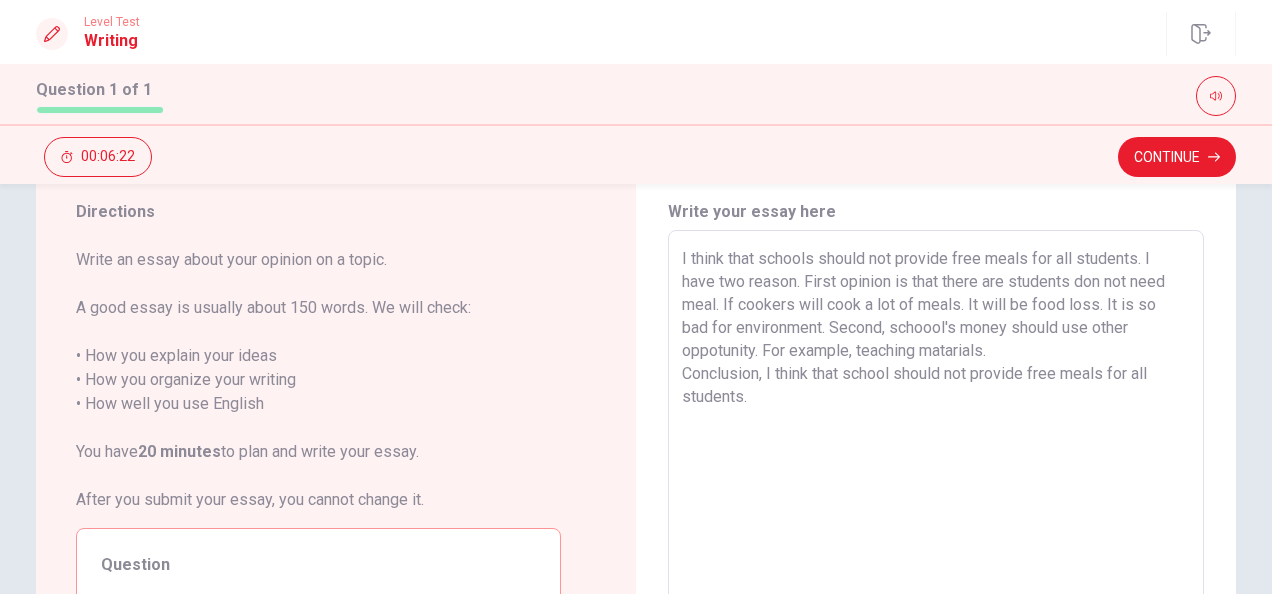click on "I think that schools should not provide free meals for all students. I have two reason. First opinion is that there are students don not need meal. If cookers will cook a lot of meals. It will be food loss. It is so bad for environment. Second, schoool's money should use other oppotunity. For example, teaching matarials.
Conclusion, I think that school should not provide free meals for all students." at bounding box center [936, 507] 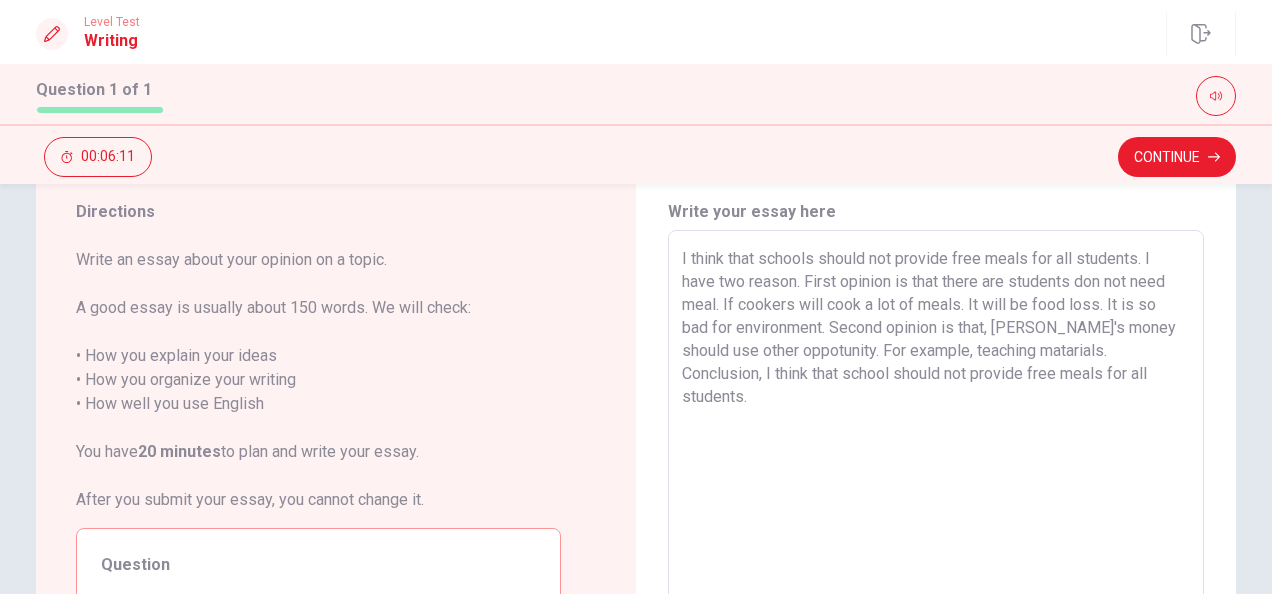 click on "I think that schools should not provide free meals for all students. I have two reason. First opinion is that there are students don not need meal. If cookers will cook a lot of meals. It will be food loss. It is so bad for environment. Second opinion is that, [PERSON_NAME]'s money should use other oppotunity. For example, teaching matarials.
Conclusion, I think that school should not provide free meals for all students." at bounding box center (936, 507) 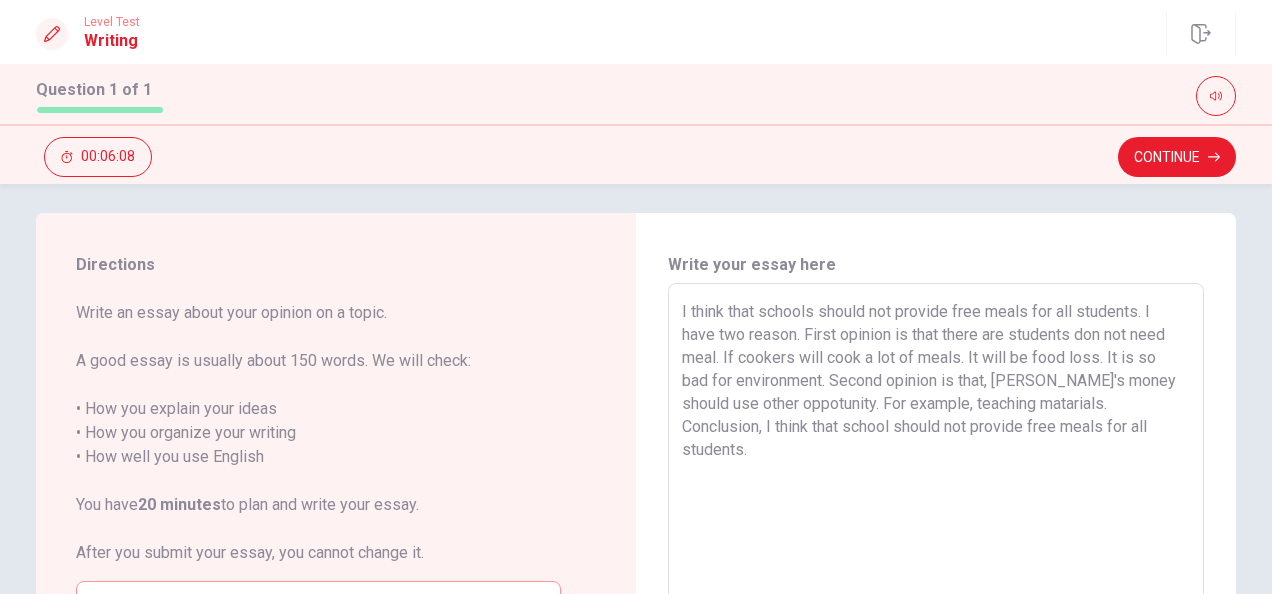 scroll, scrollTop: 4, scrollLeft: 0, axis: vertical 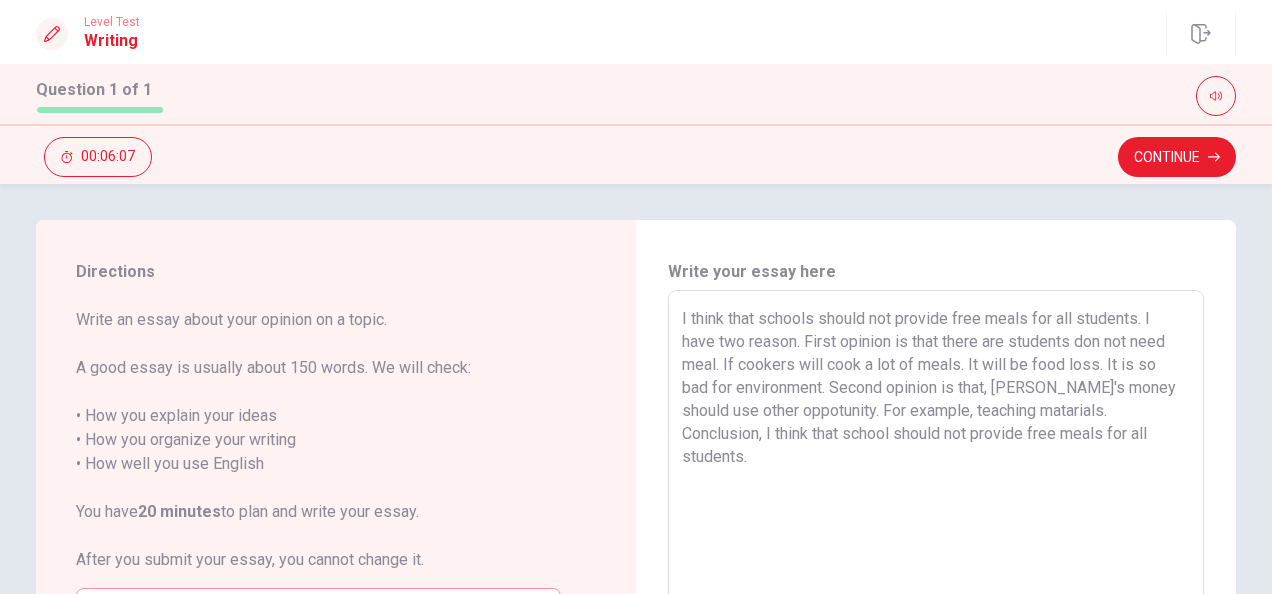 click on "I think that schools should not provide free meals for all students. I have two reason. First opinion is that there are students don not need meal. If cookers will cook a lot of meals. It will be food loss. It is so bad for environment. Second opinion is that, [PERSON_NAME]'s money should use other oppotunity. For example, teaching matarials.
Conclusion, I think that school should not provide free meals for all students." at bounding box center [936, 567] 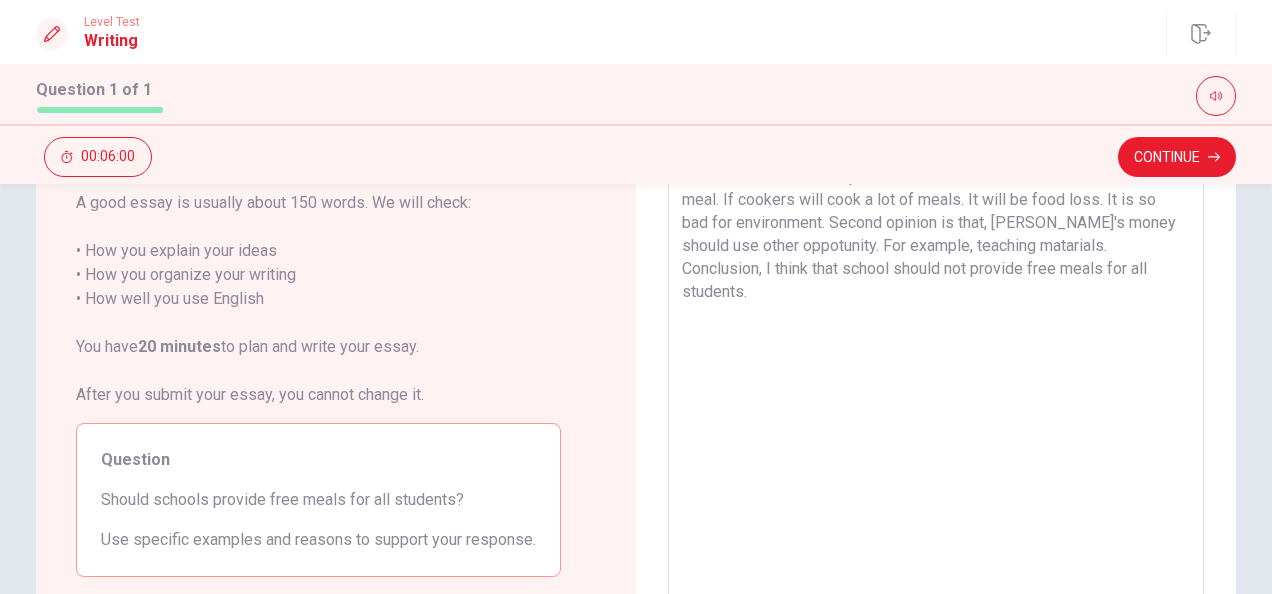 scroll, scrollTop: 166, scrollLeft: 0, axis: vertical 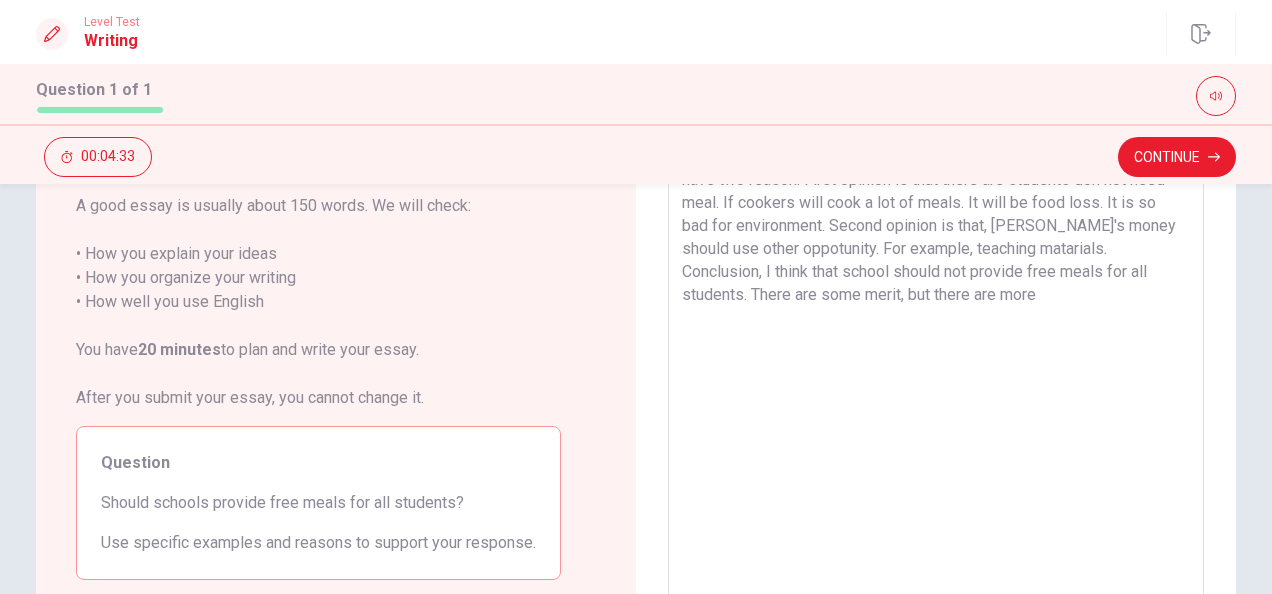 click on "I think that schools should not provide free meals for all students. I have two reason. First opinion is that there are students don not need meal. If cookers will cook a lot of meals. It will be food loss. It is so bad for environment. Second opinion is that, [PERSON_NAME]'s money should use other oppotunity. For example, teaching matarials.
Conclusion, I think that school should not provide free meals for all students. There are some merit, but there are more" at bounding box center (936, 405) 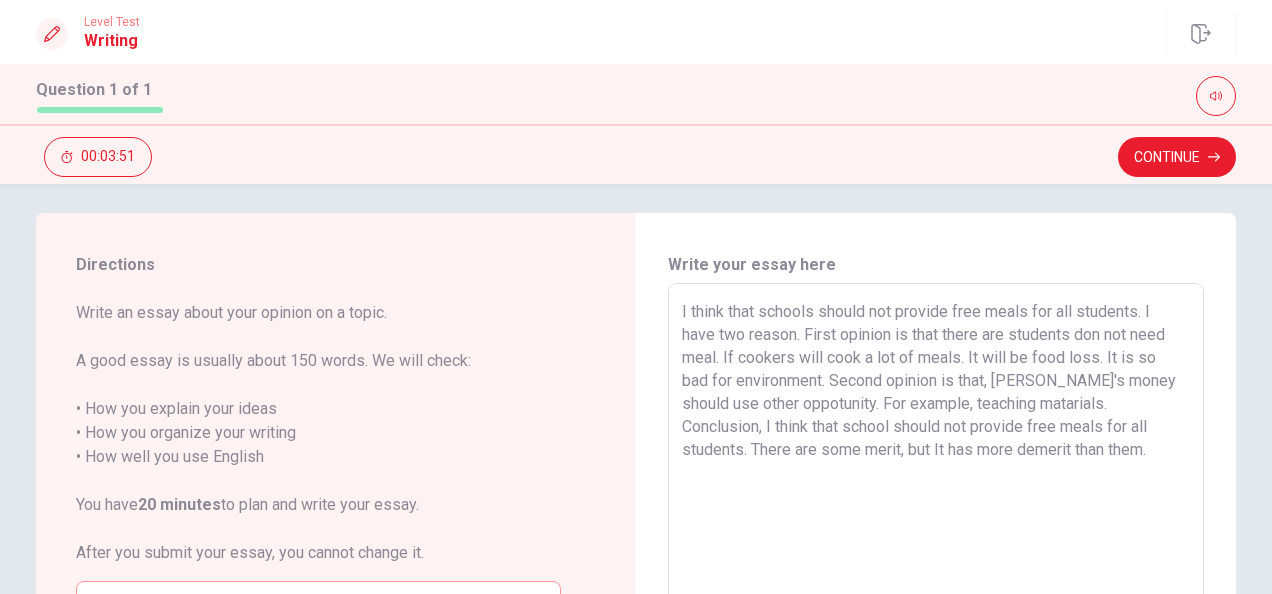 scroll, scrollTop: 10, scrollLeft: 0, axis: vertical 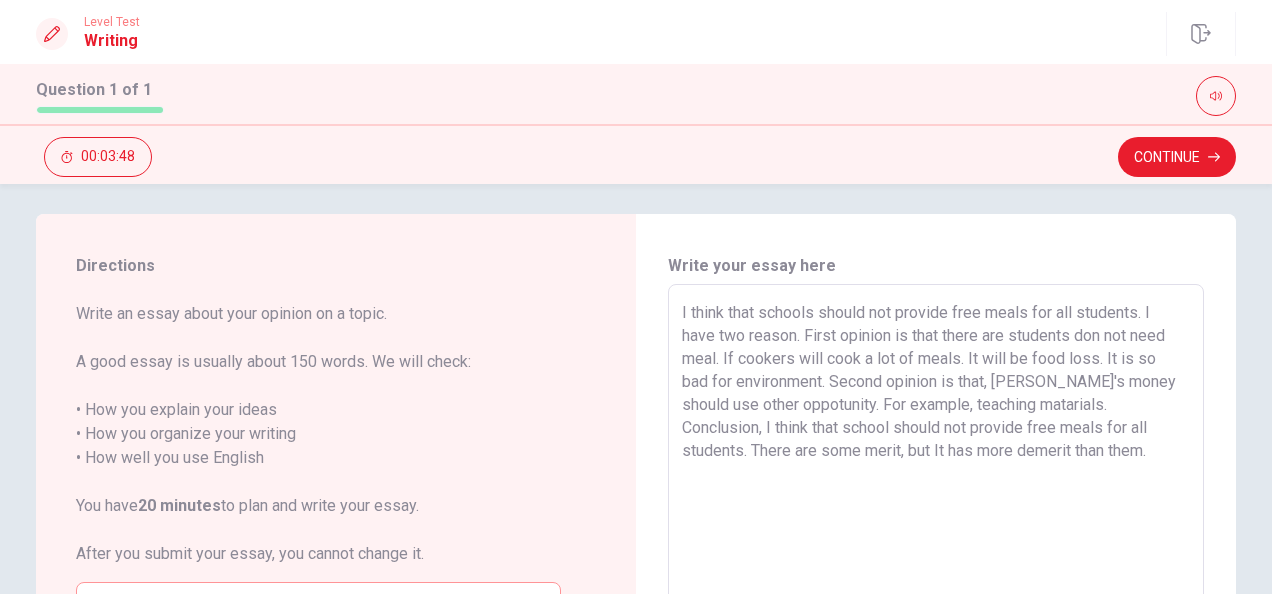 click on "I think that schools should not provide free meals for all students. I have two reason. First opinion is that there are students don not need meal. If cookers will cook a lot of meals. It will be food loss. It is so bad for environment. Second opinion is that, [PERSON_NAME]'s money should use other oppotunity. For example, teaching matarials.
Conclusion, I think that school should not provide free meals for all students. There are some merit, but It has more demerit than them." at bounding box center [936, 561] 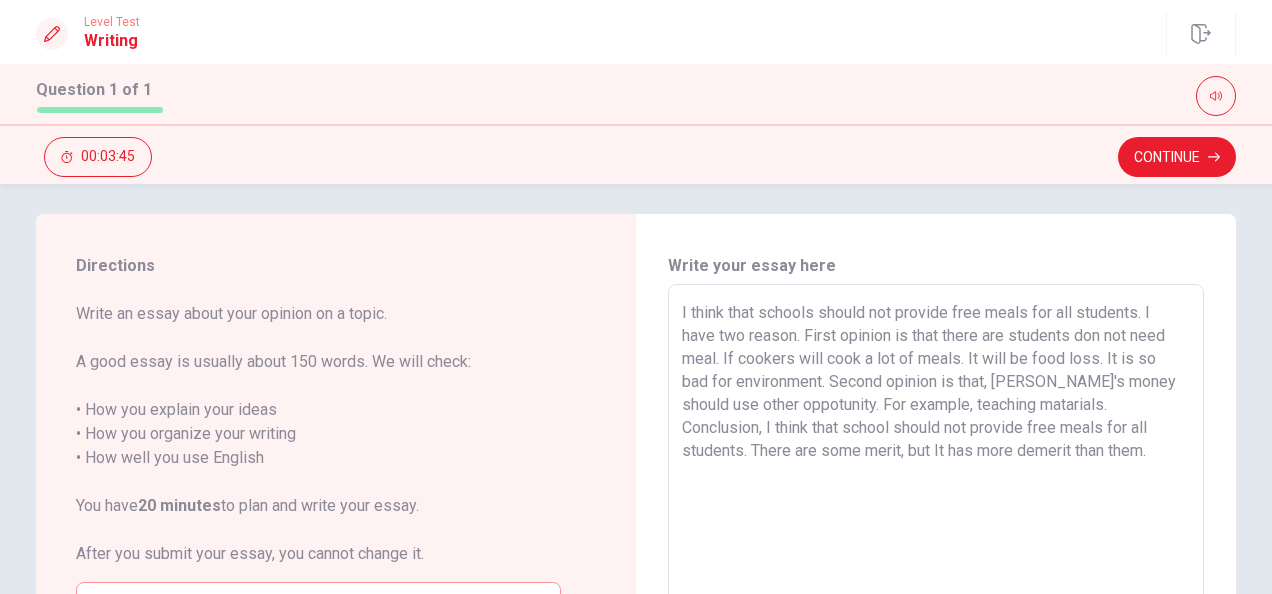 click on "I think that schools should not provide free meals for all students. I have two reason. First opinion is that there are students don not need meal. If cookers will cook a lot of meals. It will be food loss. It is so bad for environment. Second opinion is that, [PERSON_NAME]'s money should use other oppotunity. For example, teaching matarials.
Conclusion, I think that school should not provide free meals for all students. There are some merit, but It has more demerit than them." at bounding box center (936, 561) 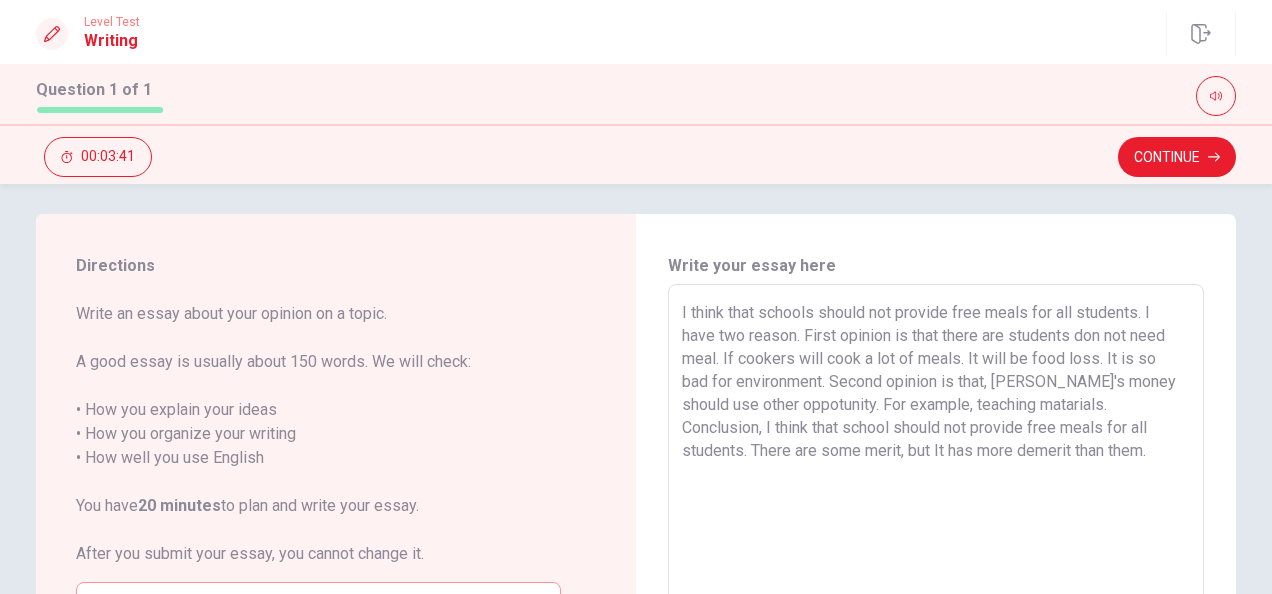 click on "I think that schools should not provide free meals for all students. I have two reason. First opinion is that there are students don not need meal. If cookers will cook a lot of meals. It will be food loss. It is so bad for environment. Second opinion is that, [PERSON_NAME]'s money should use other oppotunity. For example, teaching matarials.
Conclusion, I think that school should not provide free meals for all students. There are some merit, but It has more demerit than them." at bounding box center [936, 561] 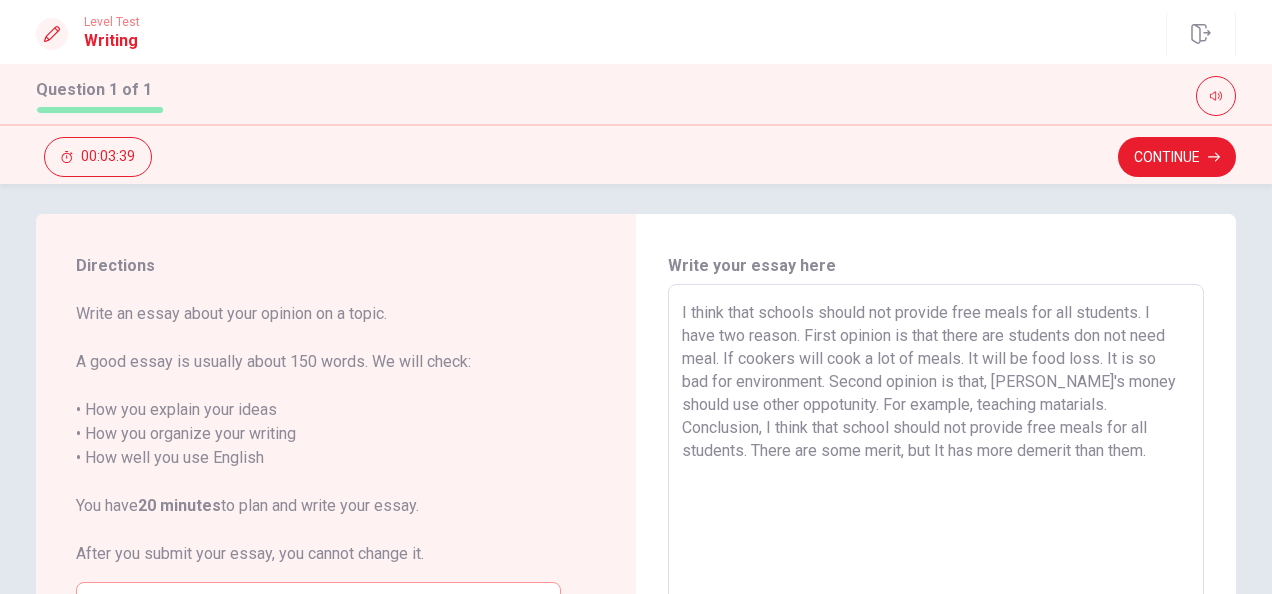 click on "I think that schools should not provide free meals for all students. I have two reason. First opinion is that there are students don not need meal. If cookers will cook a lot of meals. It will be food loss. It is so bad for environment. Second opinion is that, [PERSON_NAME]'s money should use other oppotunity. For example, teaching matarials.
Conclusion, I think that school should not provide free meals for all students. There are some merit, but It has more demerit than them." at bounding box center (936, 561) 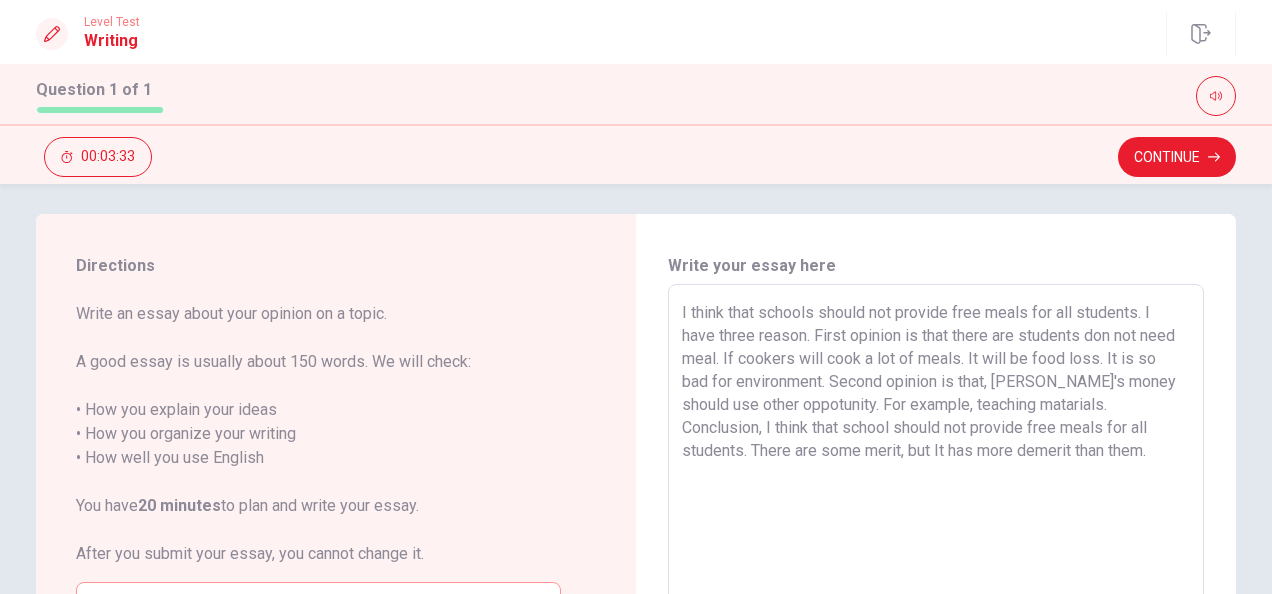 click on "I think that schools should not provide free meals for all students. I have three reason. First opinion is that there are students don not need meal. If cookers will cook a lot of meals. It will be food loss. It is so bad for environment. Second opinion is that, [PERSON_NAME]'s money should use other oppotunity. For example, teaching matarials.
Conclusion, I think that school should not provide free meals for all students. There are some merit, but It has more demerit than them." at bounding box center [936, 561] 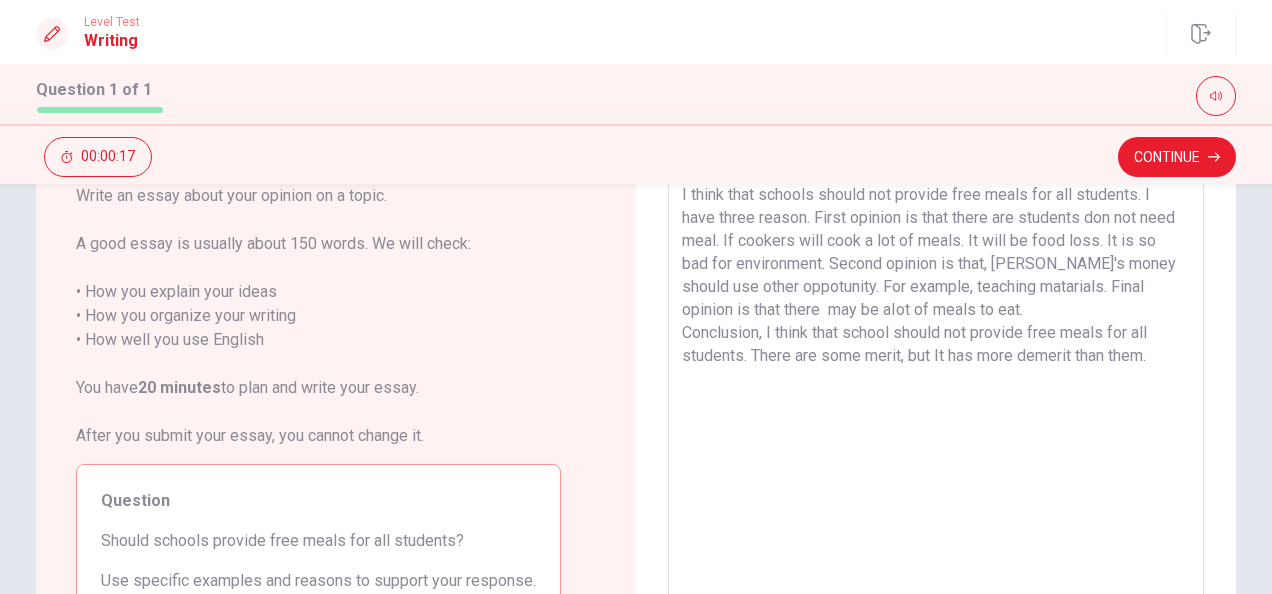 scroll, scrollTop: 114, scrollLeft: 0, axis: vertical 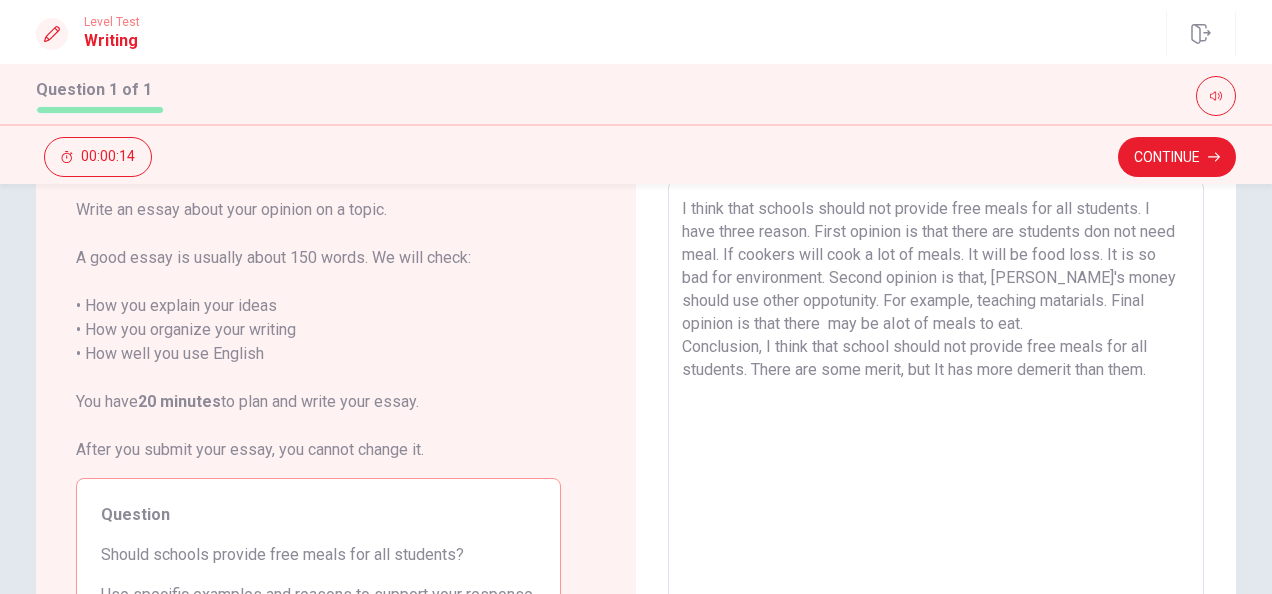 click on "I think that schools should not provide free meals for all students. I have three reason. First opinion is that there are students don not need meal. If cookers will cook a lot of meals. It will be food loss. It is so bad for environment. Second opinion is that, [PERSON_NAME]'s money should use other oppotunity. For example, teaching matarials. Final opinion is that there  may be aIot of meals to eat.
Conclusion, I think that school should not provide free meals for all students. There are some merit, but It has more demerit than them." at bounding box center [936, 457] 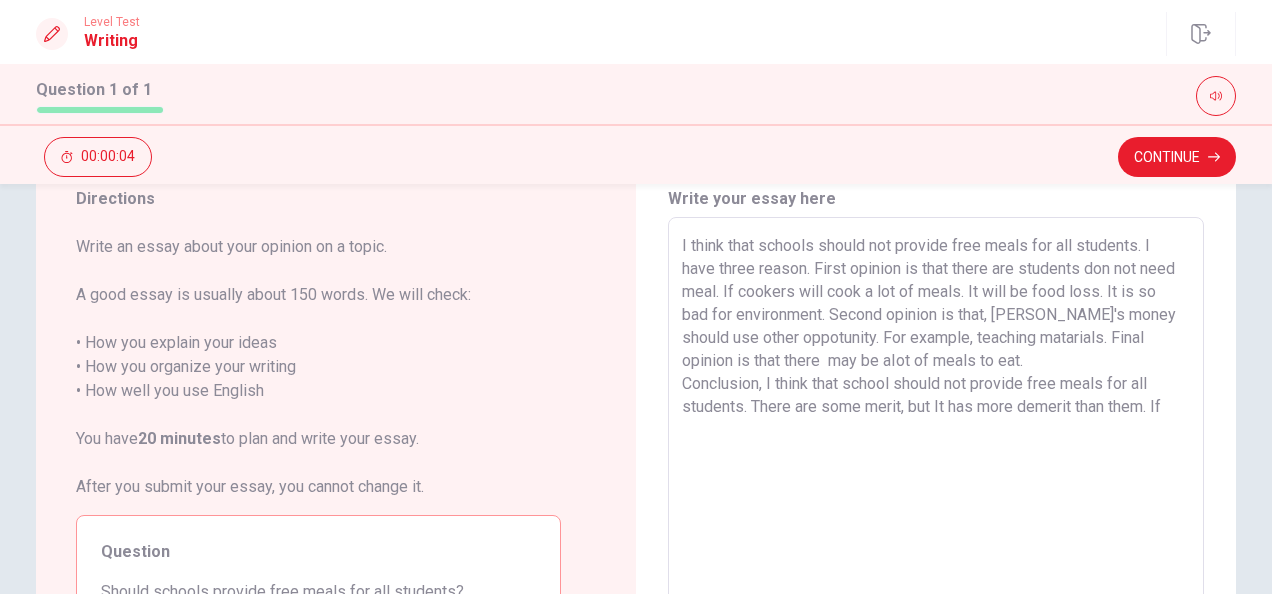scroll, scrollTop: 78, scrollLeft: 0, axis: vertical 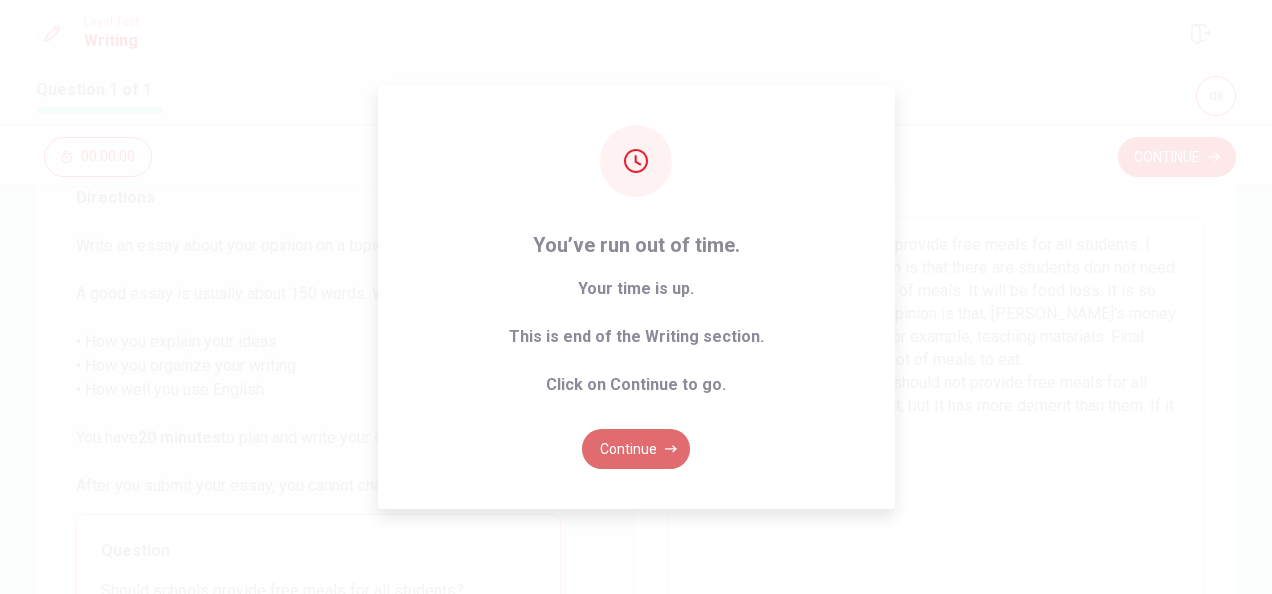 click on "Continue" at bounding box center (636, 449) 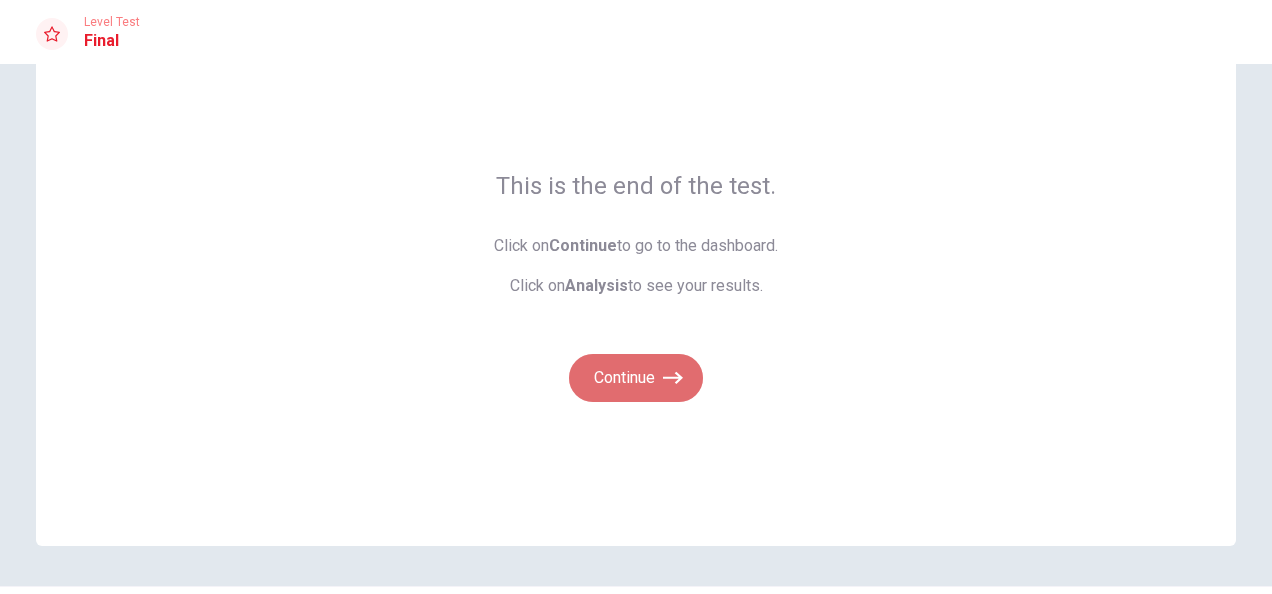 click on "Continue" at bounding box center [636, 378] 